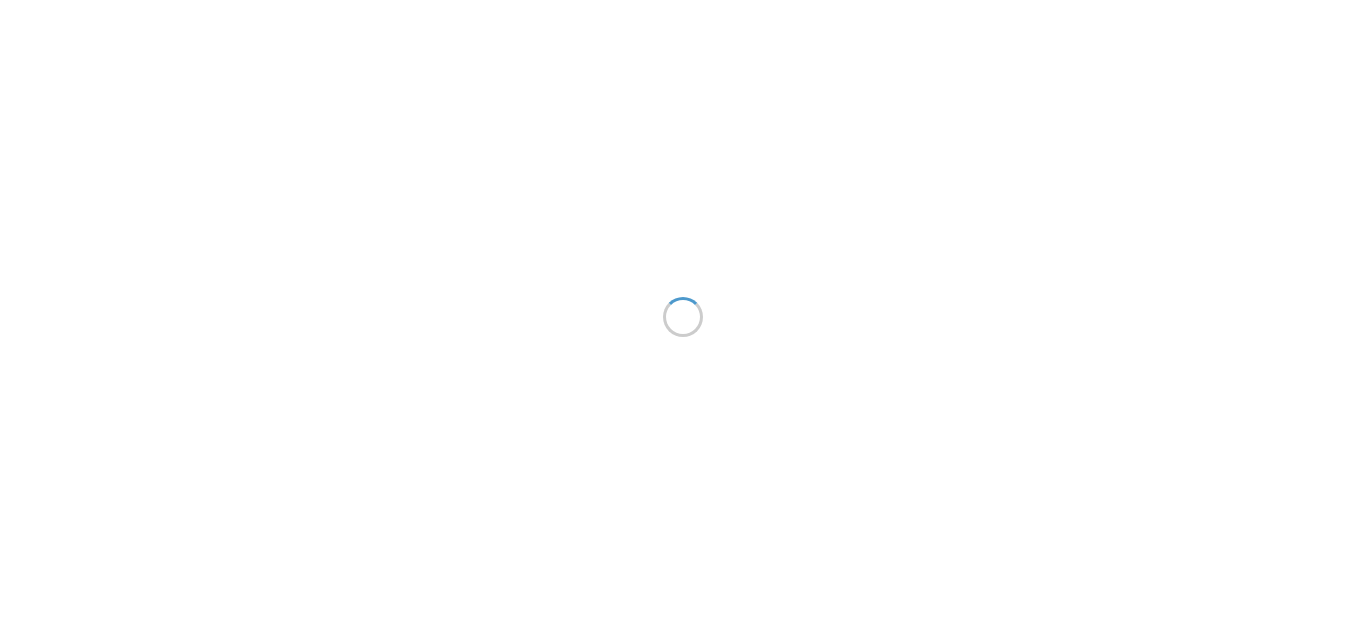 scroll, scrollTop: 0, scrollLeft: 0, axis: both 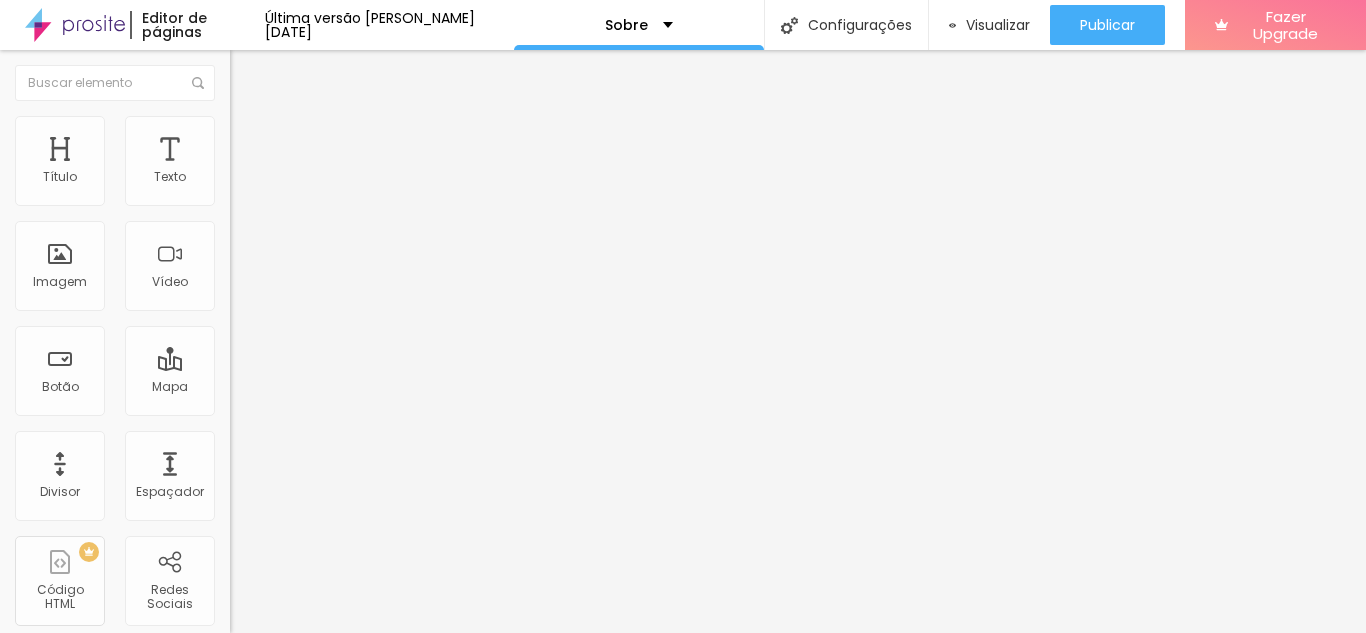 click on "Estilo" at bounding box center (263, 129) 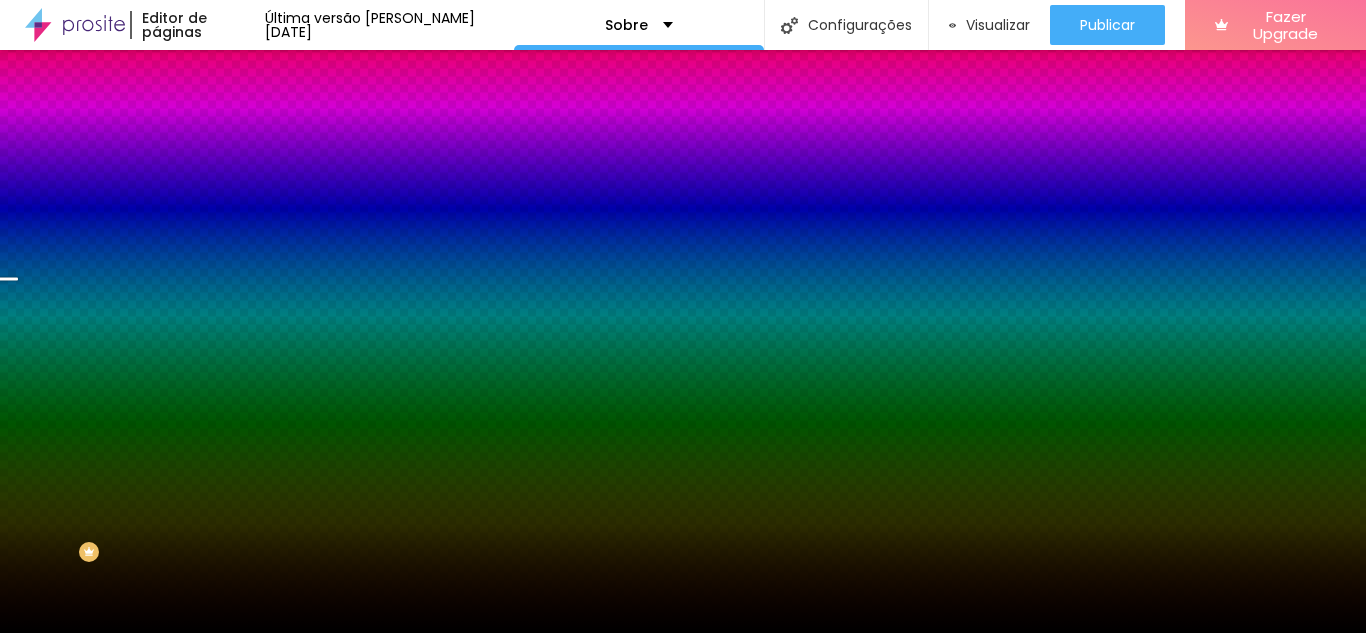click on "Trocar imagem" at bounding box center [284, 175] 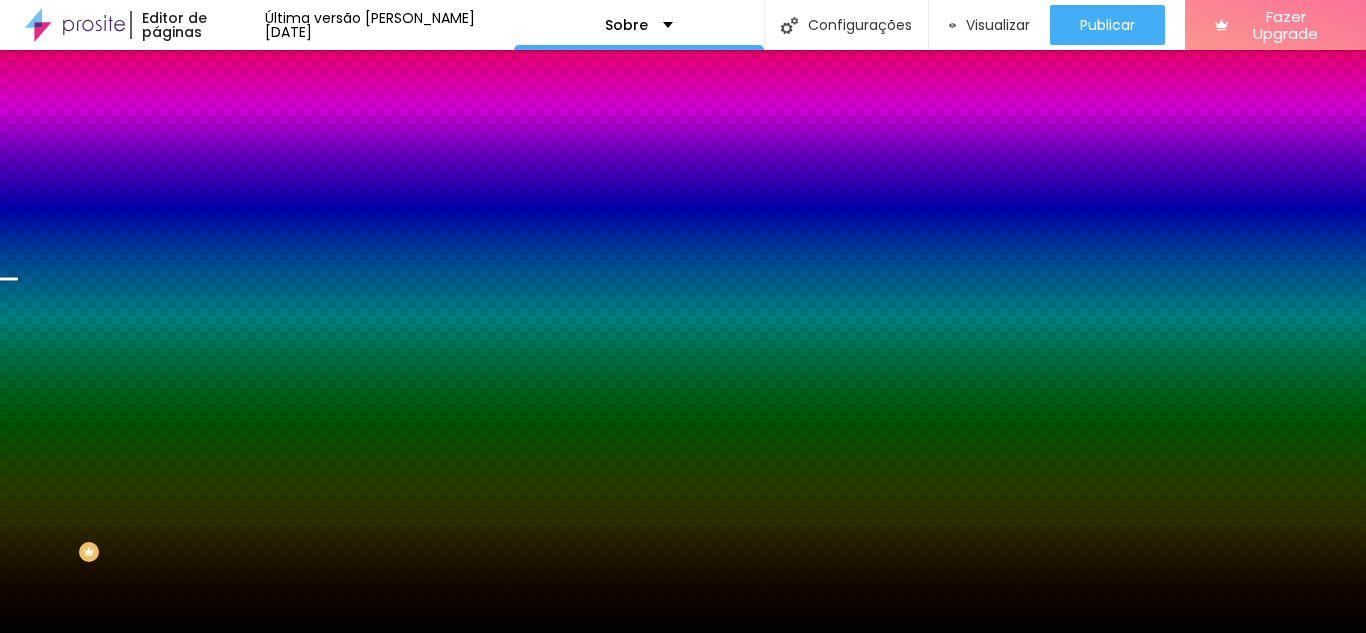 click at bounding box center [683, 796] 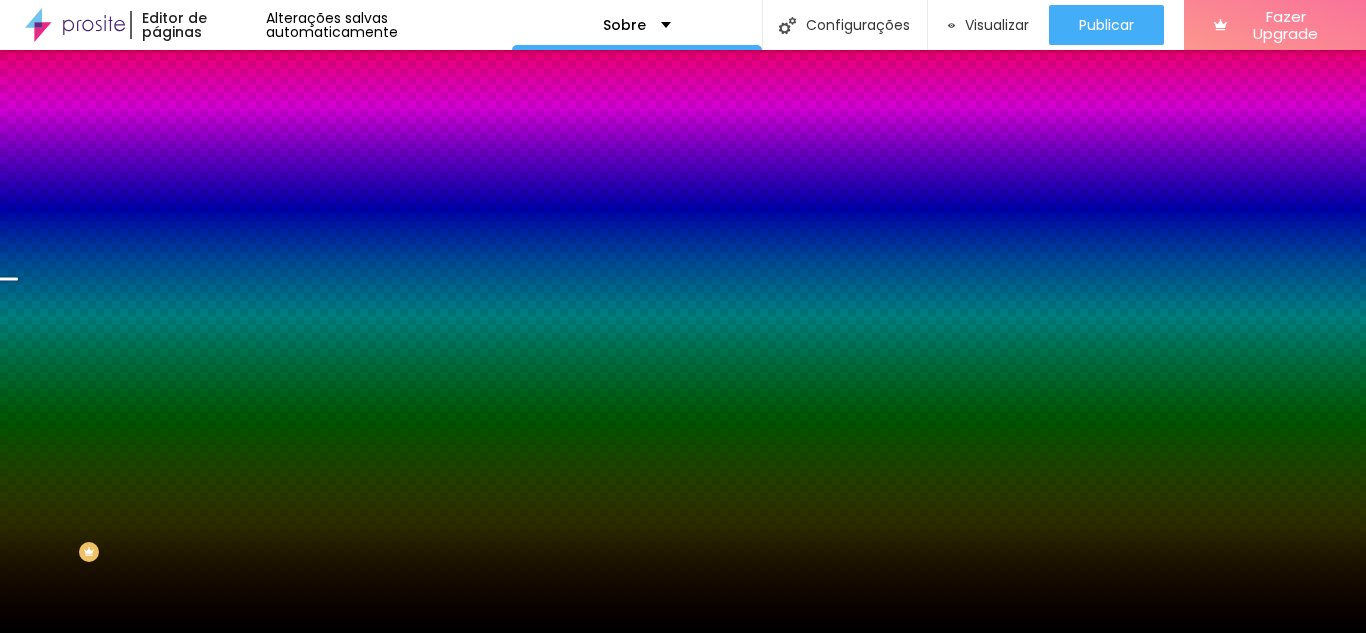 click at bounding box center [345, 175] 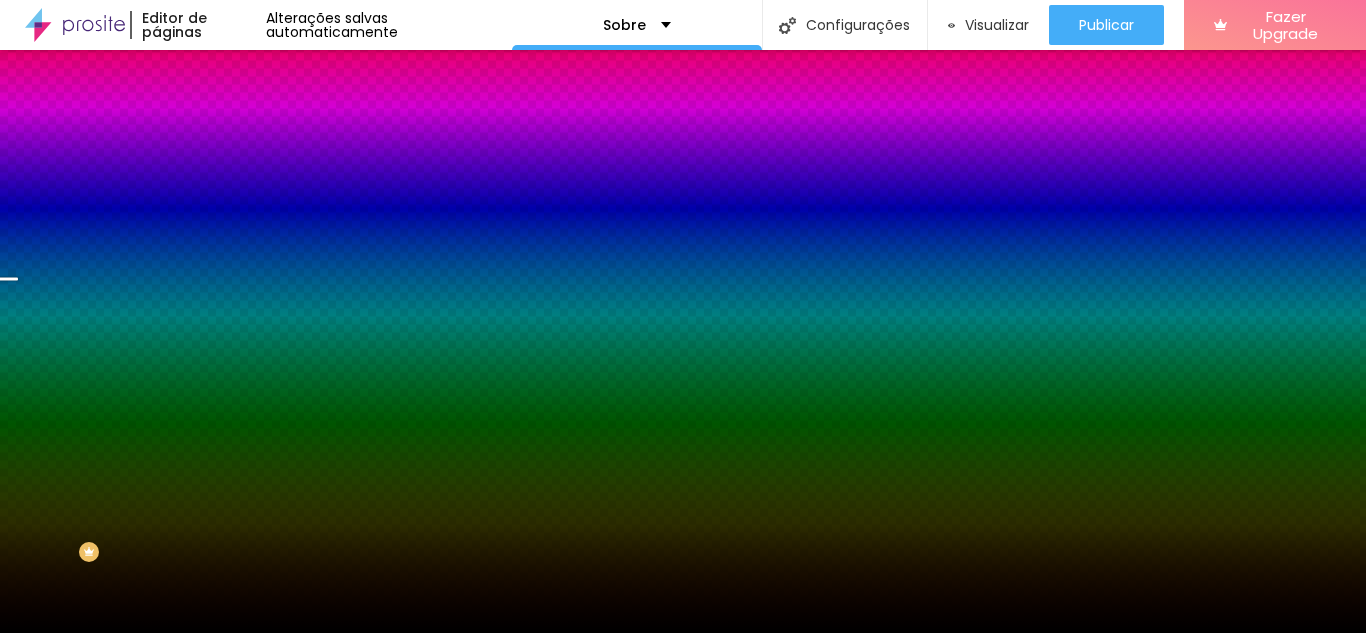 click on "Upload" at bounding box center (66, 694) 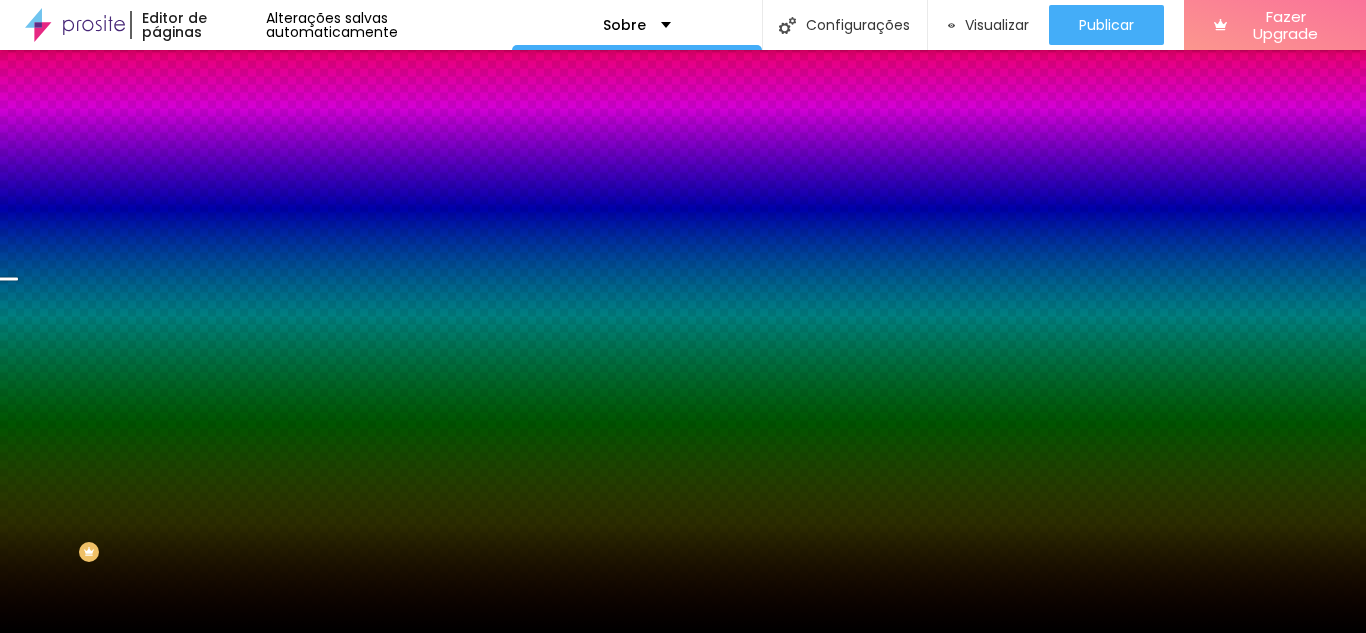 click on "Trocar imagem" at bounding box center (284, 175) 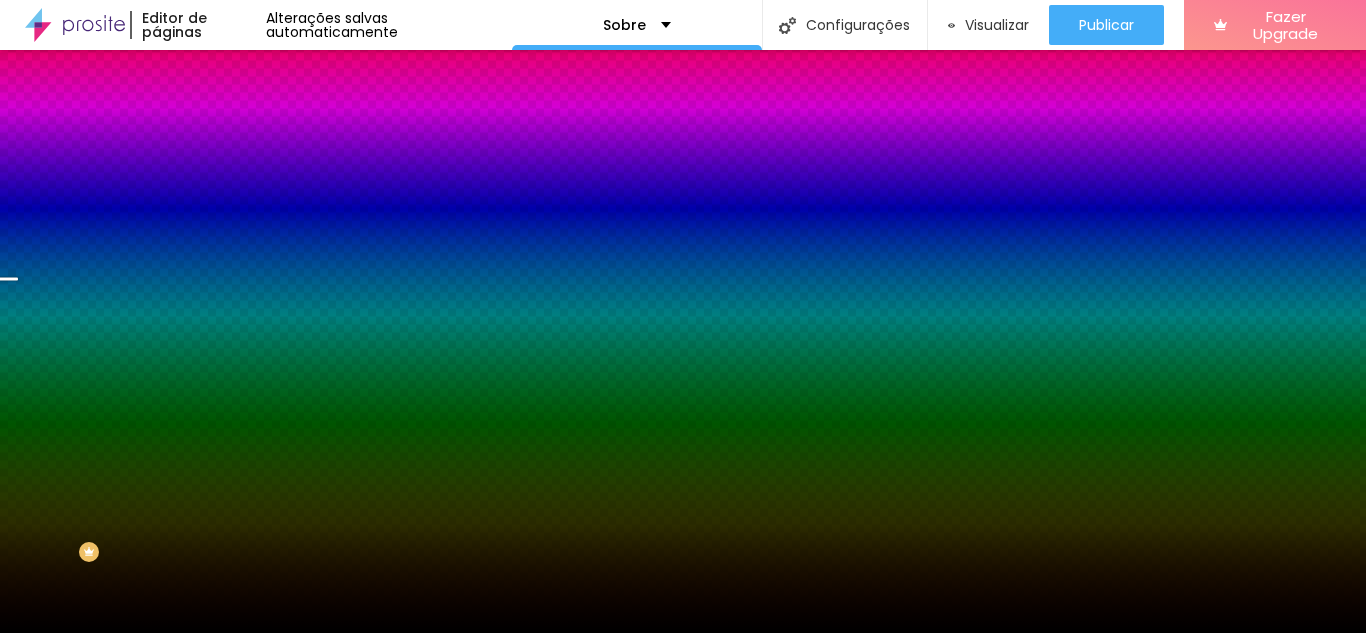 click at bounding box center [683, 760] 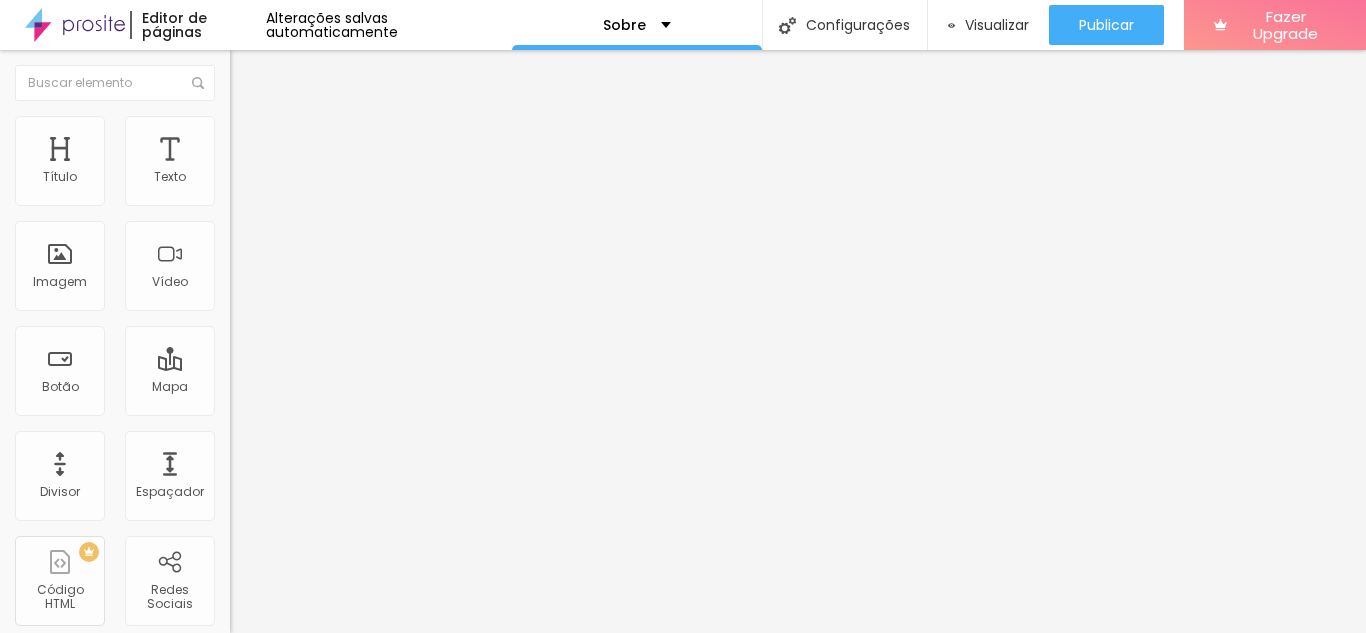 click on "Trocar imagem" at bounding box center [284, 163] 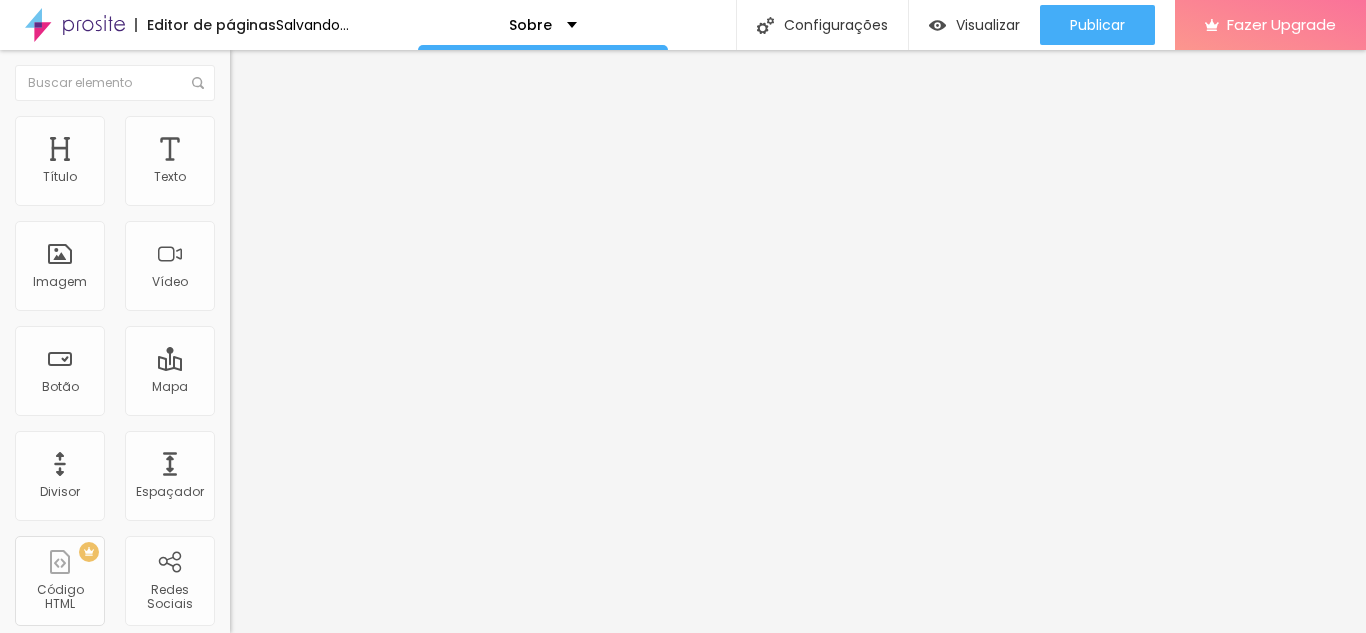 click at bounding box center [683, 882] 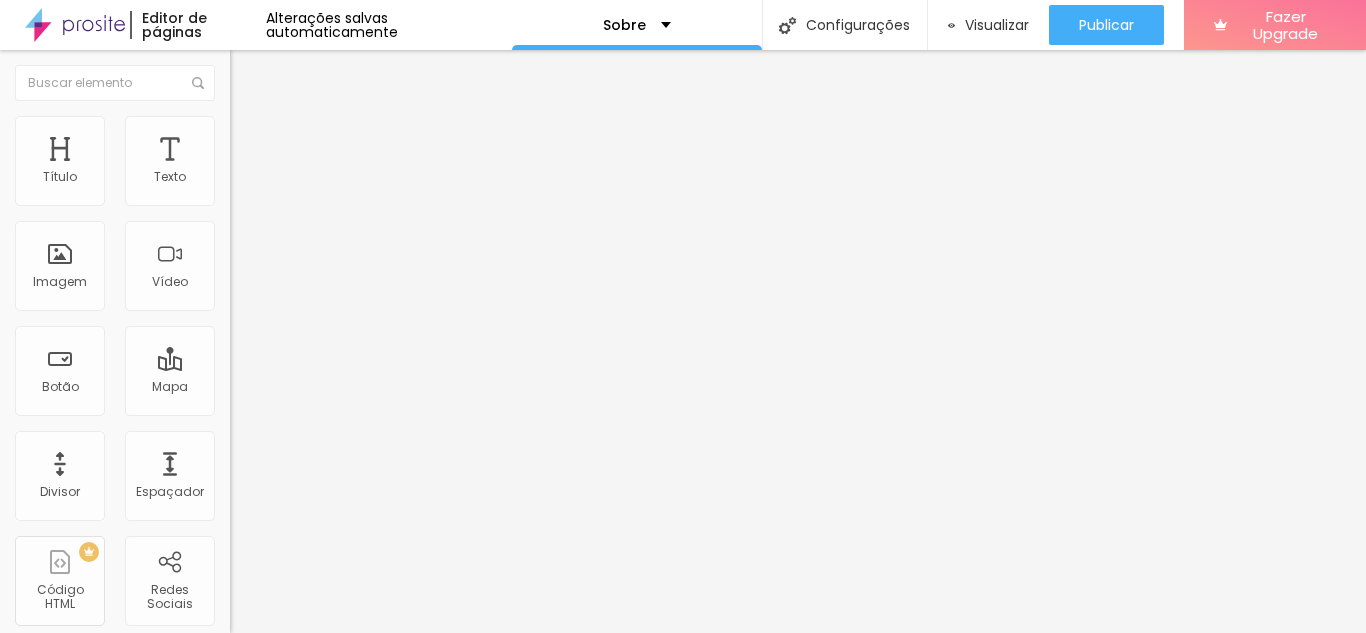 click at bounding box center [239, 125] 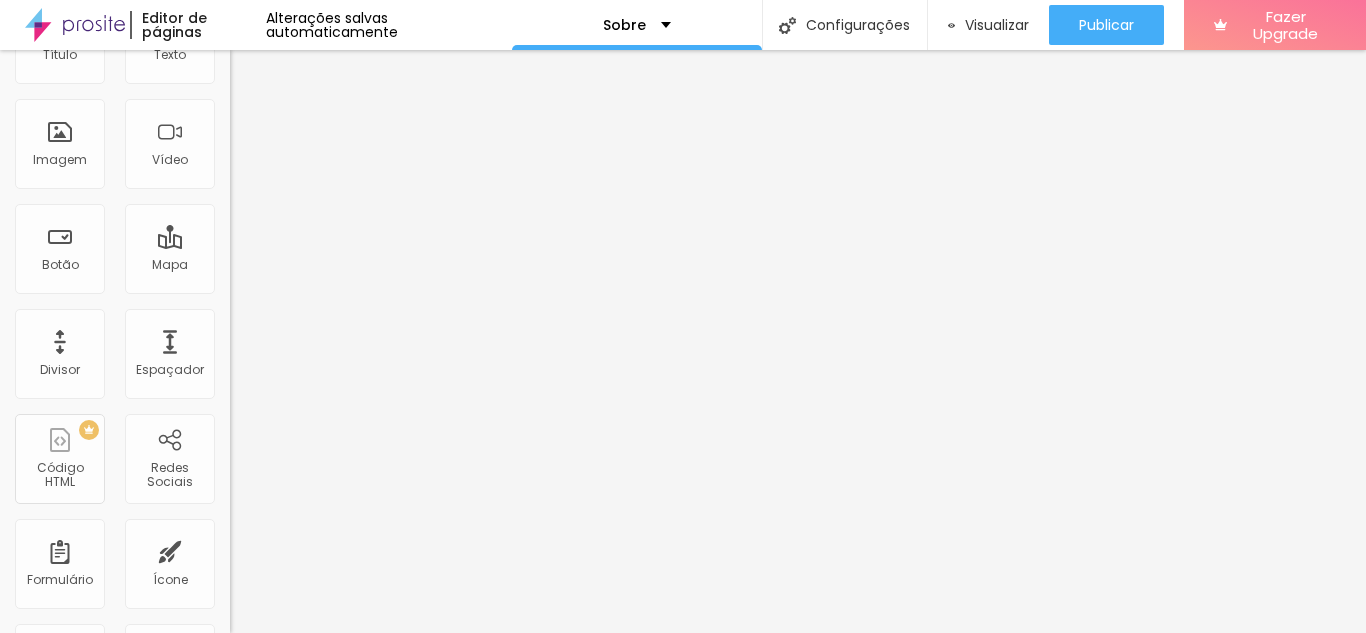 scroll, scrollTop: 0, scrollLeft: 0, axis: both 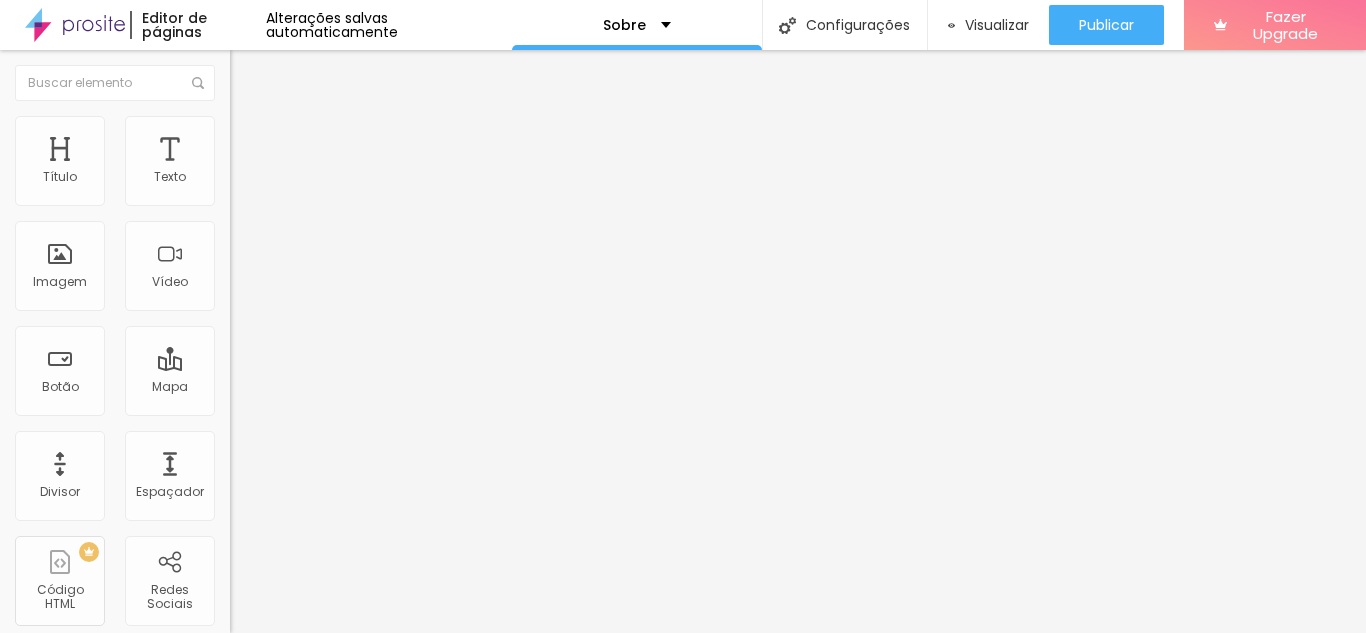 click at bounding box center (239, 105) 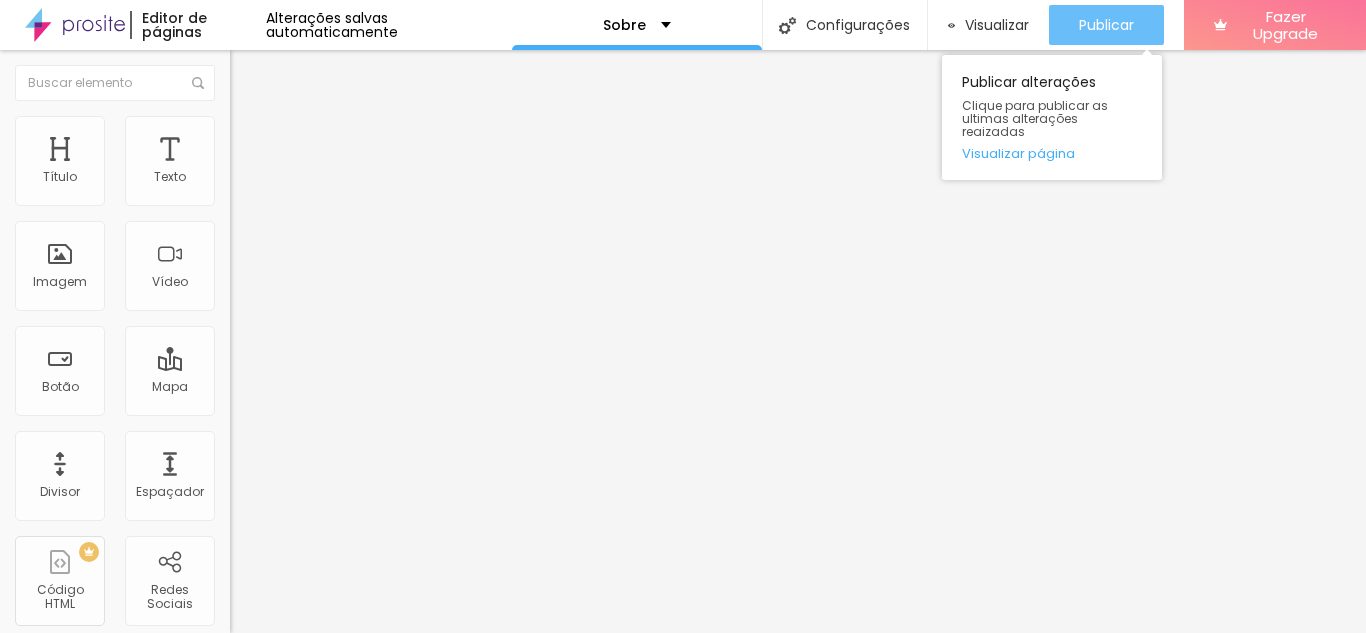 click on "Publicar" at bounding box center [1106, 25] 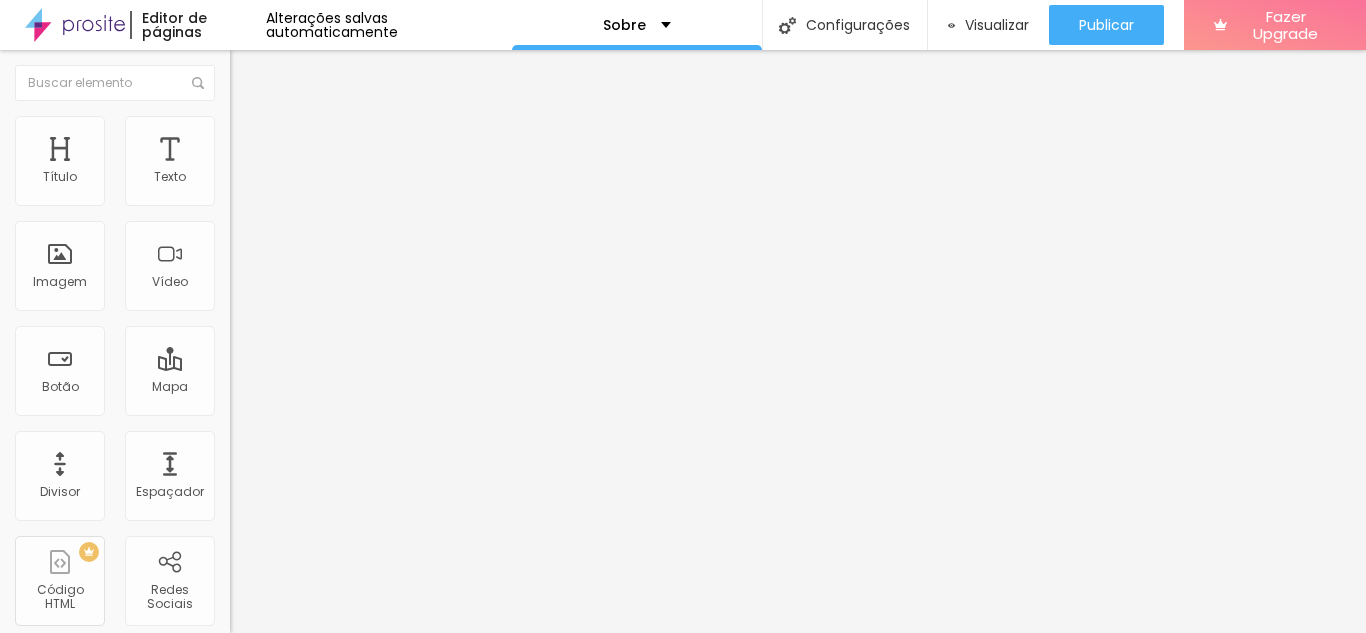 click on "Avançado" at bounding box center [281, 129] 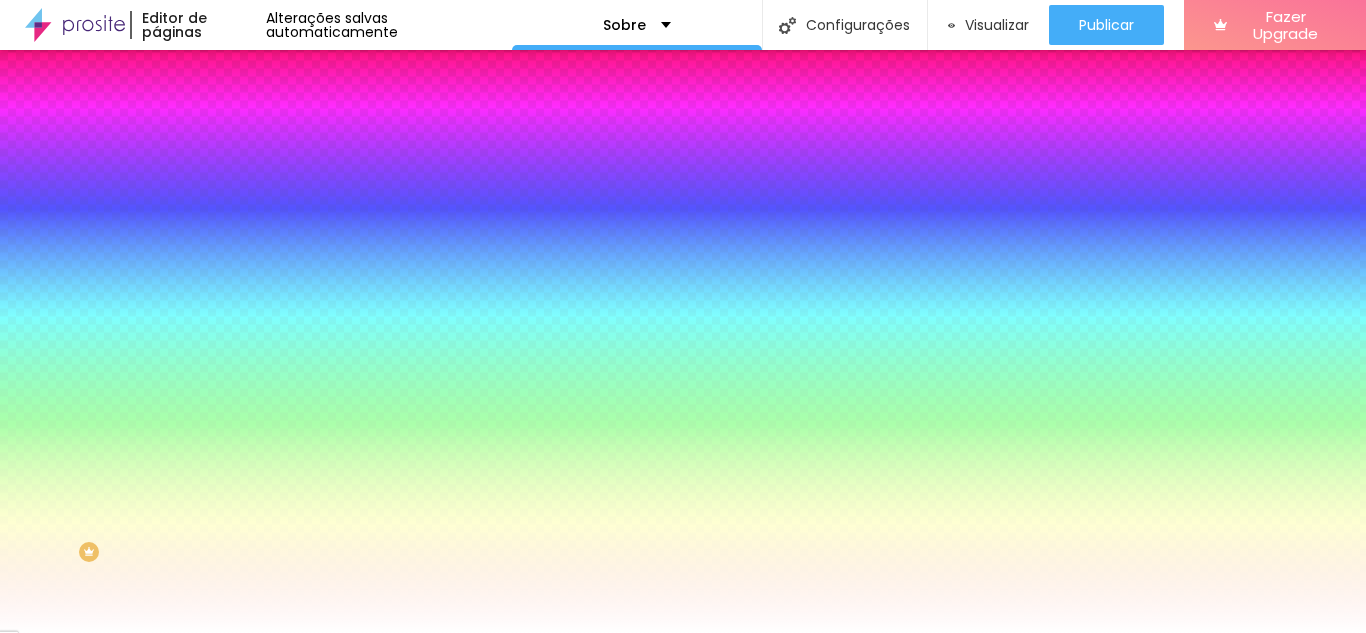 click on "Trocar imagem" at bounding box center (284, 175) 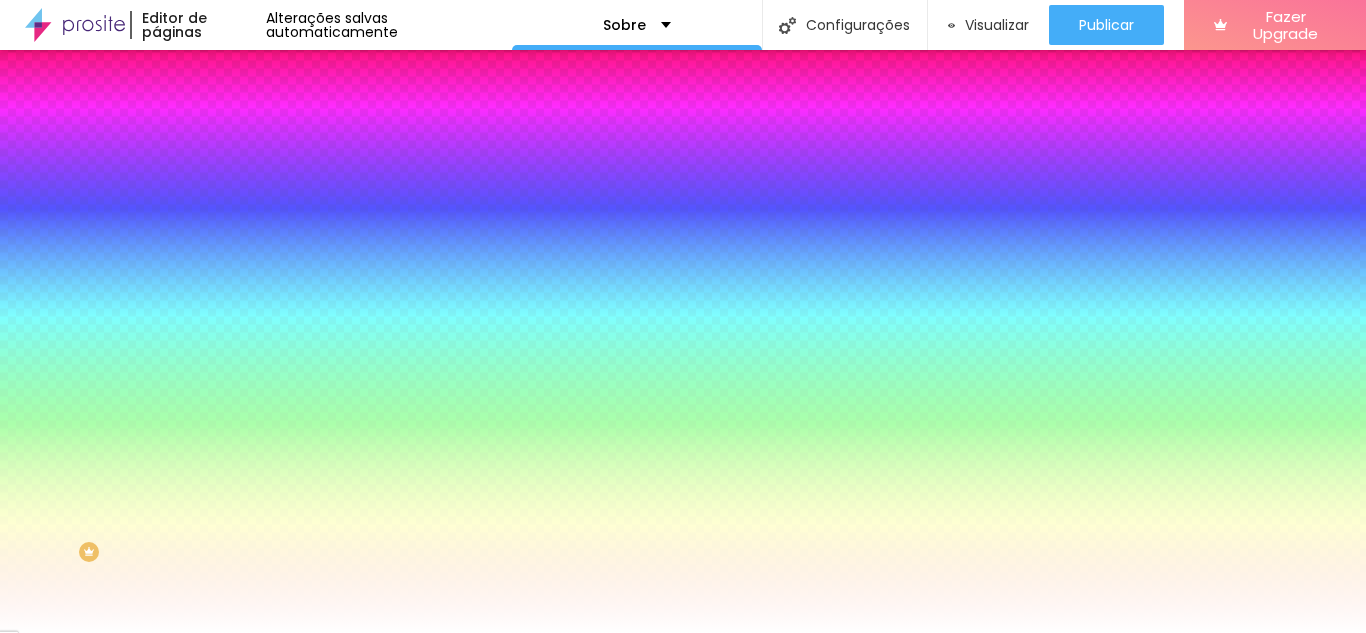 click on "Upload" at bounding box center [66, 694] 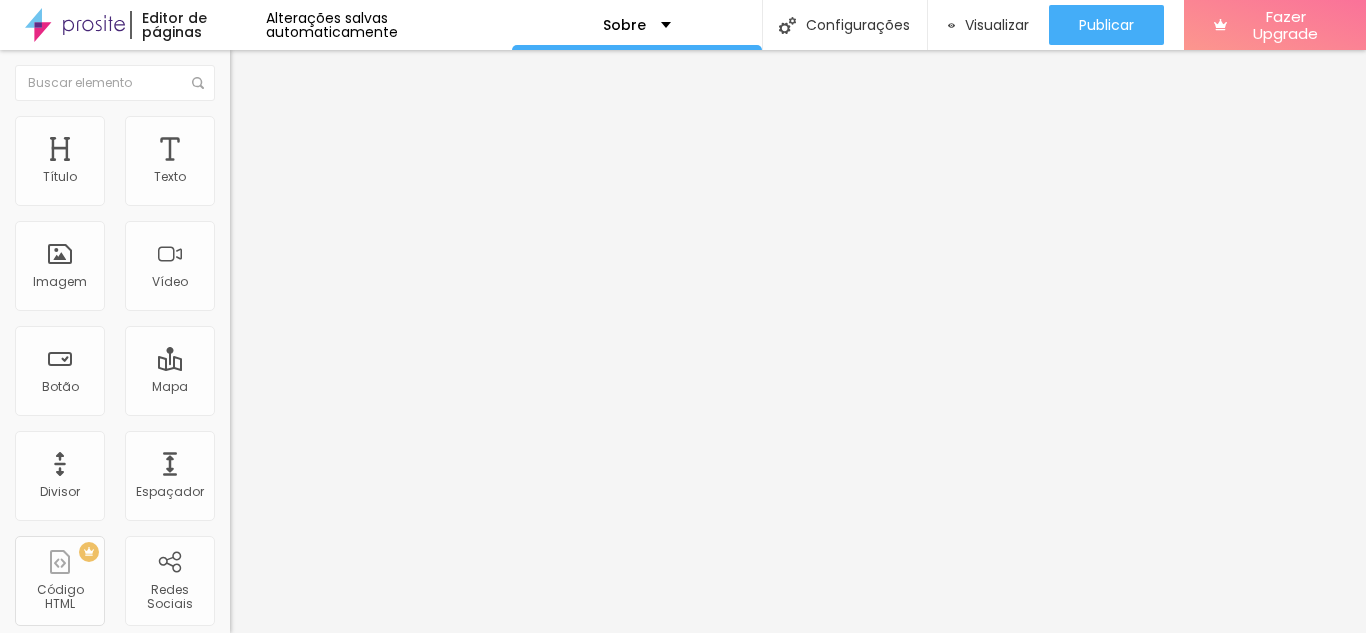 click on "Avançado" at bounding box center [345, 126] 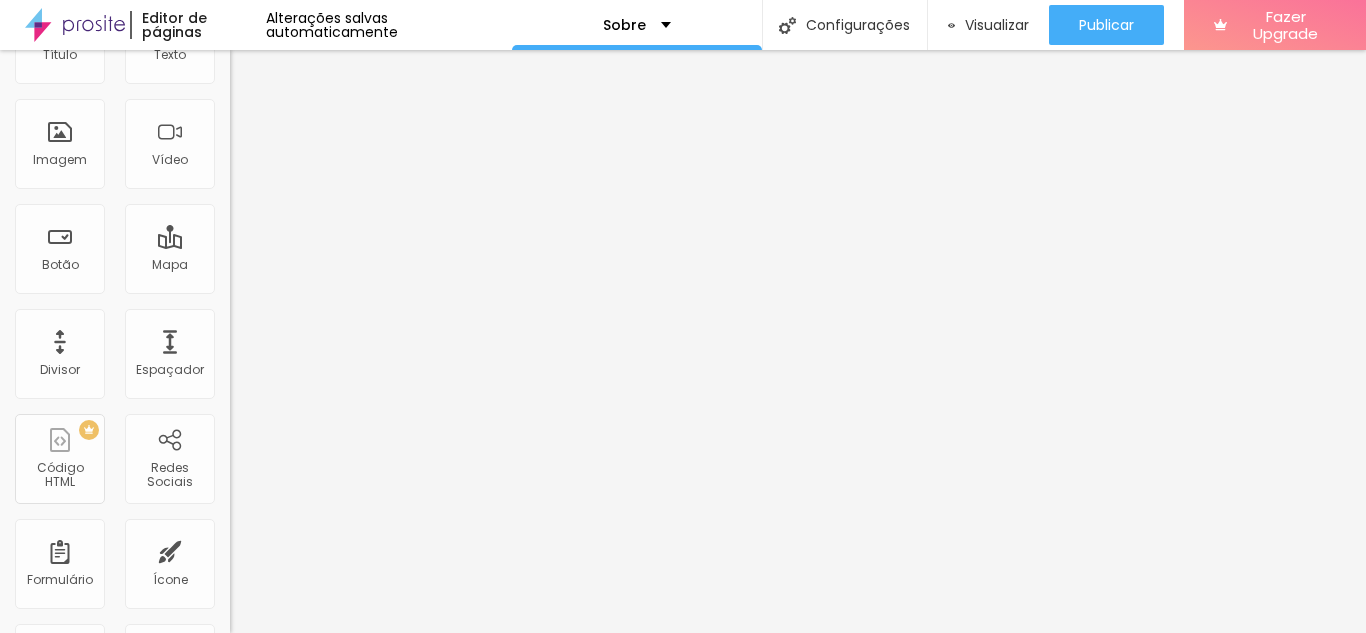 scroll, scrollTop: 0, scrollLeft: 0, axis: both 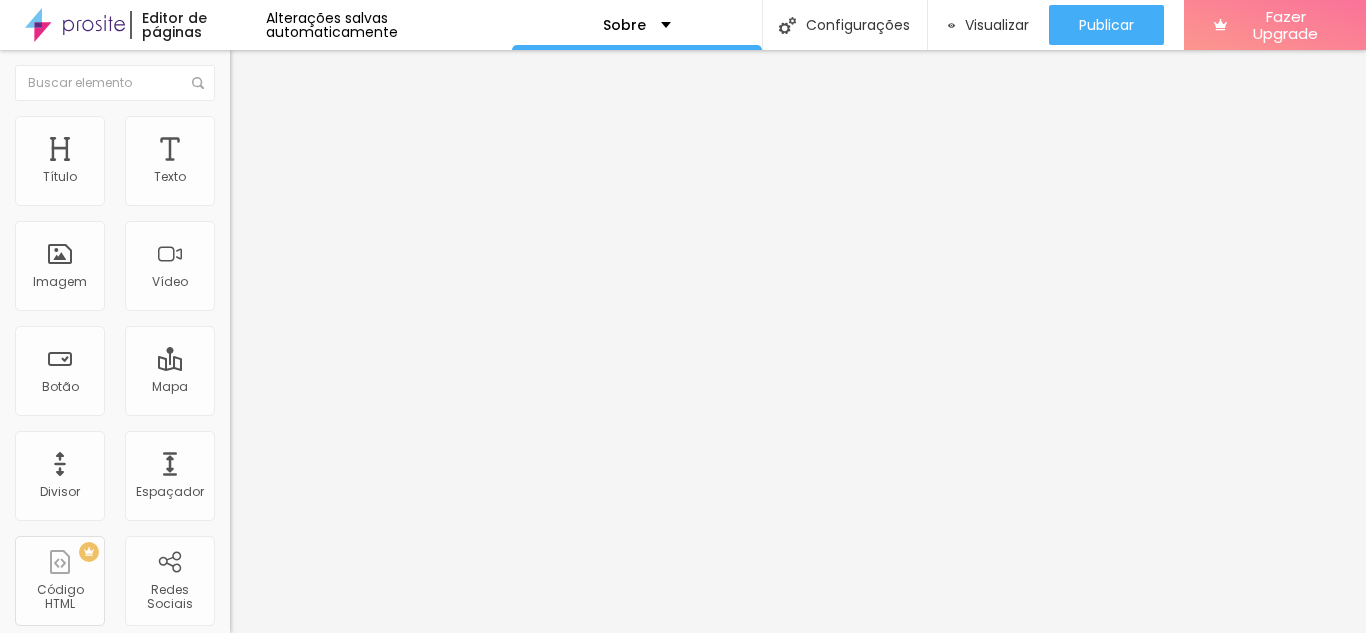 click on "Tamanho Titulo 1 H1 Titulo 2 H2 Titulo 3 H3 Titulo 4 H4 Titulo 5 H5 Titulo 6 H6 Tipografia Voltar ao padrão Sombra DESATIVADO Voltar ao padrão" at bounding box center (345, 249) 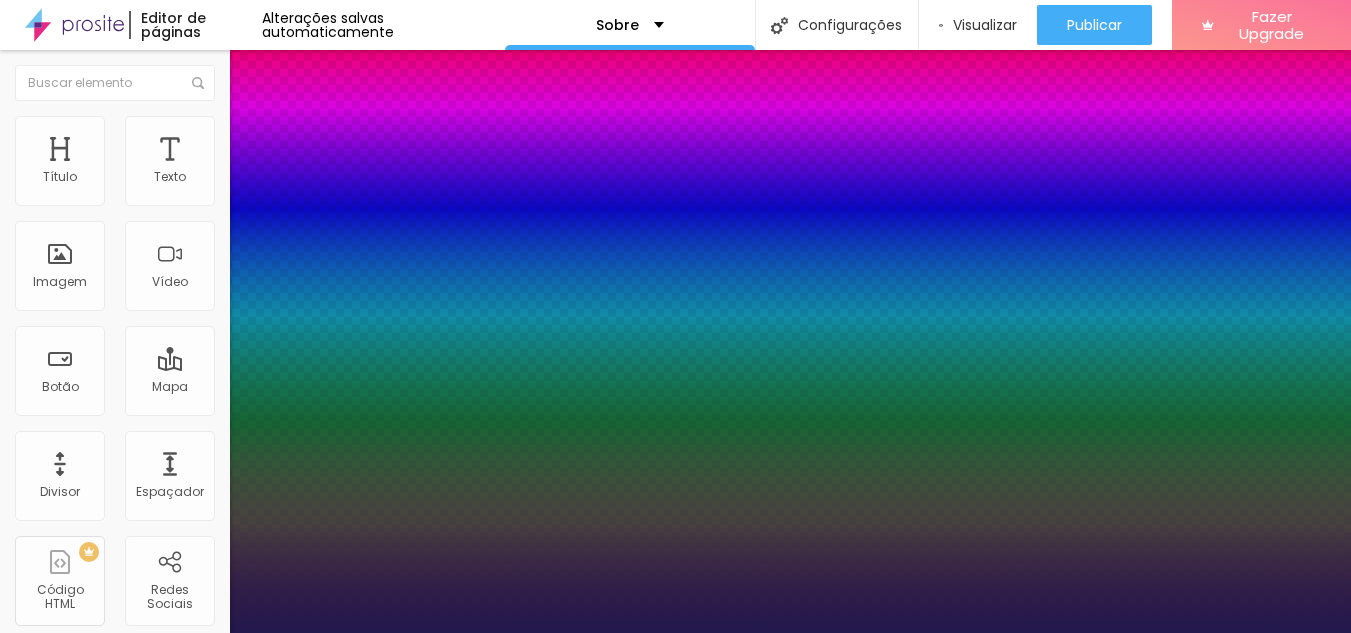 type on "1" 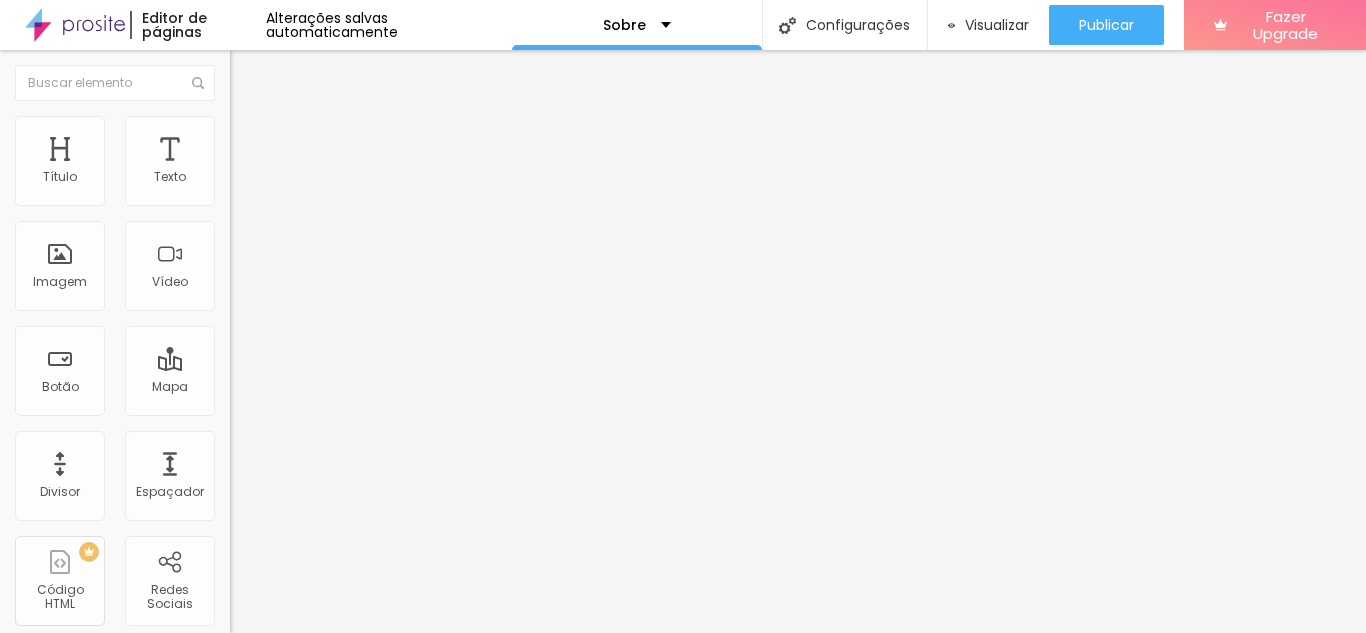 click on "Avançado" at bounding box center [345, 126] 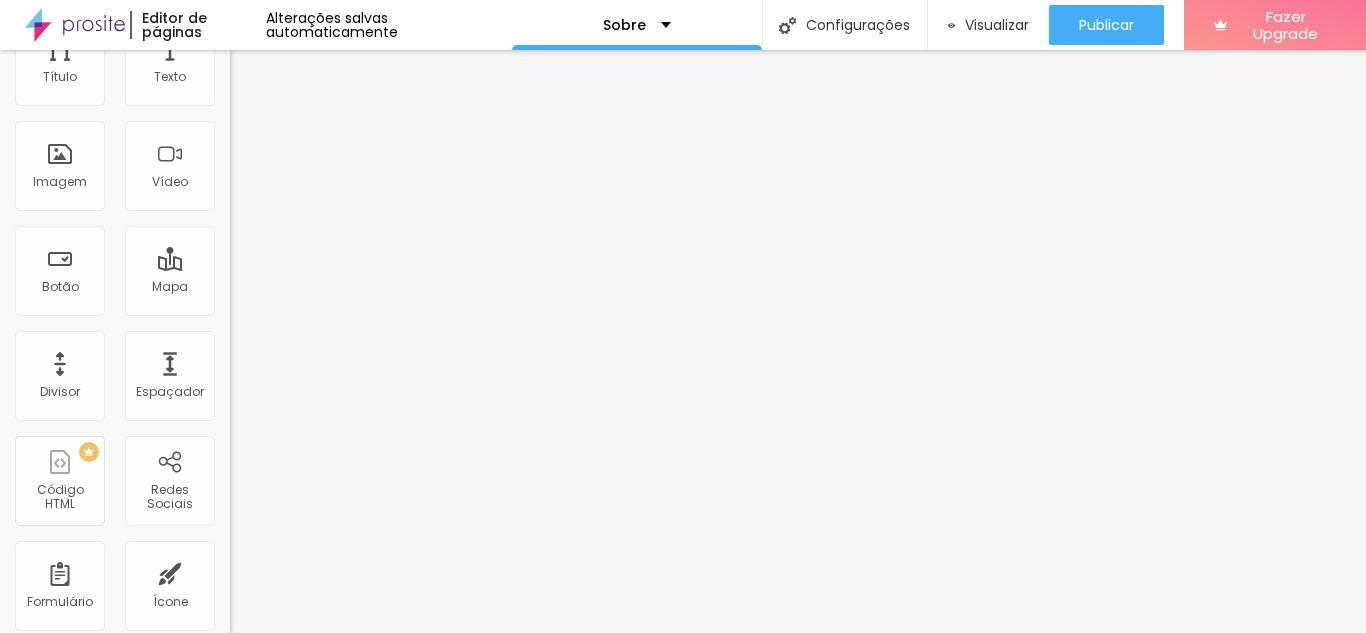 scroll, scrollTop: 122, scrollLeft: 0, axis: vertical 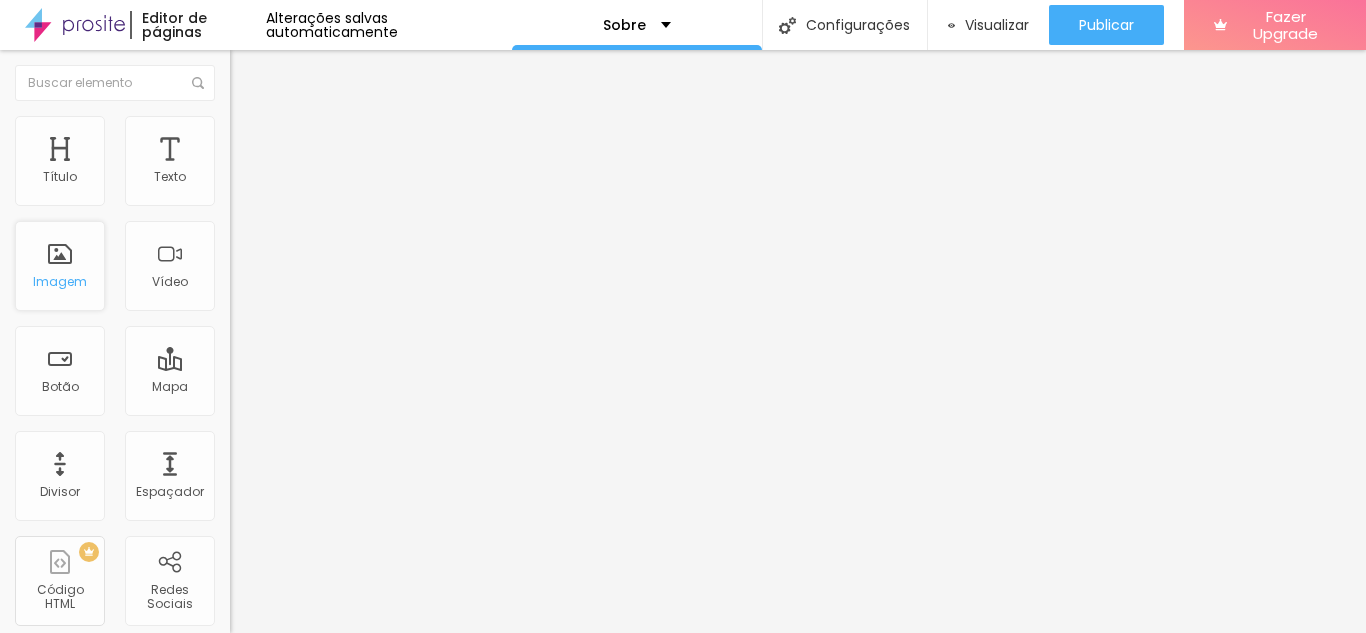 click on "Imagem" at bounding box center (60, 282) 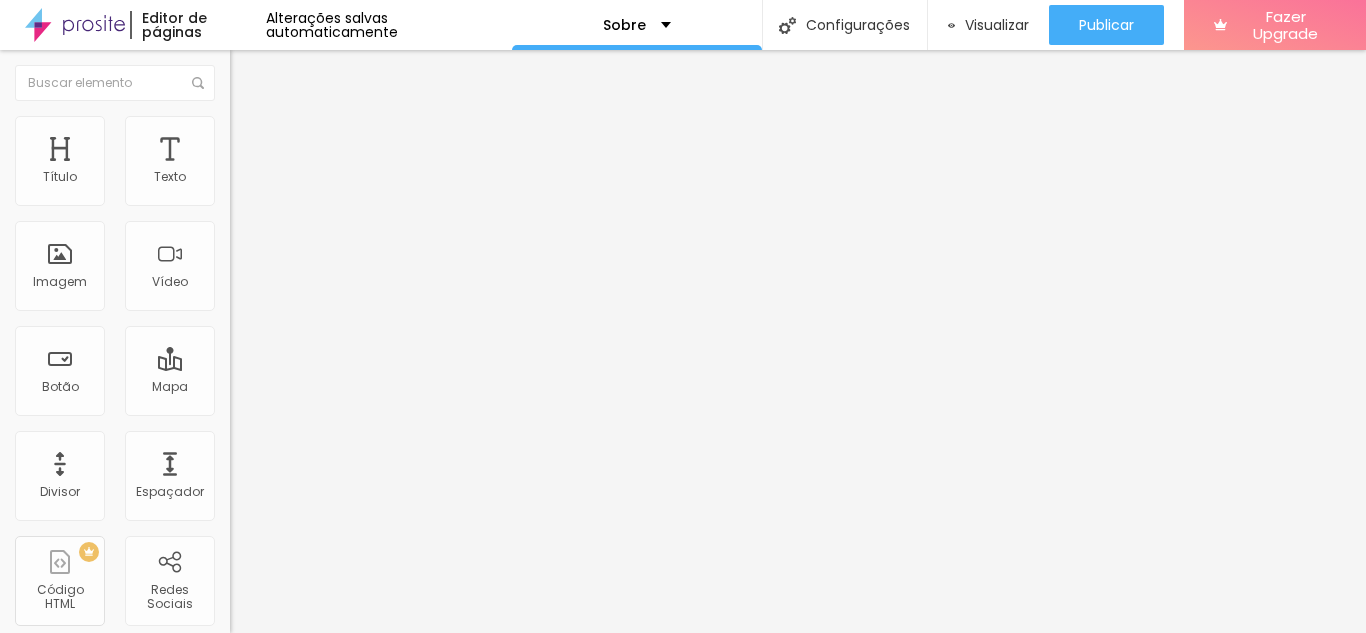click on "Avançado" at bounding box center [345, 126] 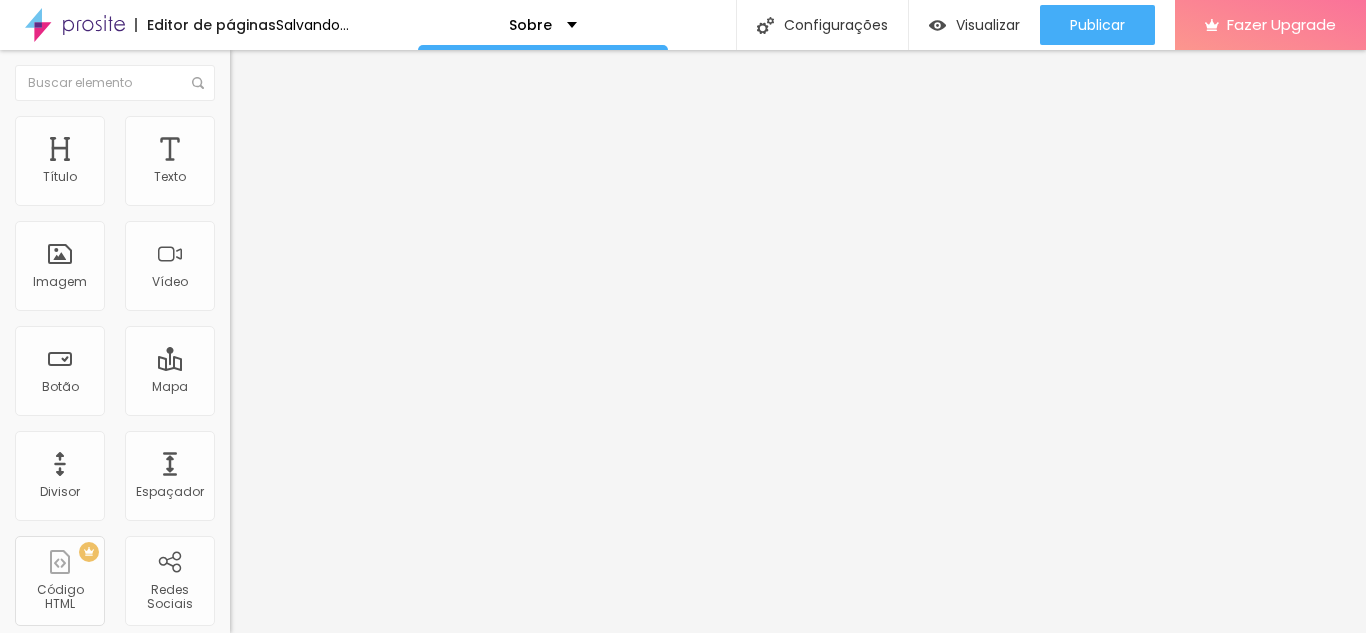 click on "Estilo" at bounding box center [263, 129] 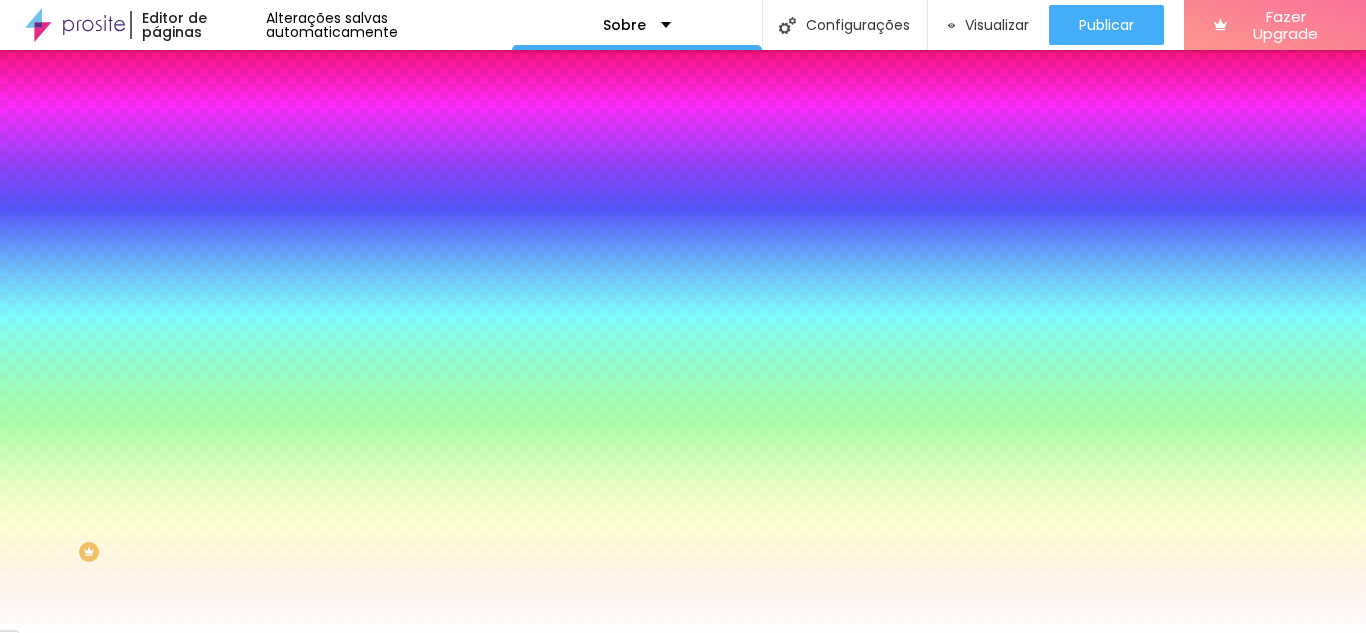 click on "Avançado" at bounding box center [281, 149] 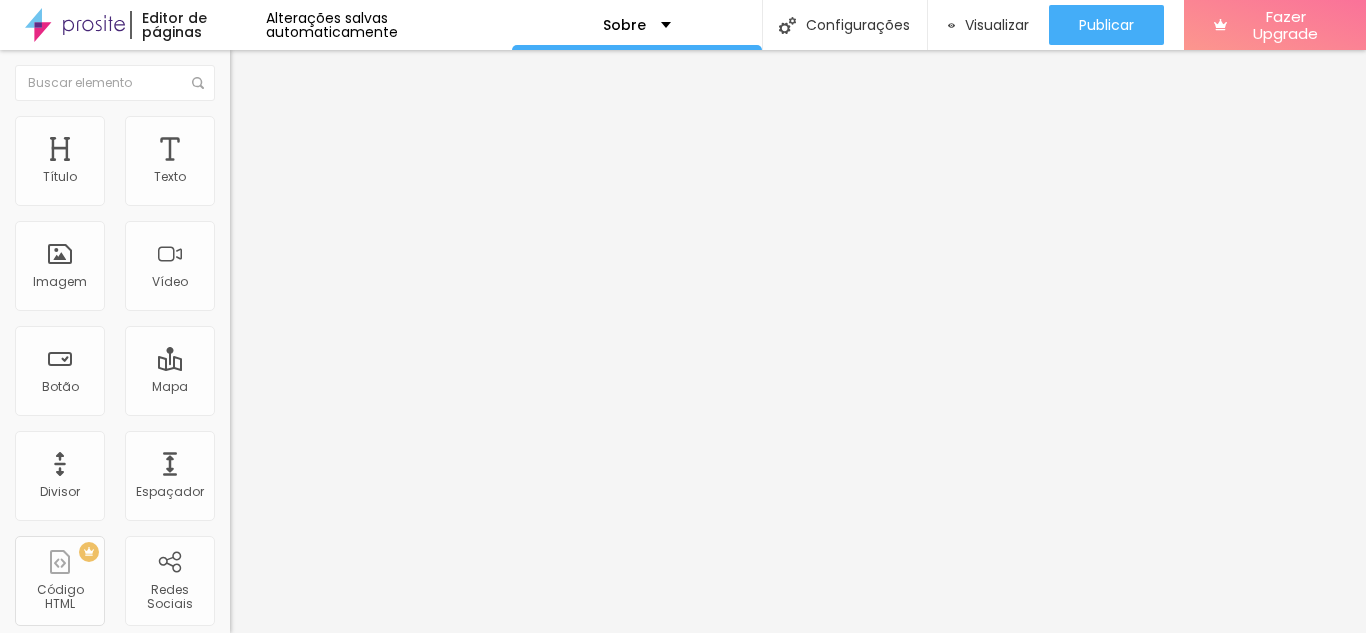 click on "Estilo" at bounding box center [345, 126] 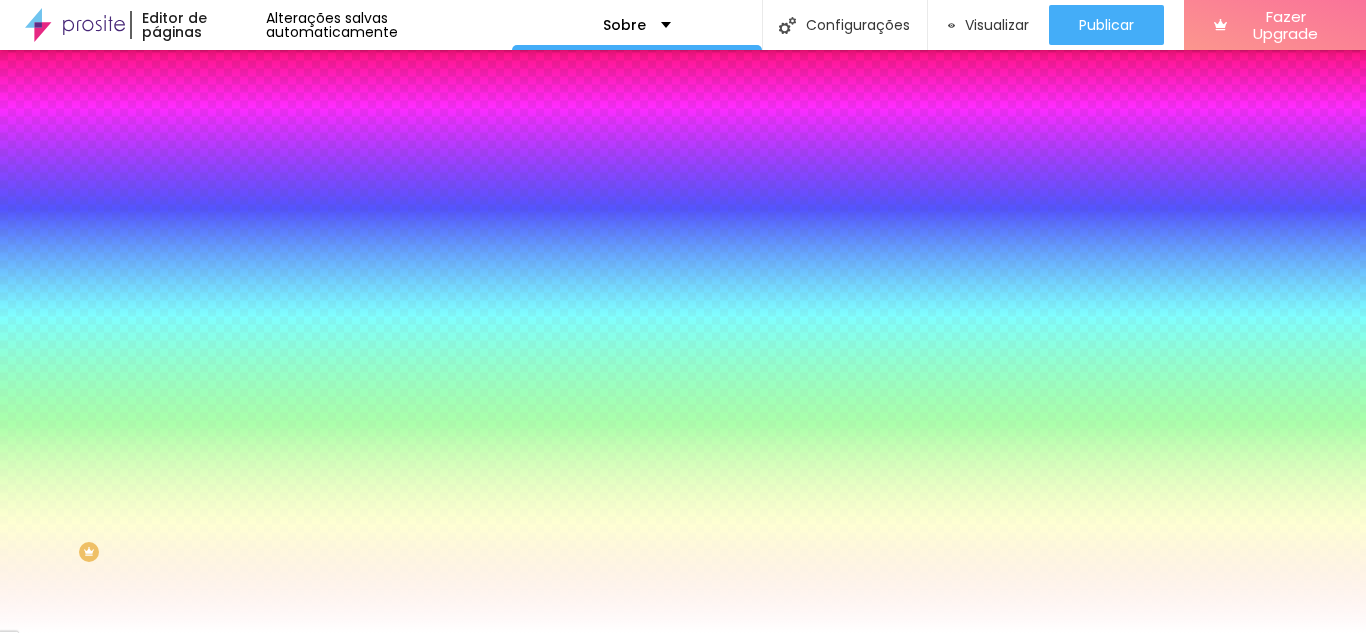 click at bounding box center [345, 191] 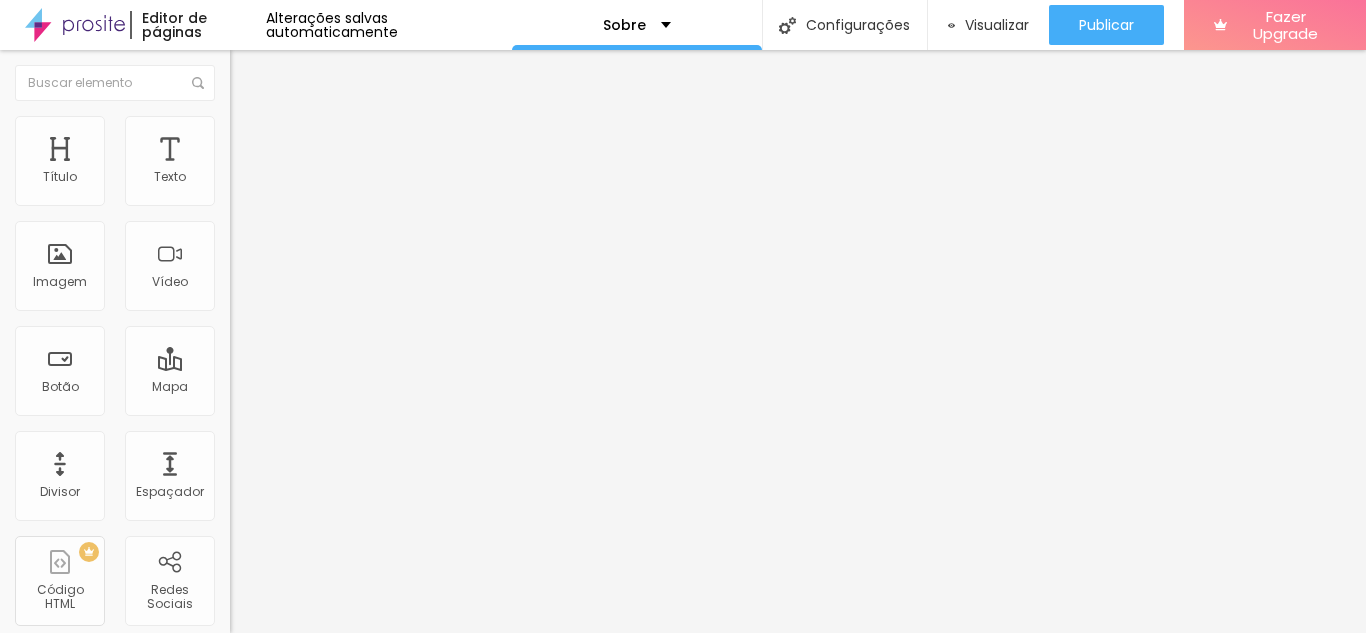 click on "Conteúdo Estilo Avançado" at bounding box center [345, 126] 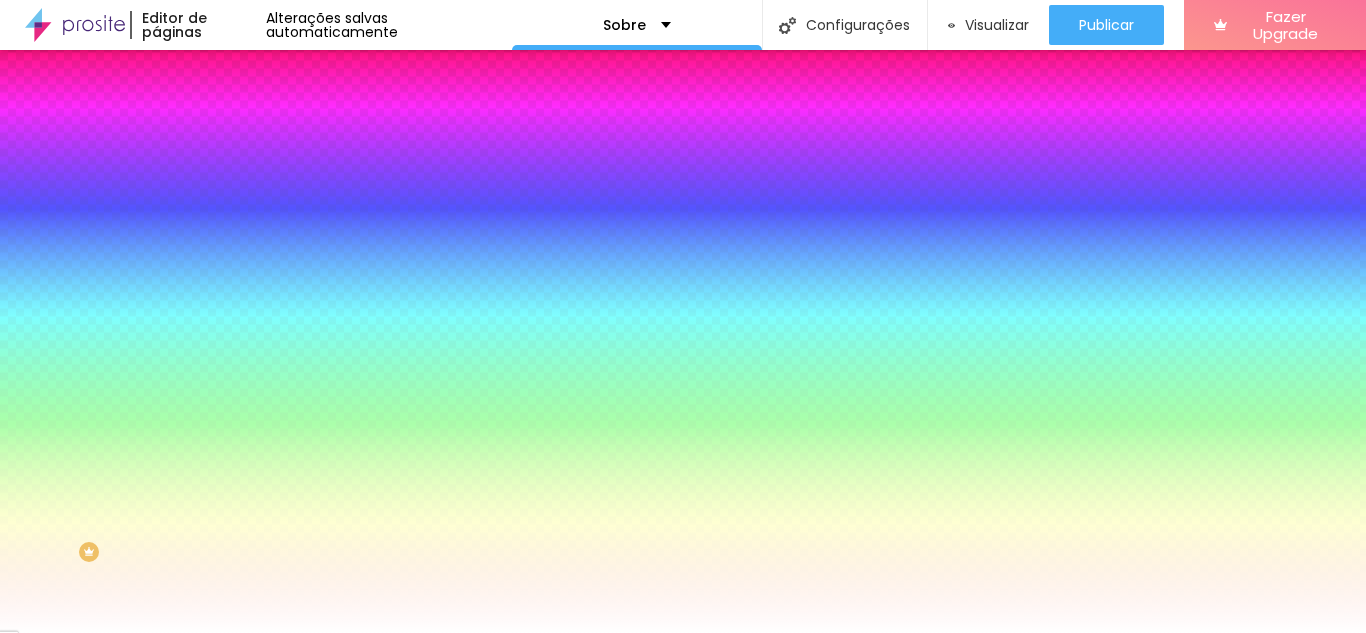 click at bounding box center [244, 323] 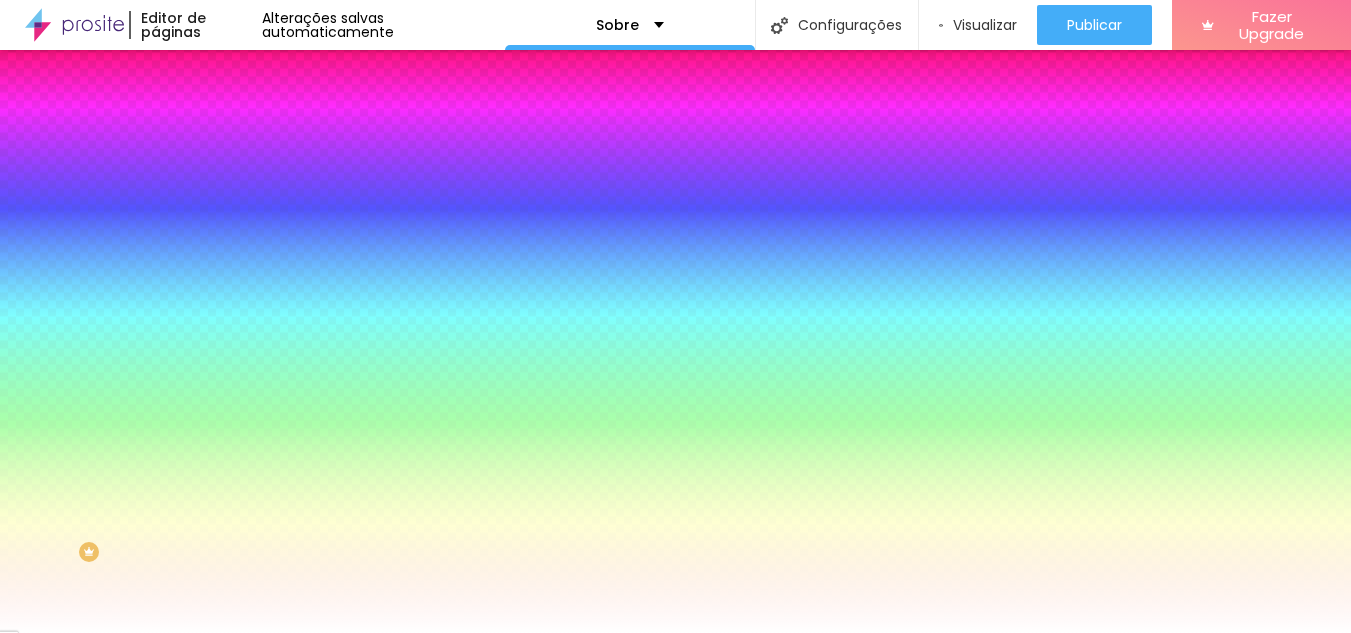 click at bounding box center [675, 633] 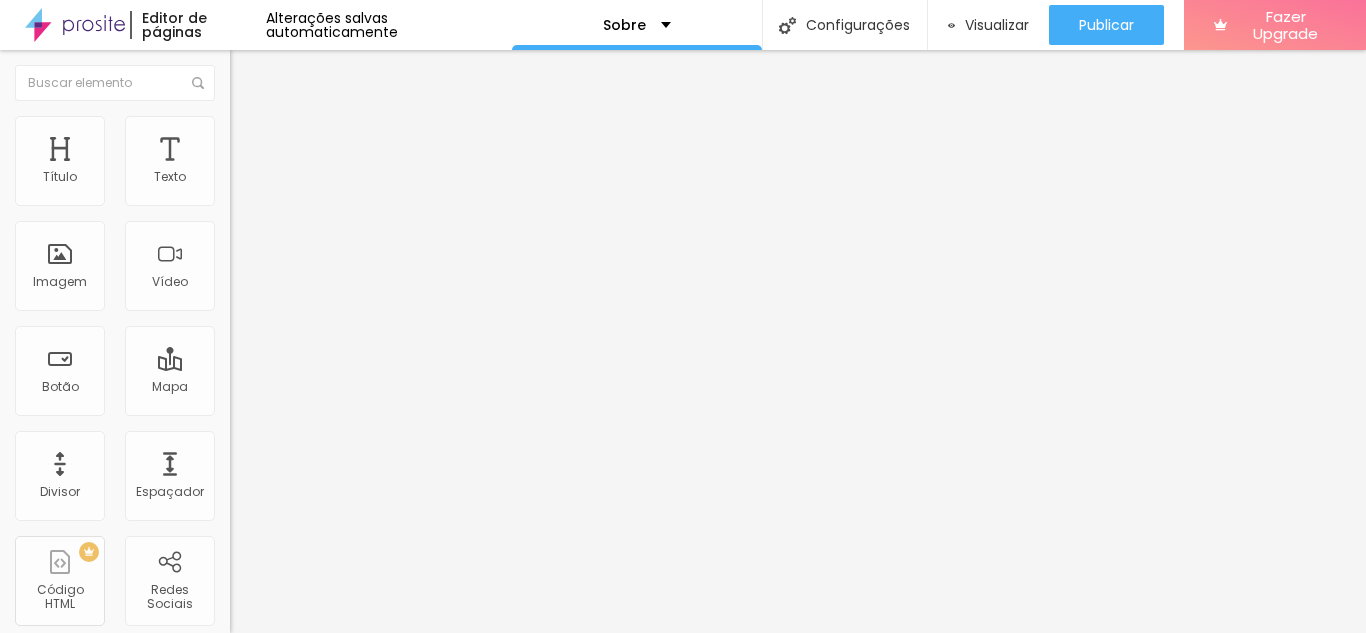 click on "Estilo" at bounding box center [345, 126] 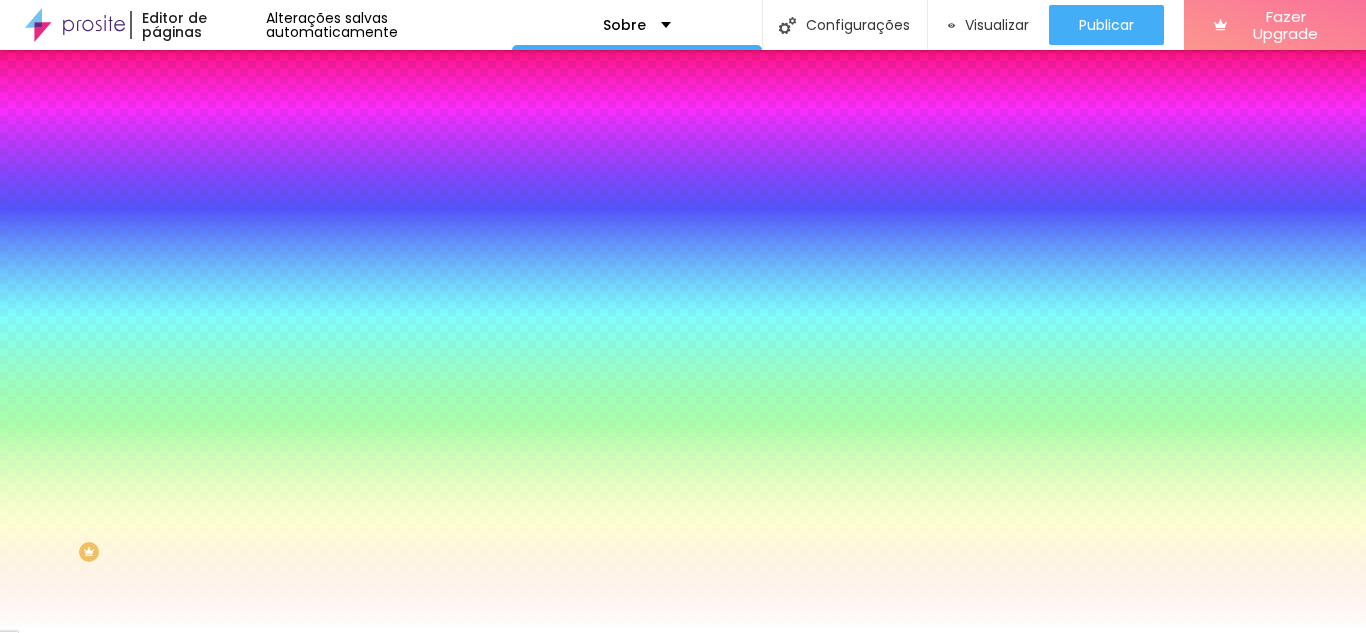 click at bounding box center [239, 145] 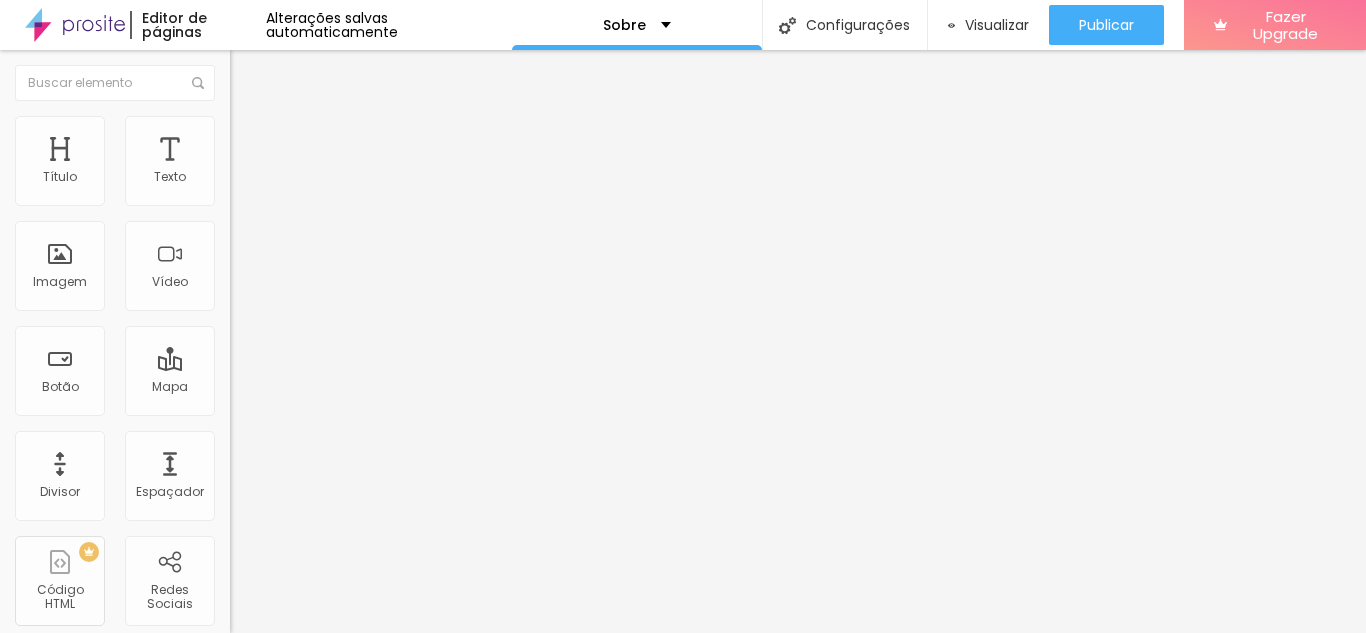 type on "15" 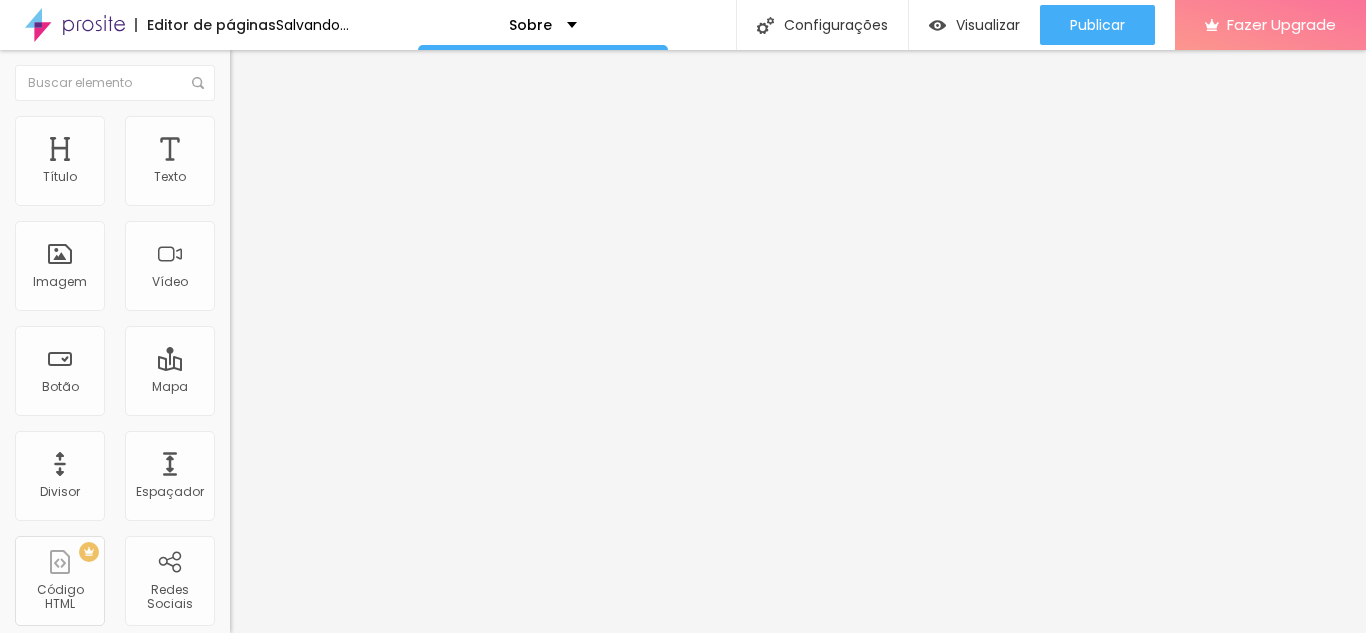 click at bounding box center [294, 396] 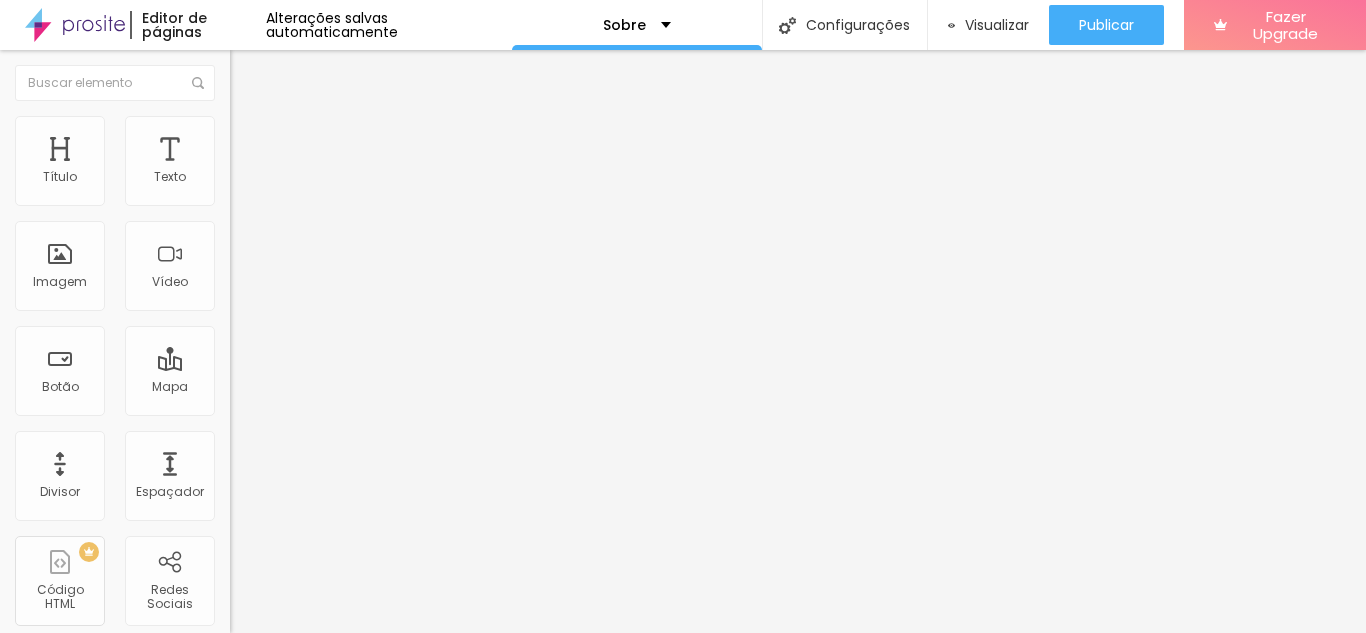 click on "Conteúdo" at bounding box center [345, 106] 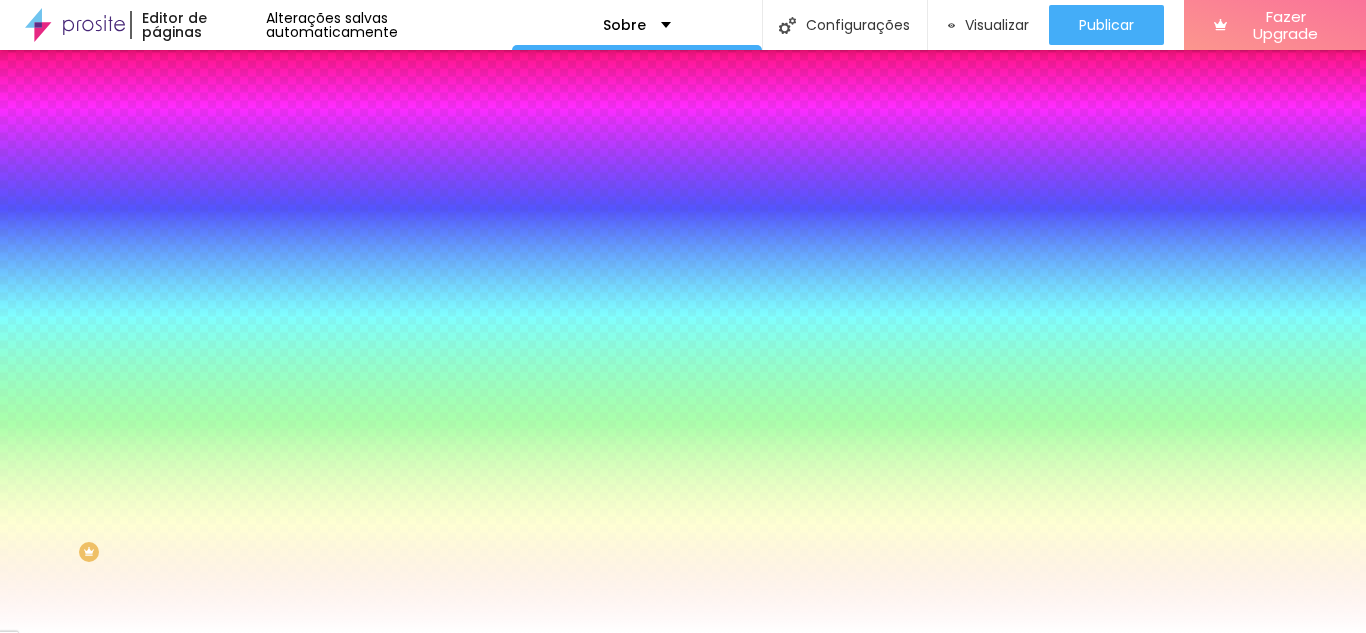 click on "Adicionar imagem" at bounding box center (294, 175) 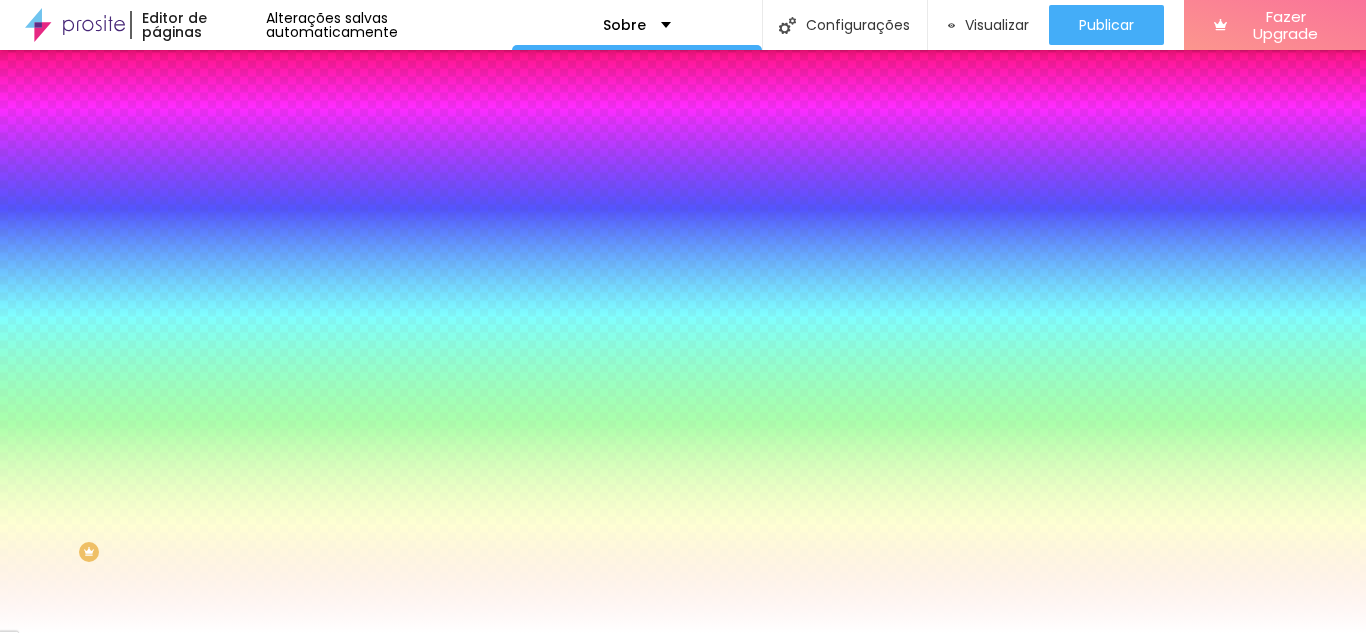 click at bounding box center (683, 760) 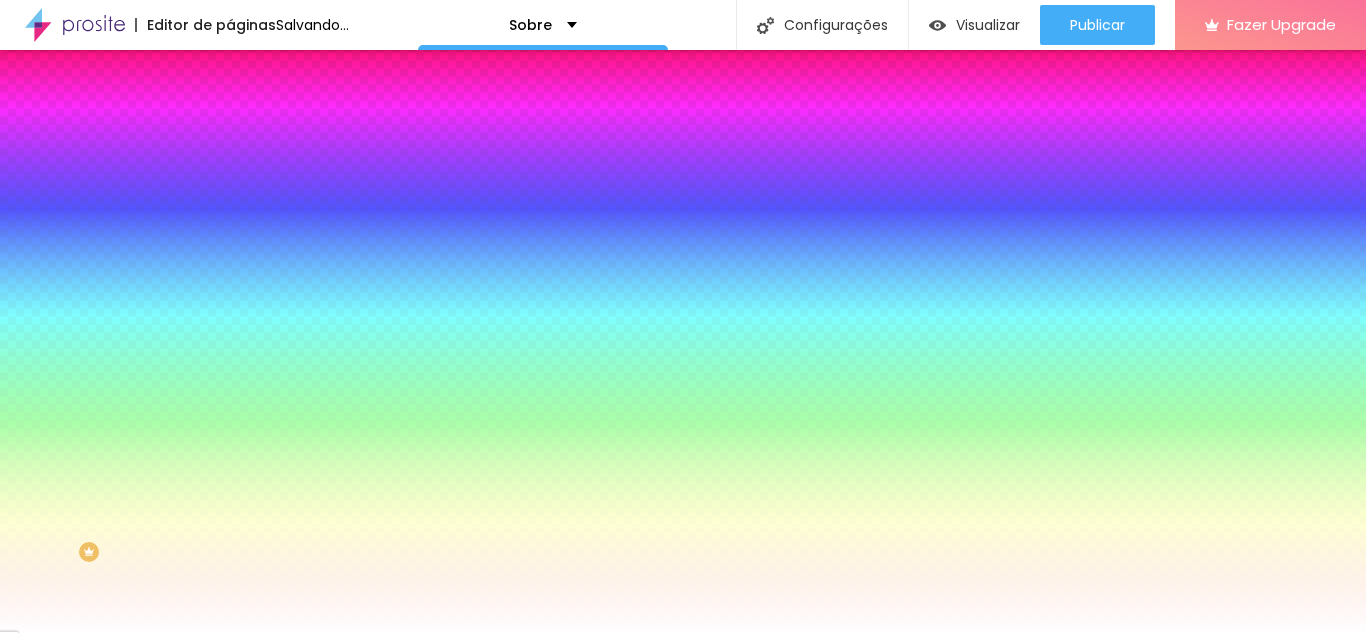 click on "Nenhum" at bounding box center [256, 199] 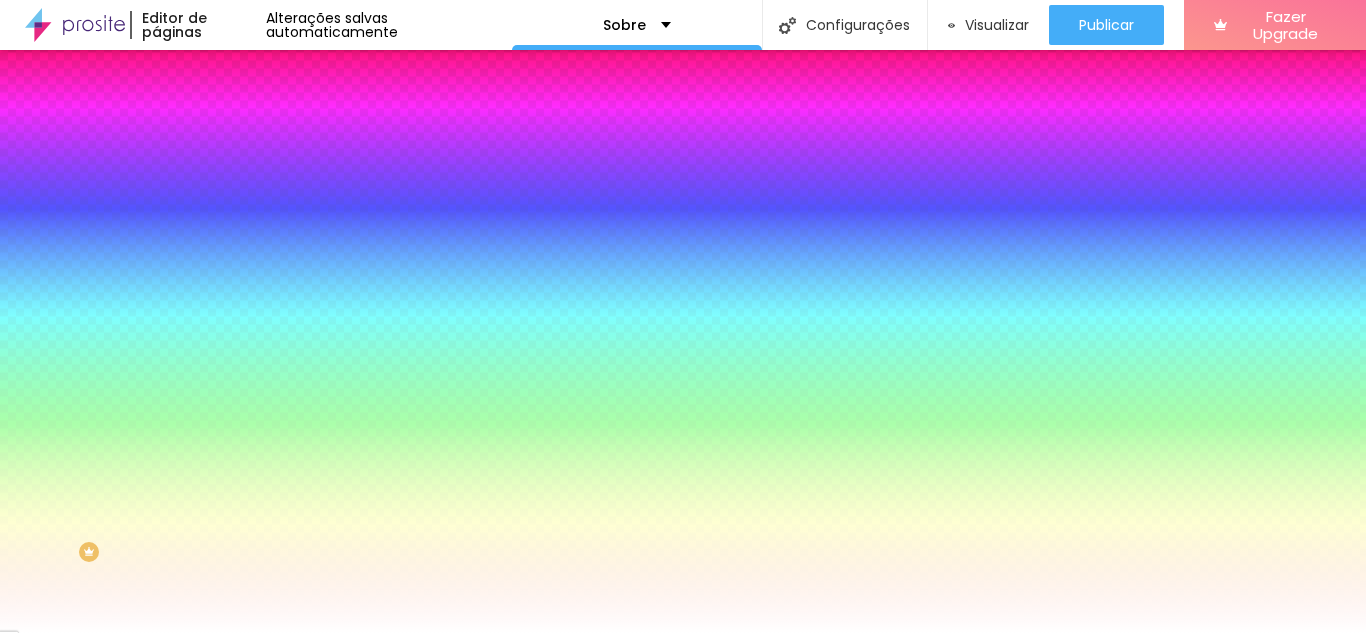 click on "Parallax" at bounding box center (254, 230) 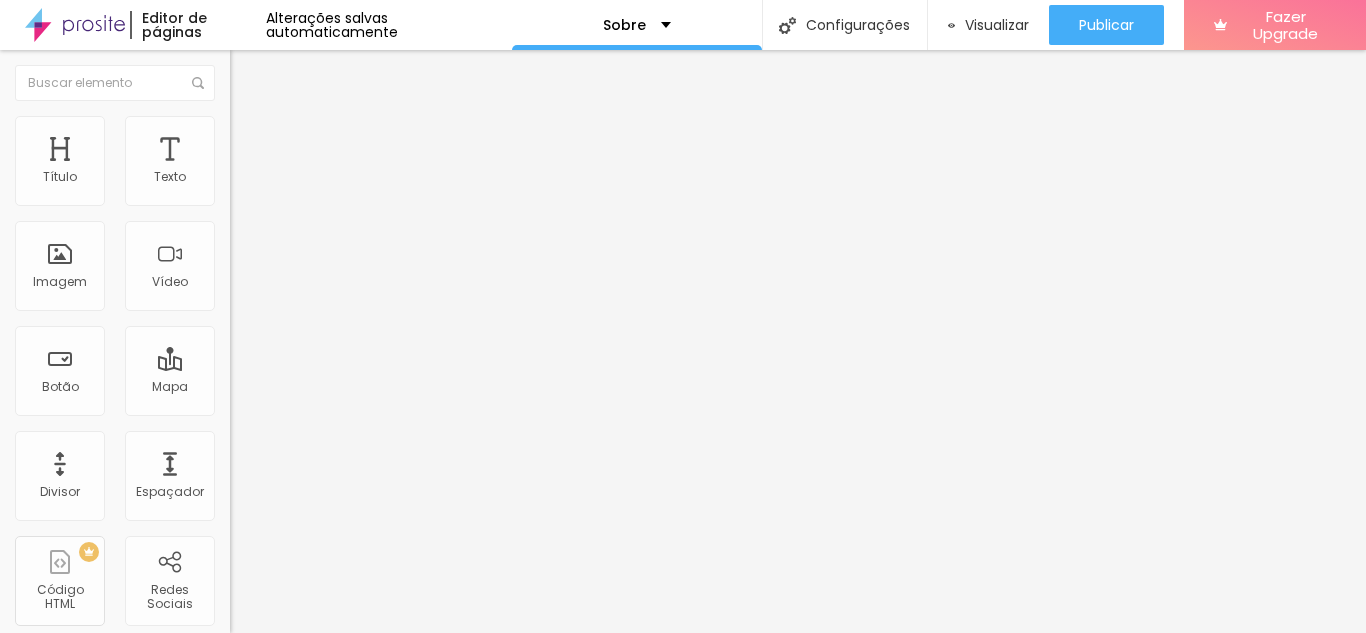 click at bounding box center [244, 181] 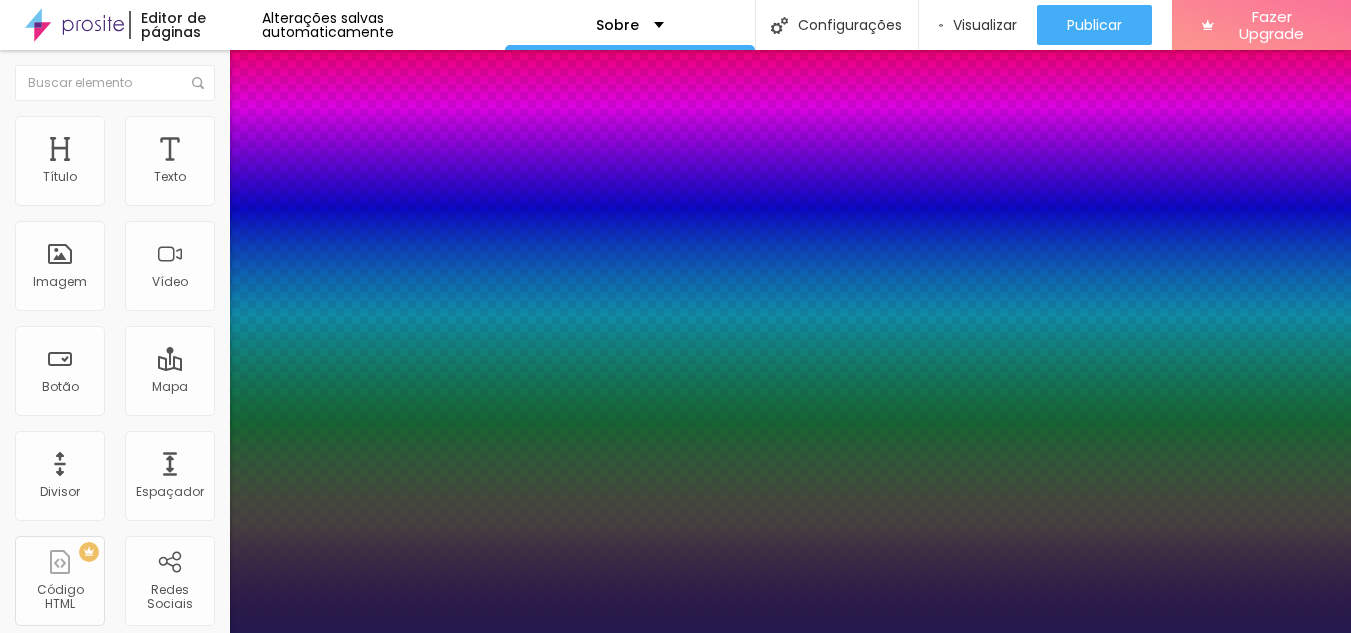 type on "1" 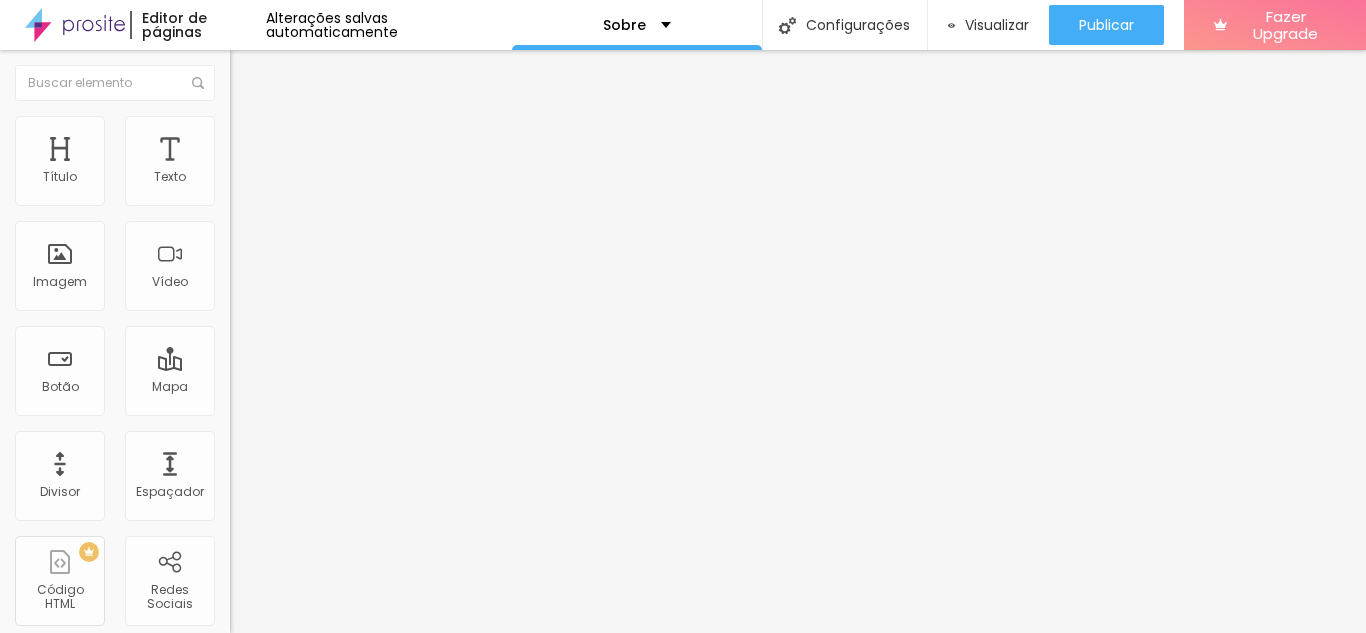 click on "Avançado" at bounding box center (281, 129) 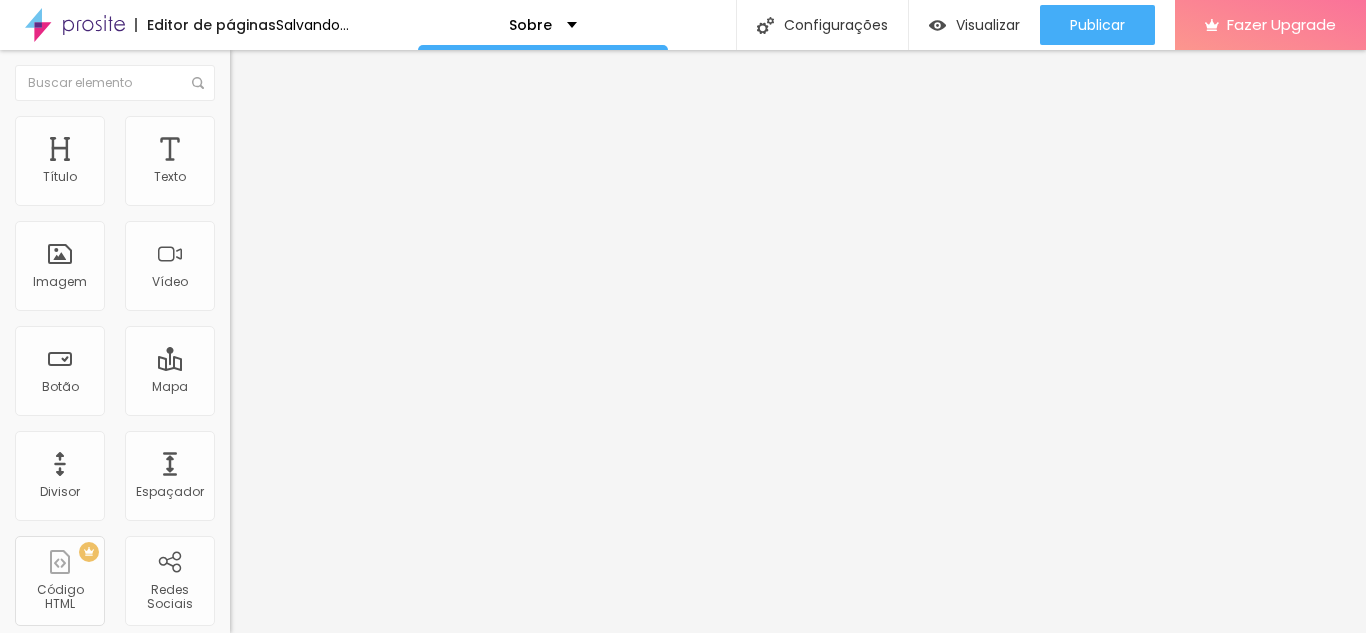click at bounding box center [237, 191] 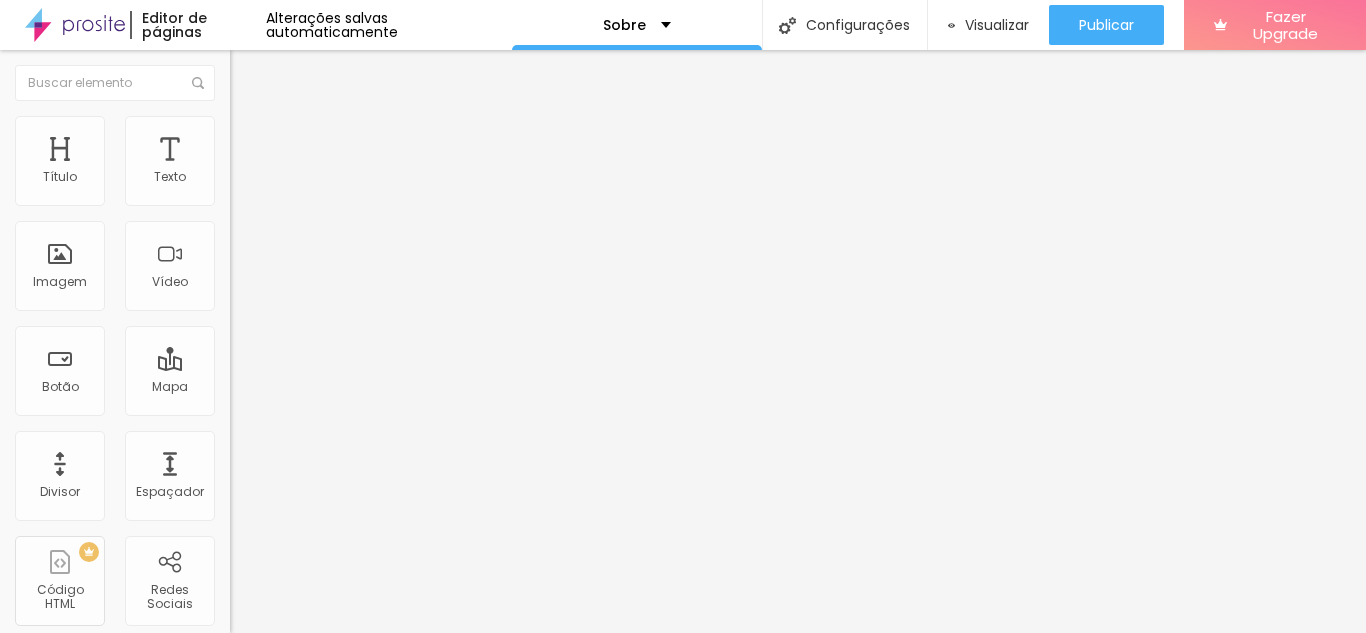 click on "Encaixotado" at bounding box center [269, 173] 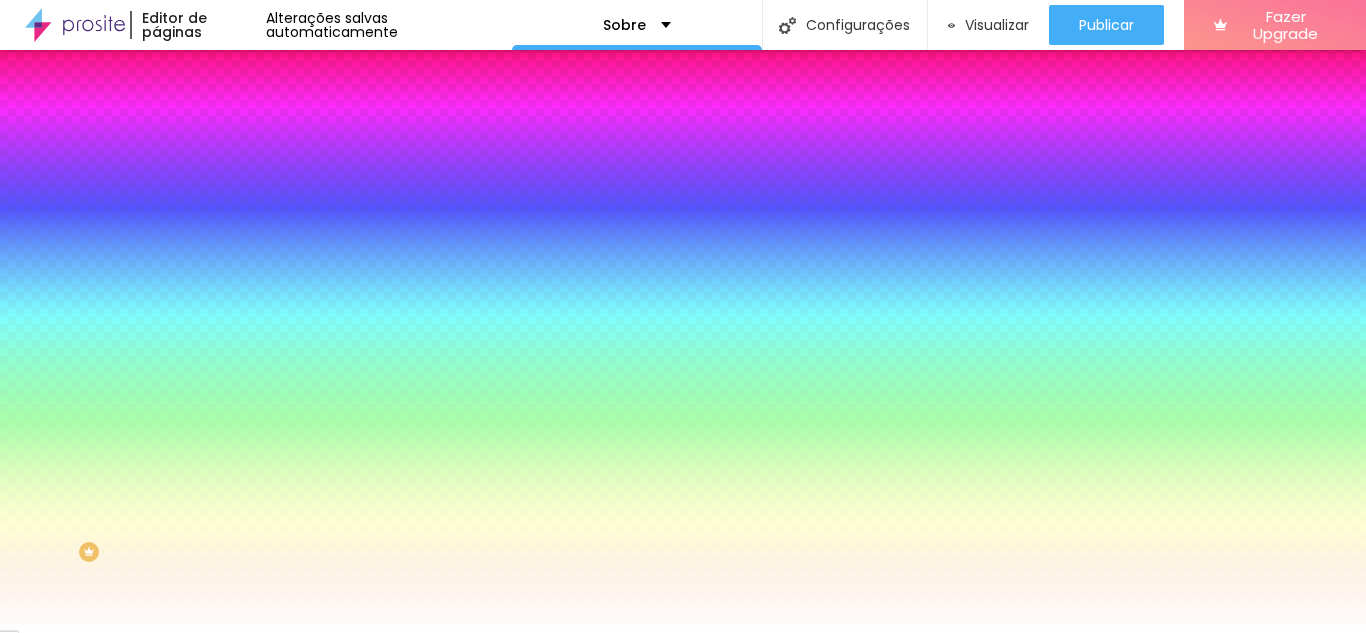 click on "Avançado" at bounding box center (281, 149) 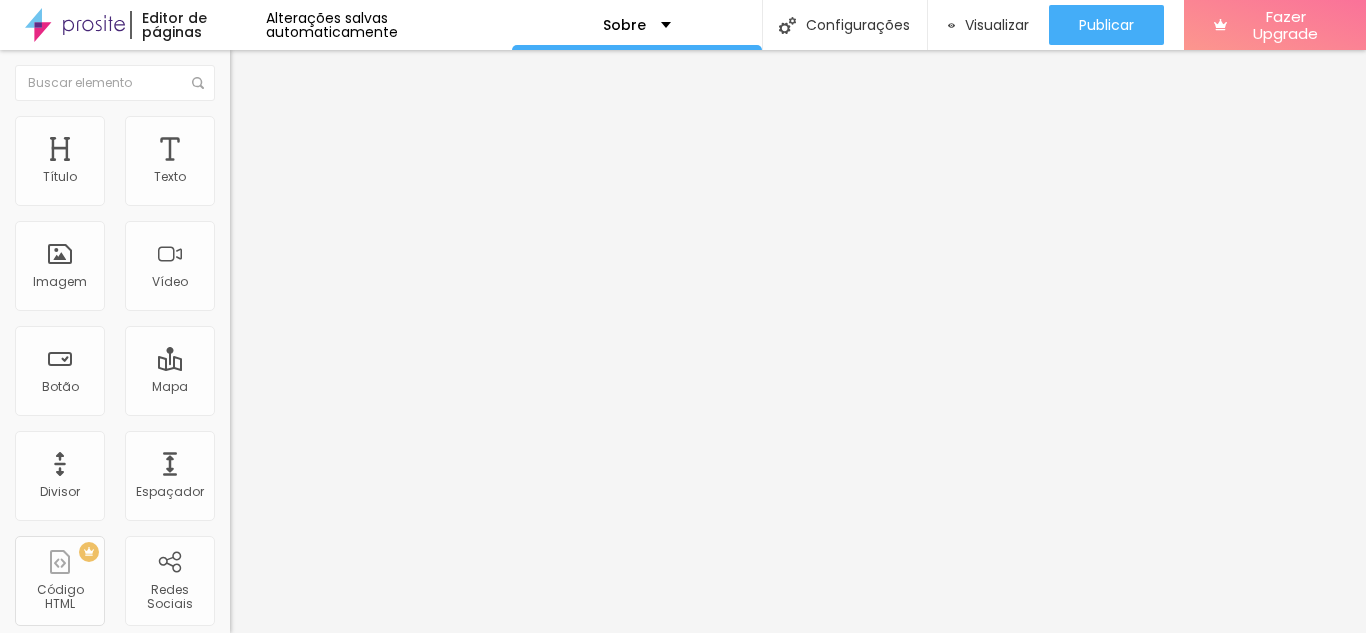click on "Estilo" at bounding box center (345, 126) 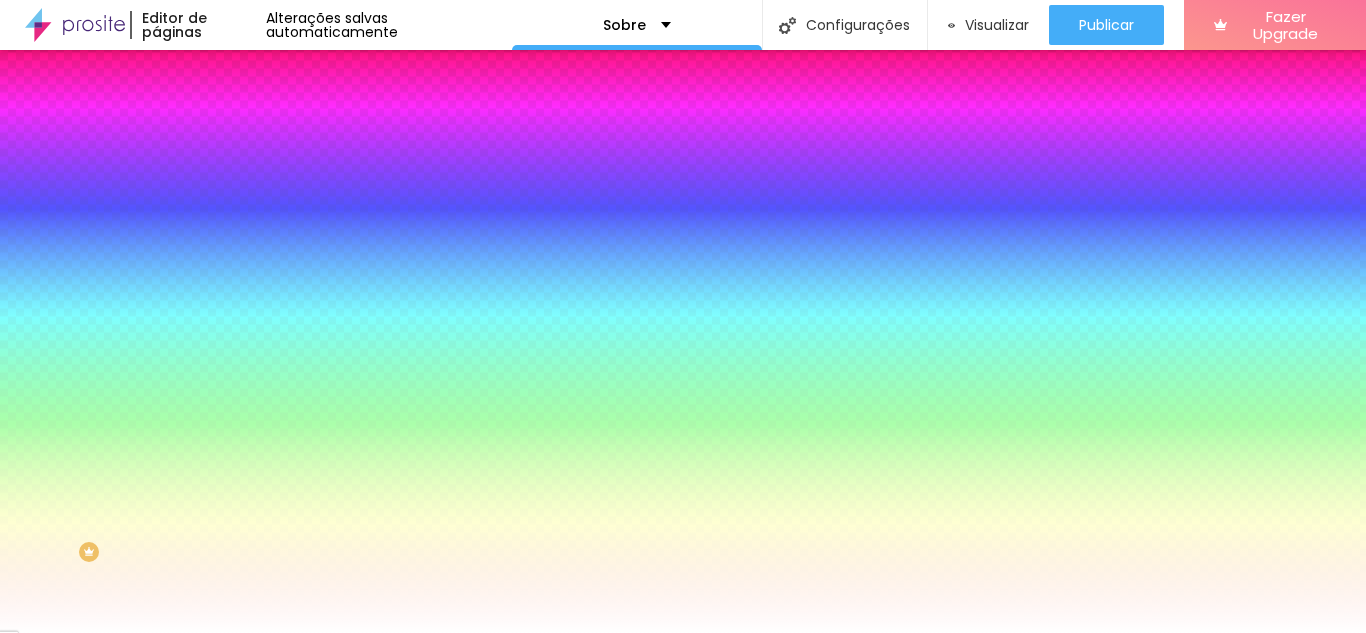 click on "Avançado" at bounding box center [345, 146] 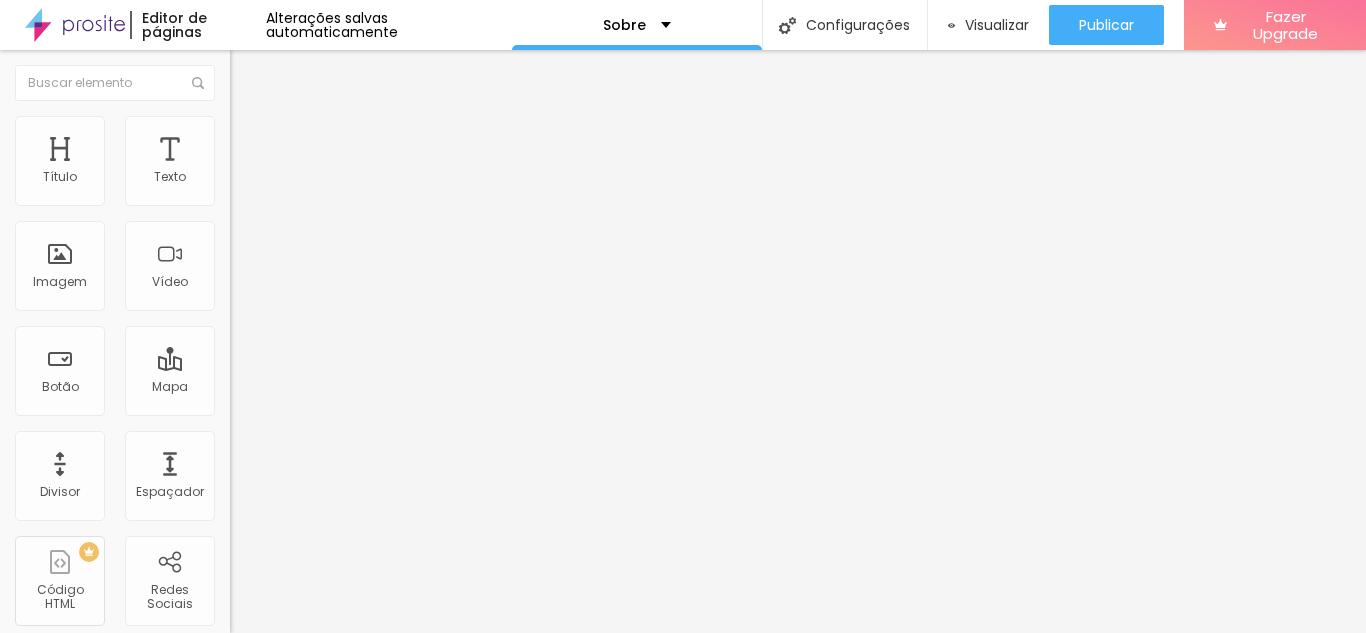 type on "25" 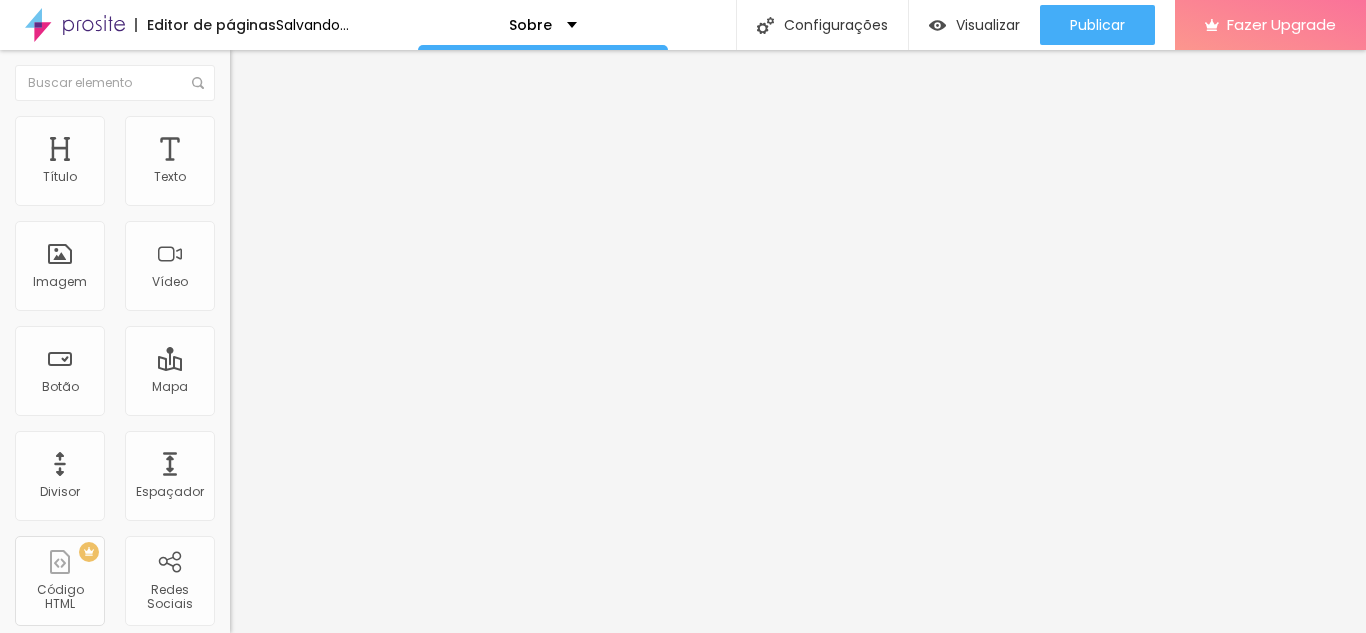 type on "6" 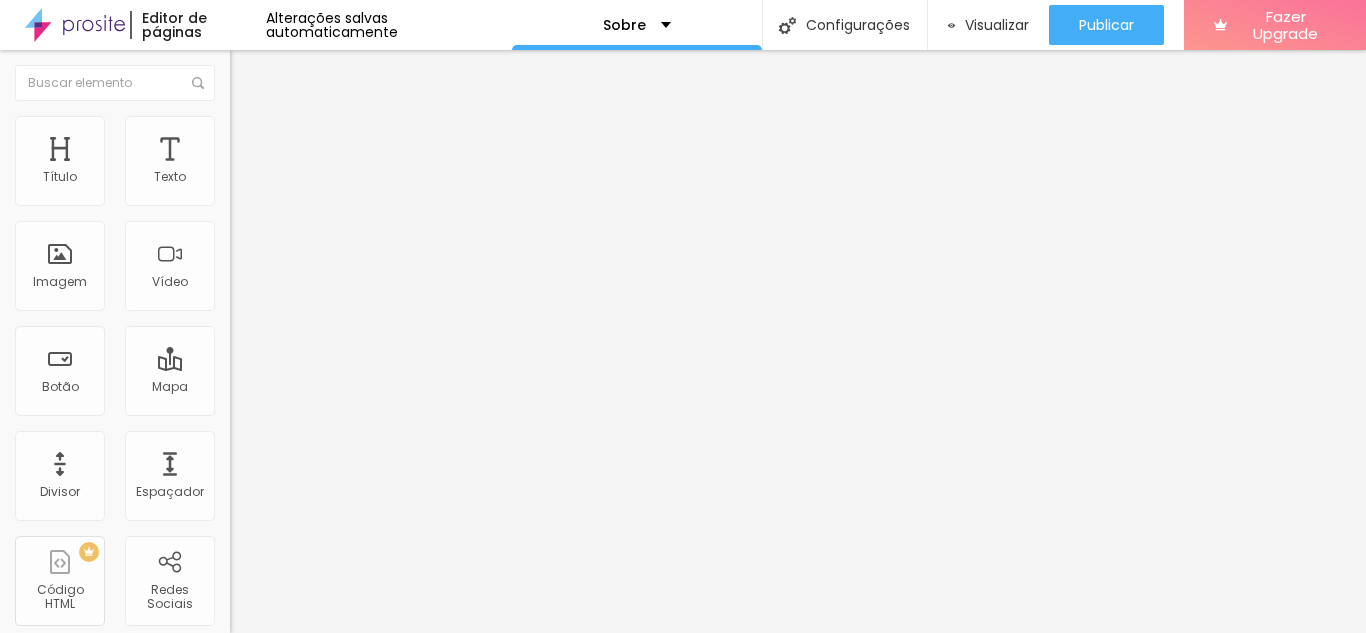 type on "25" 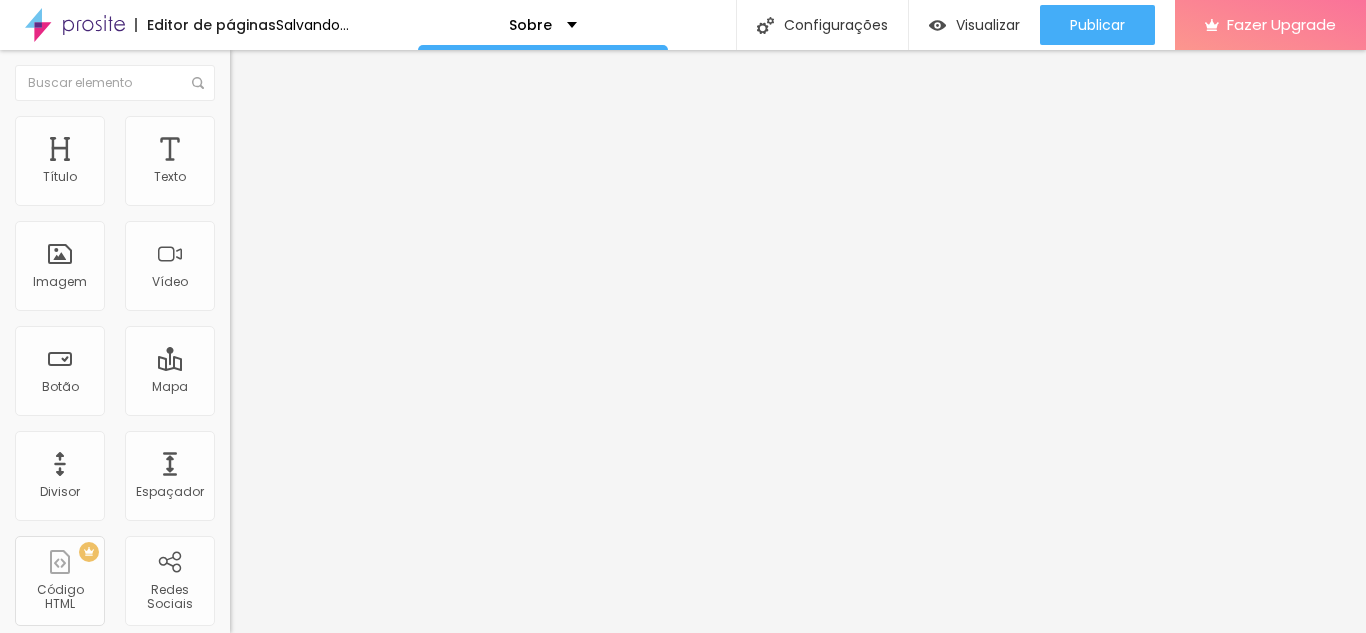 click at bounding box center [294, 679] 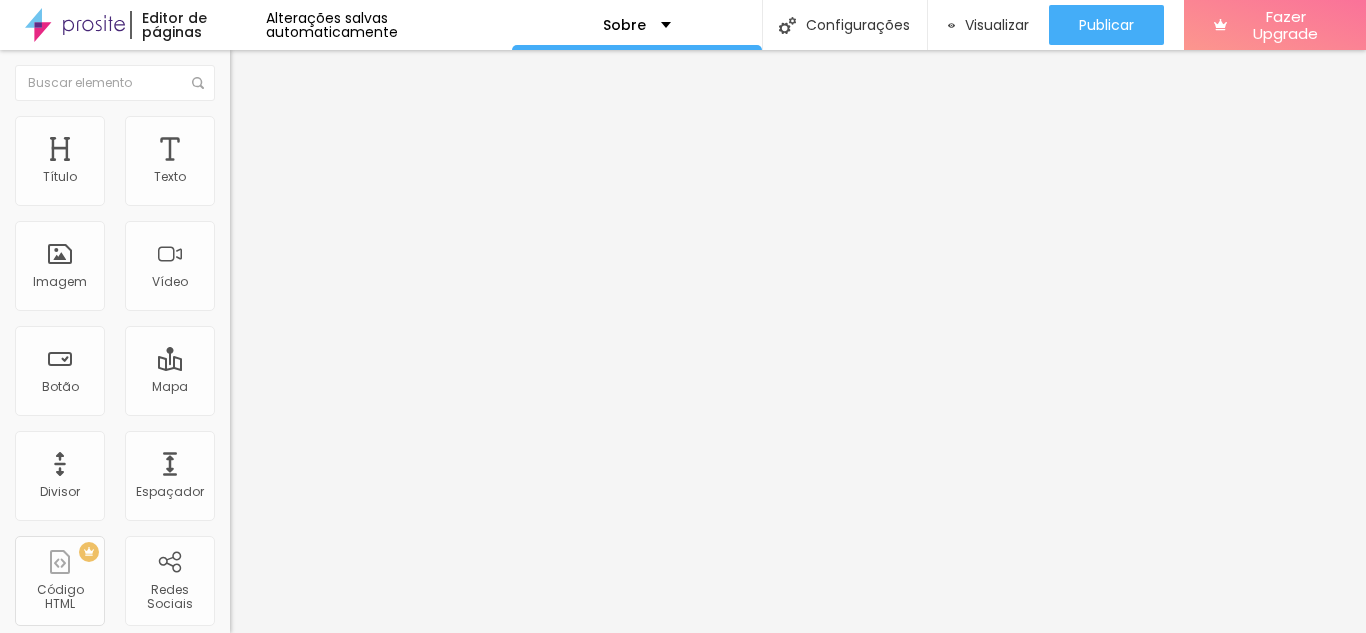 type on "12" 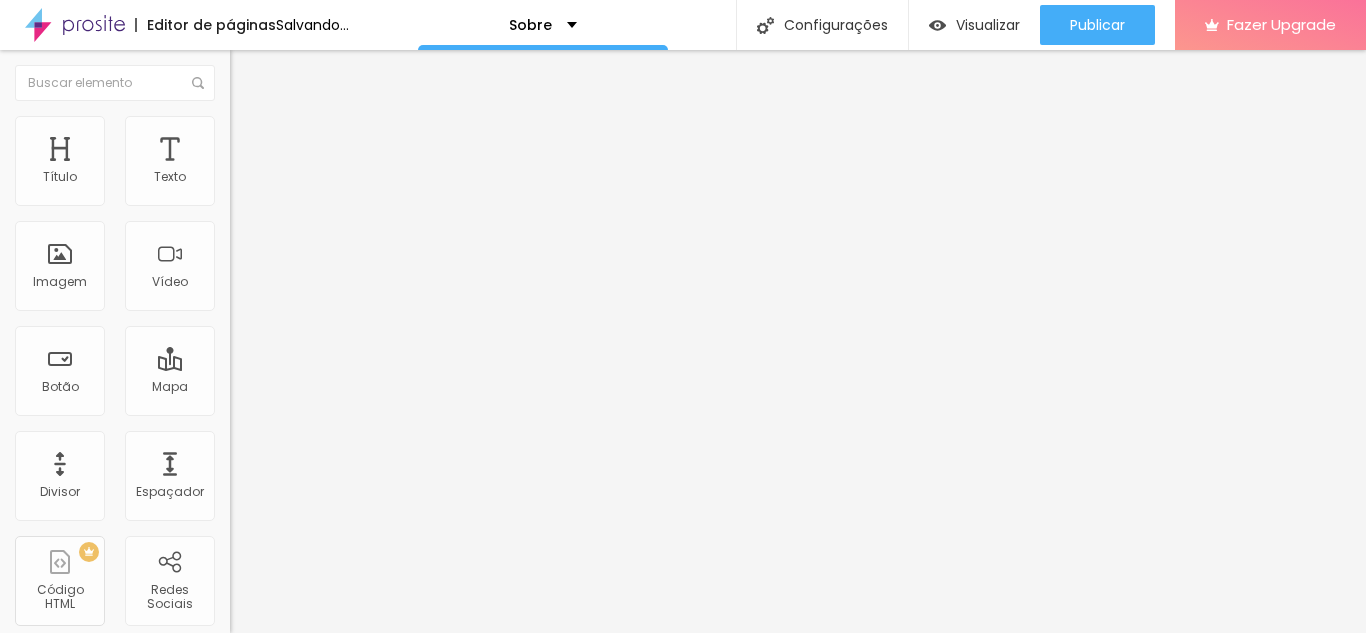type on "50" 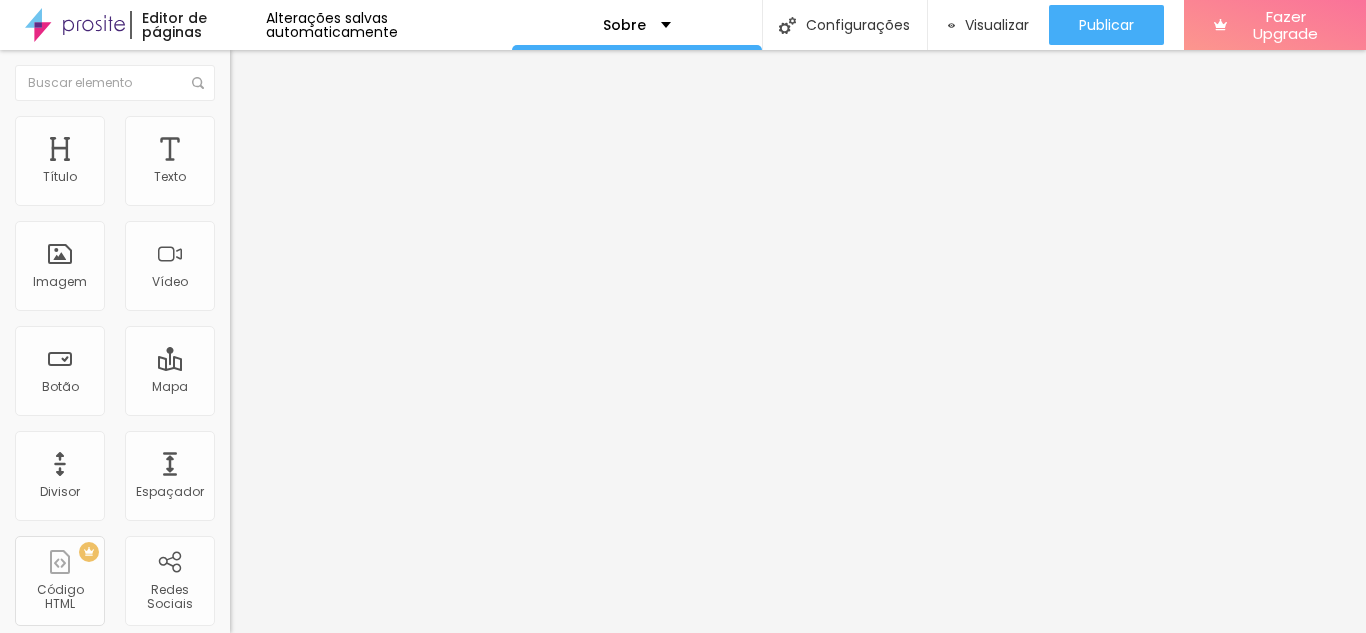 click on "Estilo" at bounding box center (263, 129) 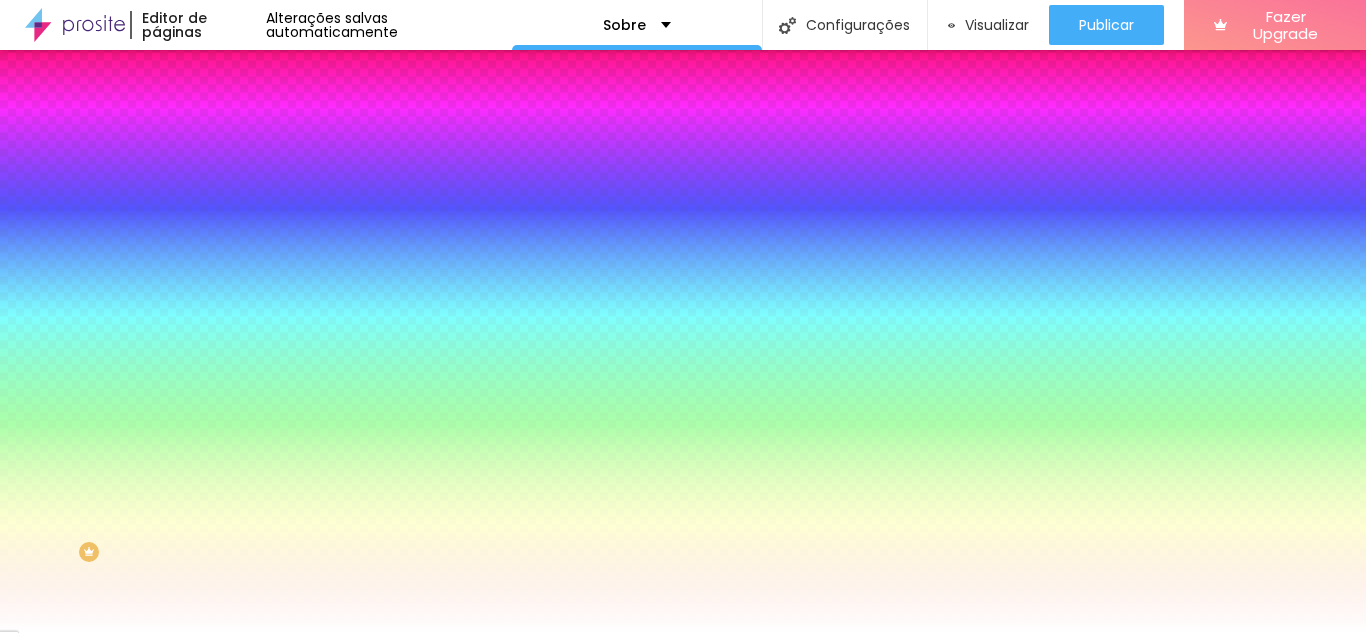 click on "Avançado" at bounding box center (281, 149) 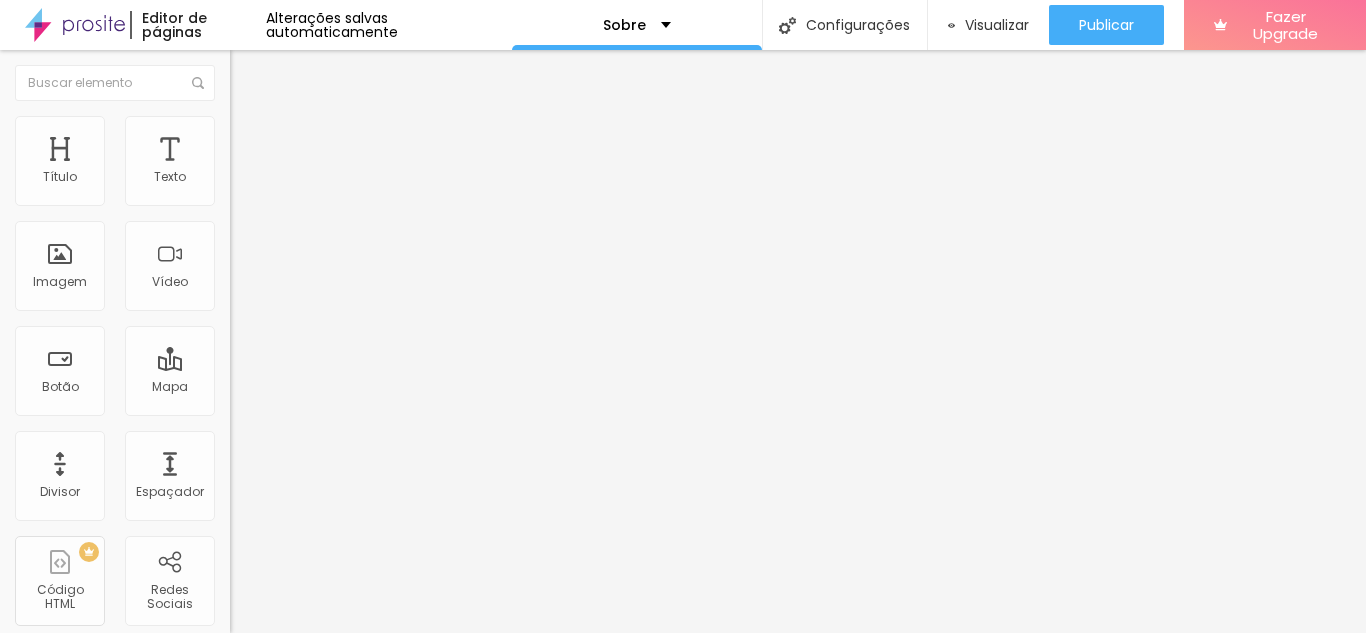 type on "25" 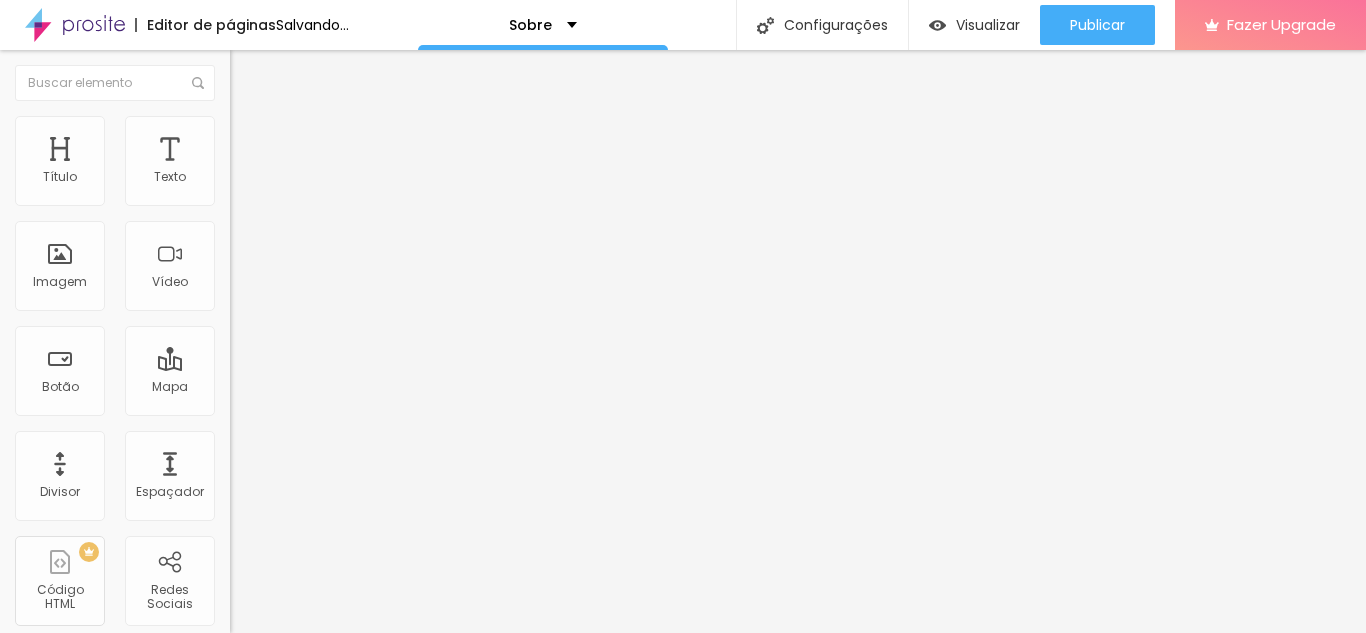 type on "40" 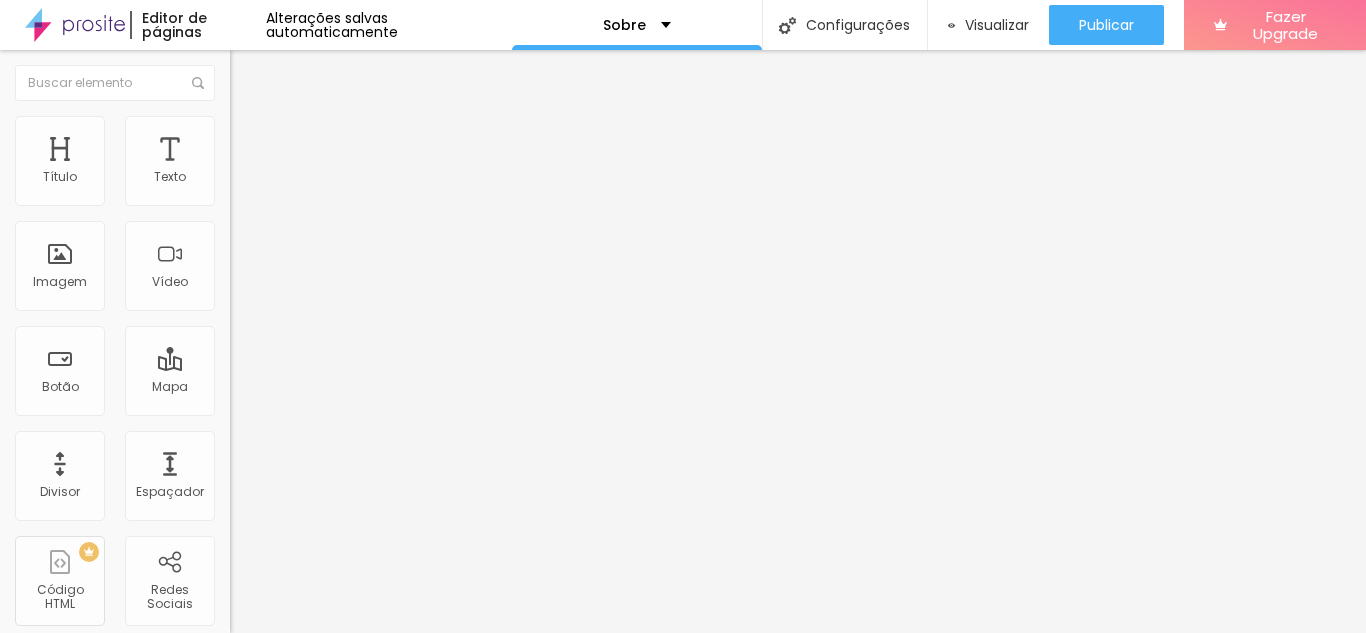 type on "20" 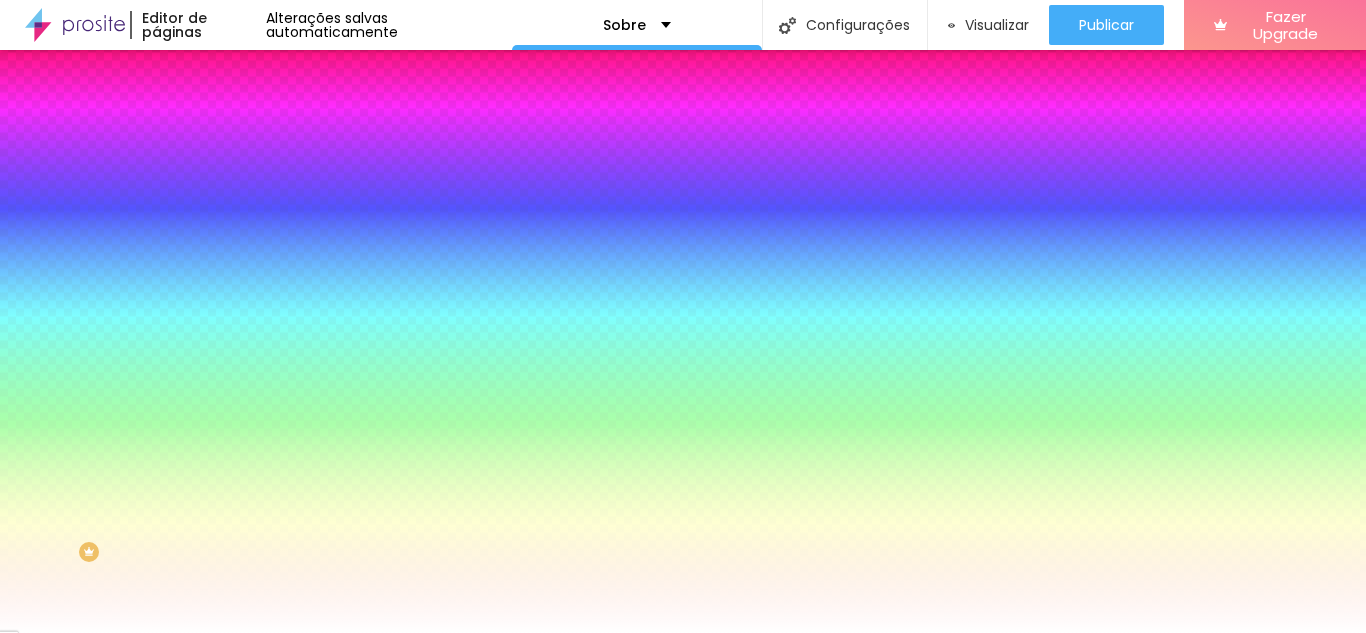 type on "15" 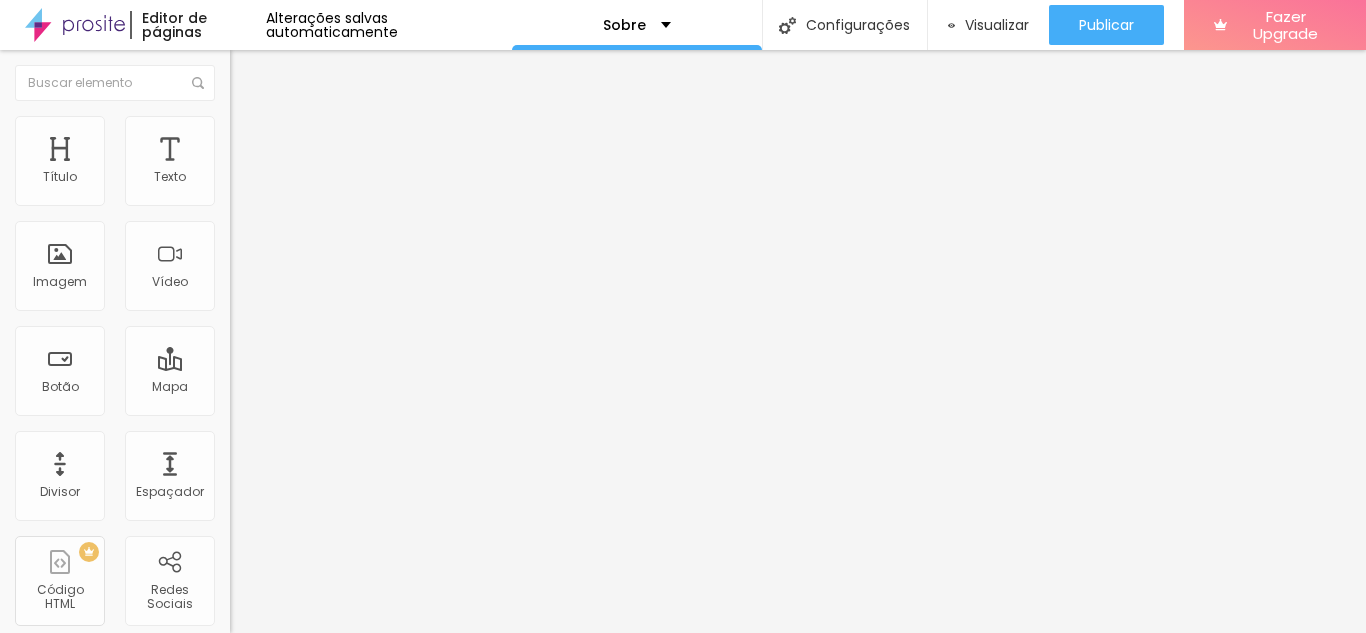 click at bounding box center (237, 191) 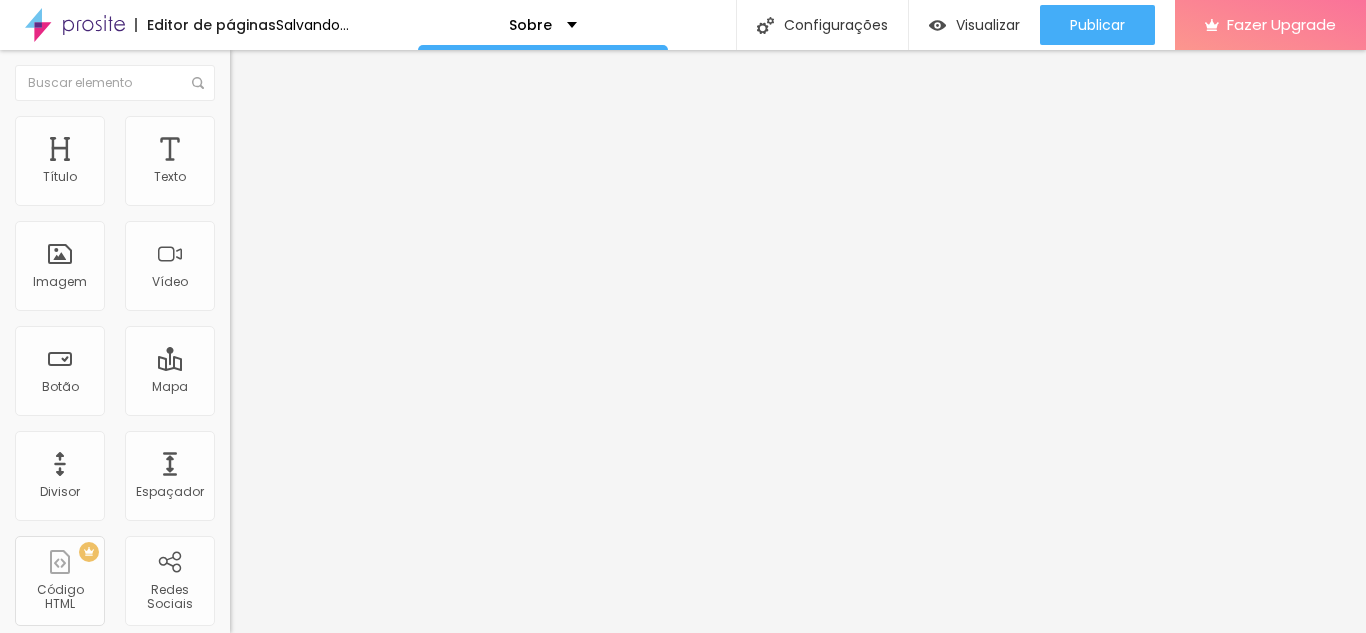 click at bounding box center [237, 175] 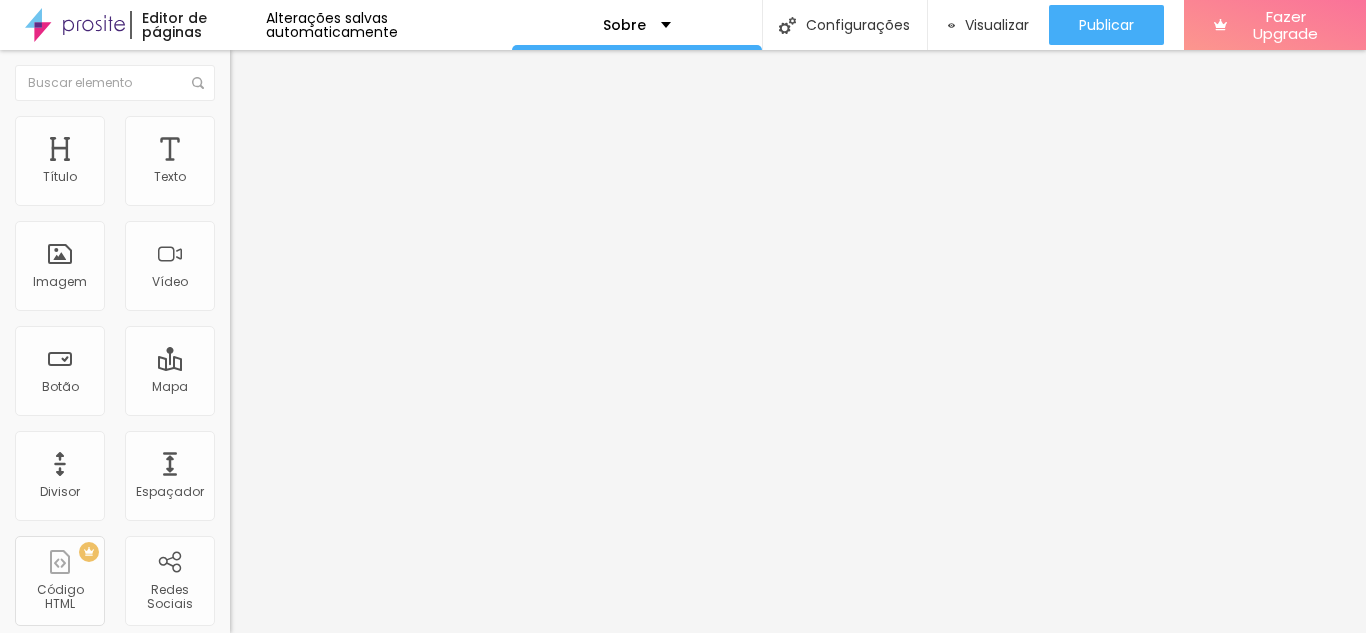 click at bounding box center (237, 191) 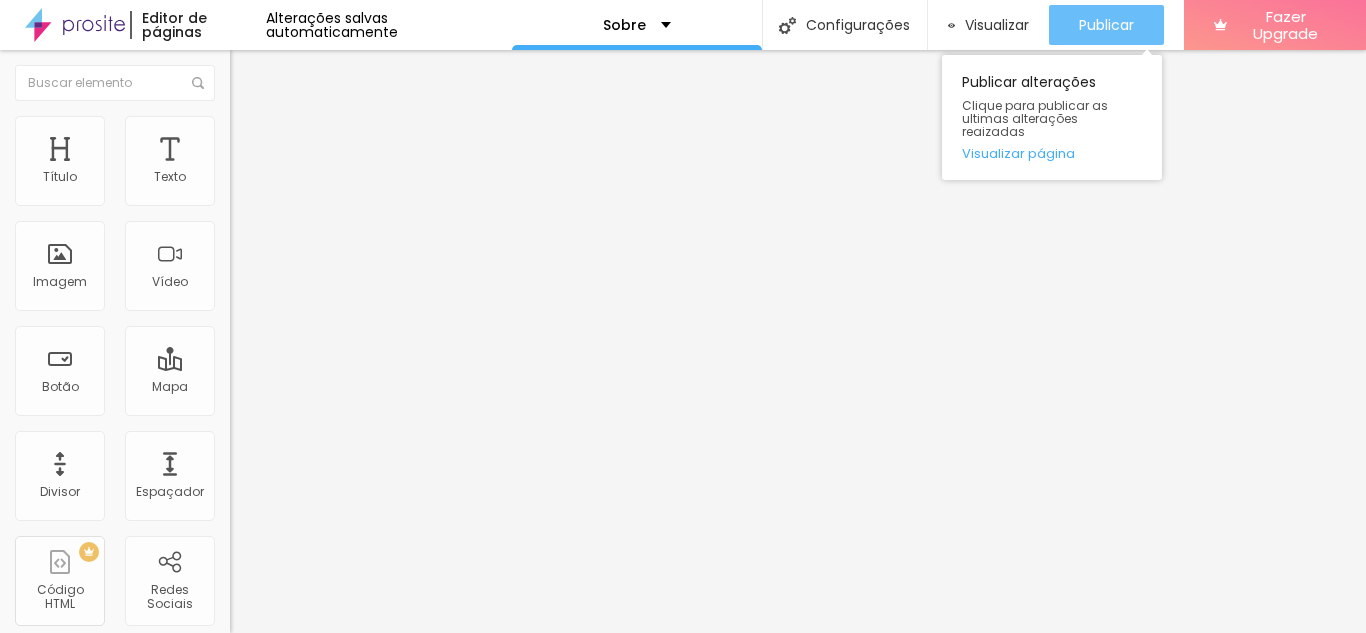 click on "Publicar" at bounding box center (1106, 25) 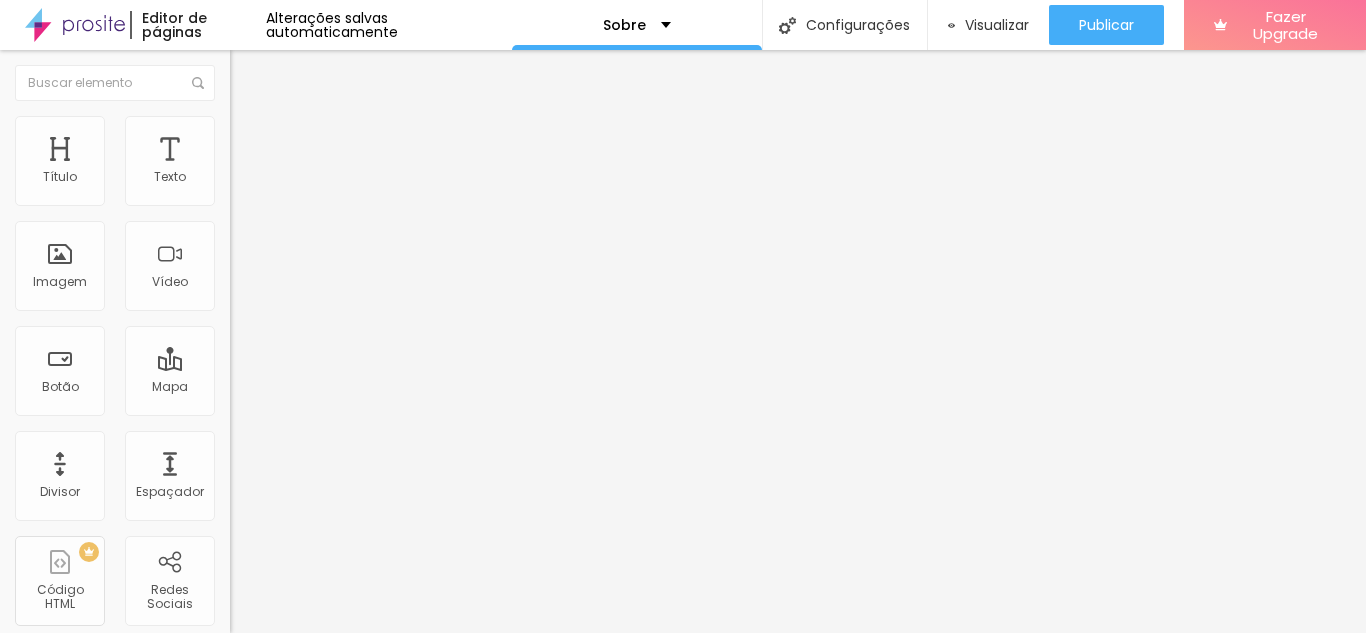 click on "Adicionar imagem" at bounding box center (294, 163) 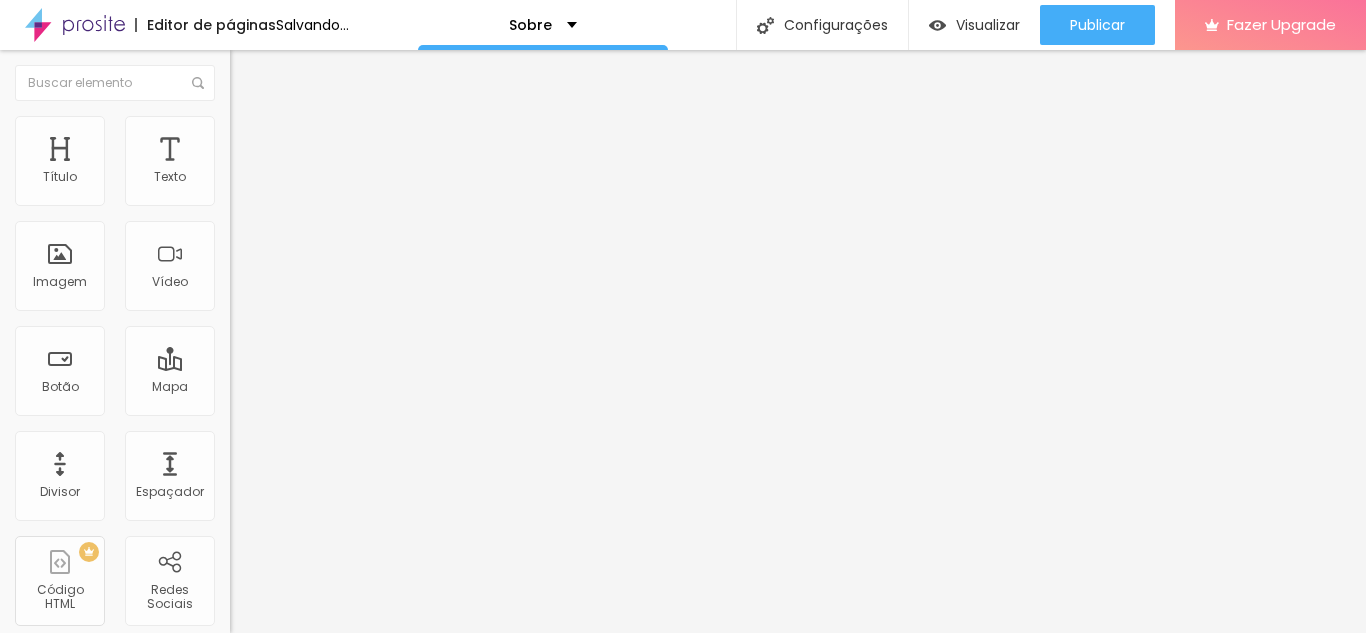 click on "Upload" at bounding box center (66, 694) 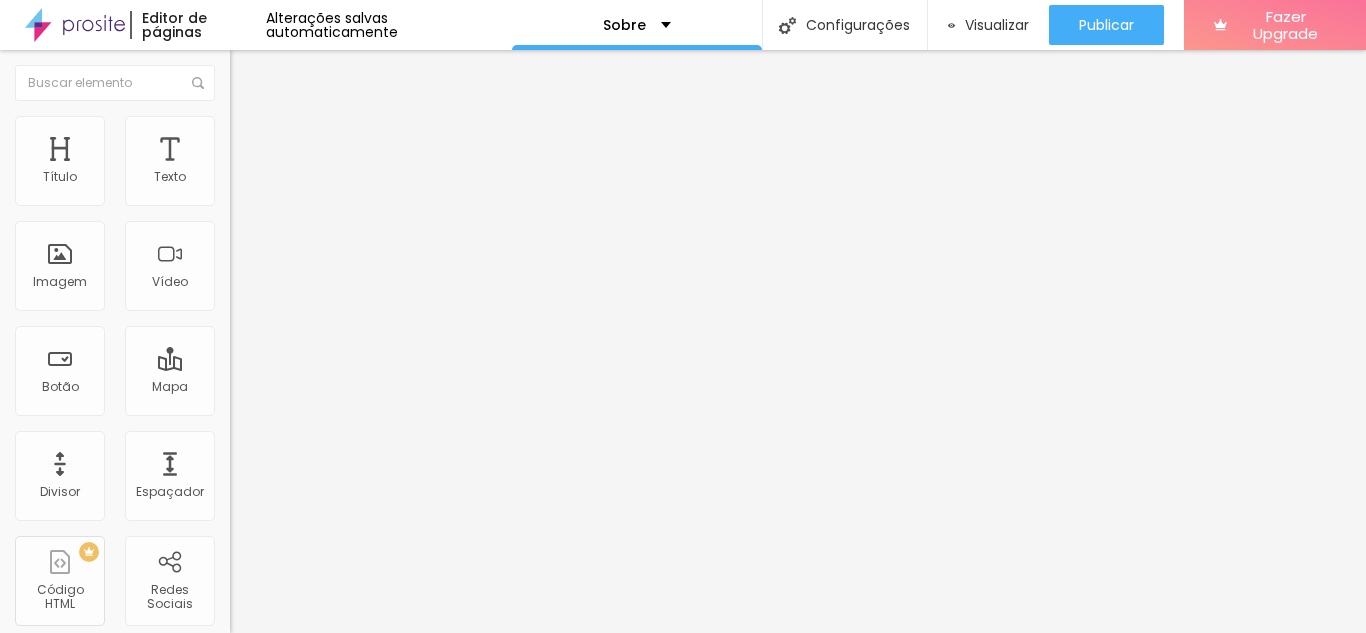 click at bounding box center (683, 827) 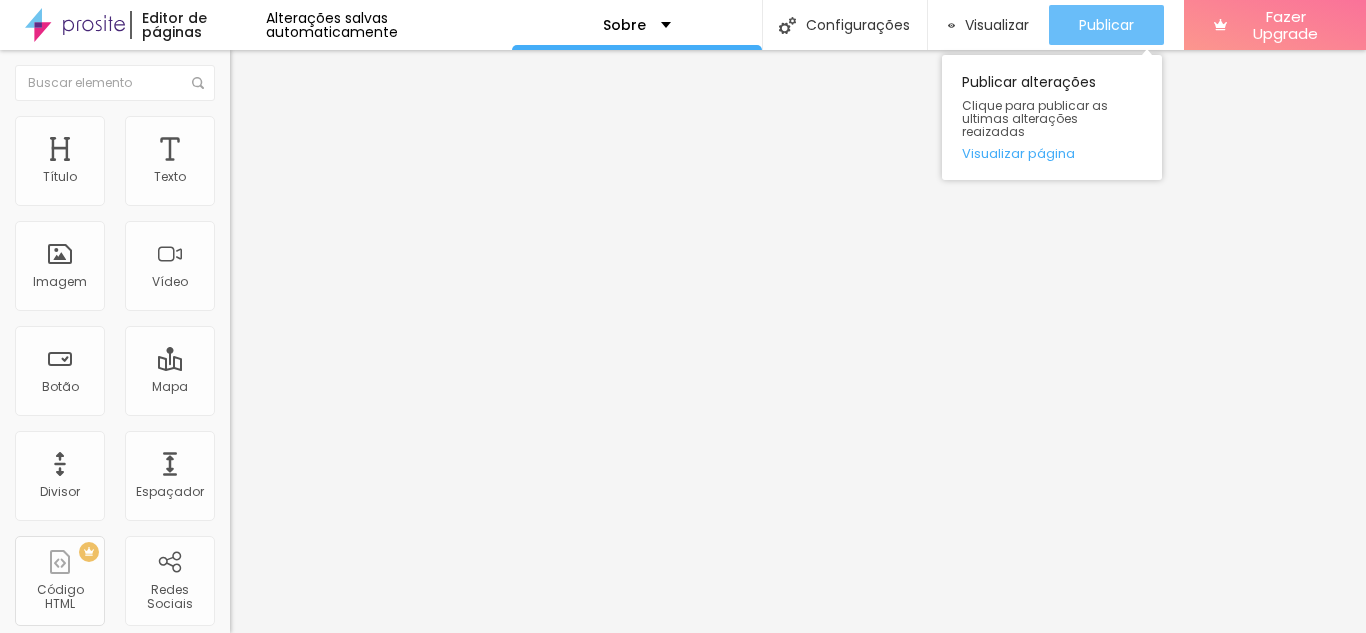 click on "Publicar" at bounding box center [1106, 25] 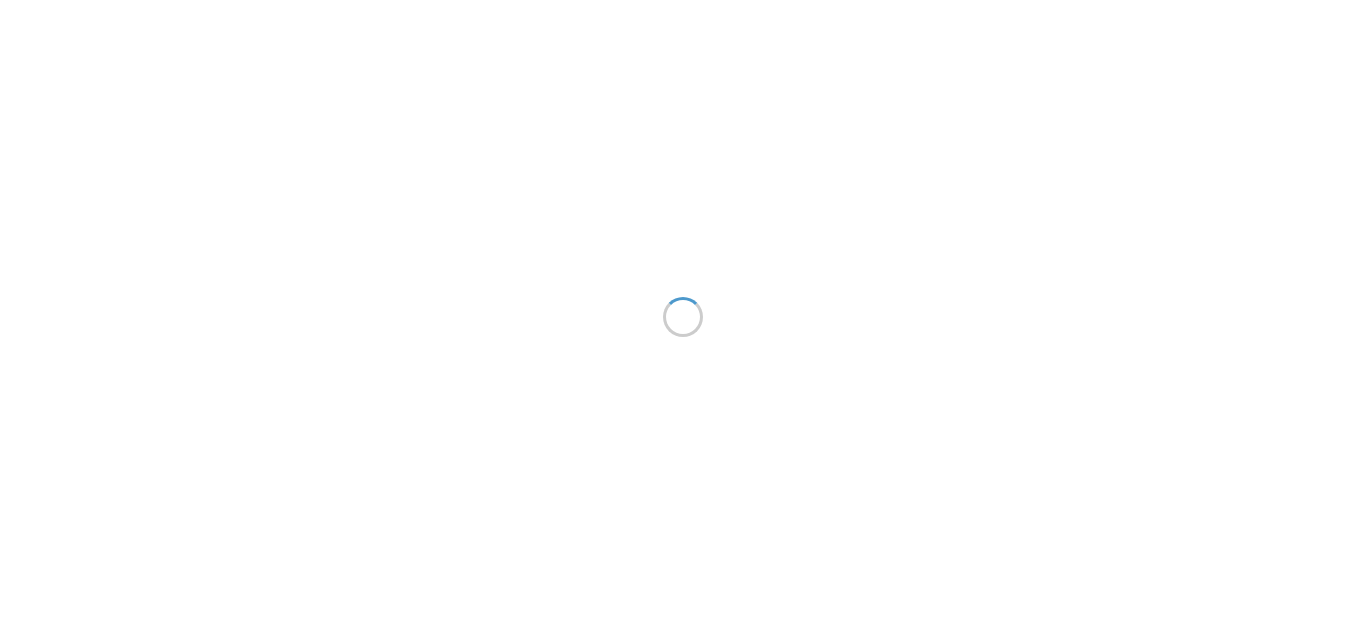 scroll, scrollTop: 0, scrollLeft: 0, axis: both 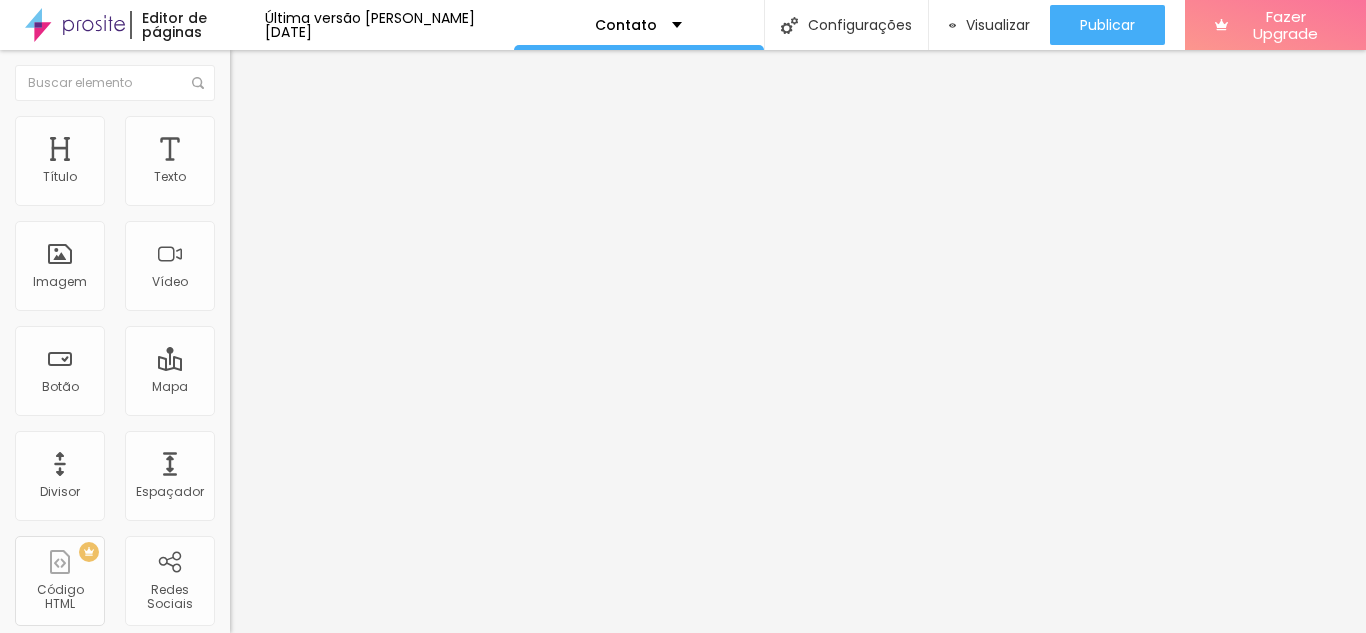 click at bounding box center [244, 285] 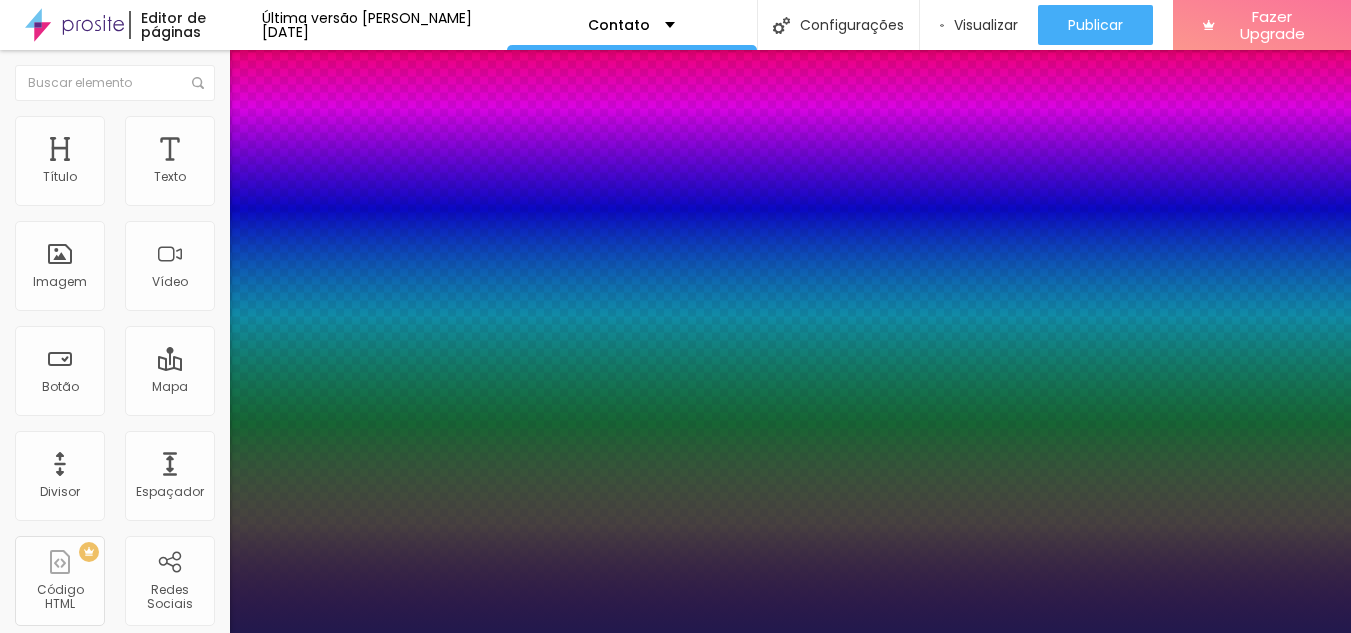 click on "45" at bounding box center (40, 2047) 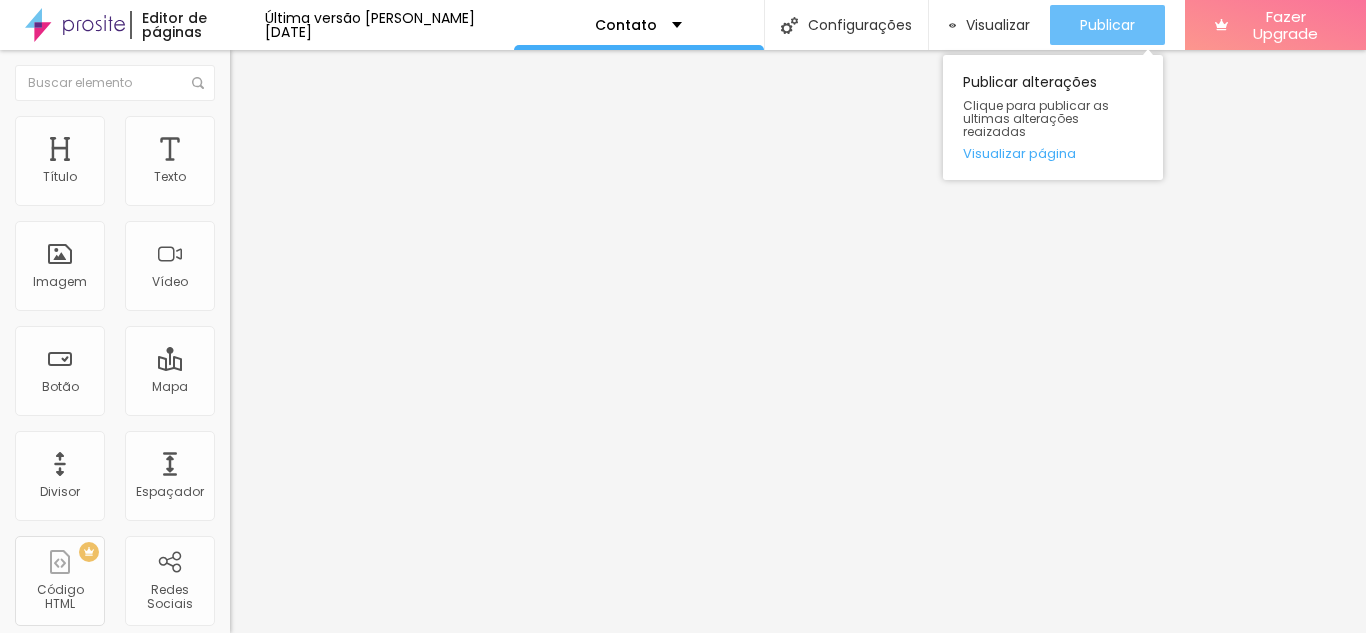 click on "Publicar" at bounding box center [1107, 25] 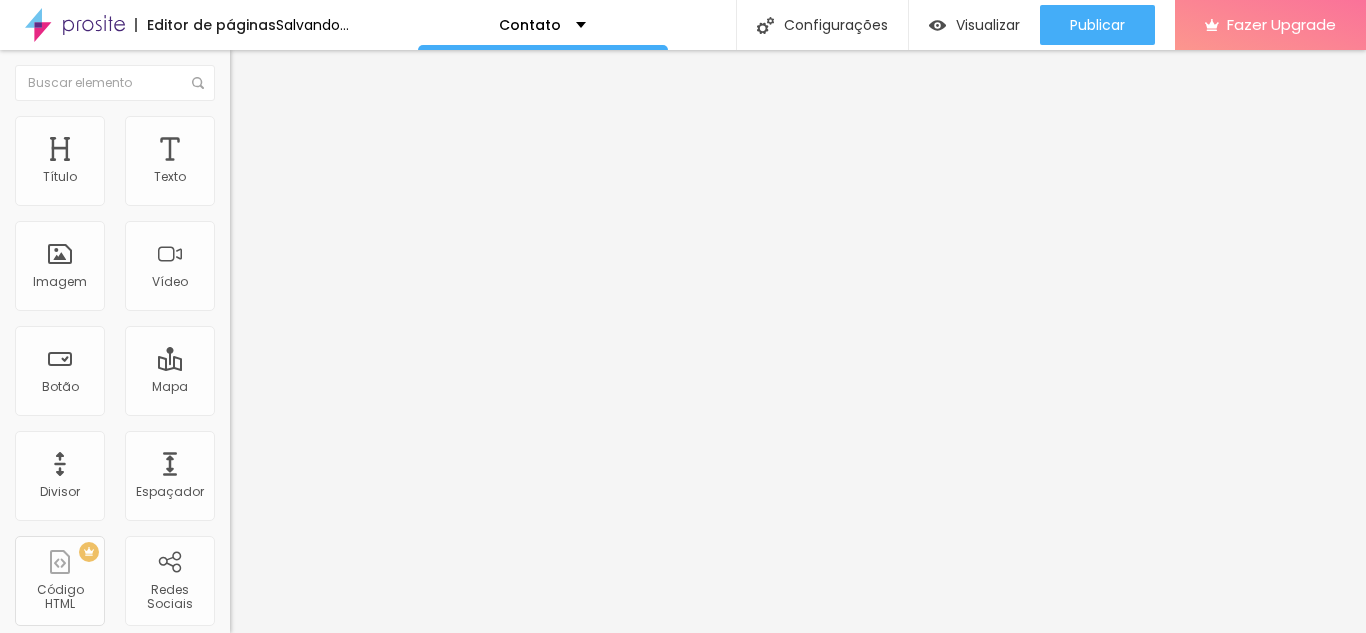 click on "Adicionar imagem" at bounding box center [294, 163] 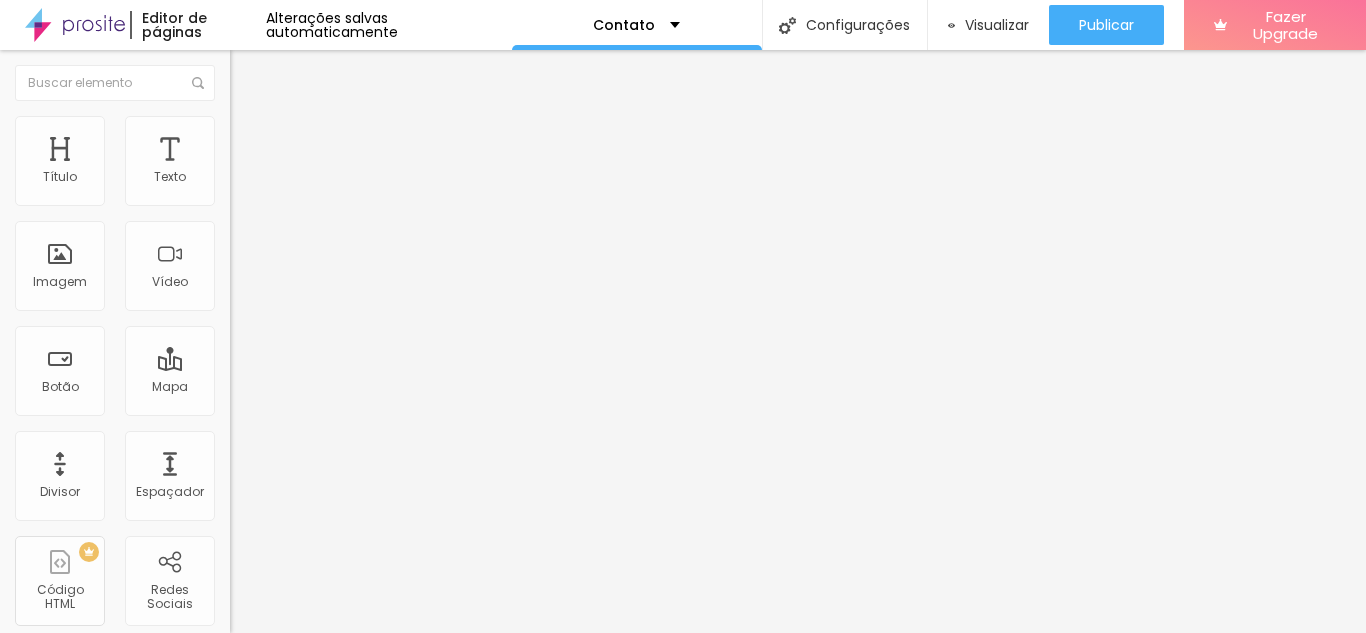 click at bounding box center (683, 772) 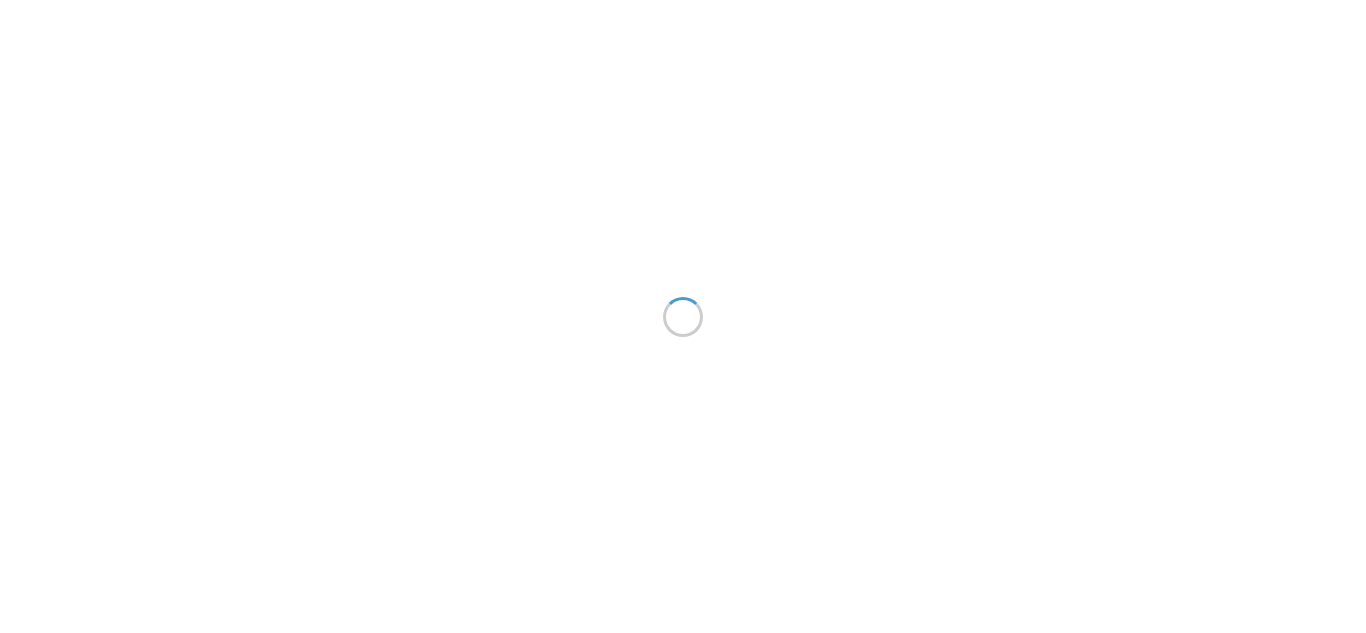 scroll, scrollTop: 0, scrollLeft: 0, axis: both 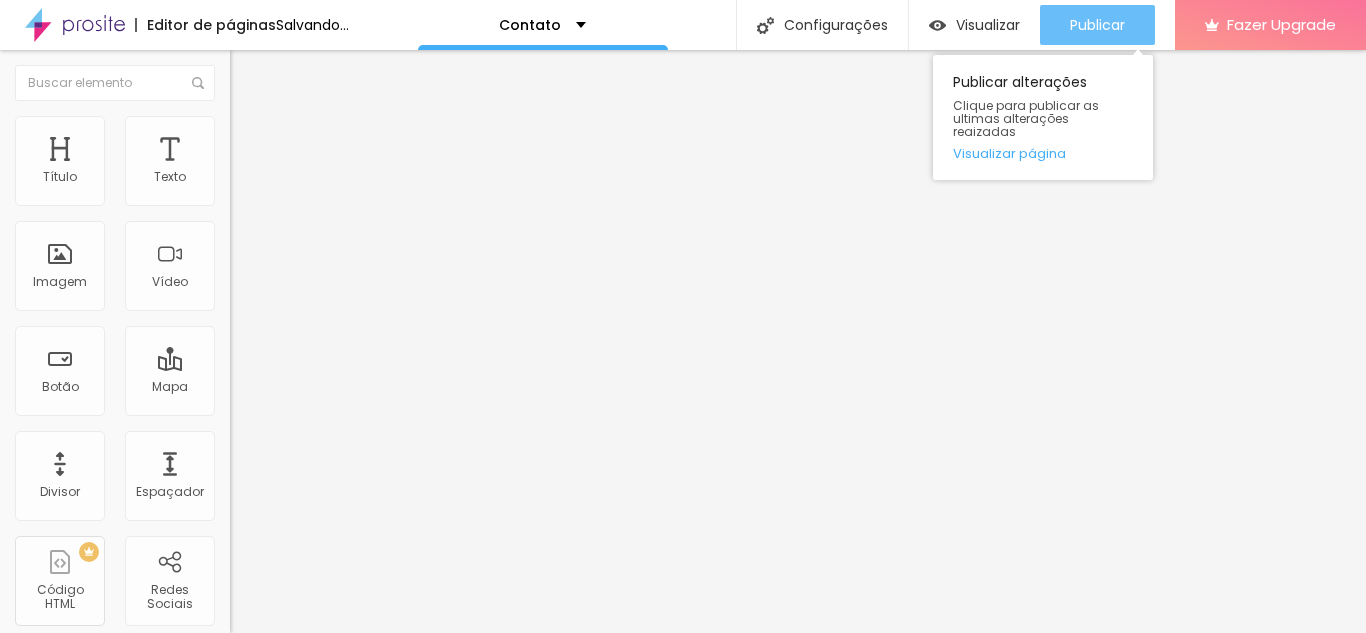 click on "Publicar" at bounding box center (1097, 25) 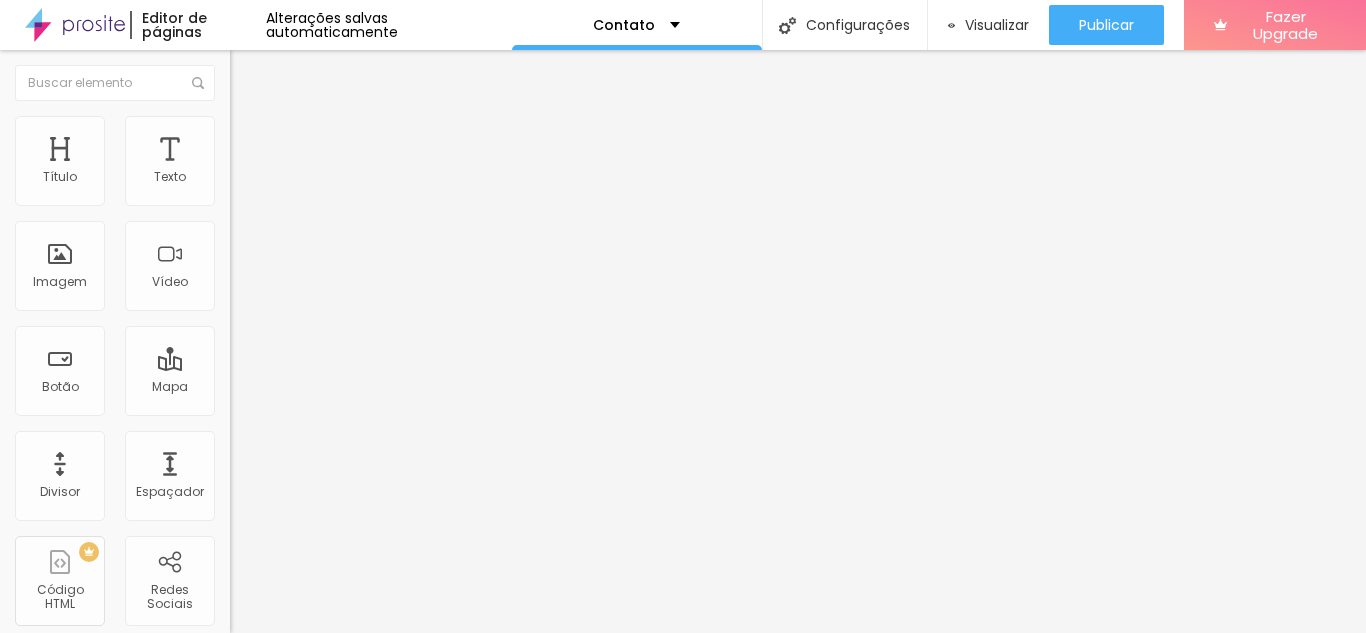 click at bounding box center [239, 145] 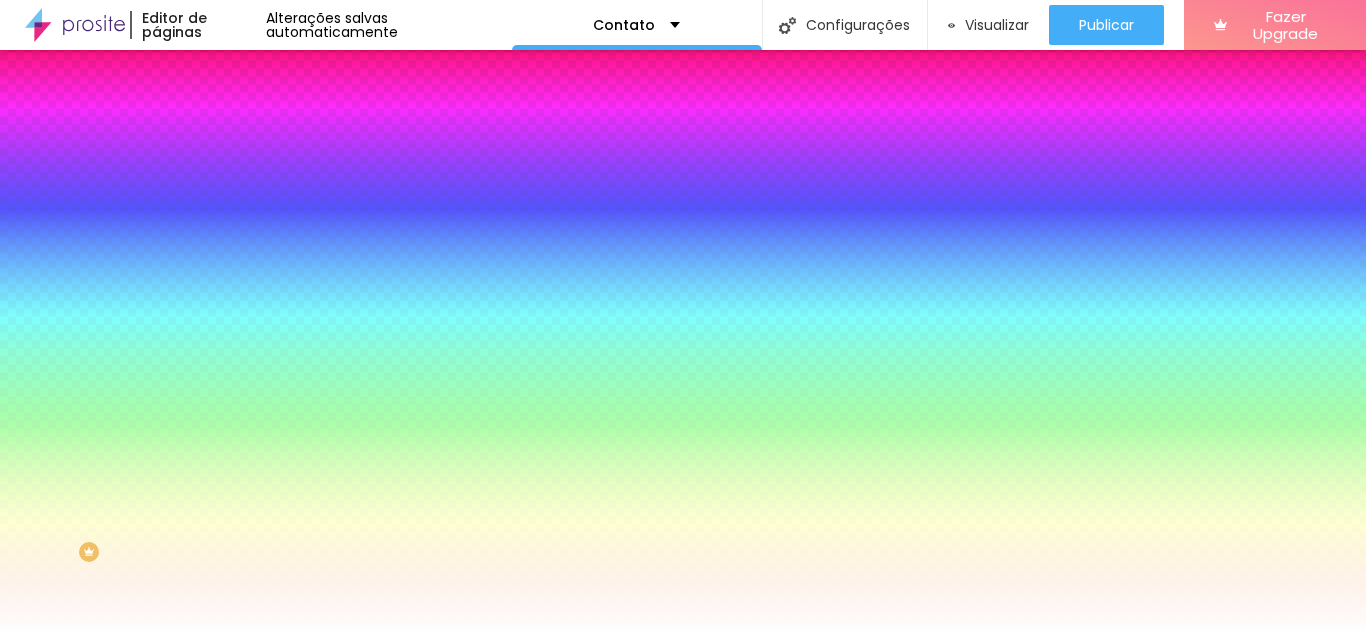 click on "Botão Tipografia Voltar ao padrão Borda Voltar ao padrão Sombra ATIVO Voltar ao padrão Campos Cor de fundo Voltar ao padrão #FFFFFF Tipografia  Voltar ao padrão Borda Voltar ao padrão Sombra ATIVO Voltar ao padrão Nome dos Campos Tipografia Voltar ao padrão" at bounding box center [345, 408] 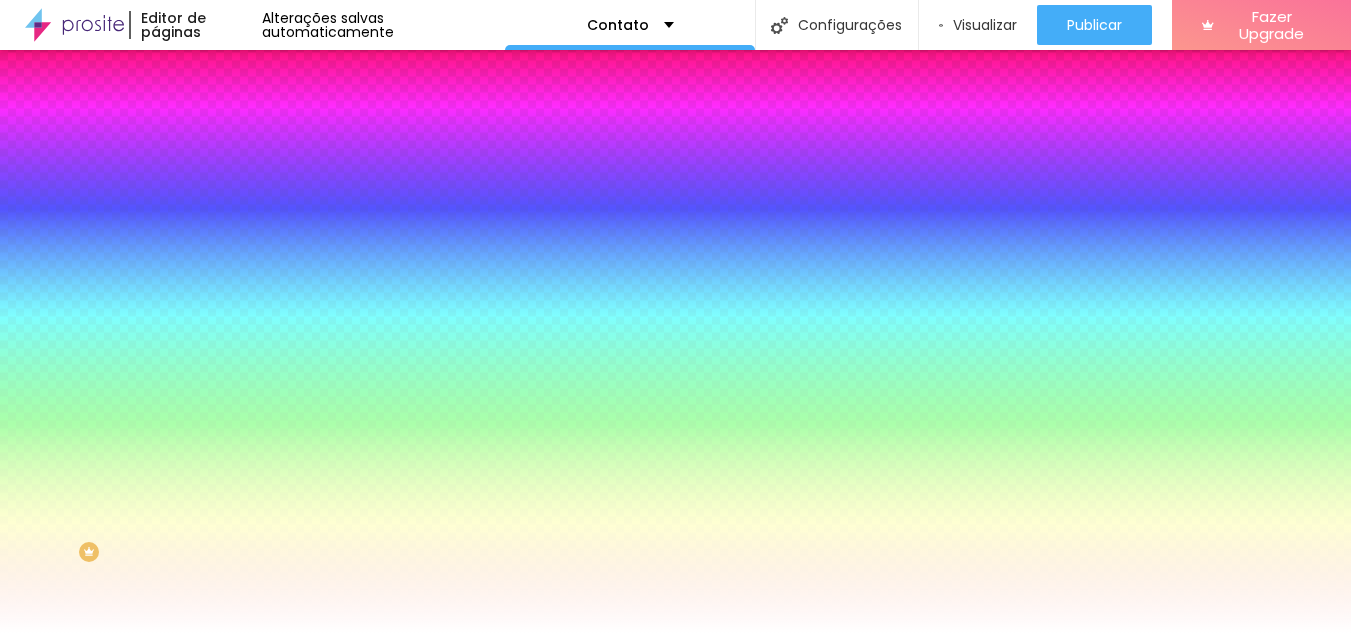 click on "#959595" at bounding box center (120, 766) 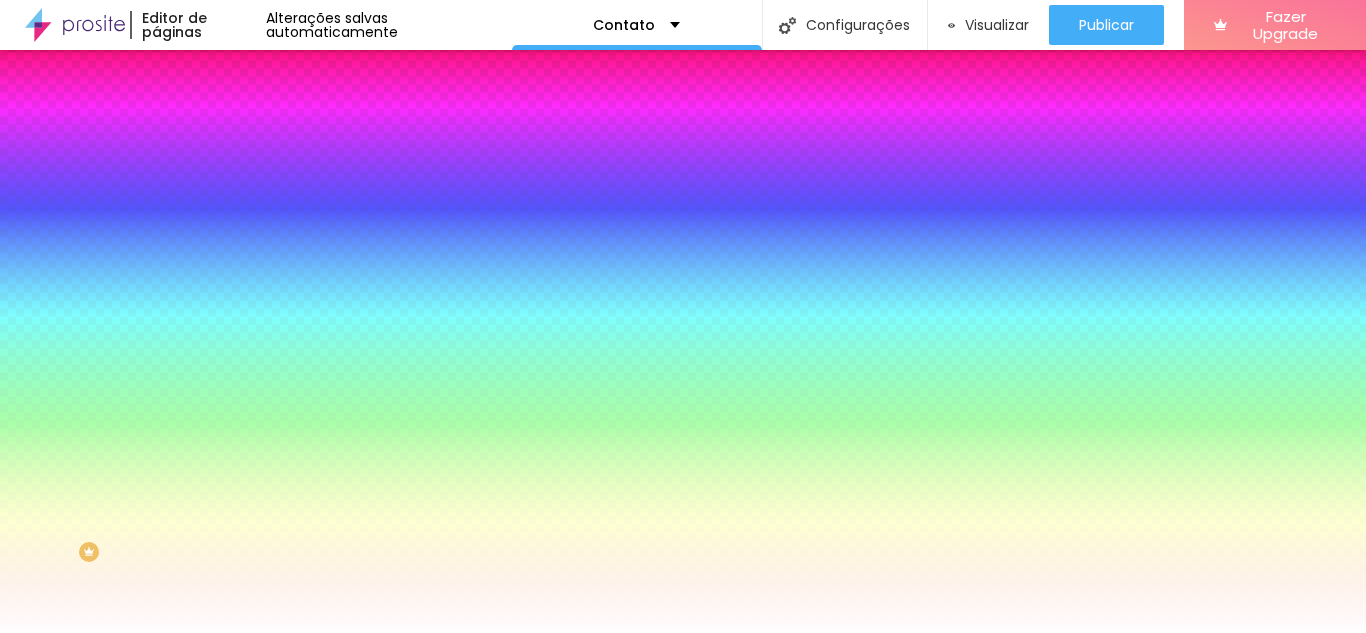 type on "#000000" 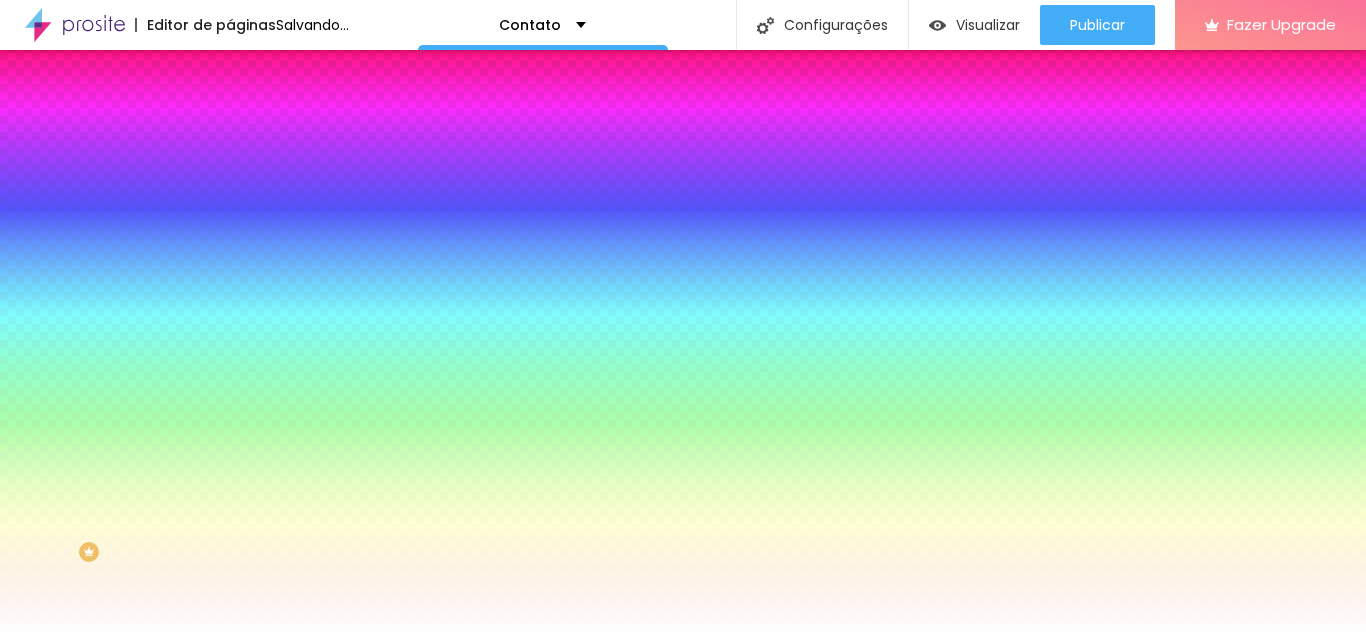 drag, startPoint x: 257, startPoint y: 613, endPoint x: 239, endPoint y: 636, distance: 29.206163 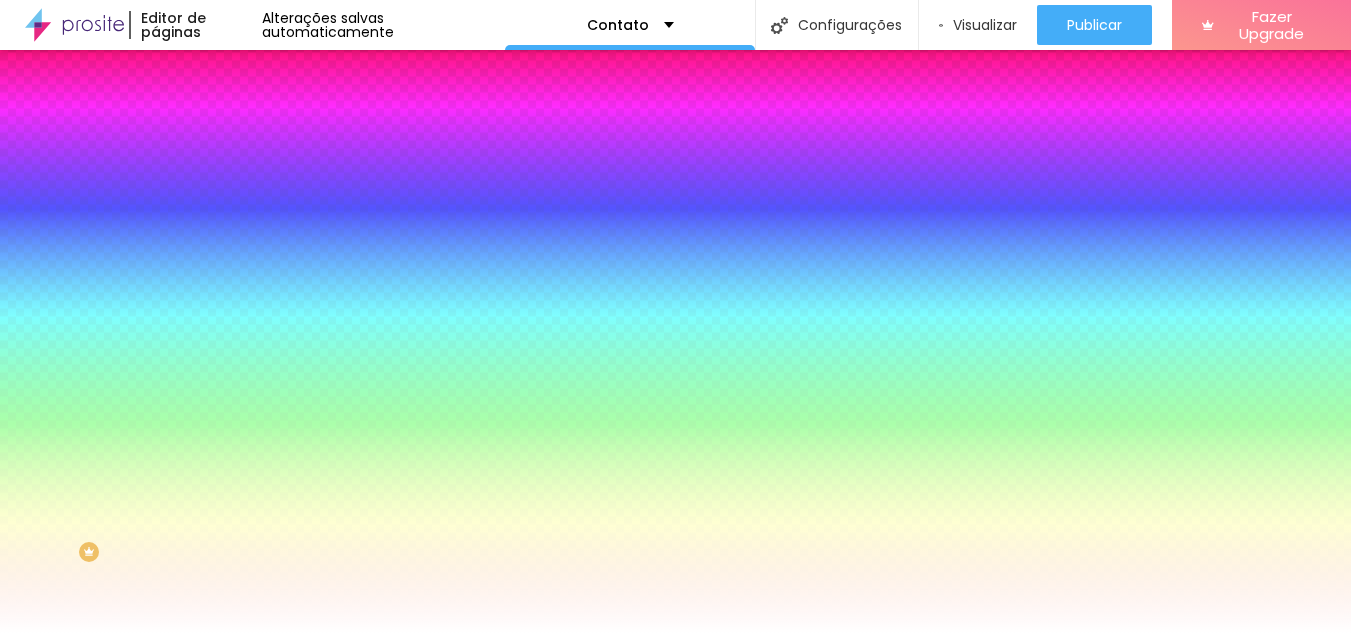 click at bounding box center (675, 633) 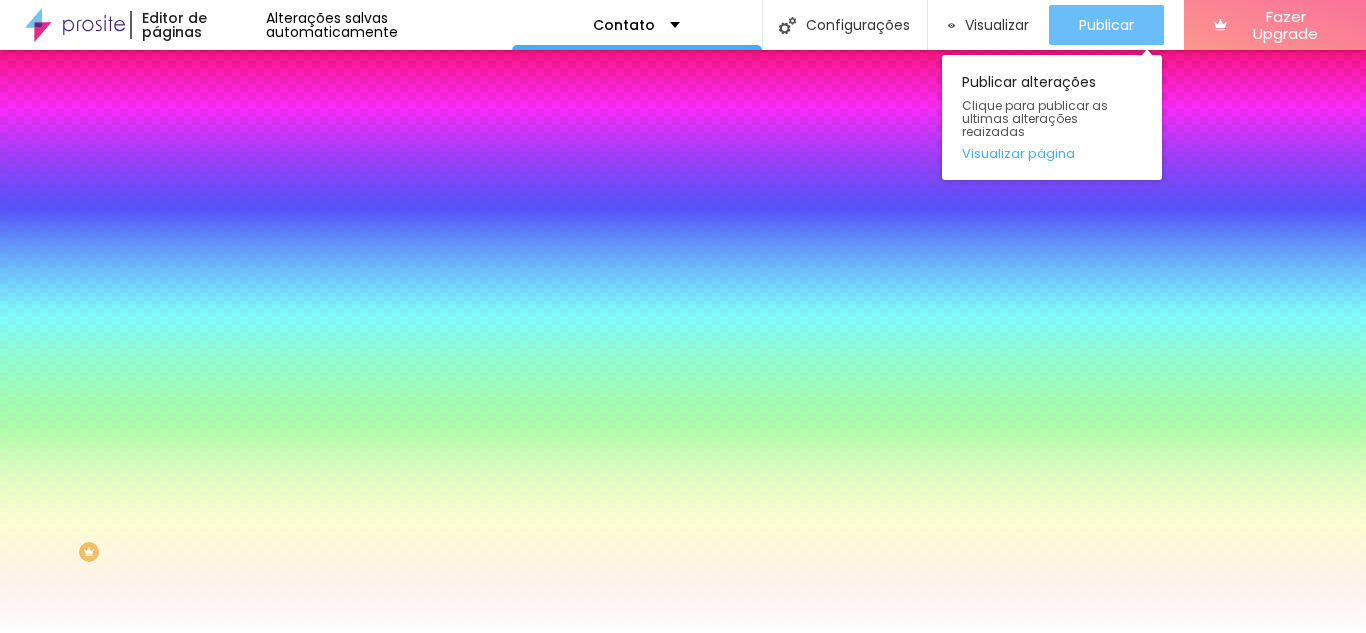 click on "Publicar" at bounding box center (1106, 25) 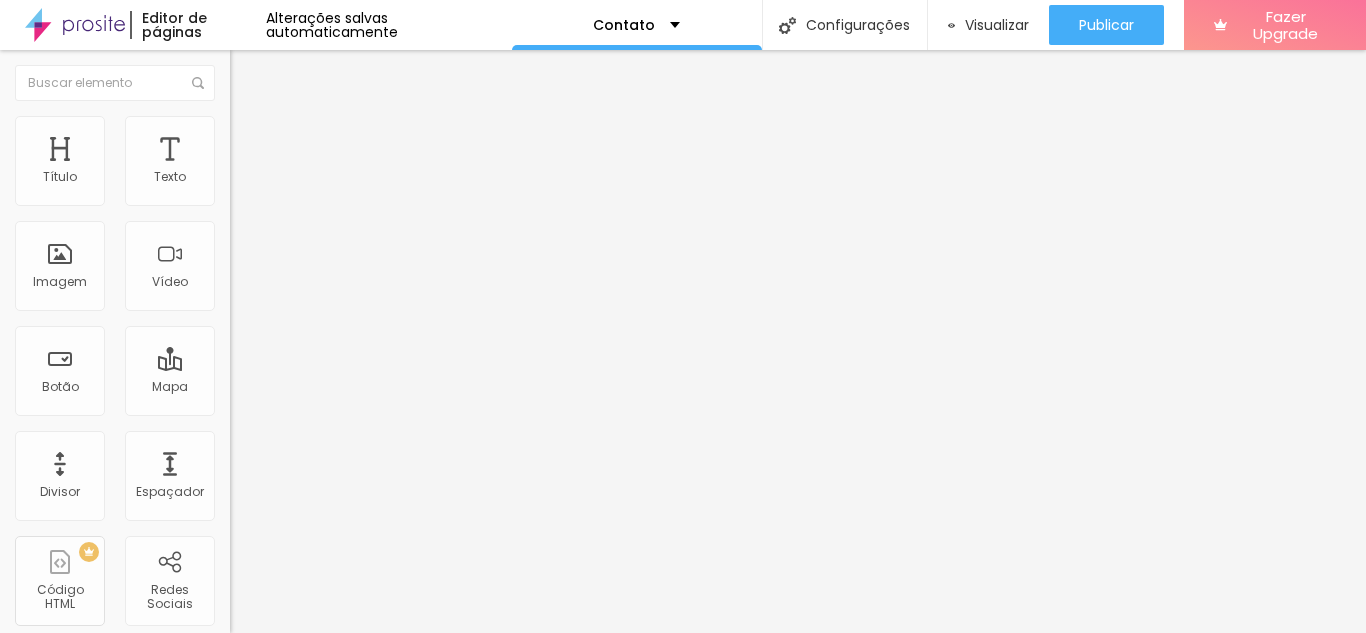 click 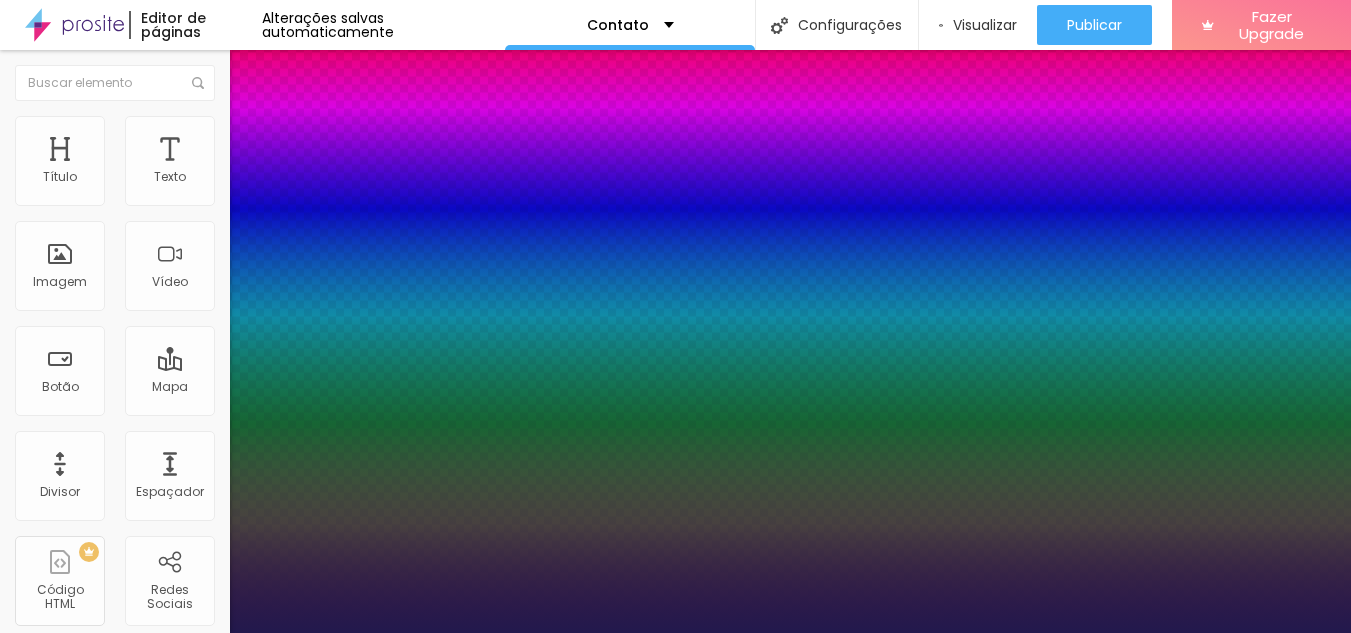 click on "45" at bounding box center [40, 2047] 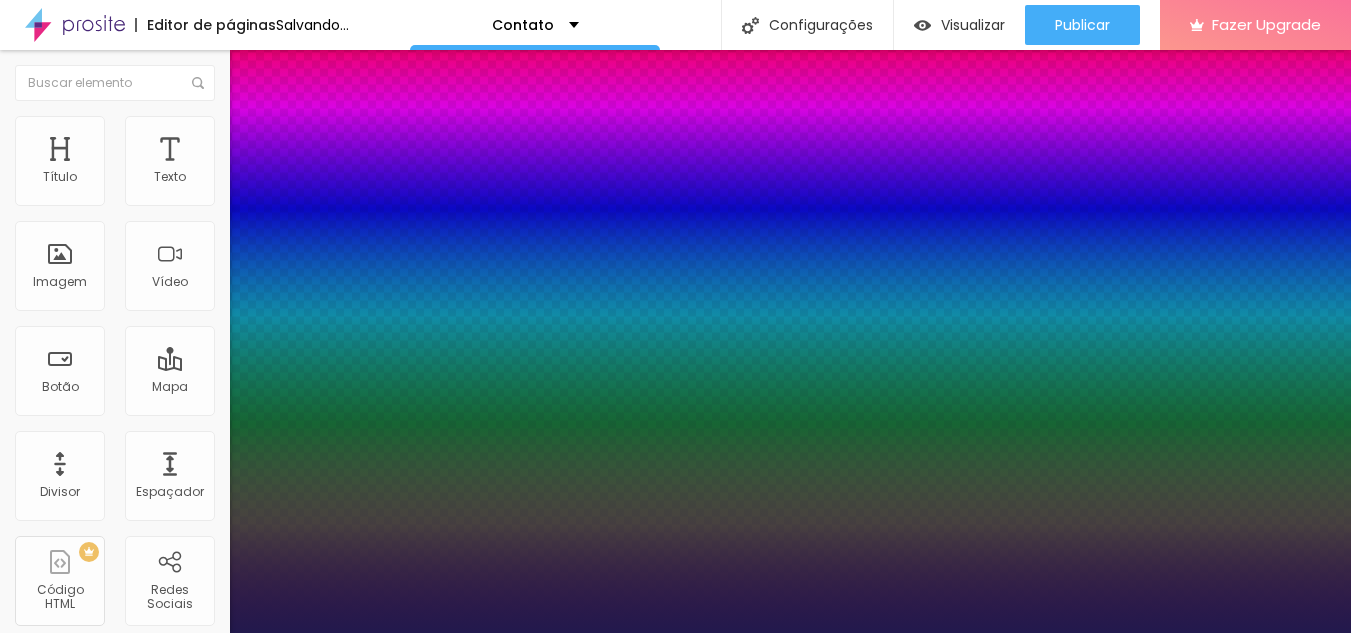 type on "08" 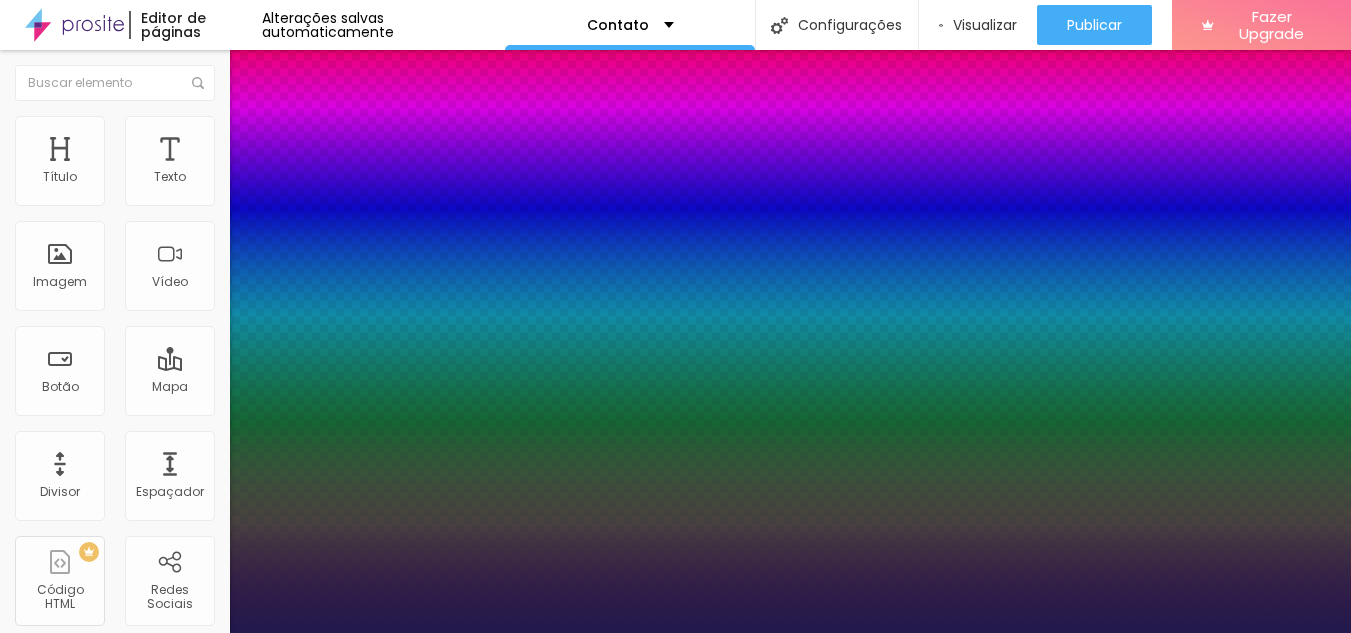 type on "080" 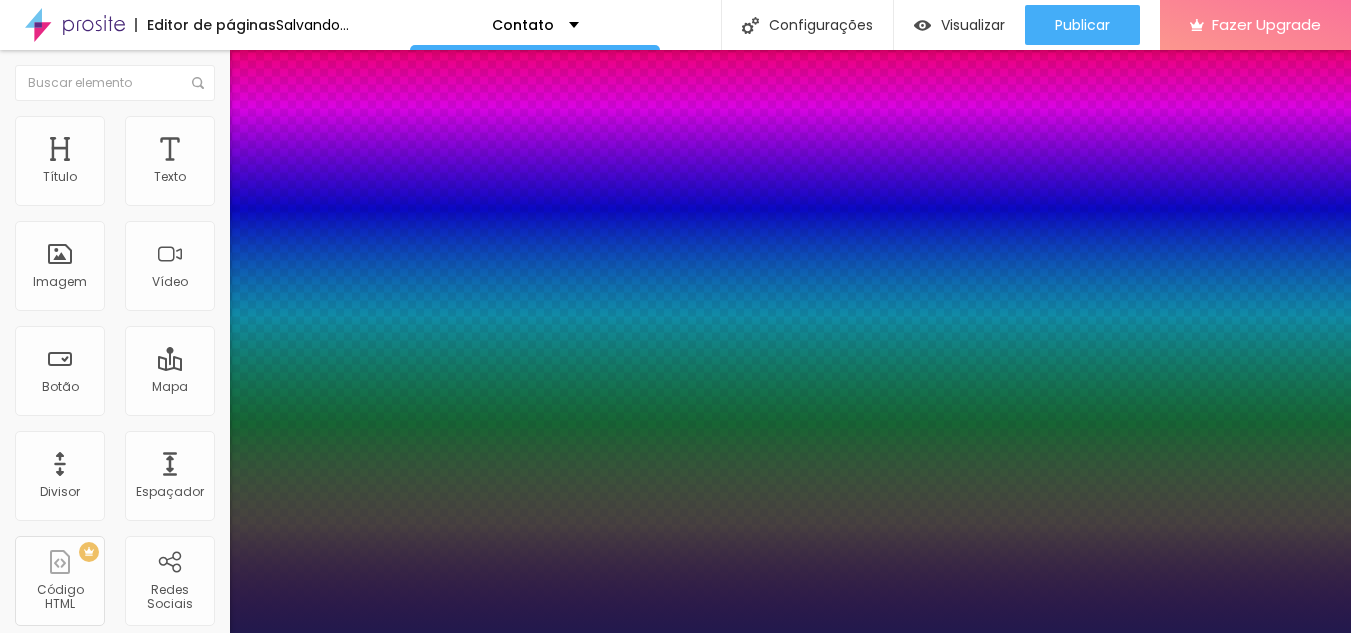 click at bounding box center (675, 633) 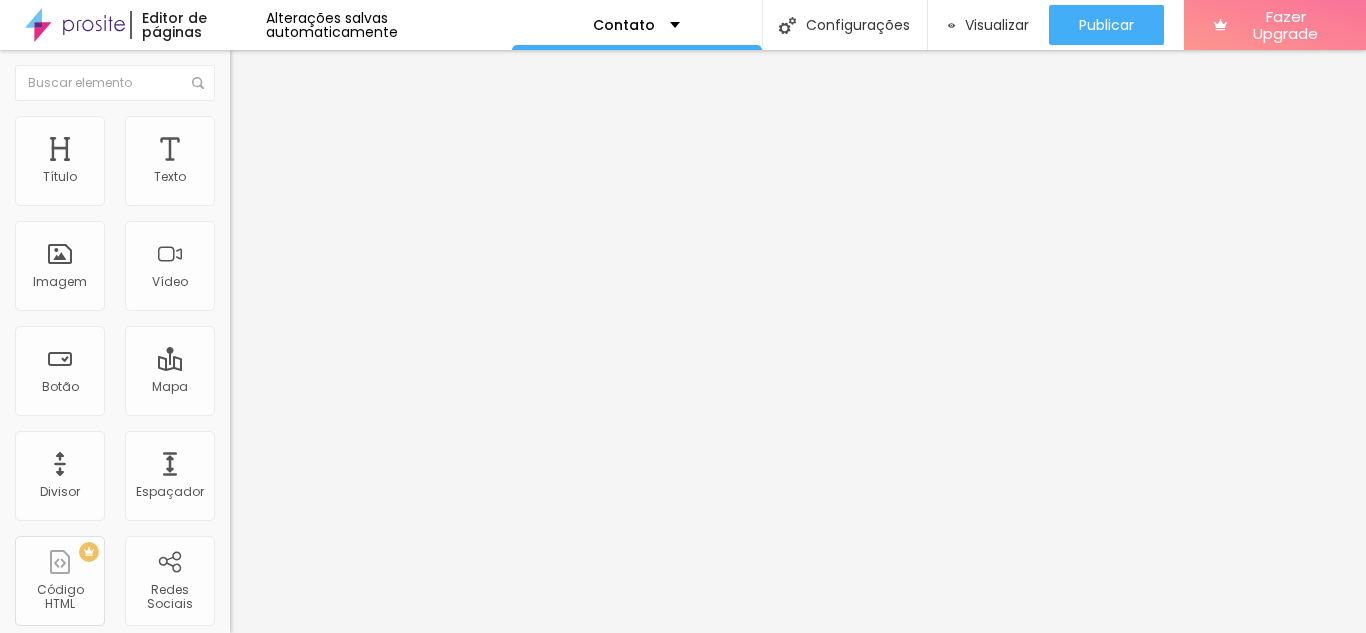 click 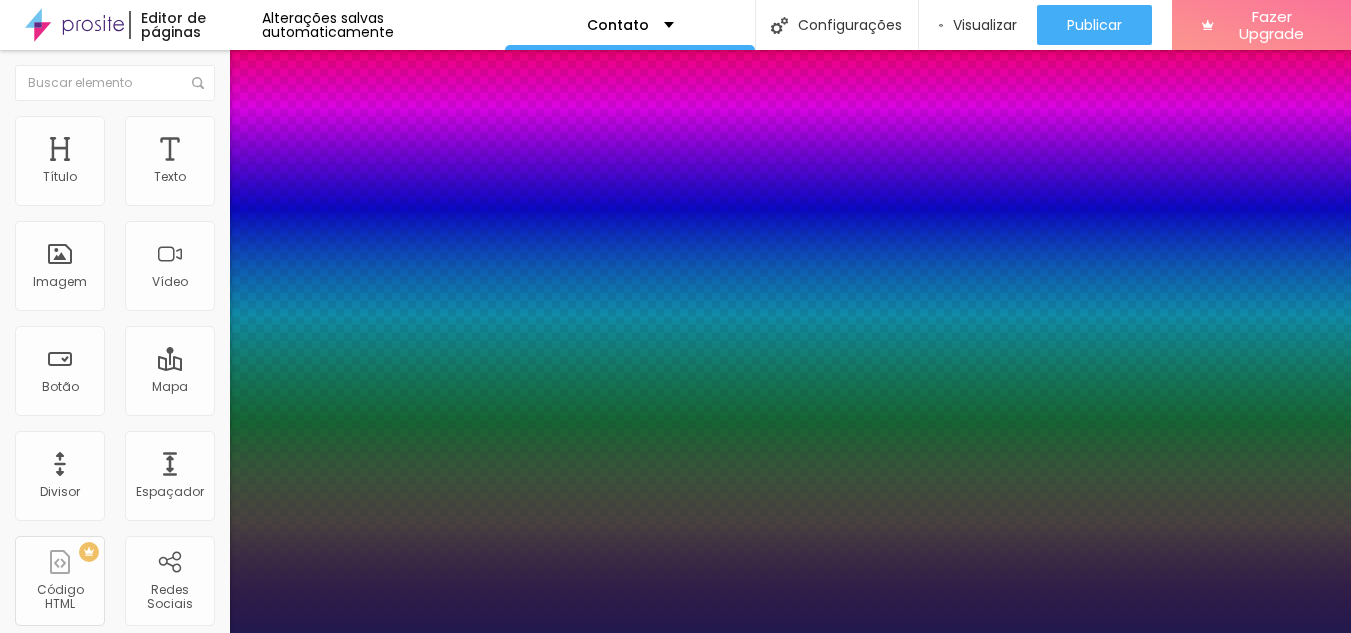 click on "80" at bounding box center [40, 2047] 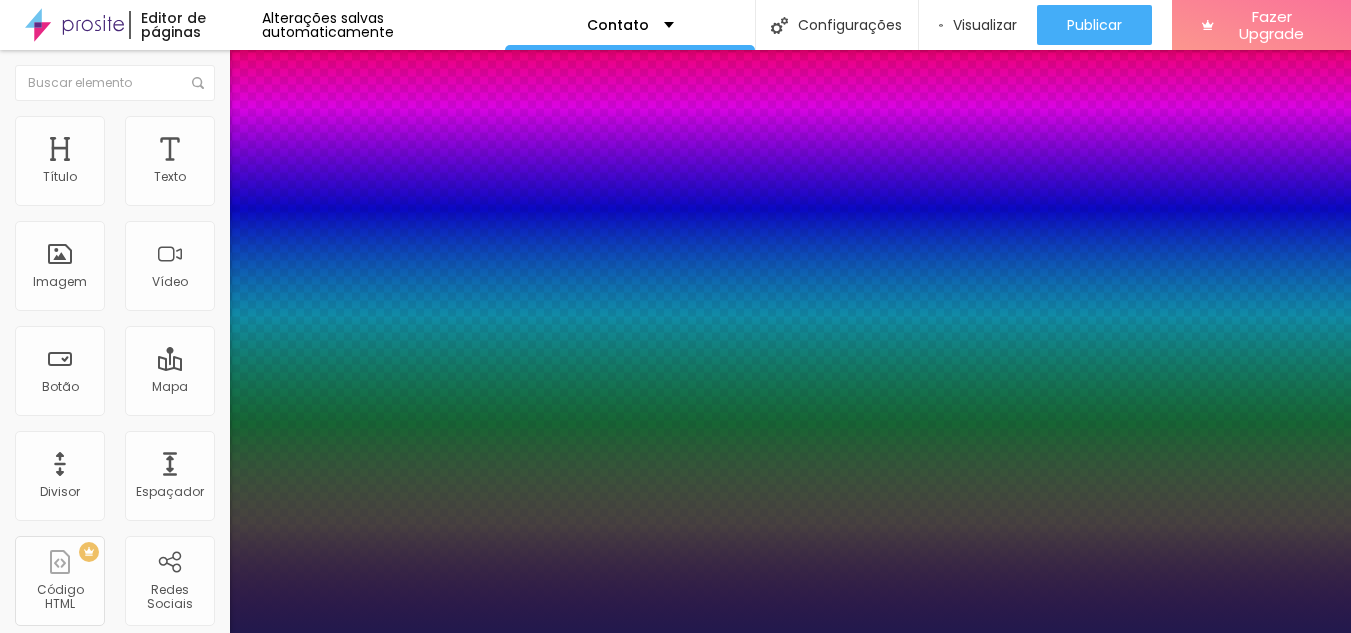 type on "50" 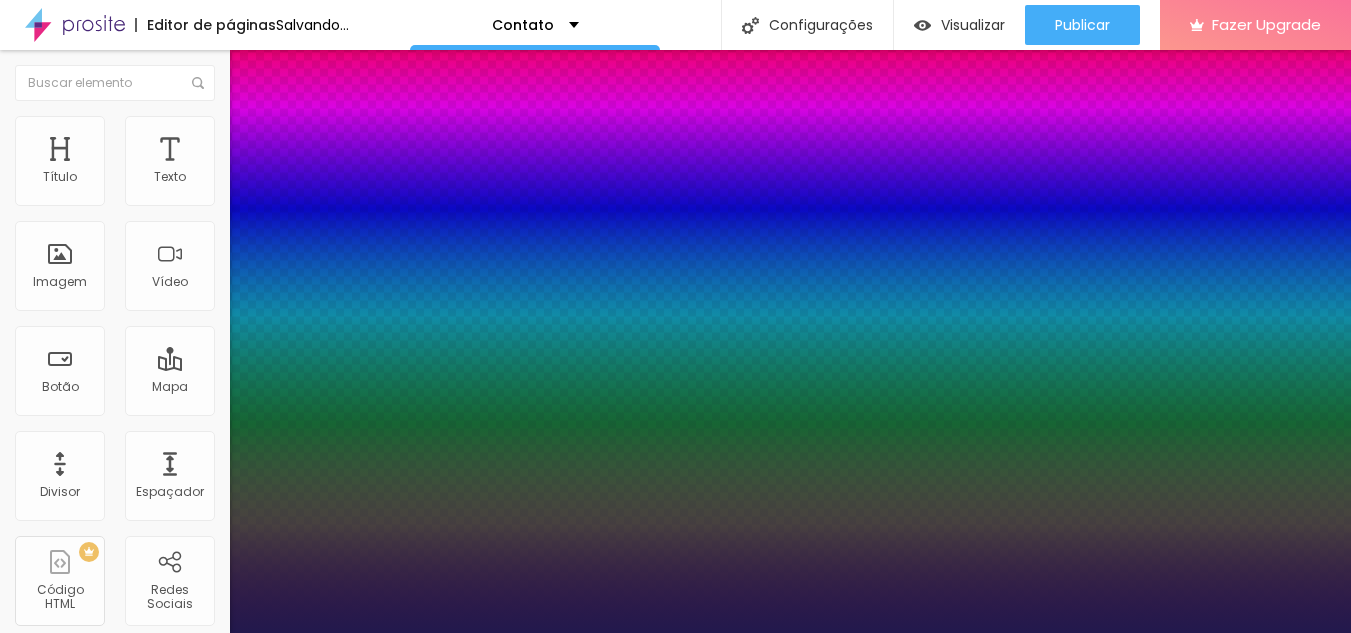 type on "5" 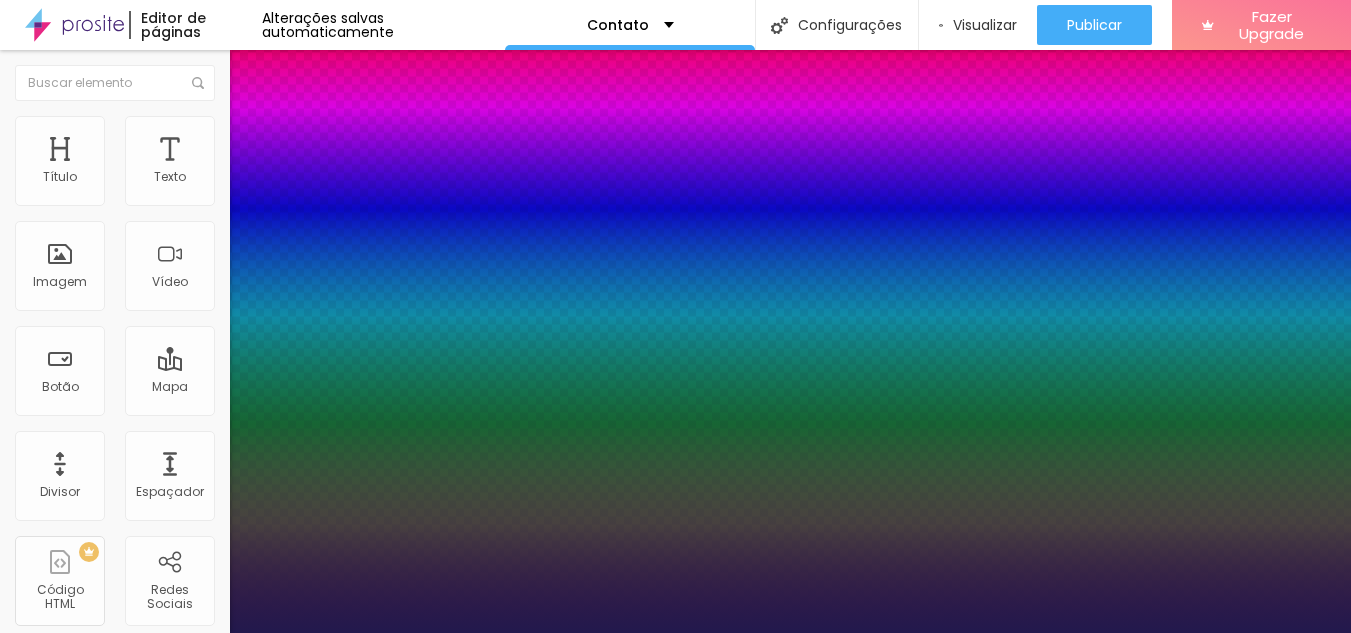 type on "8" 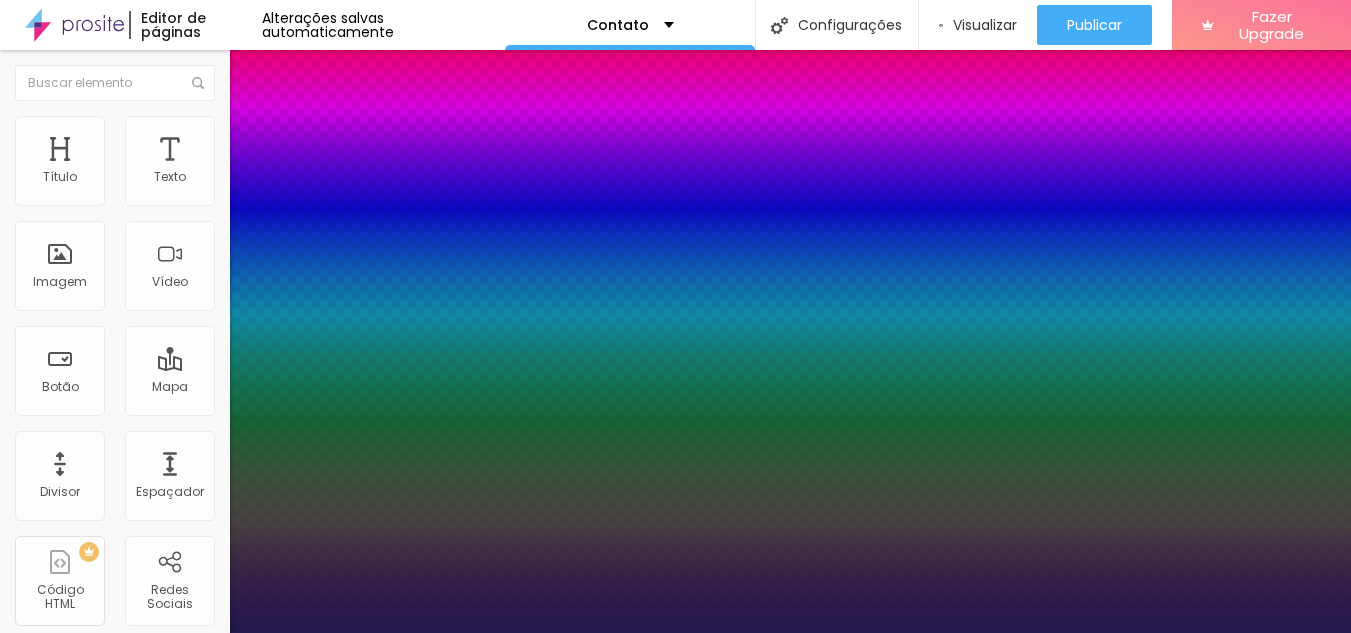 type on "065" 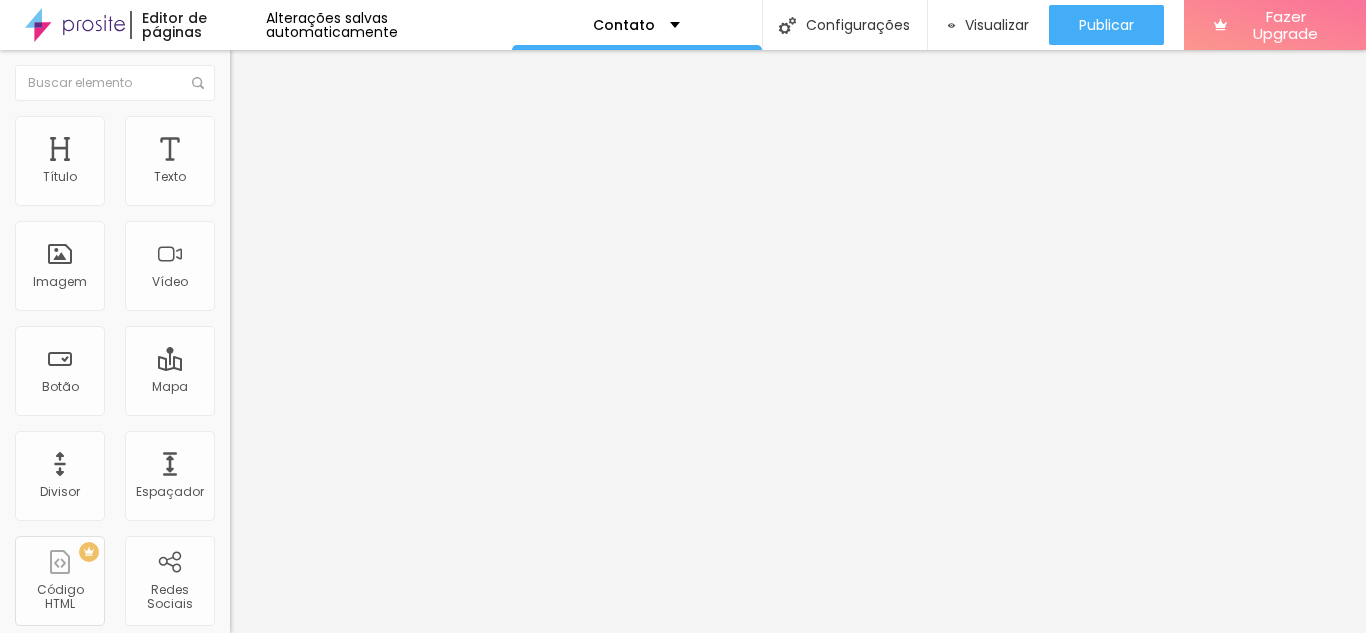 click 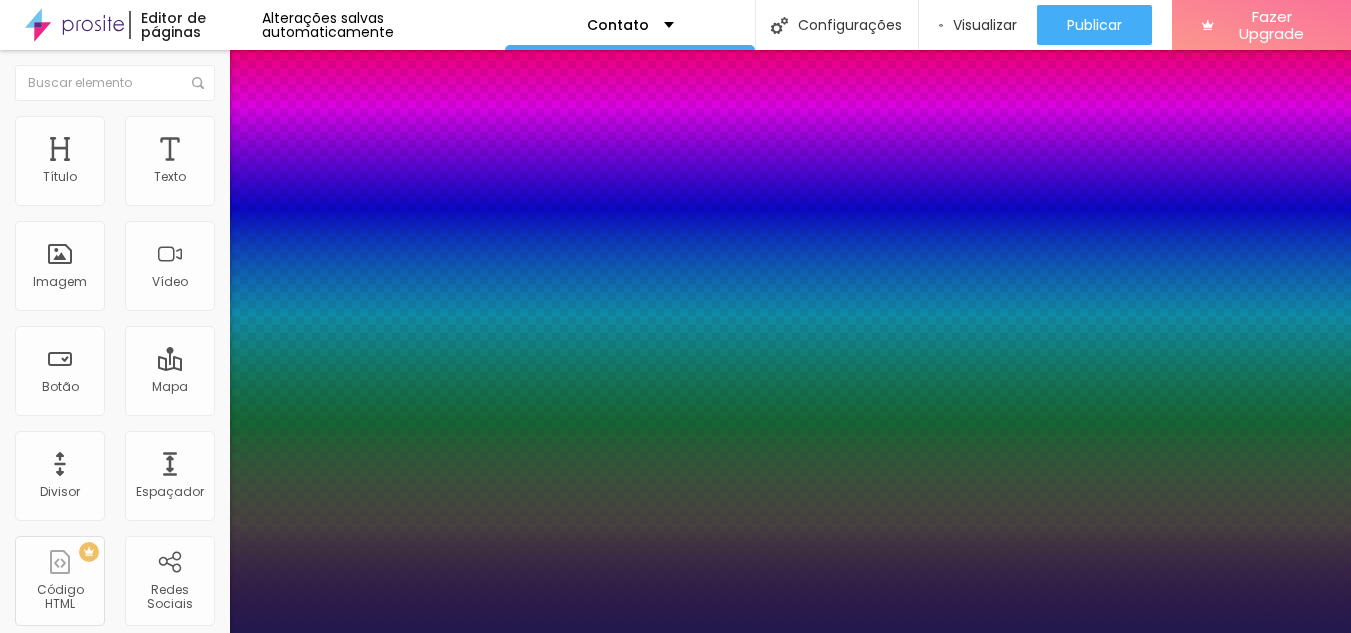 click on "65" at bounding box center (40, 2047) 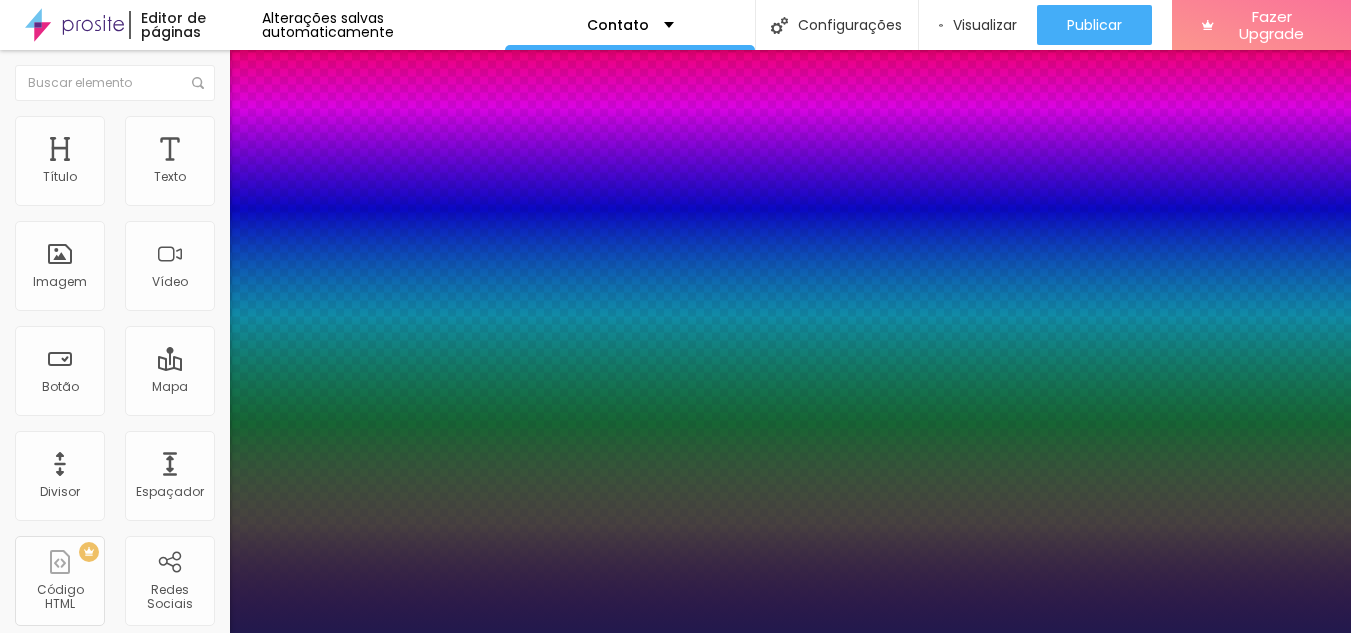 type on "04" 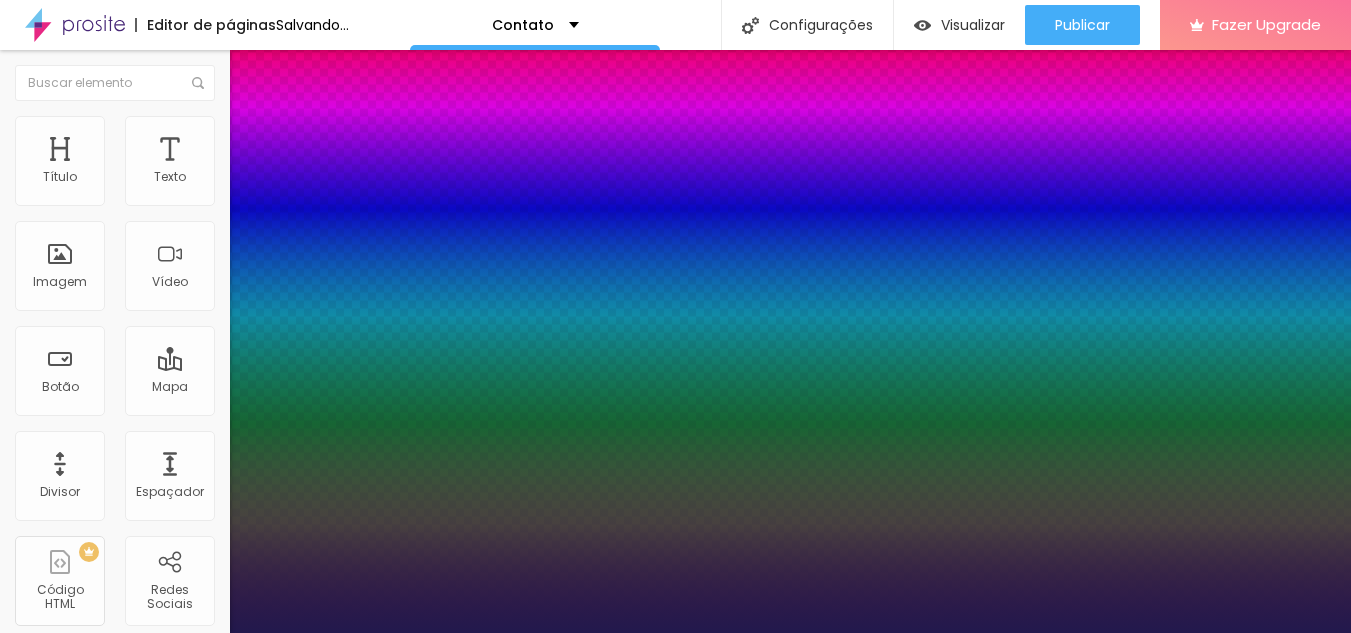 type on "045" 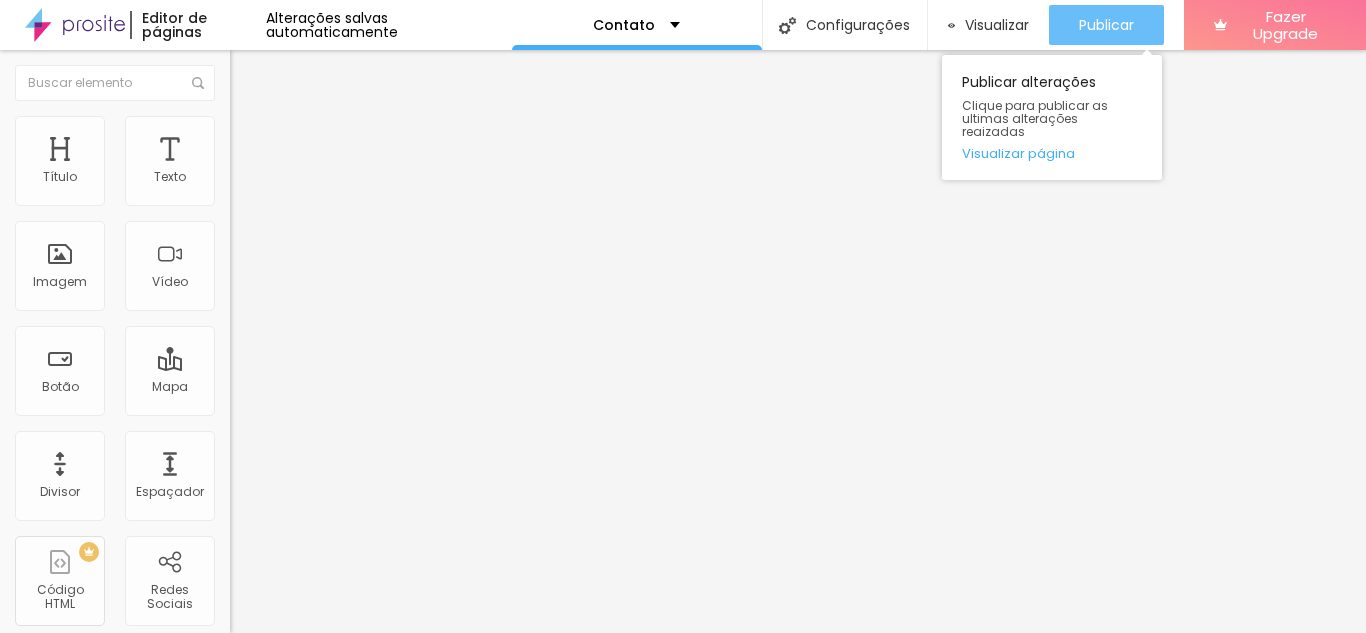 click on "Publicar" at bounding box center [1106, 25] 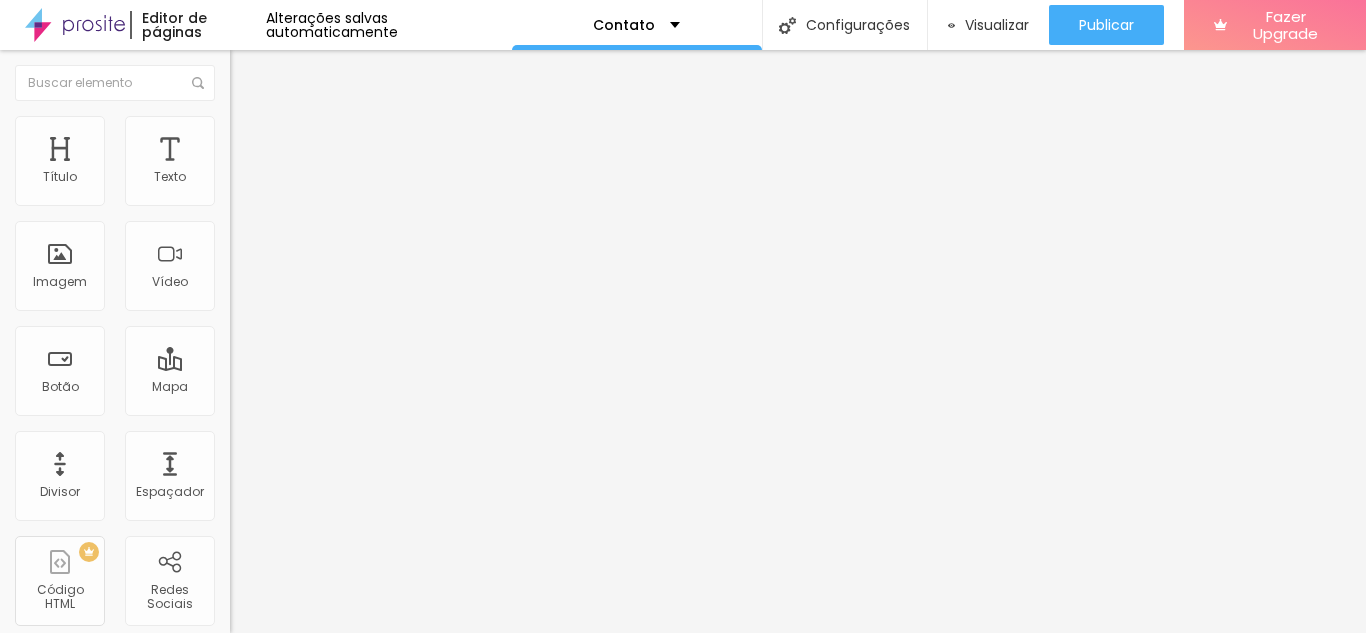 click at bounding box center (244, 181) 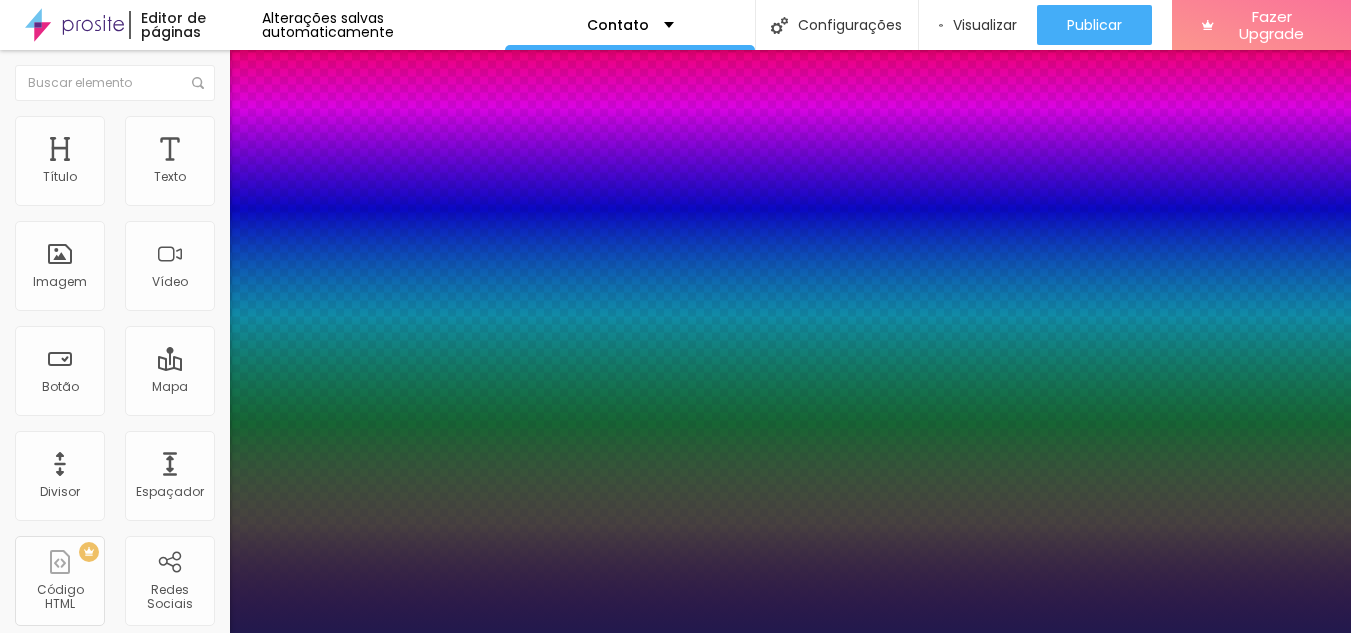 type on "1" 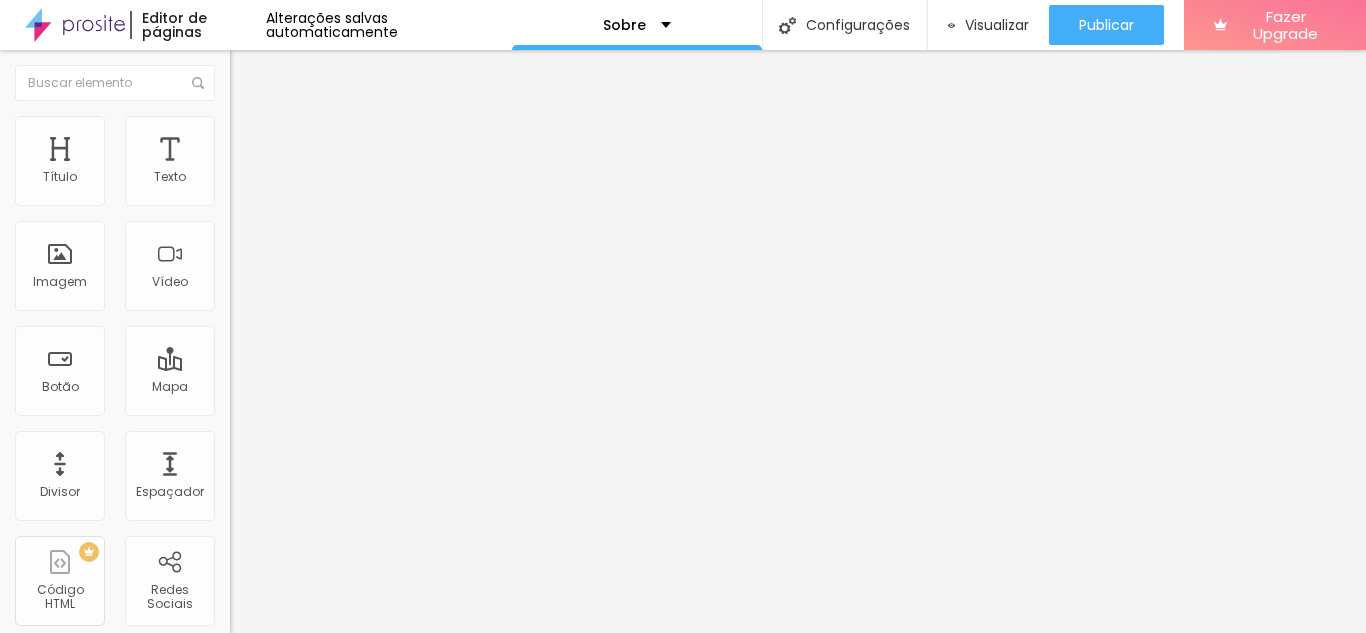scroll, scrollTop: 0, scrollLeft: 0, axis: both 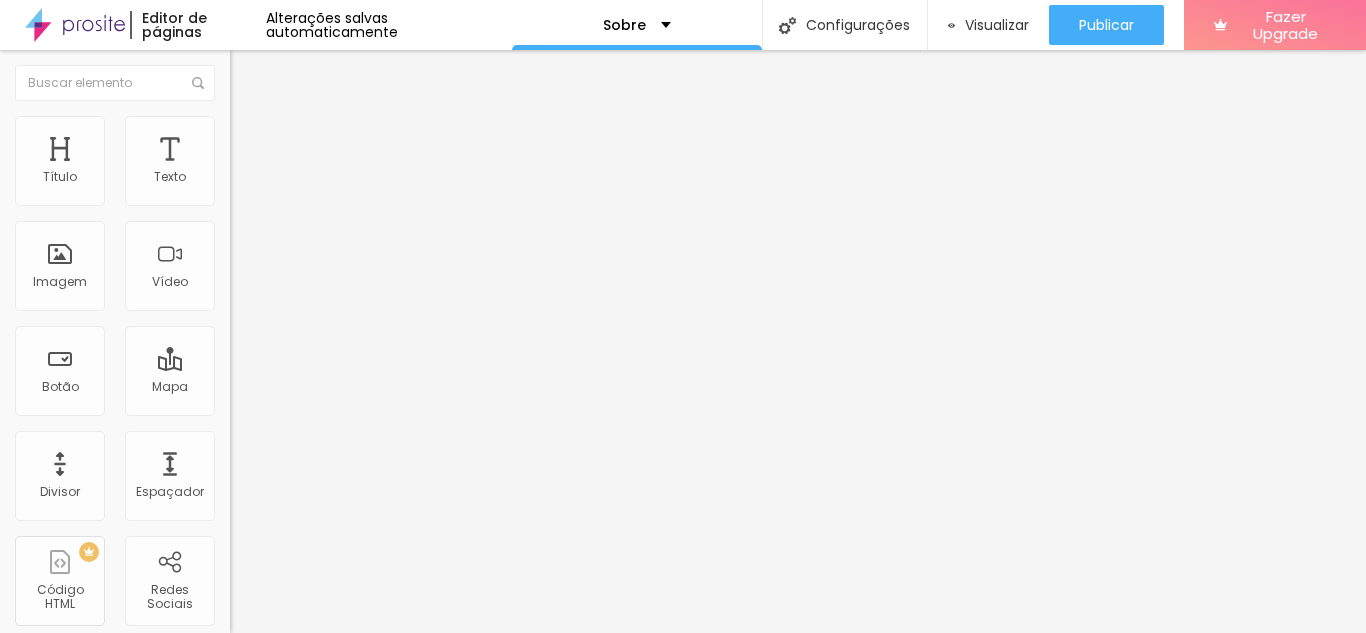 type on "100" 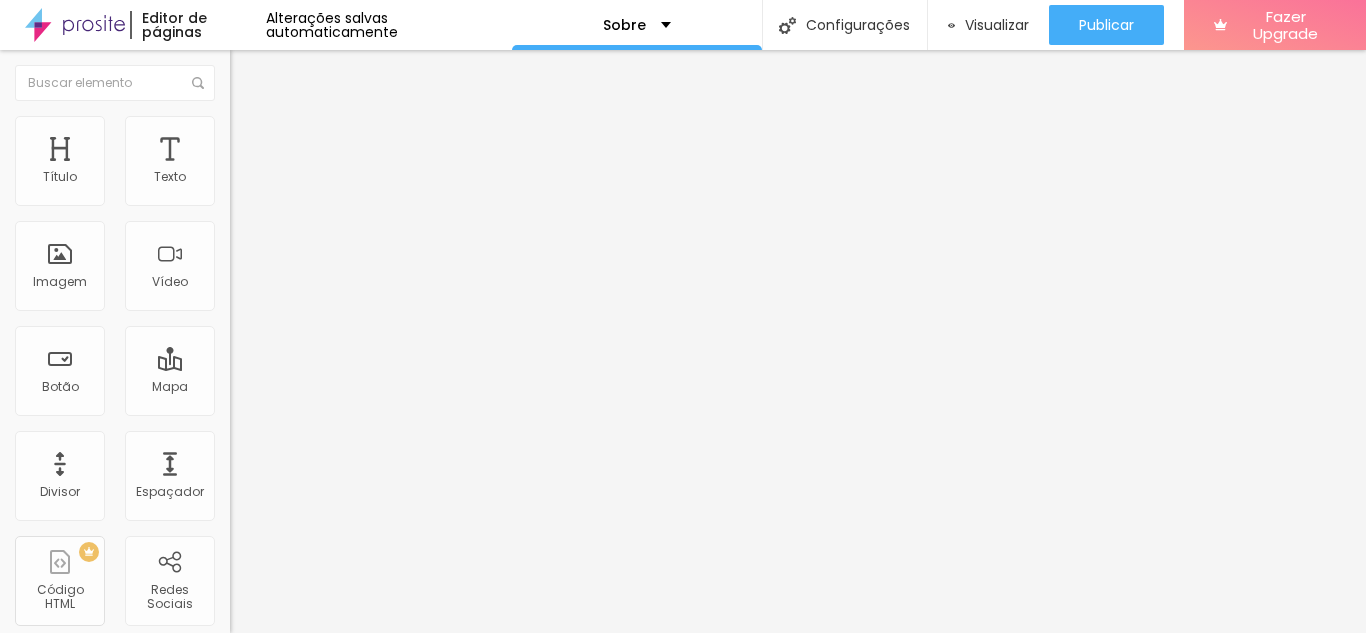 type on "14" 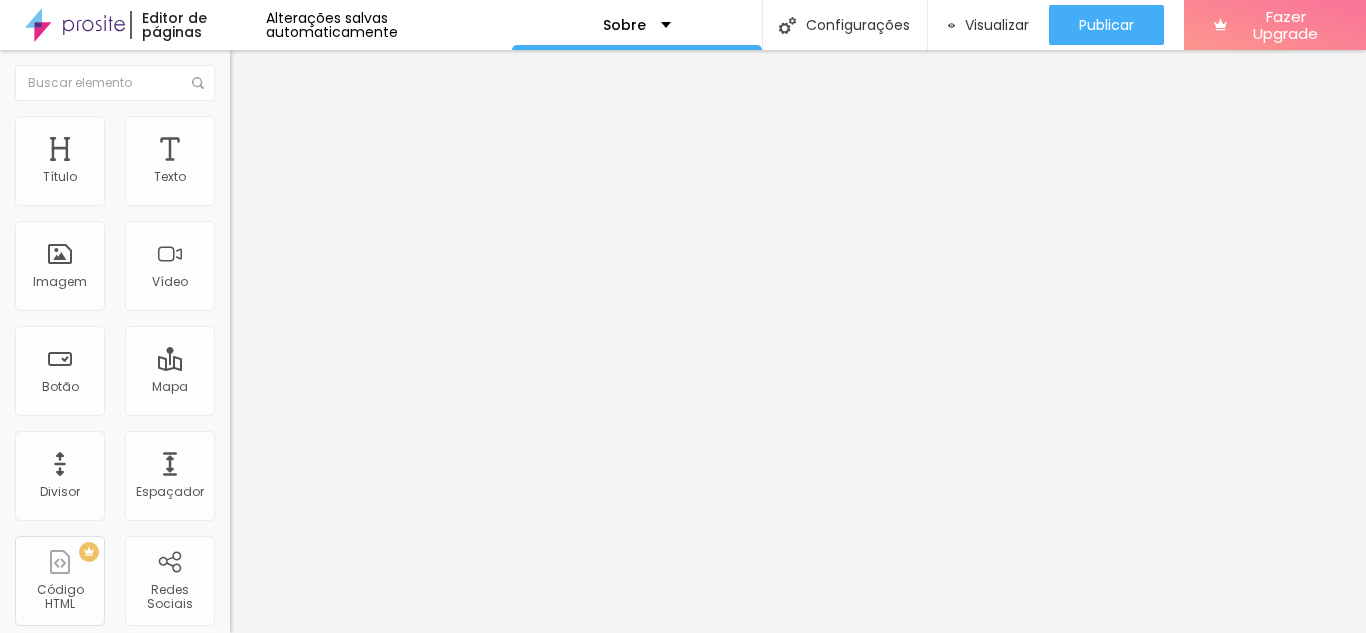 type on "14" 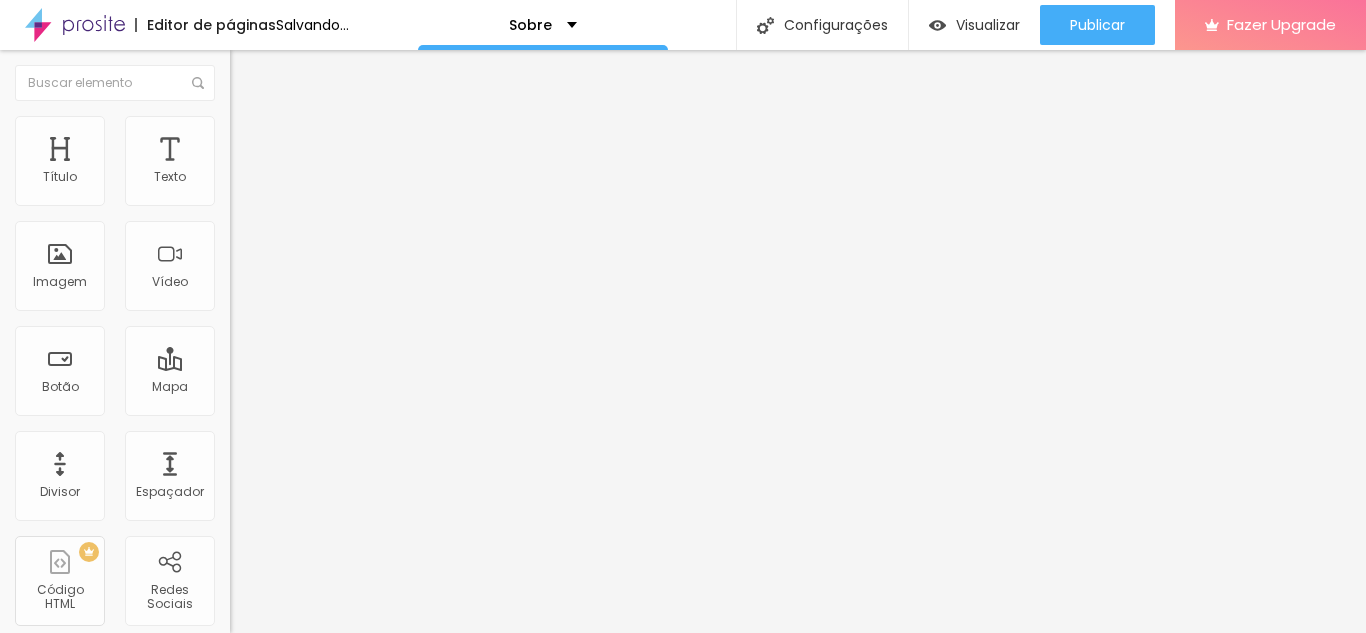 type on "24" 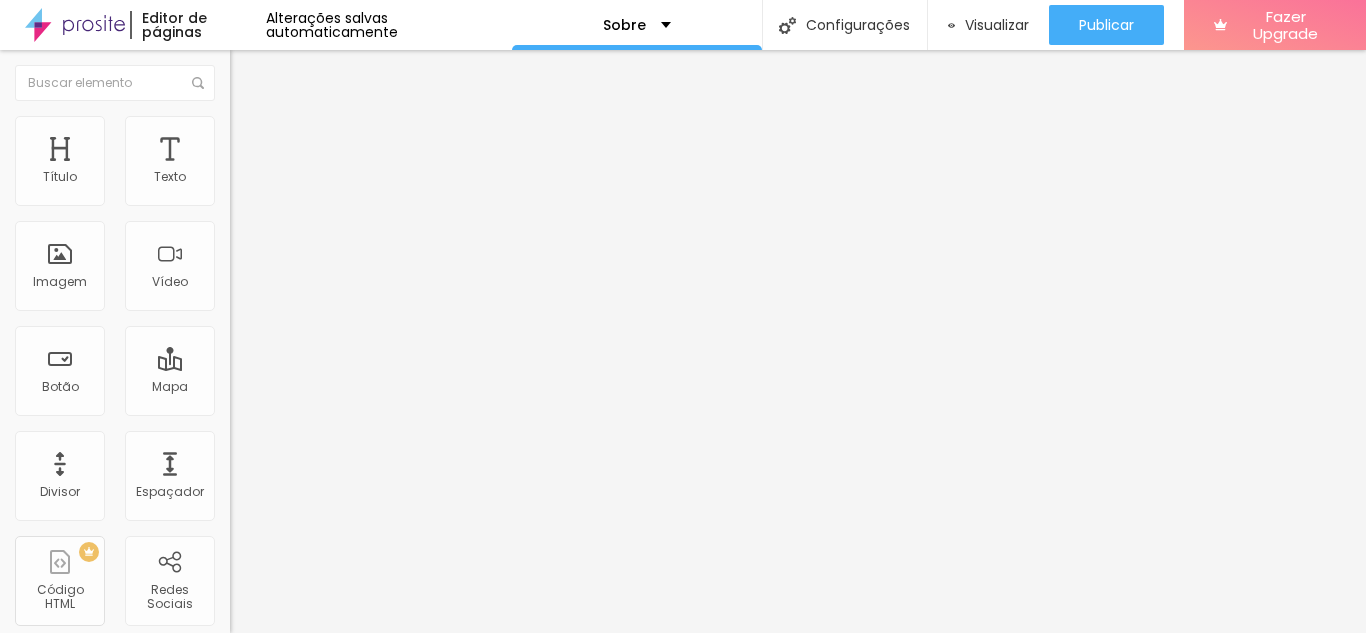 click 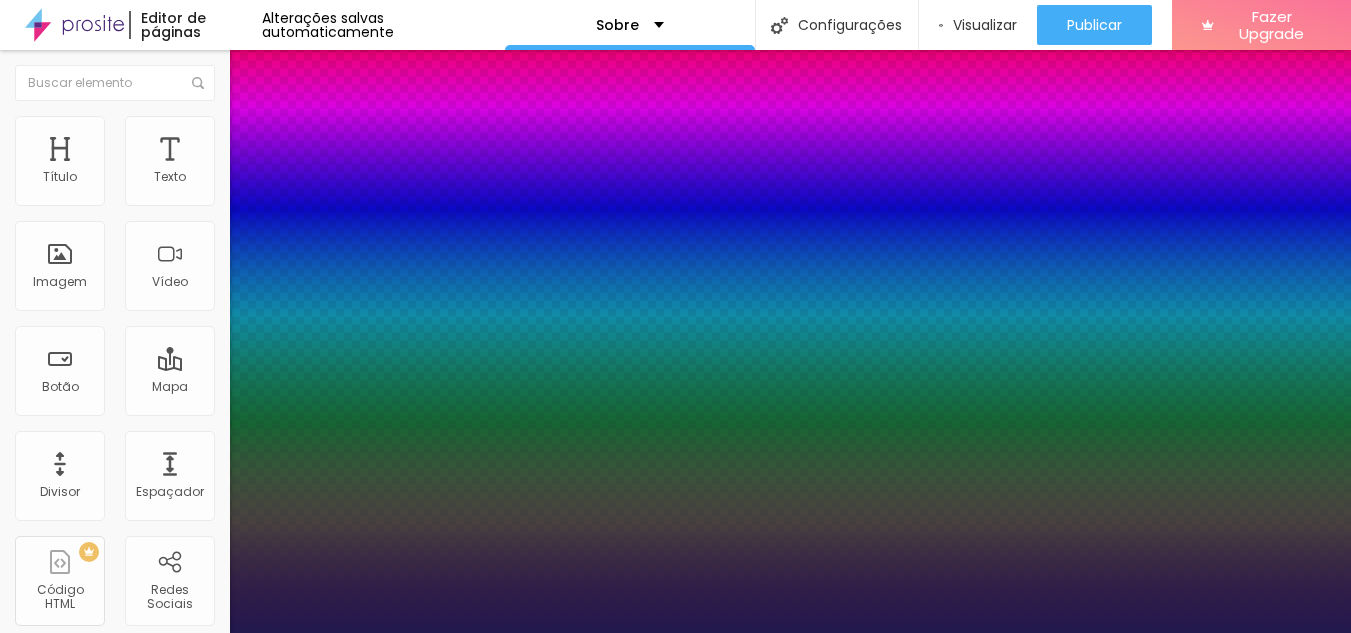 type on "1" 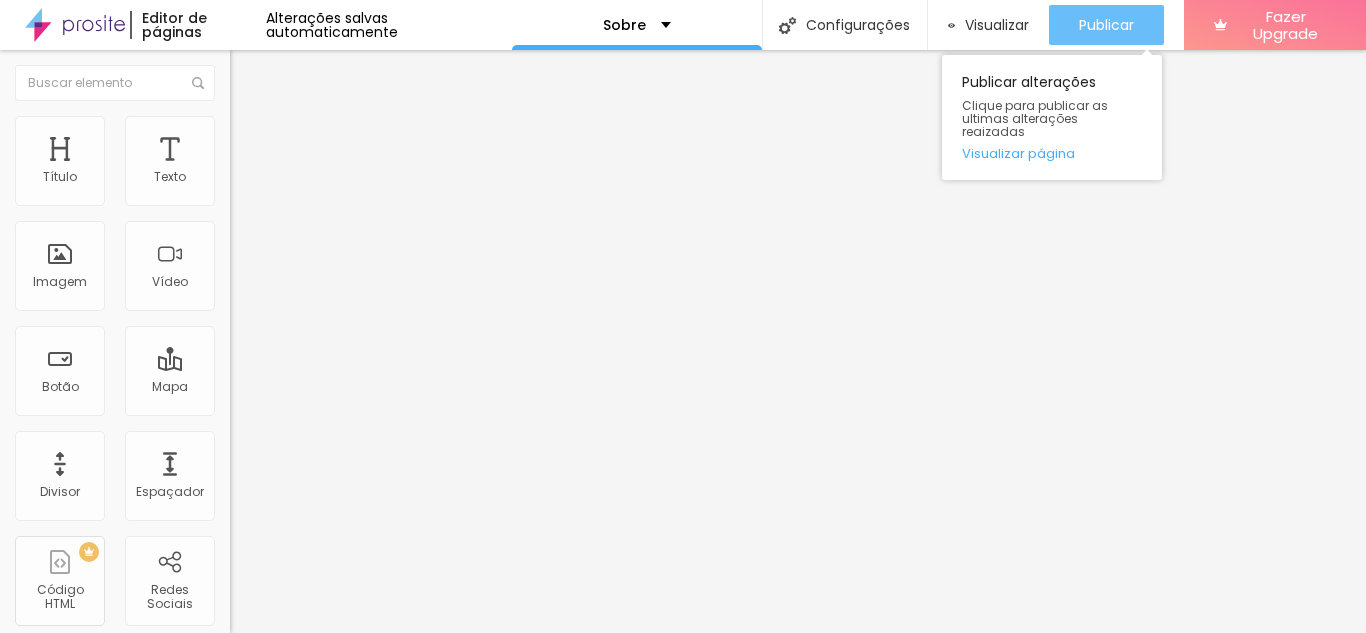 click on "Publicar" at bounding box center (1106, 25) 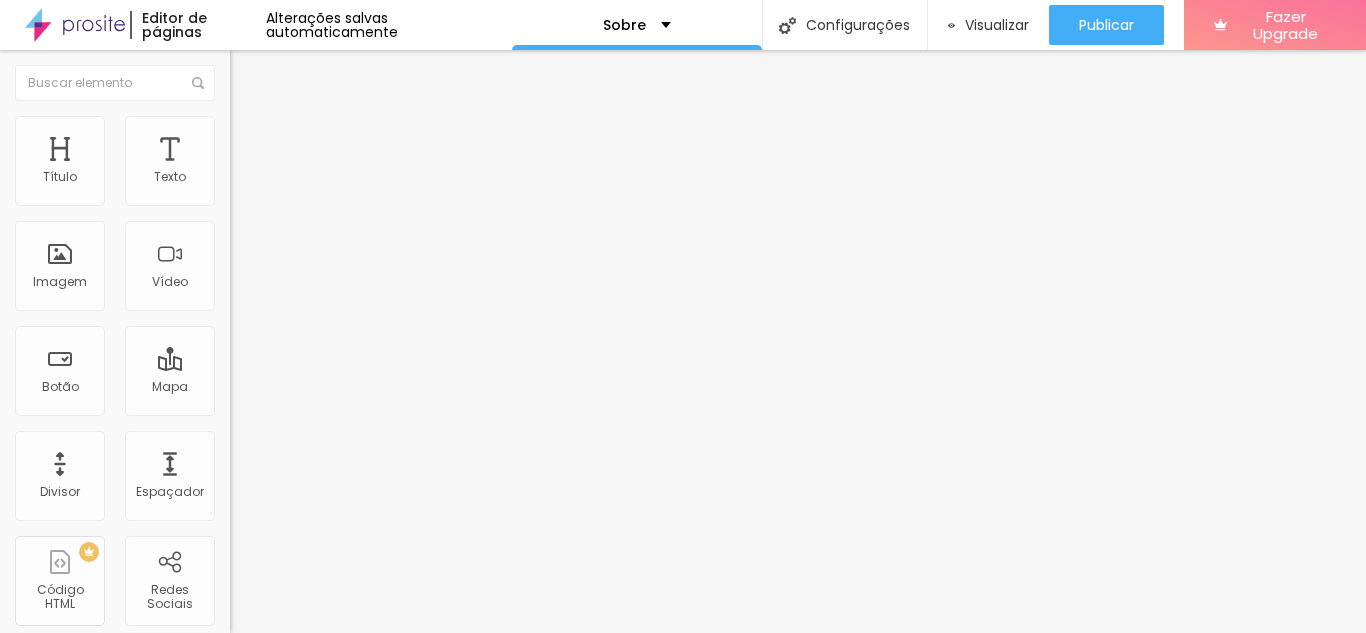 click at bounding box center (253, 73) 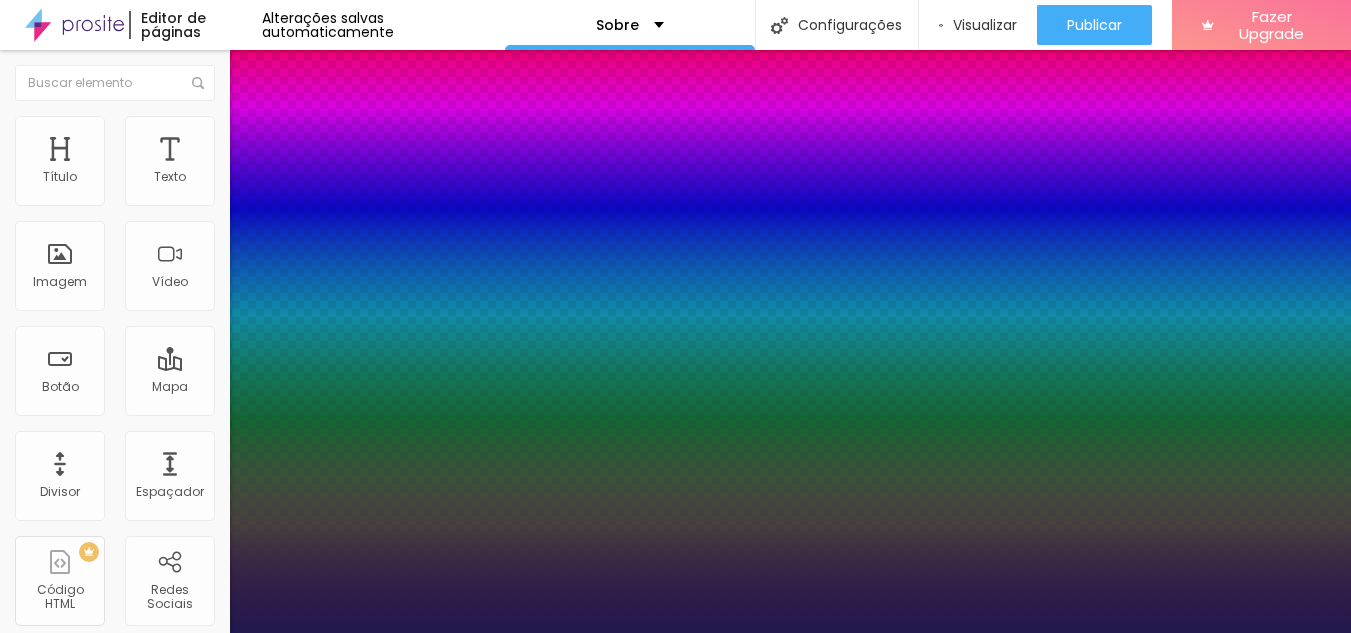 type on "1" 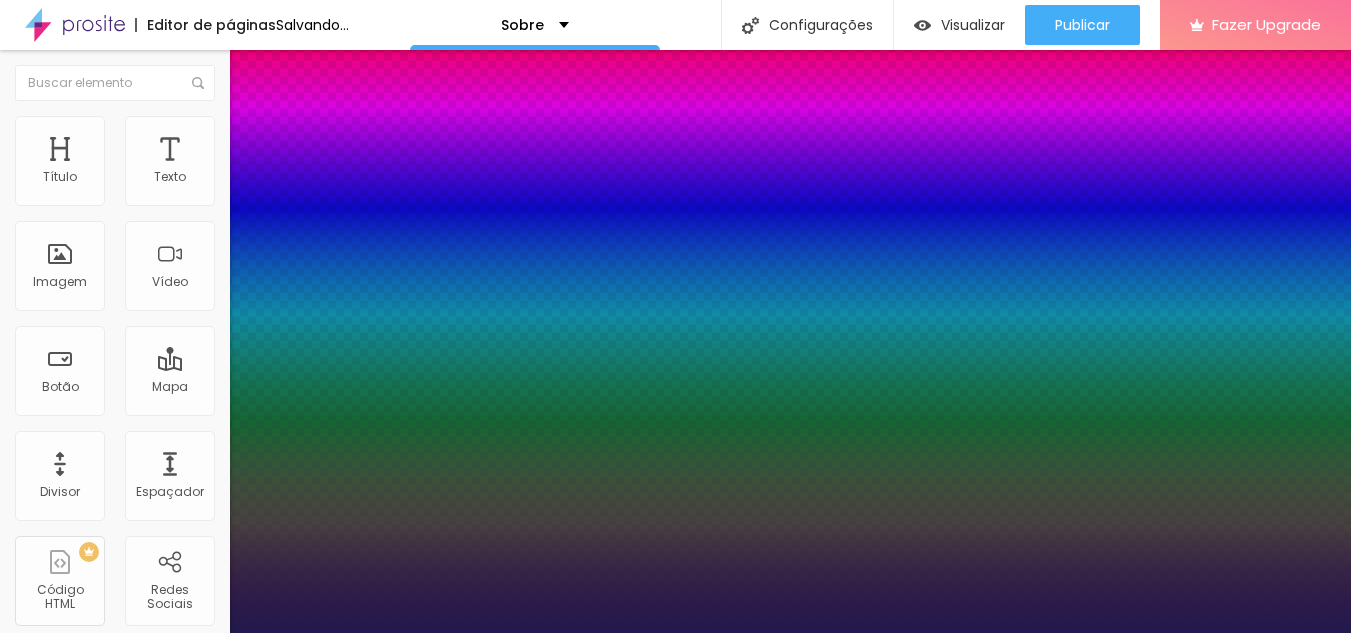 type on "24" 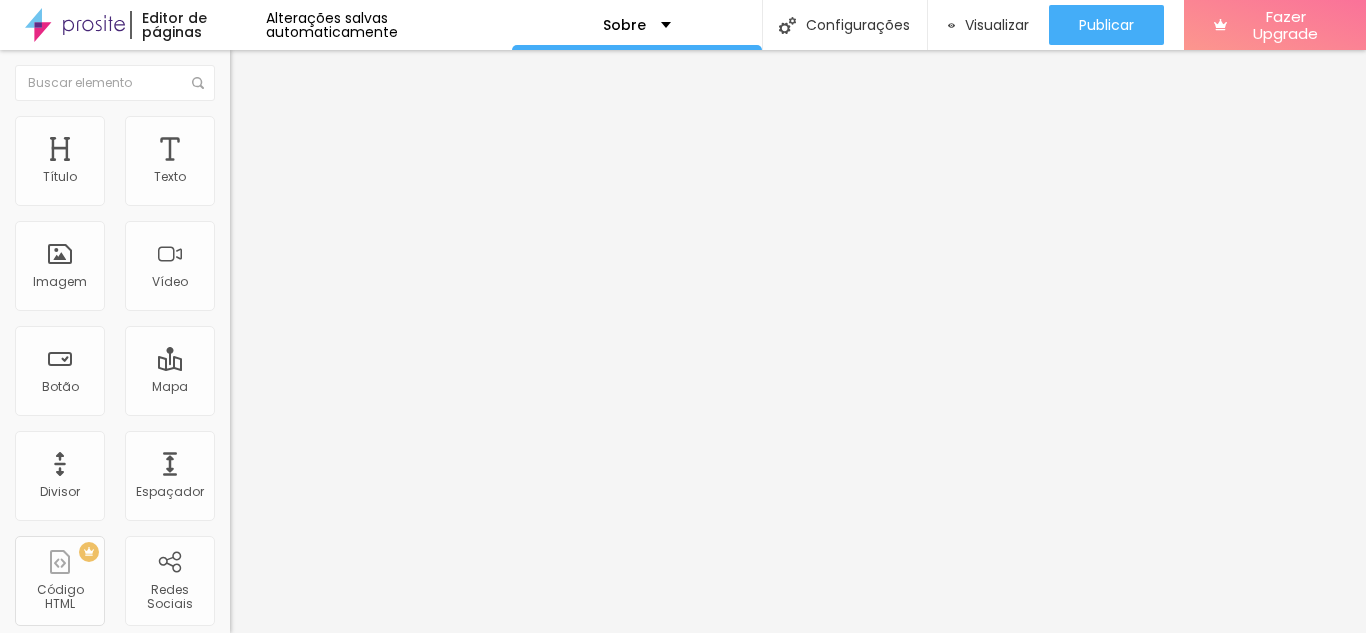 click on "Avançado" at bounding box center (345, 146) 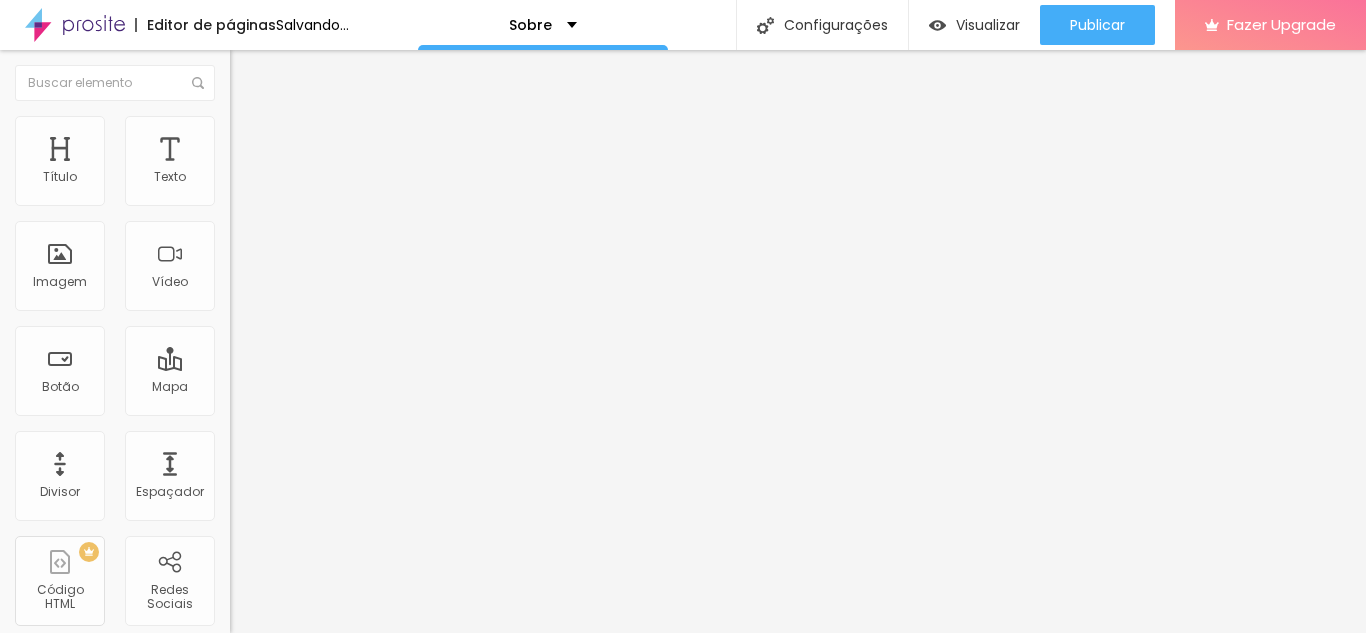 type on "31" 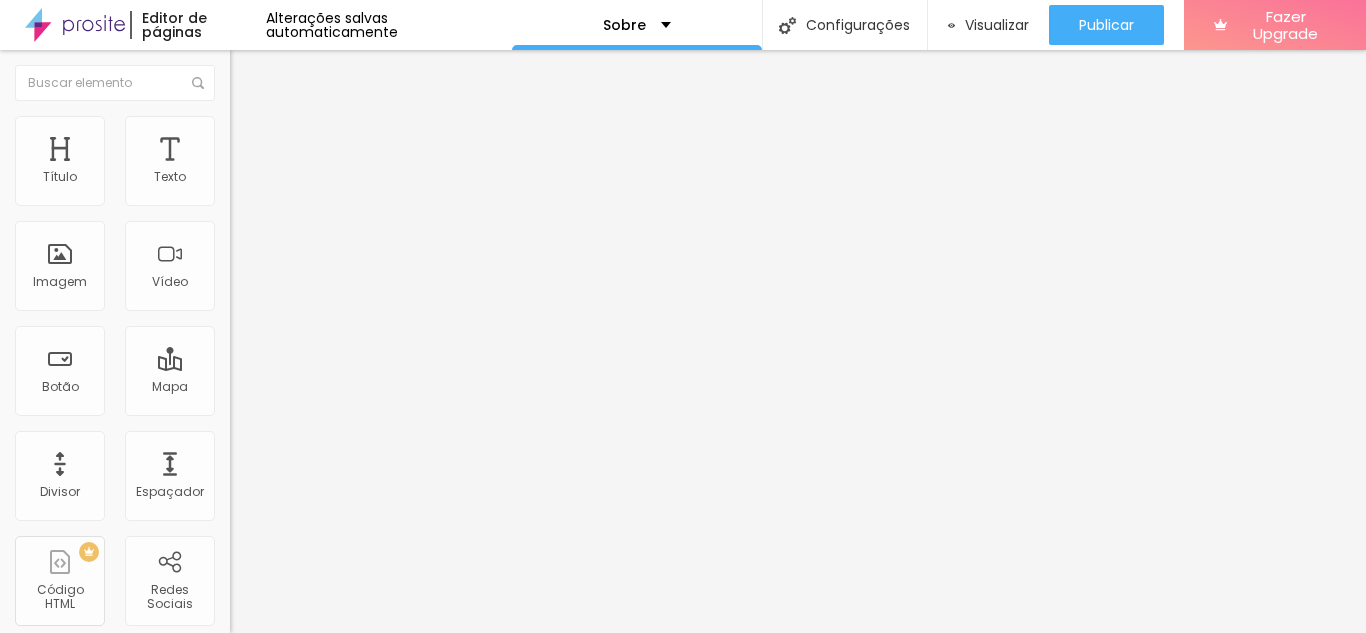 type on "186" 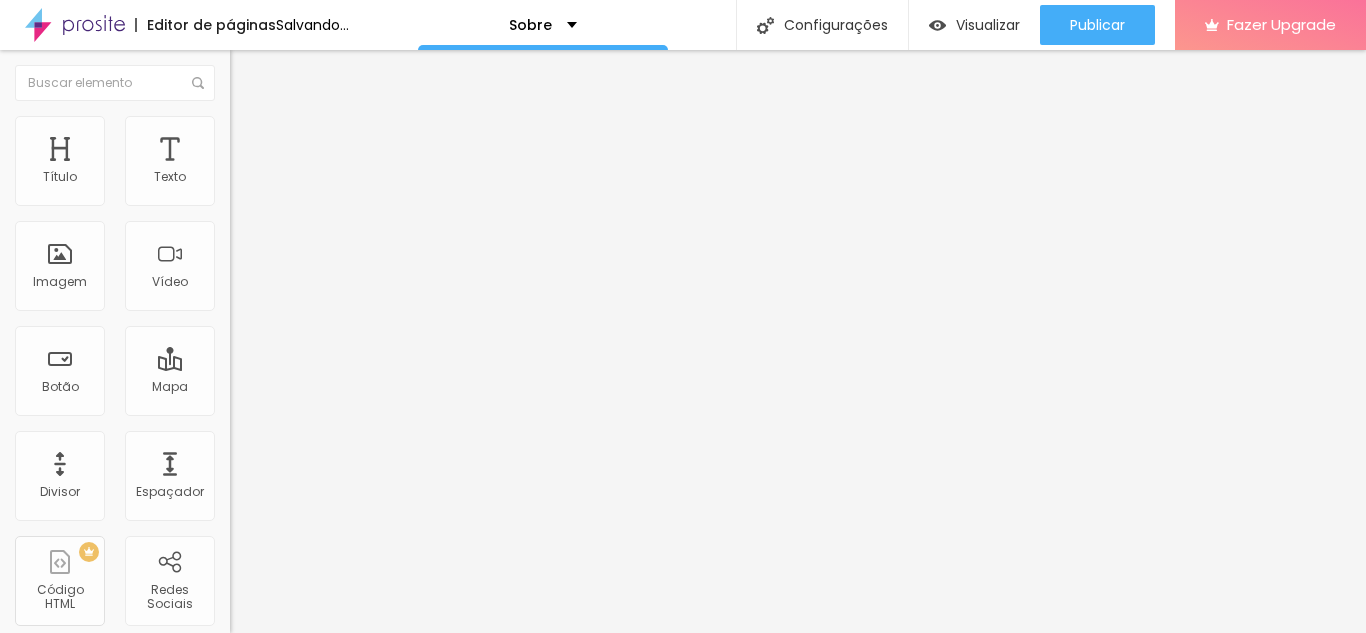 drag, startPoint x: 48, startPoint y: 233, endPoint x: 0, endPoint y: 235, distance: 48.04165 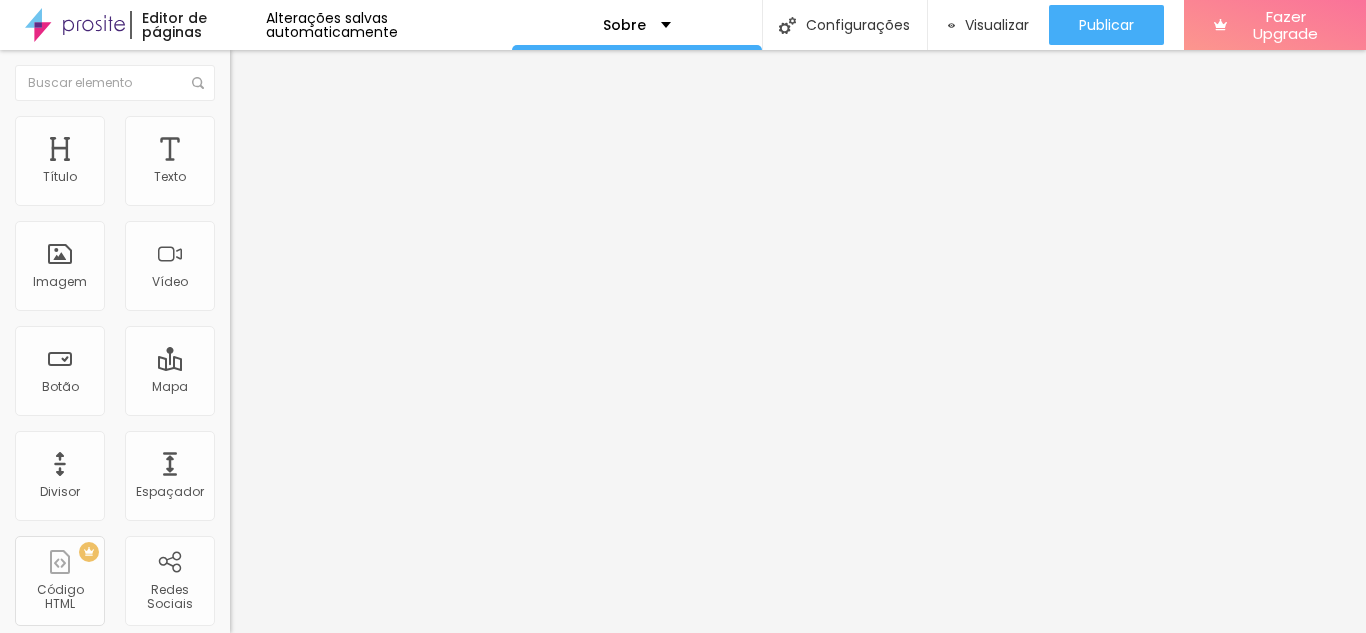 click on "Estilo" at bounding box center [345, 126] 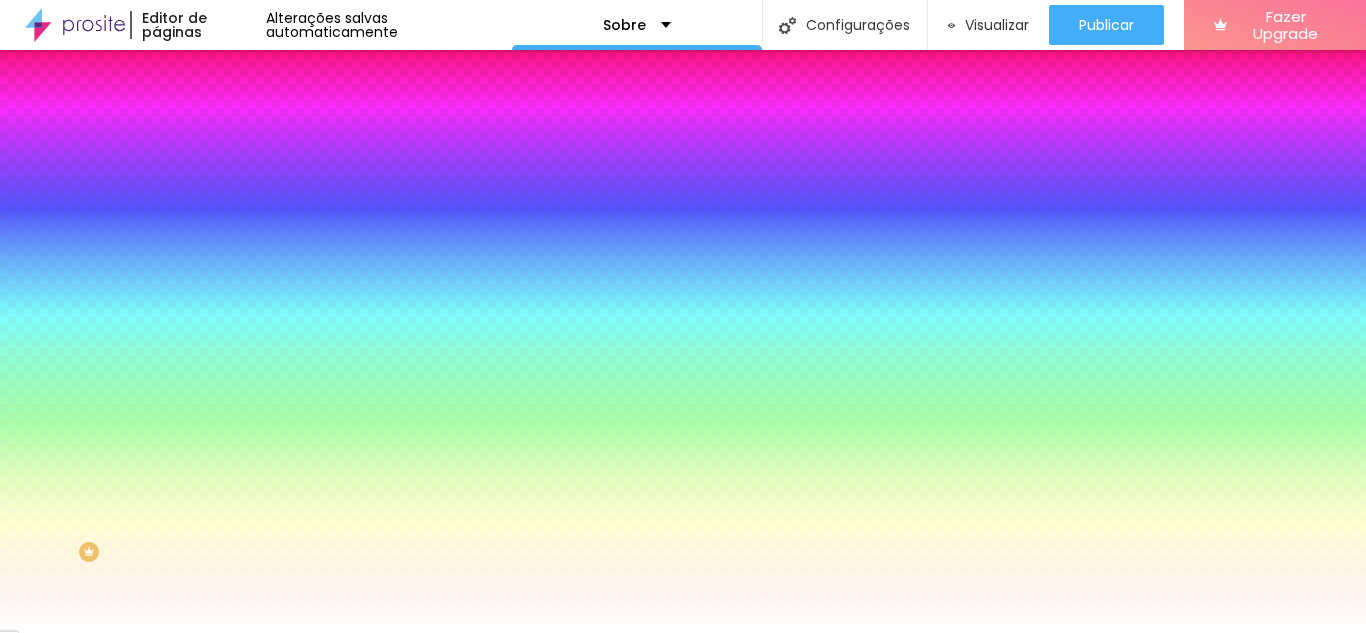 click on "Avançado" at bounding box center (345, 146) 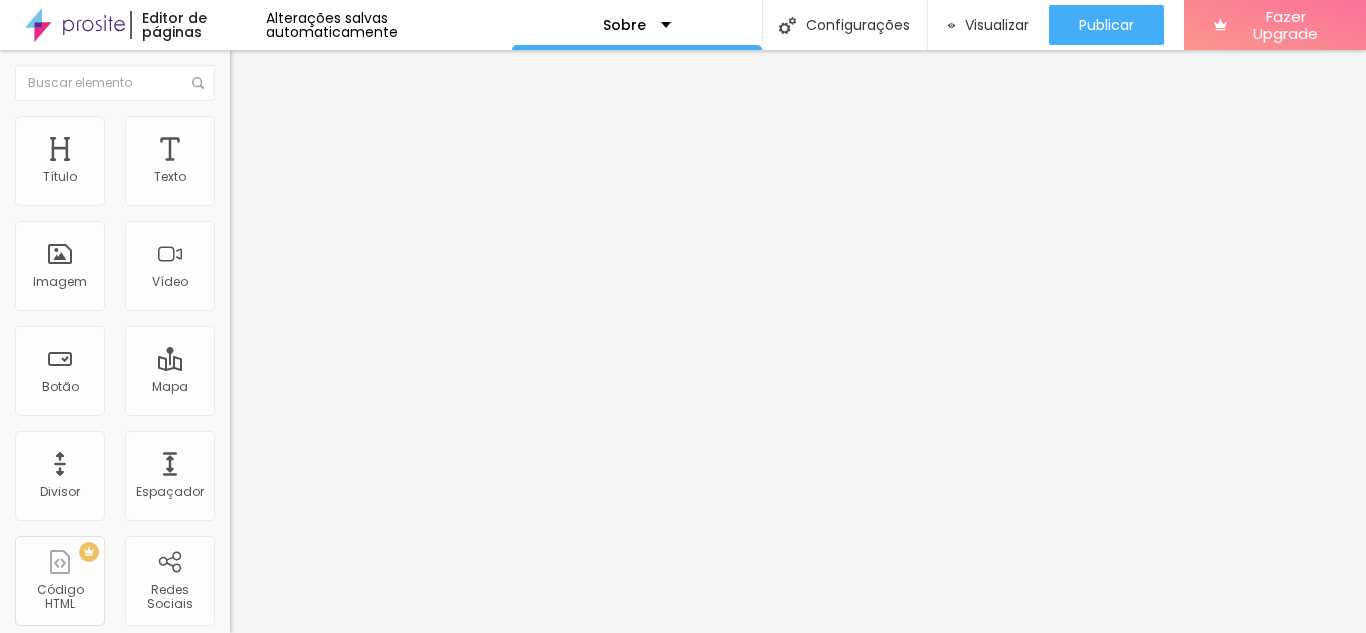 click at bounding box center [239, 125] 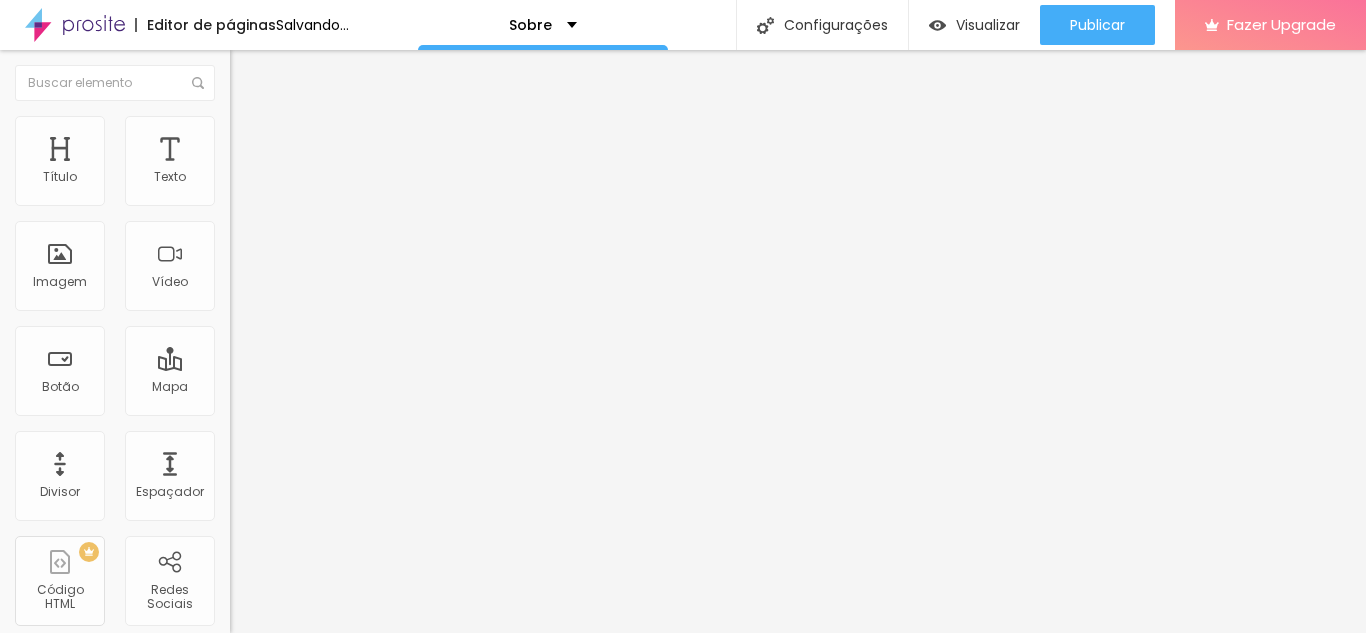 click at bounding box center [294, 659] 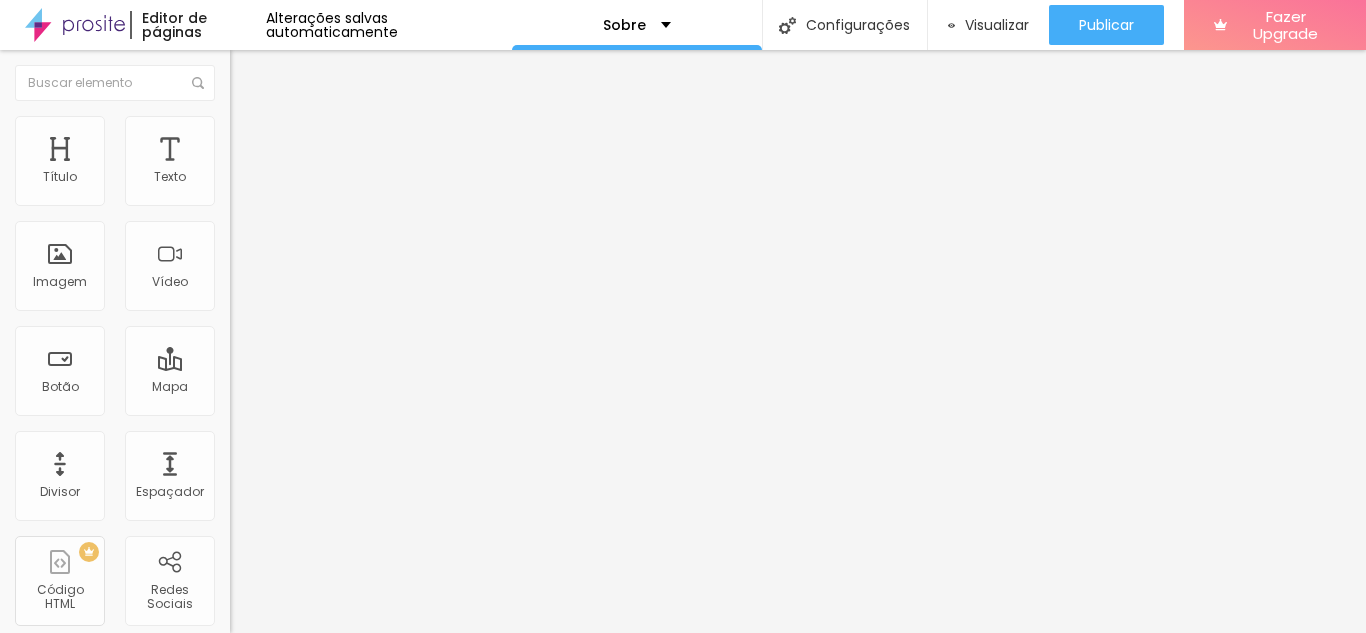 type on "4" 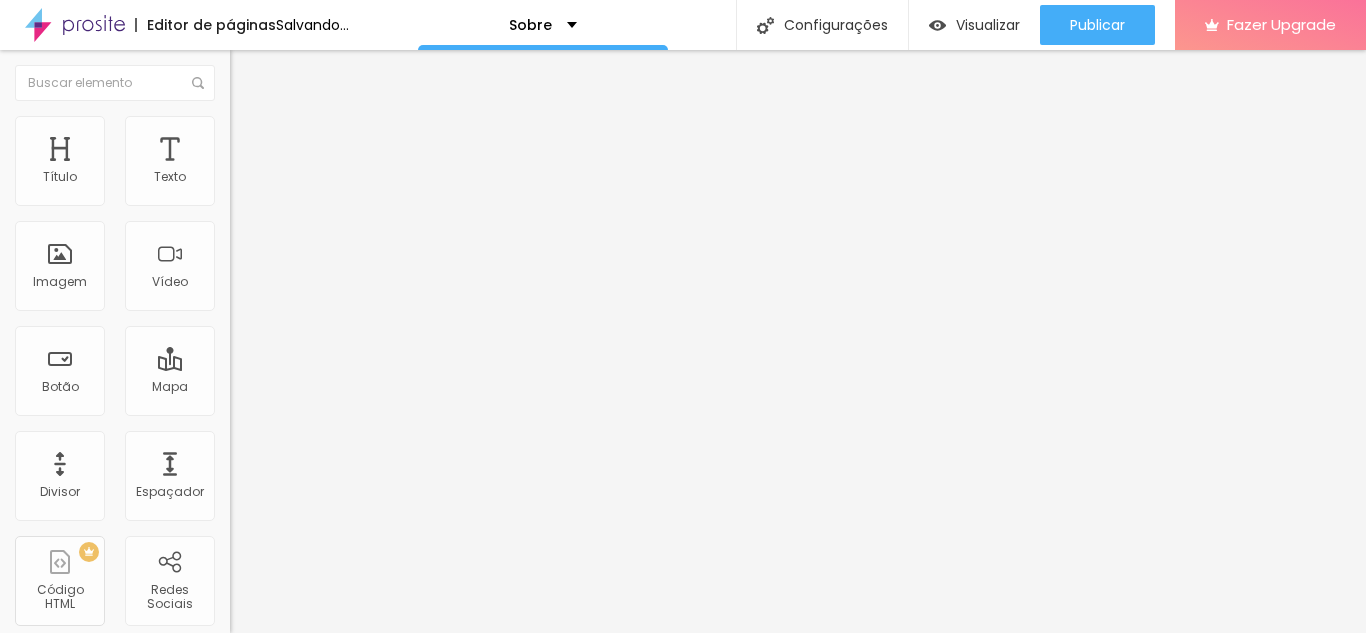 type on "8" 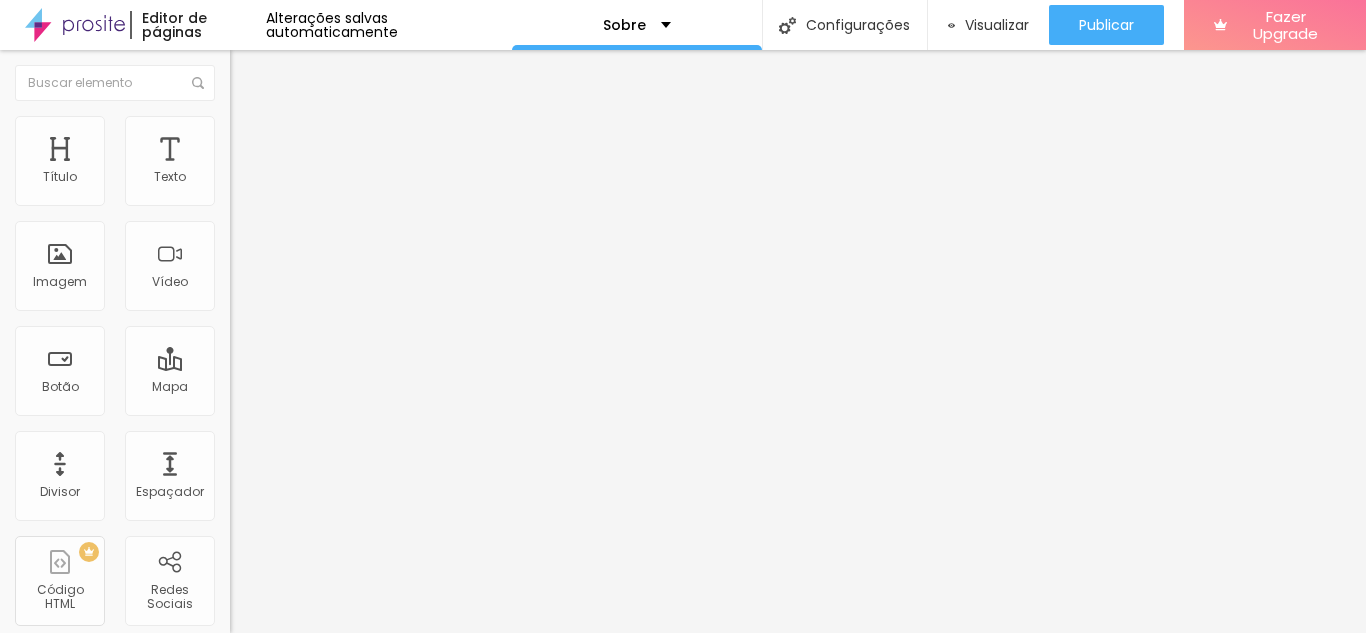 type on "12" 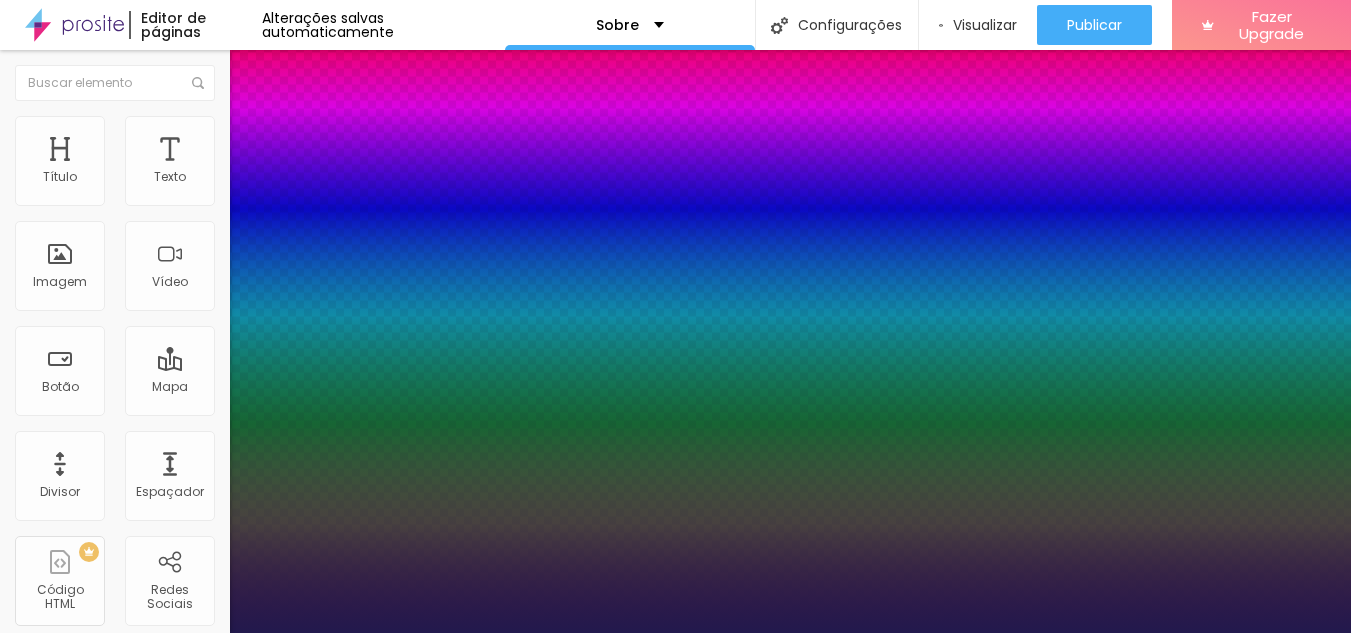 type on "1" 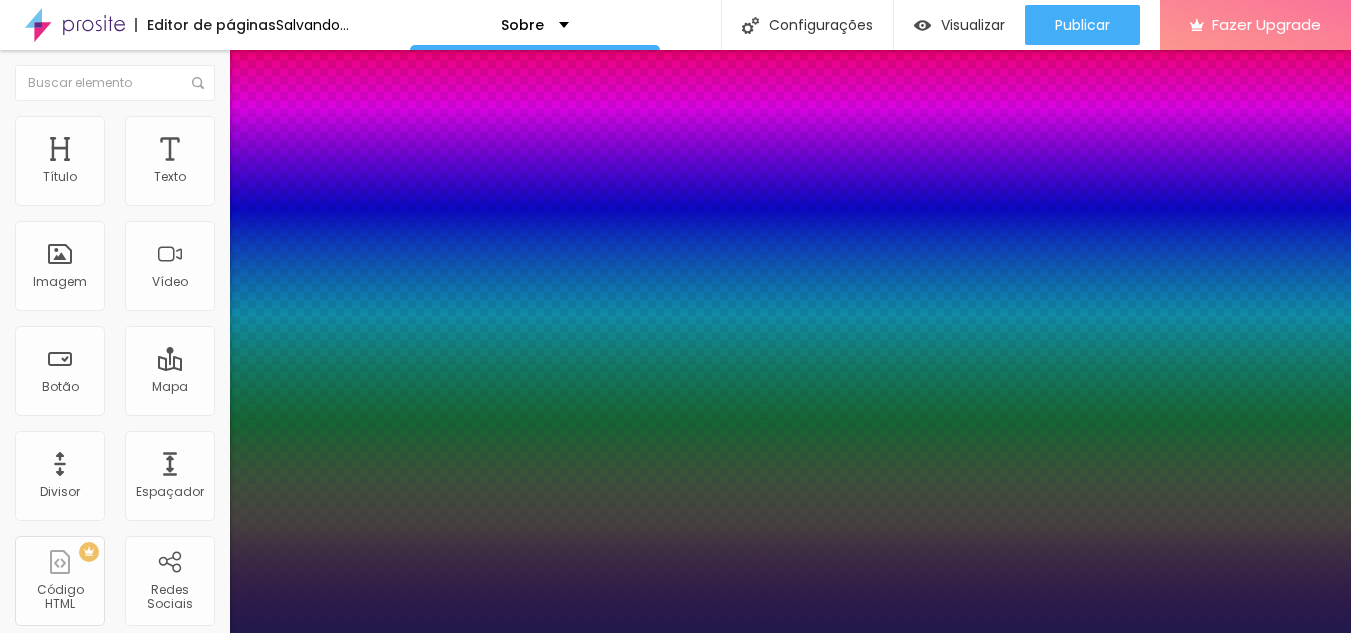 type on "8" 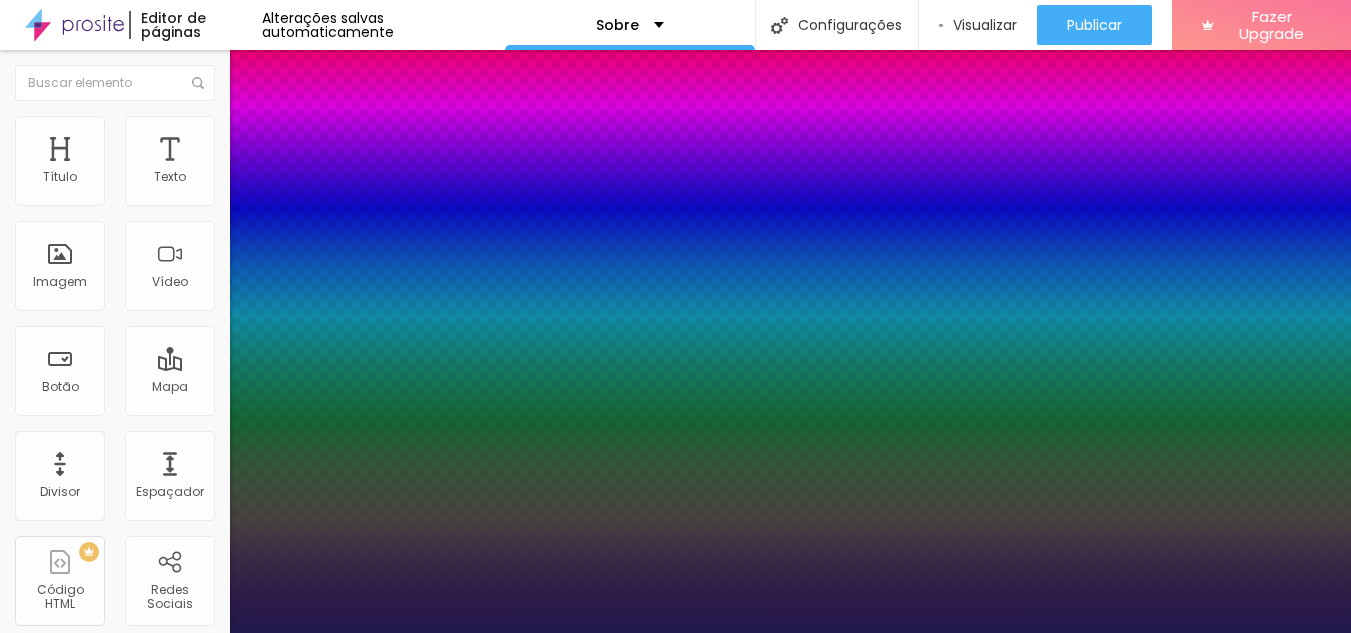 type on "8" 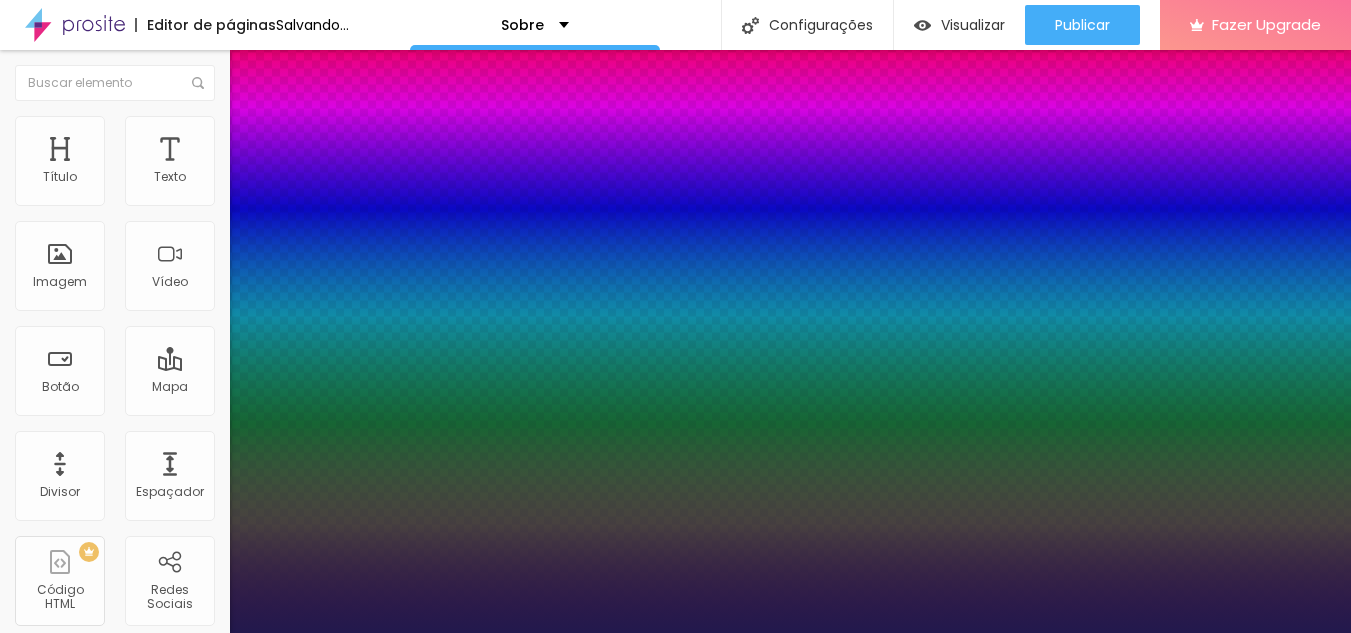 type on "1" 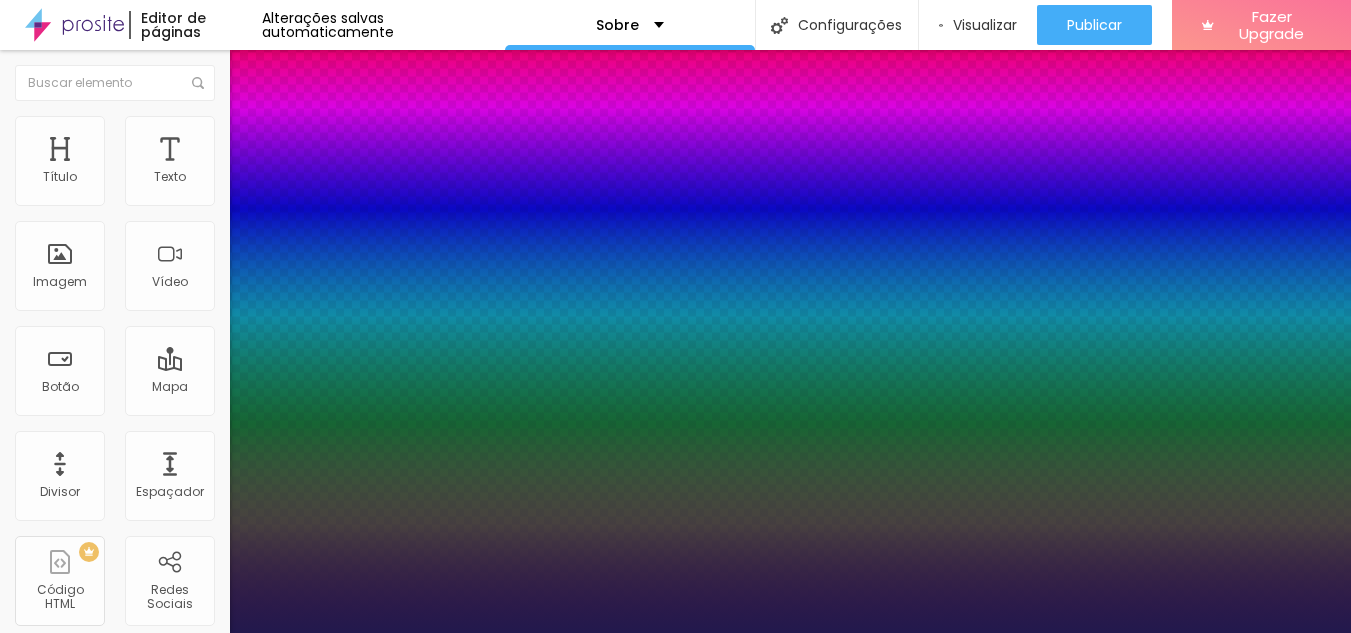 type on "22" 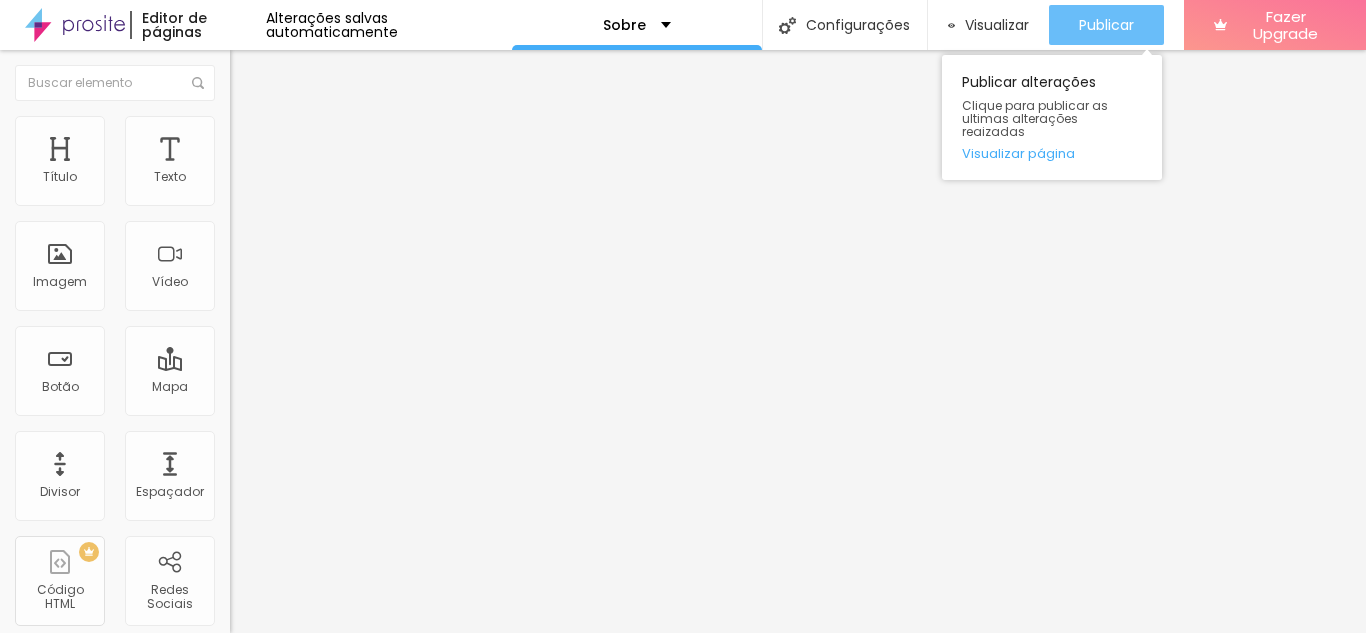 click on "Publicar" at bounding box center (1106, 25) 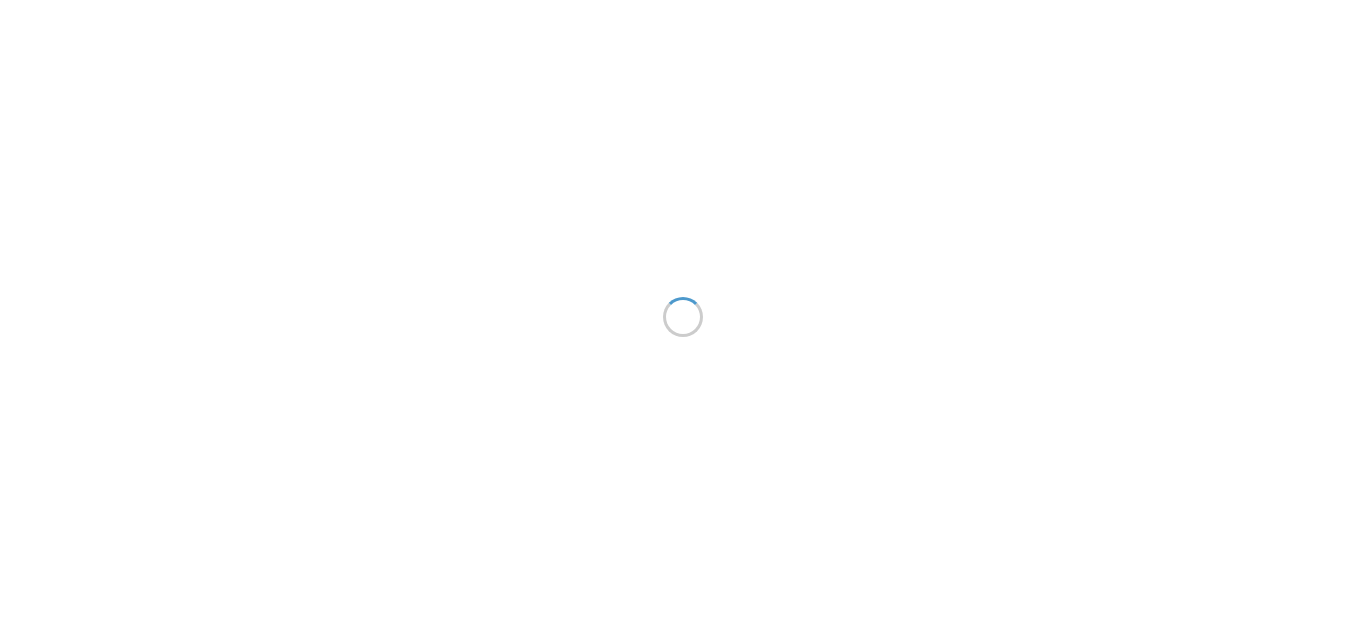 scroll, scrollTop: 0, scrollLeft: 0, axis: both 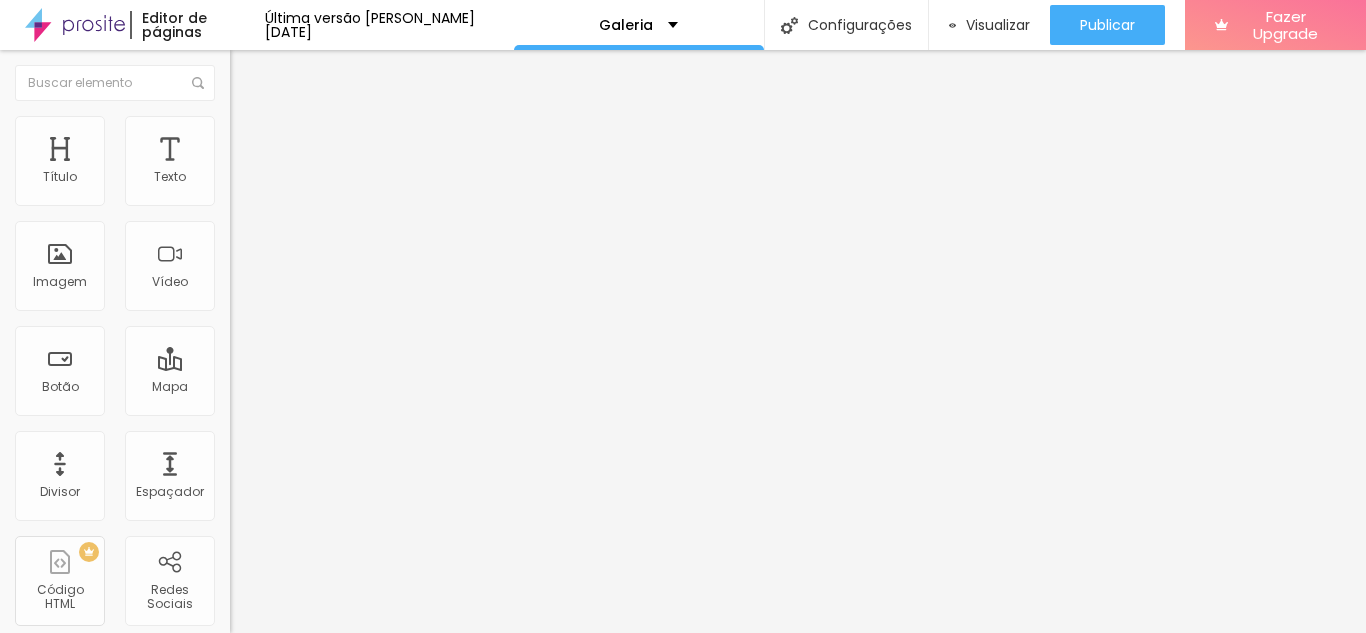 click on "Estilo" at bounding box center (263, 129) 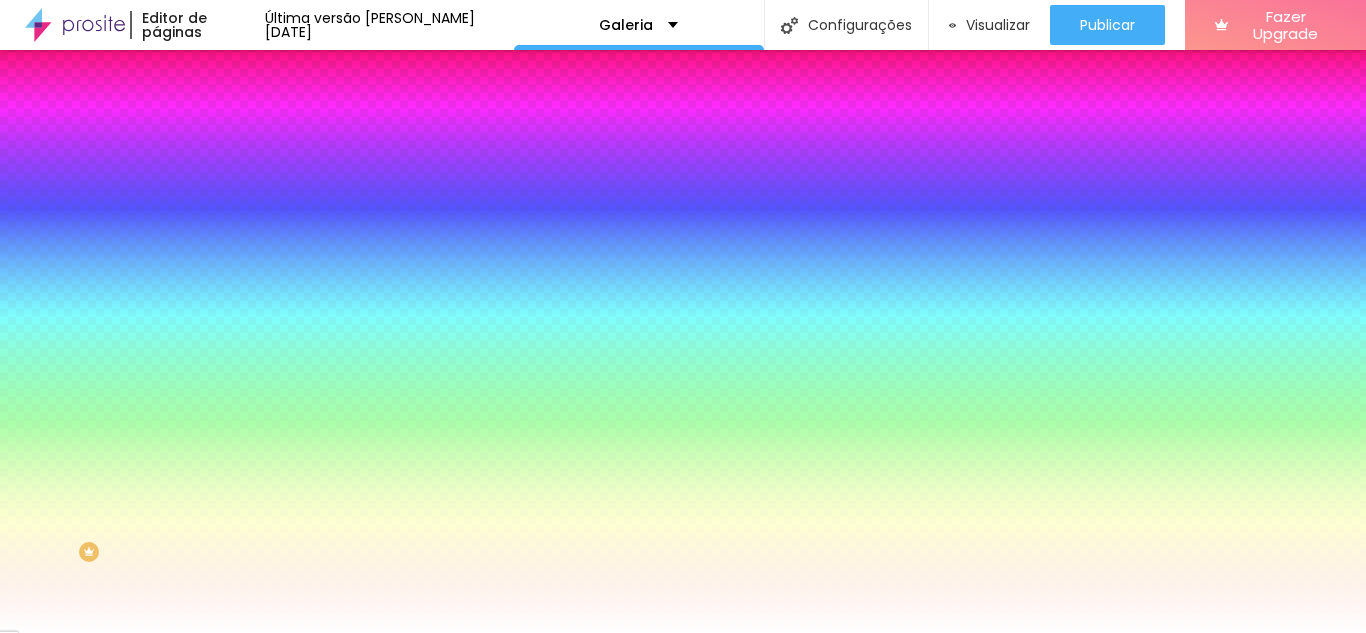 click on "Trocar imagem" at bounding box center [284, 175] 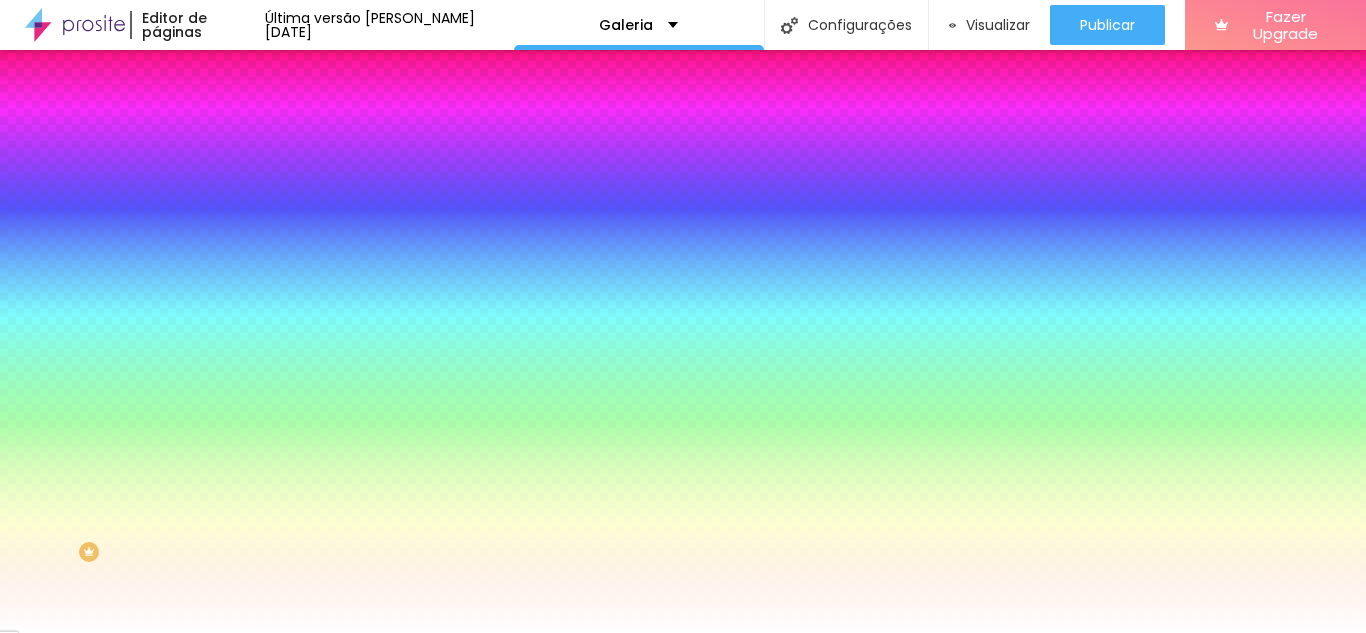 click at bounding box center [683, 796] 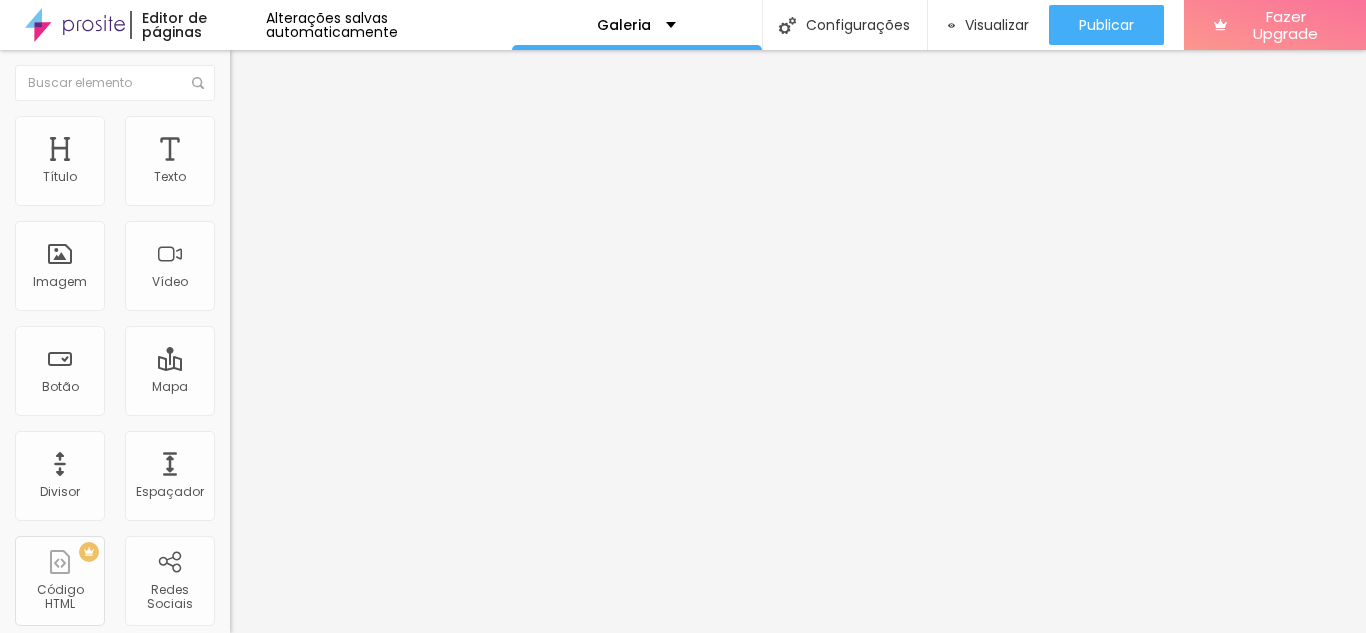 click at bounding box center [239, 125] 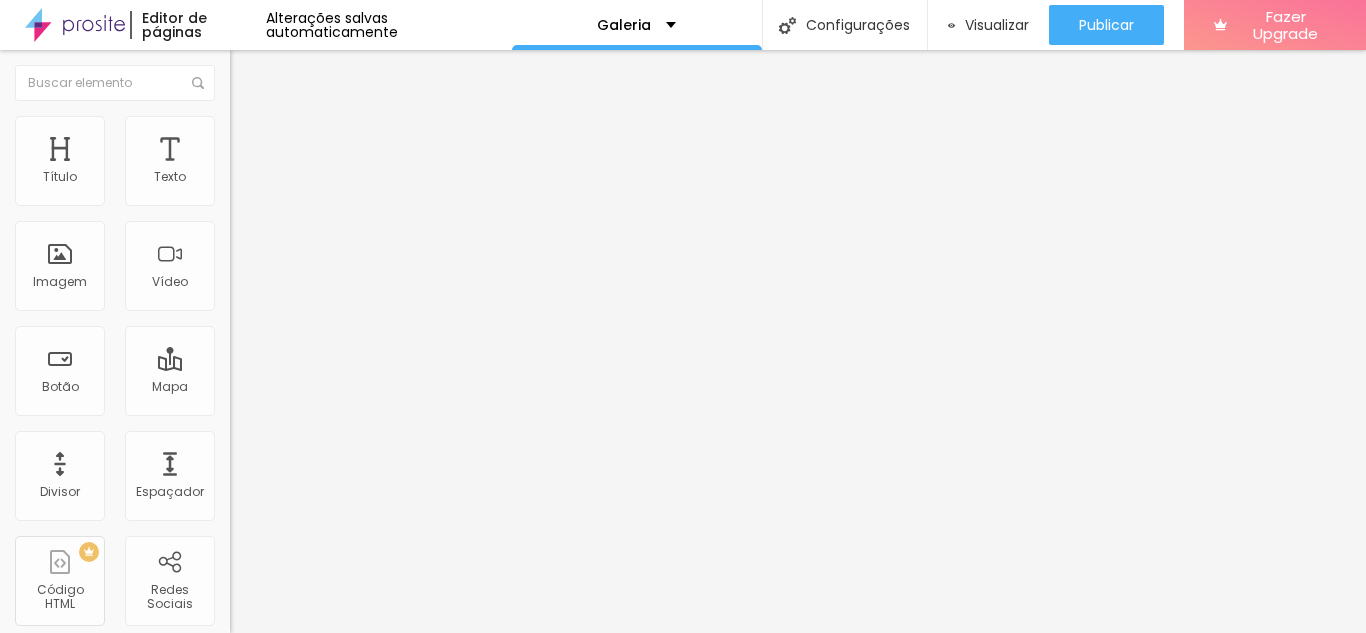 click at bounding box center [239, 145] 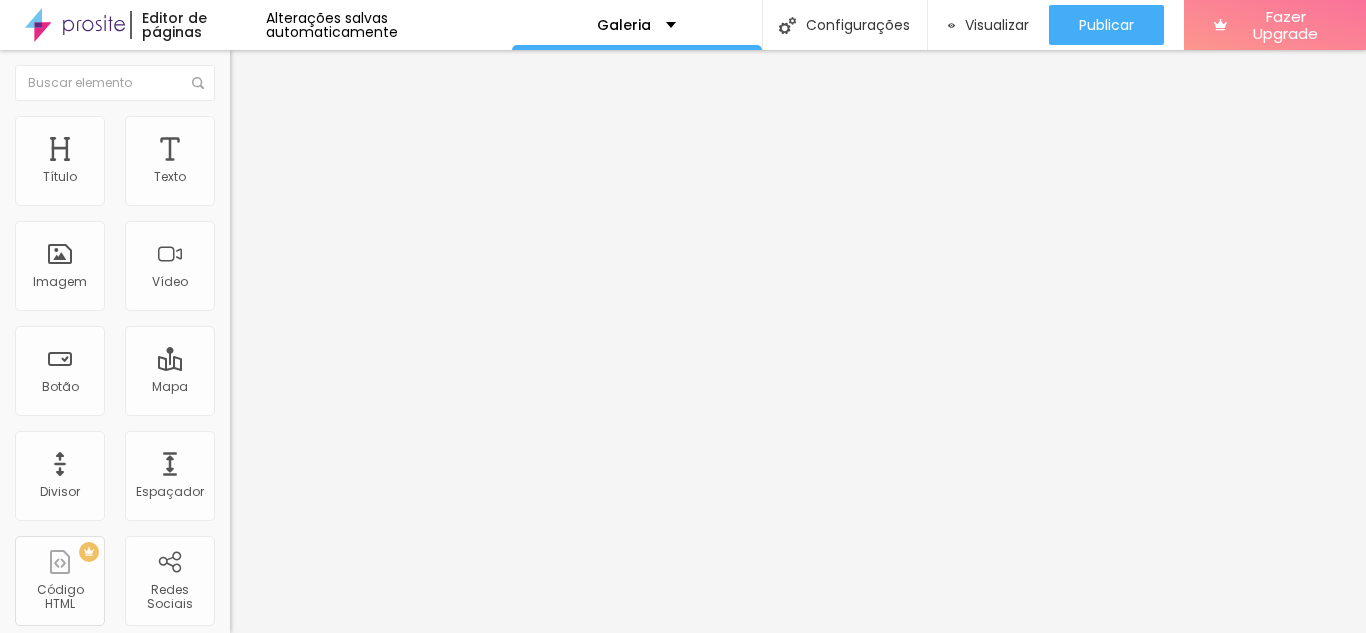 click on "Conteúdo" at bounding box center [345, 106] 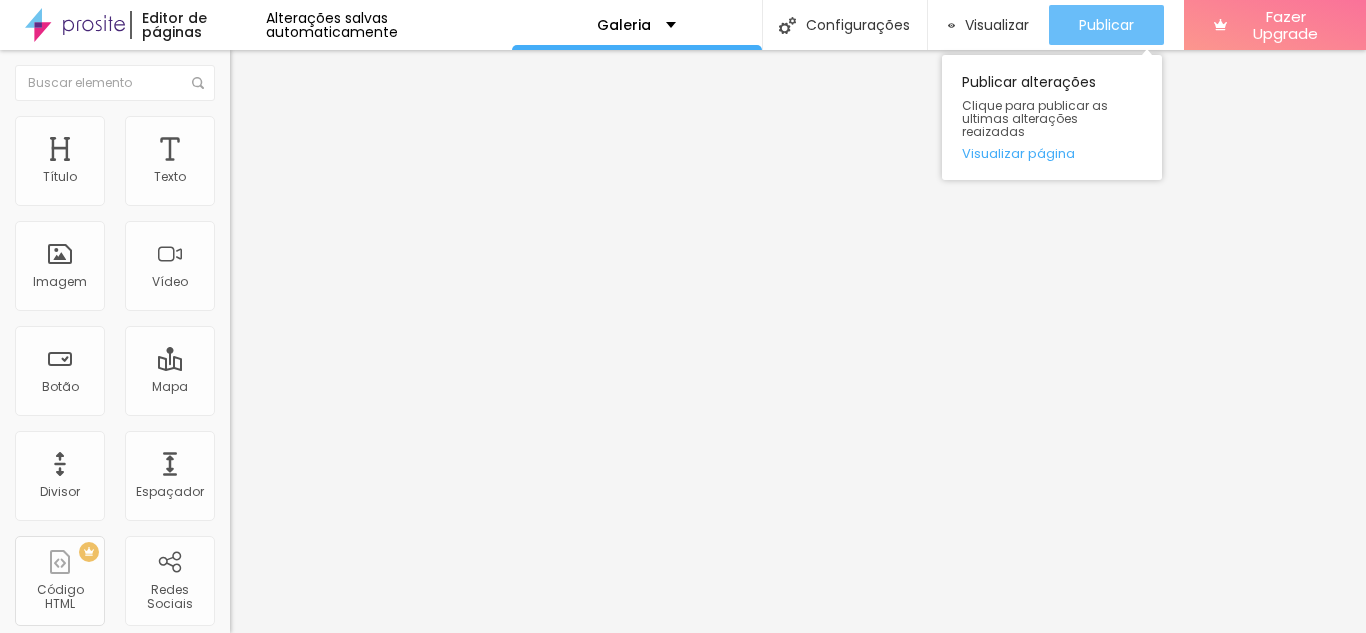click on "Publicar" at bounding box center [1106, 25] 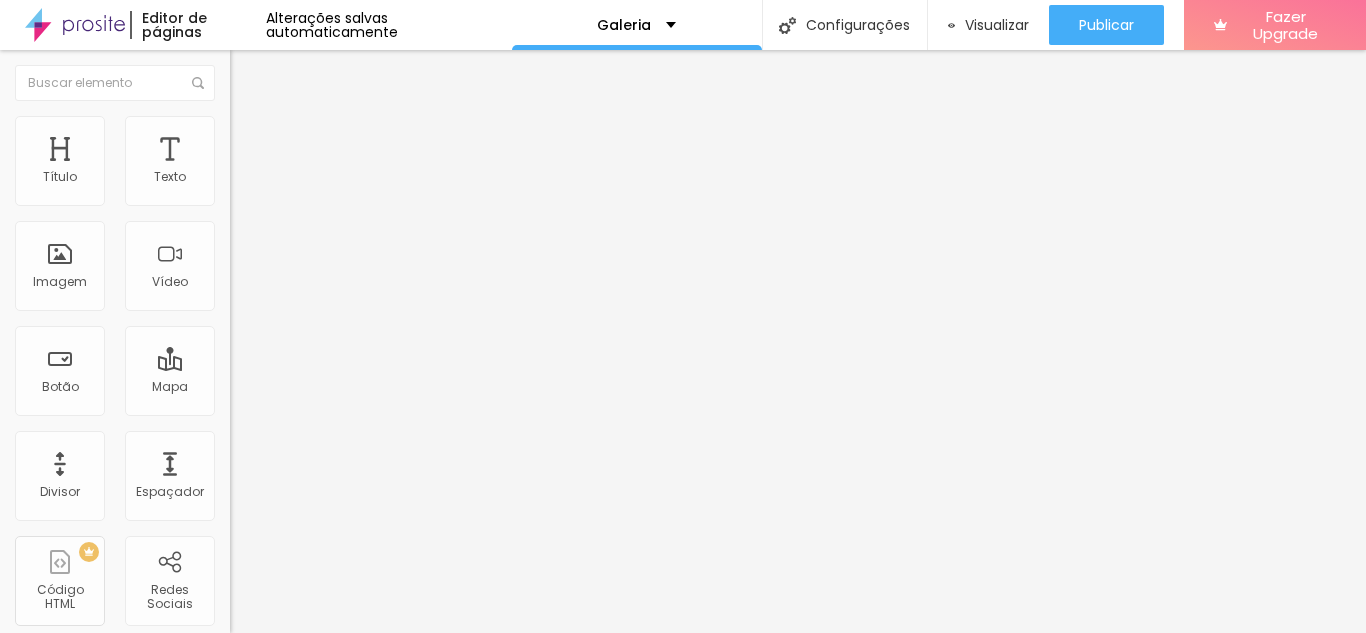 click at bounding box center (239, 125) 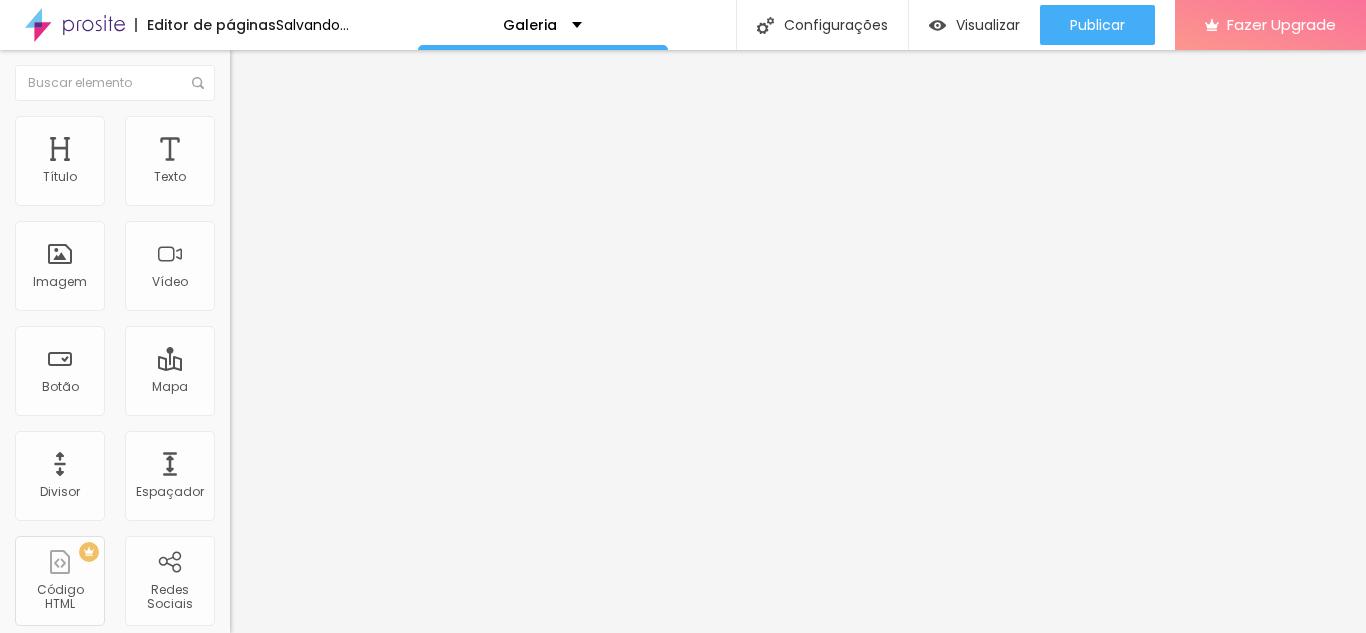 type on "captureproducoes.alboompro.com/gallery/141151-kethelyn" 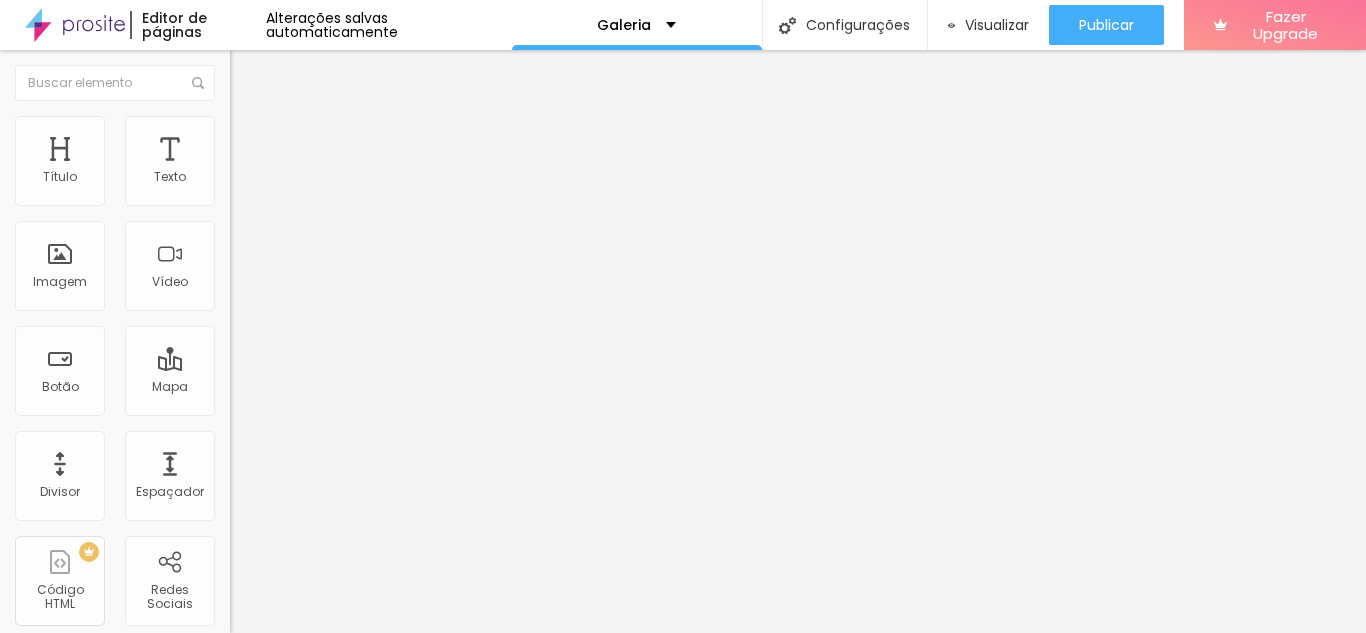 click on "Classes Html" at bounding box center (345, 783) 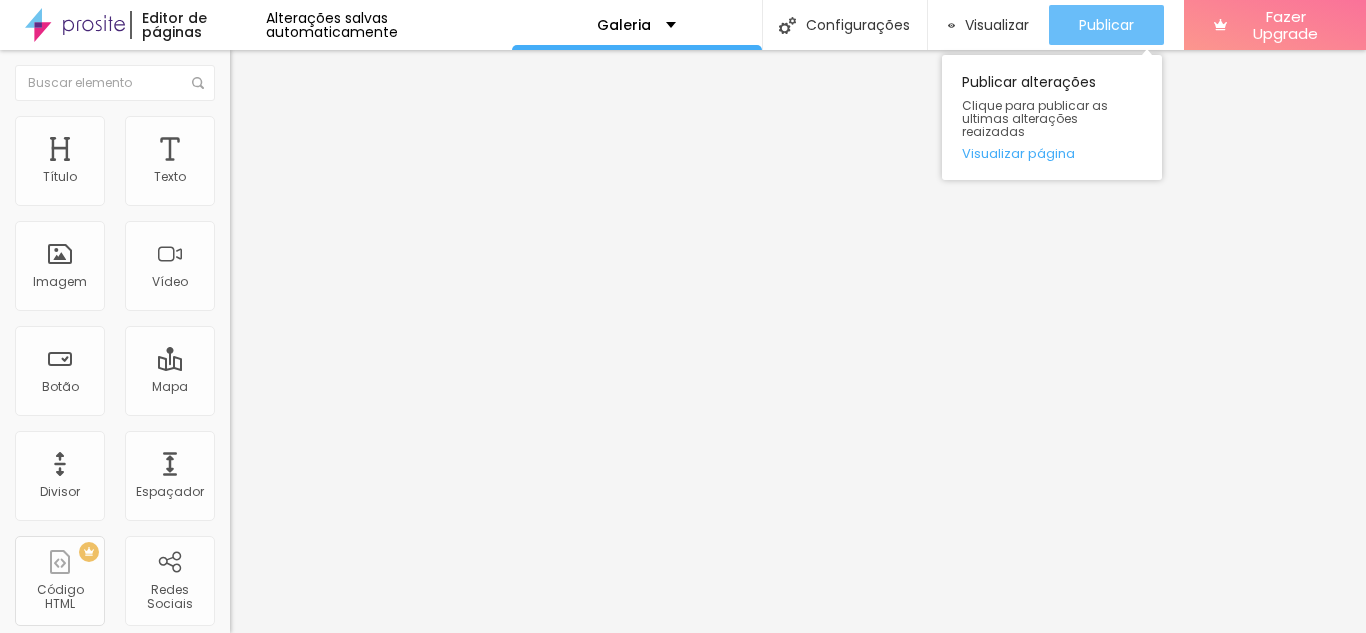 click on "Publicar" at bounding box center [1106, 25] 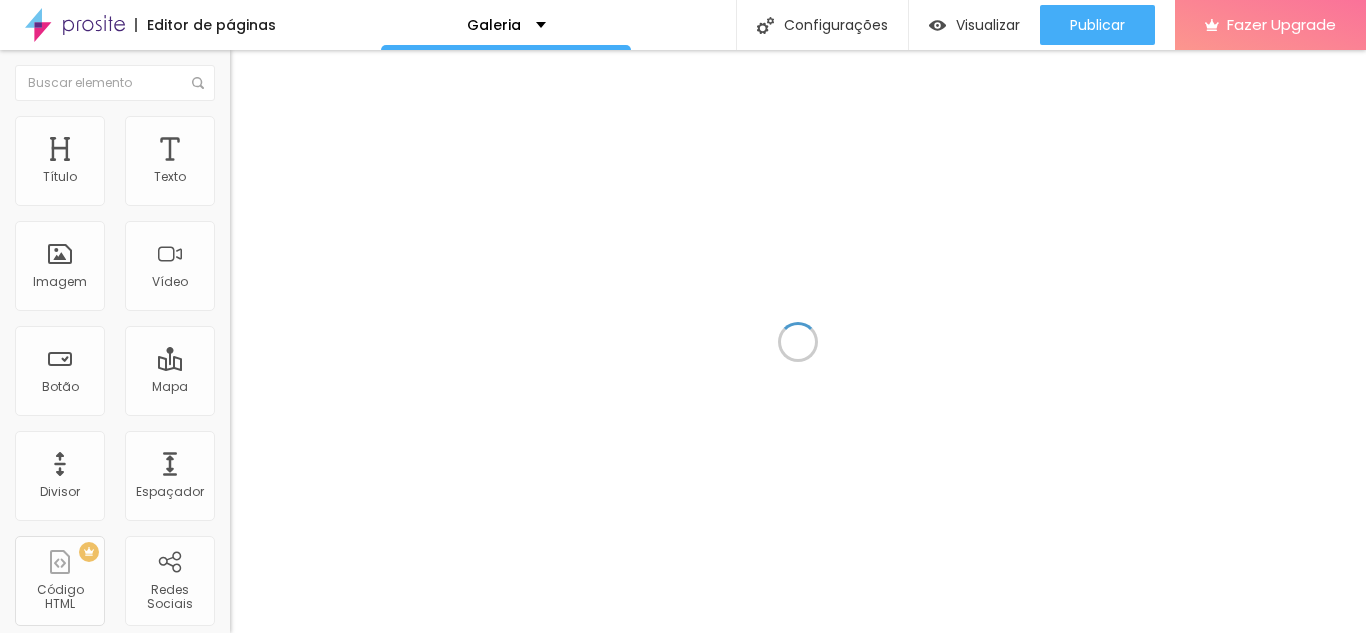 scroll, scrollTop: 0, scrollLeft: 0, axis: both 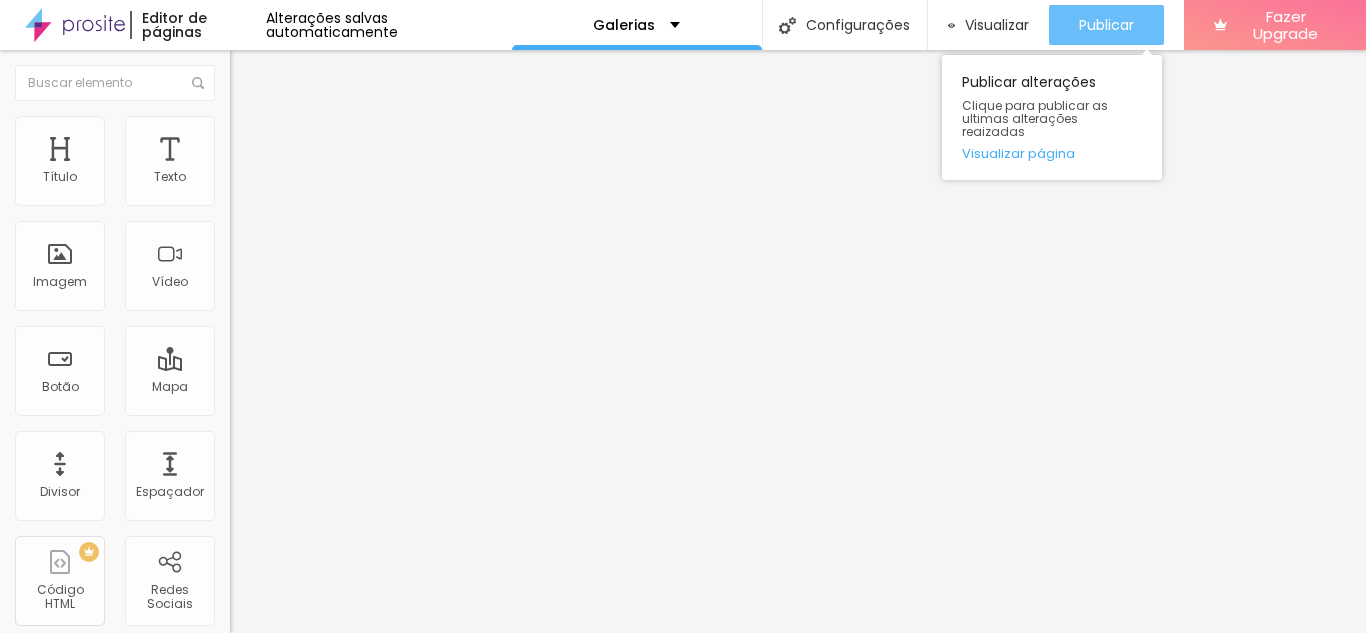 click on "Publicar" at bounding box center (1106, 25) 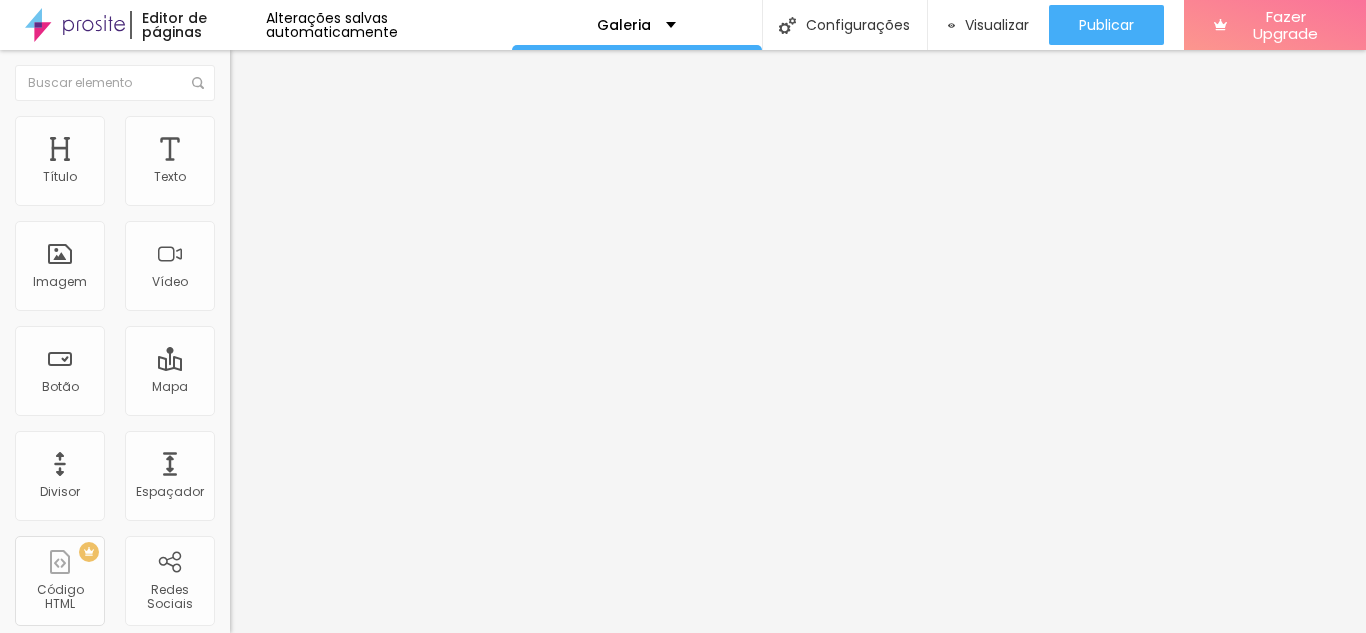 scroll, scrollTop: 0, scrollLeft: 0, axis: both 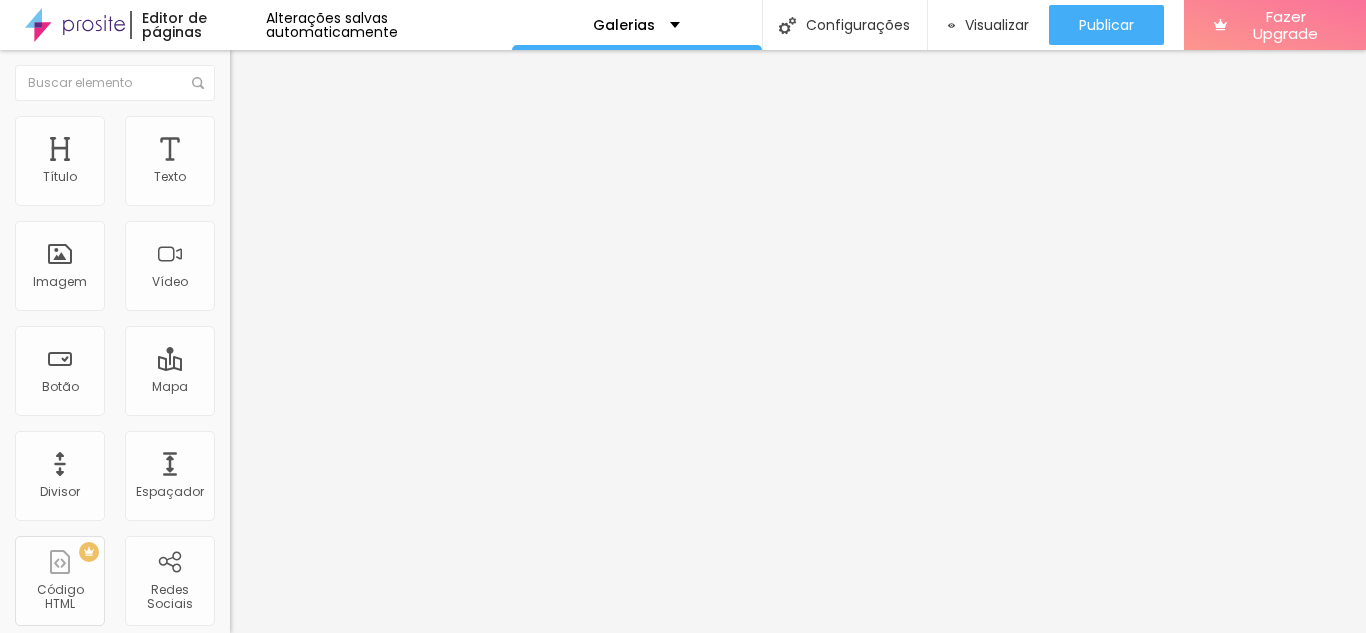 click on "Estilo" at bounding box center (263, 129) 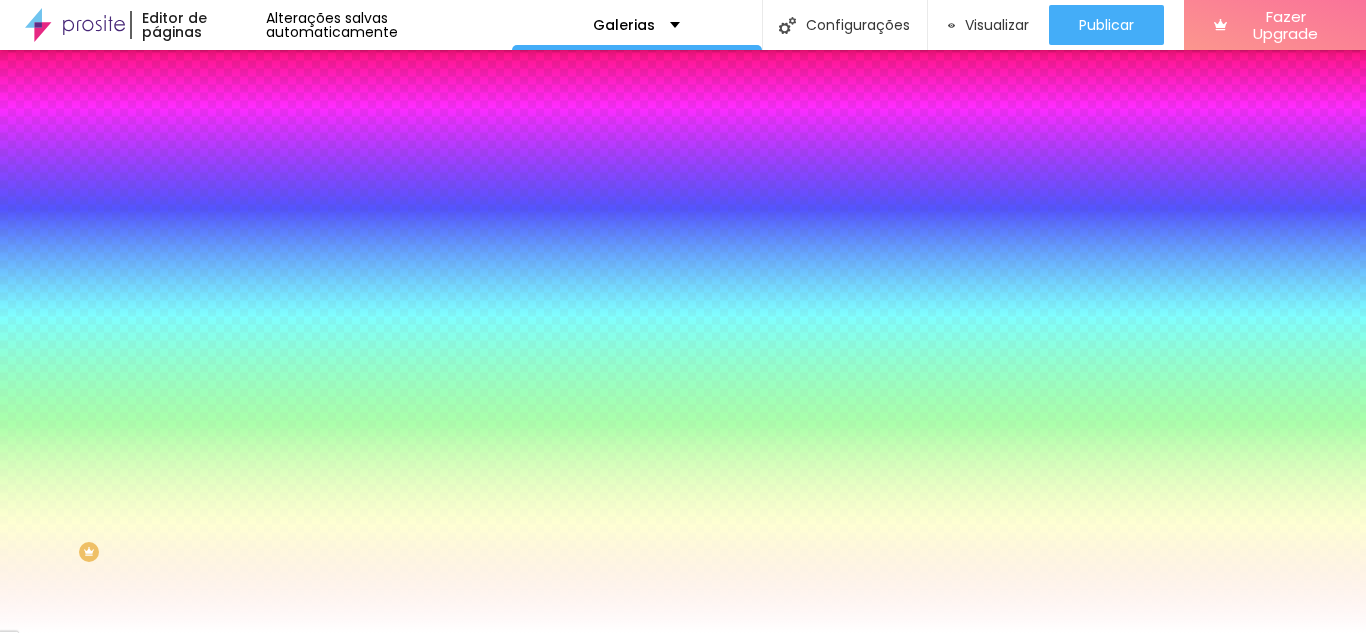 click on "Trocar imagem" at bounding box center (284, 175) 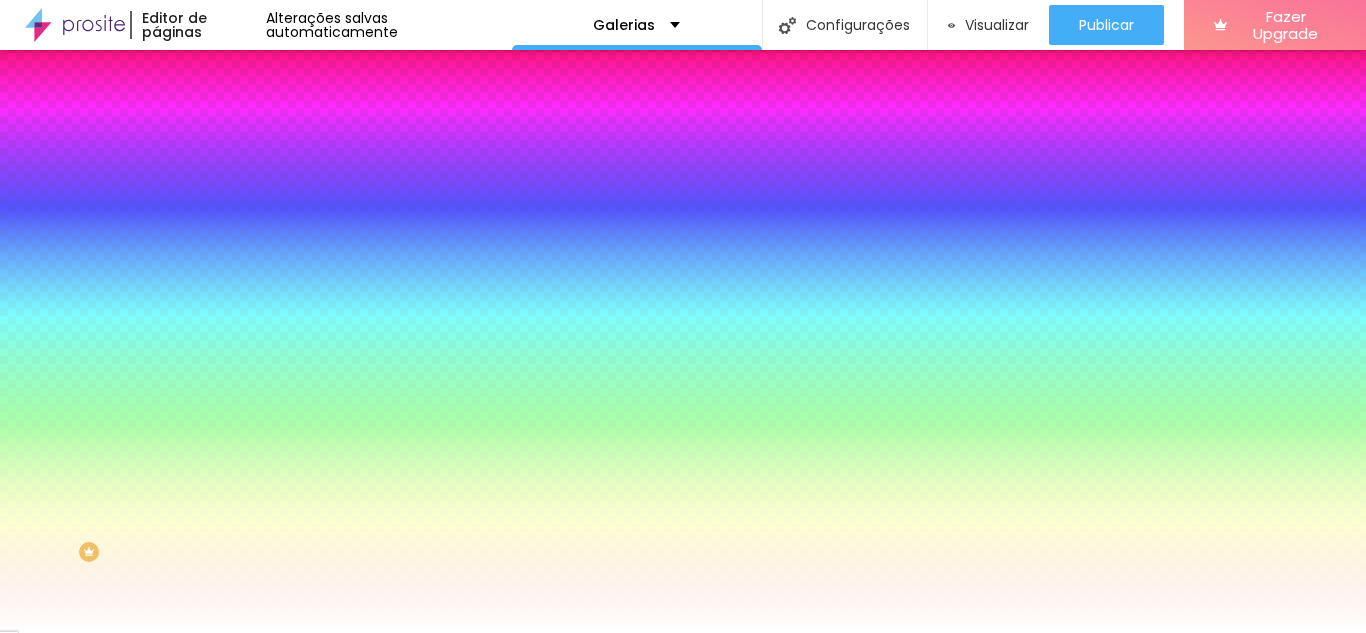 click at bounding box center [683, 808] 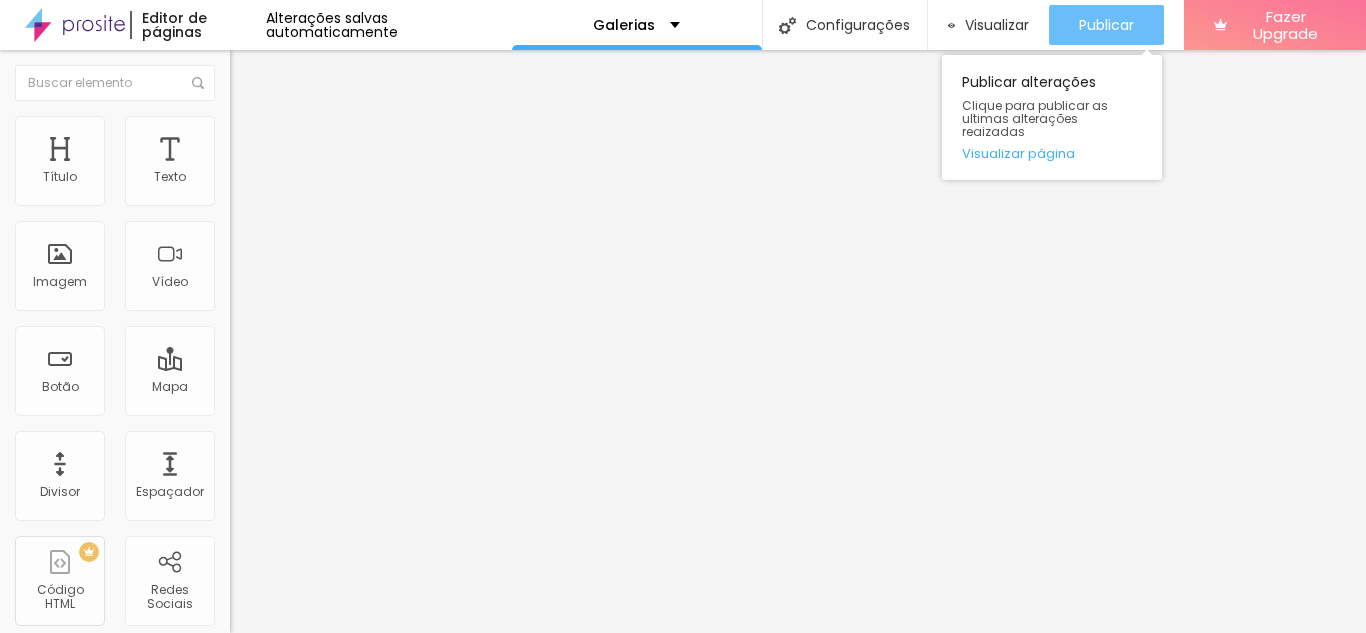 click on "Publicar" at bounding box center (1106, 25) 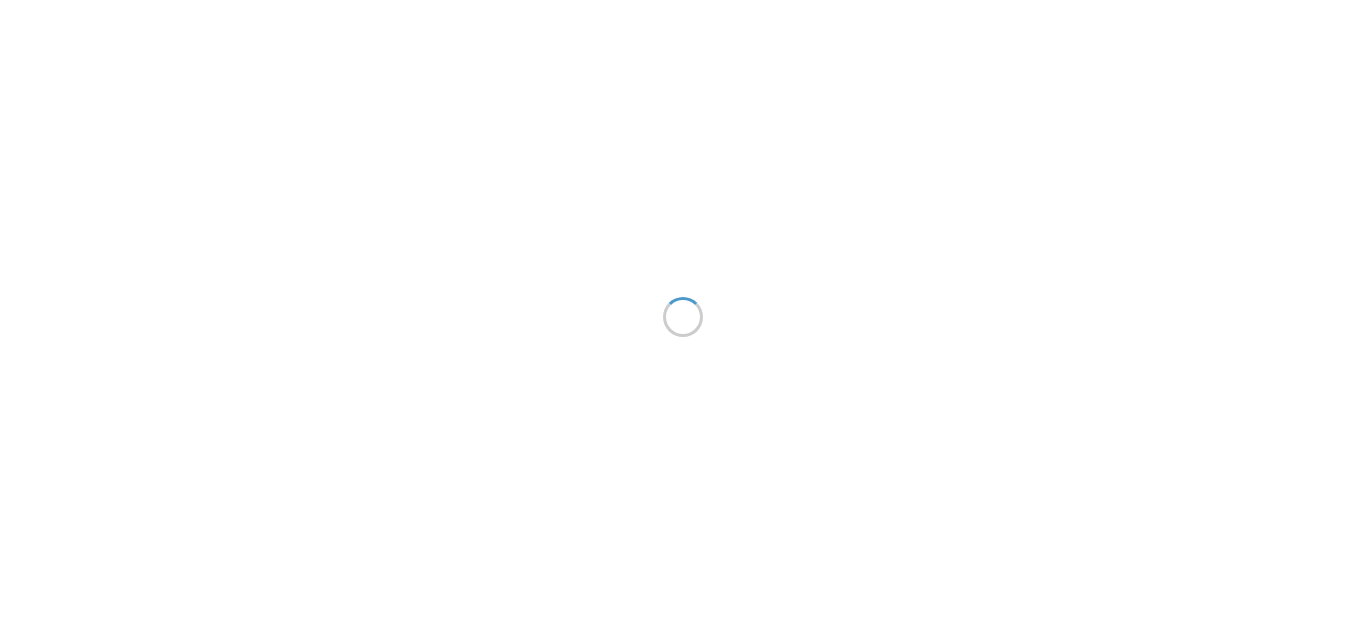 scroll, scrollTop: 0, scrollLeft: 0, axis: both 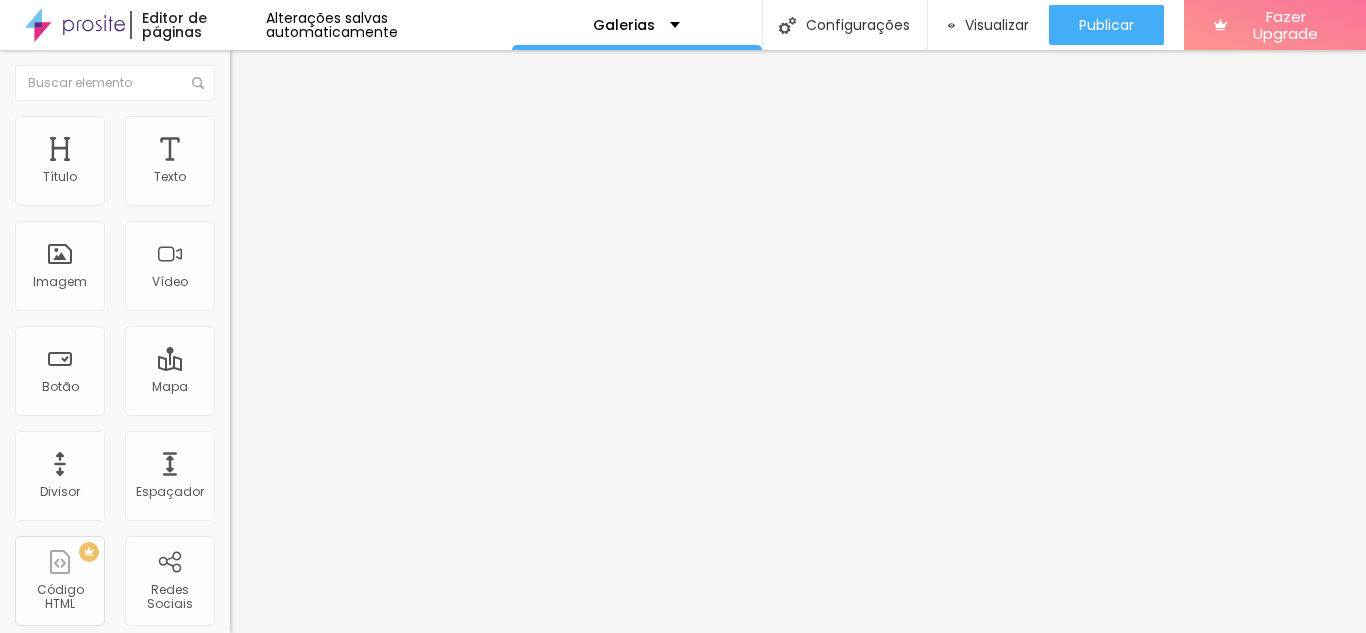 click on "Estilo" at bounding box center [263, 129] 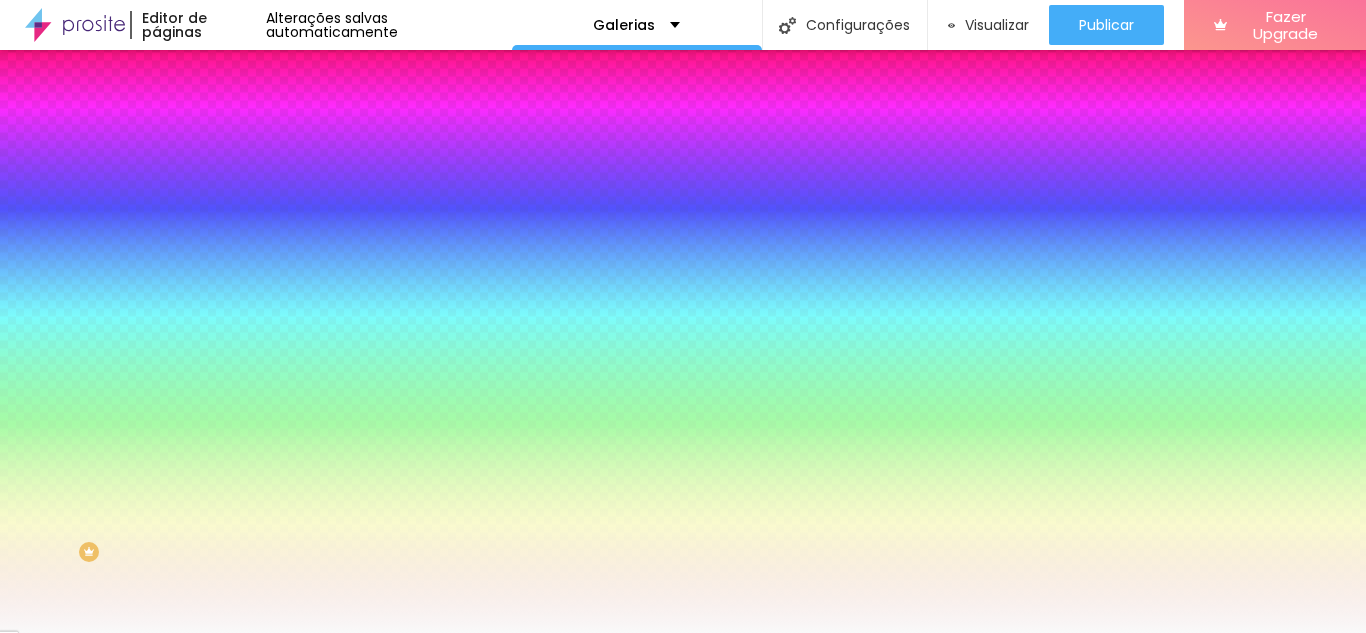 click on "#F9F9F9" at bounding box center (350, 282) 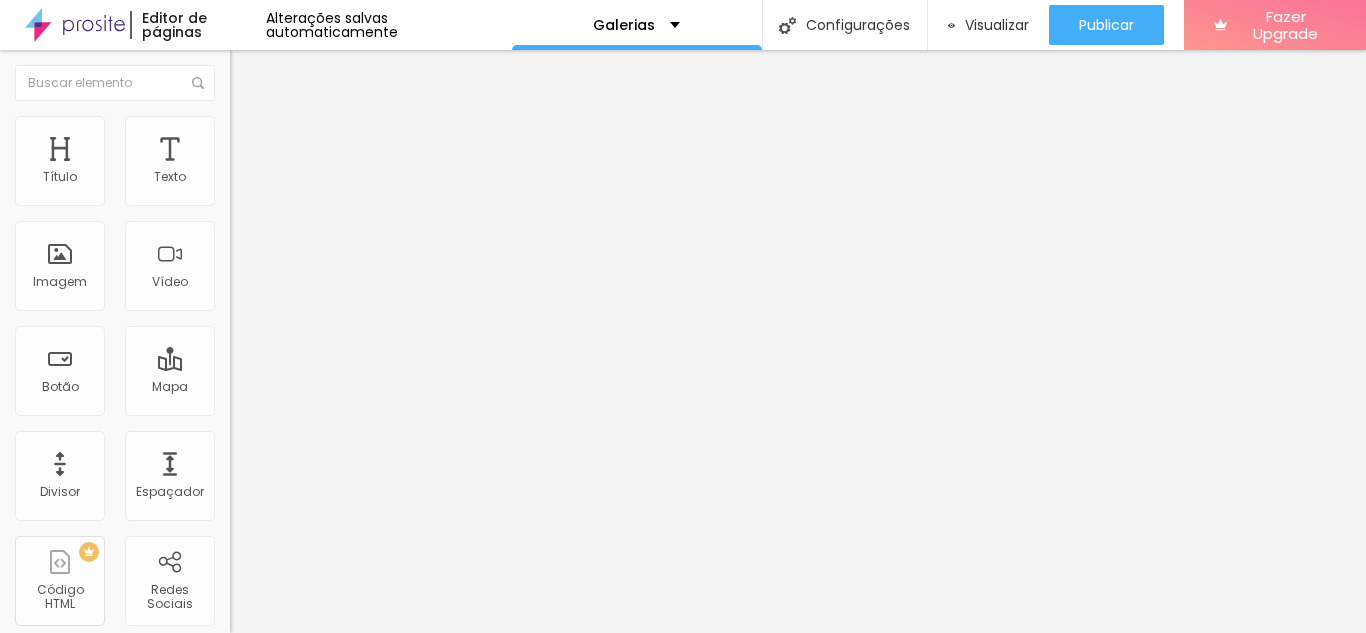 click on "Estilo" at bounding box center (345, 126) 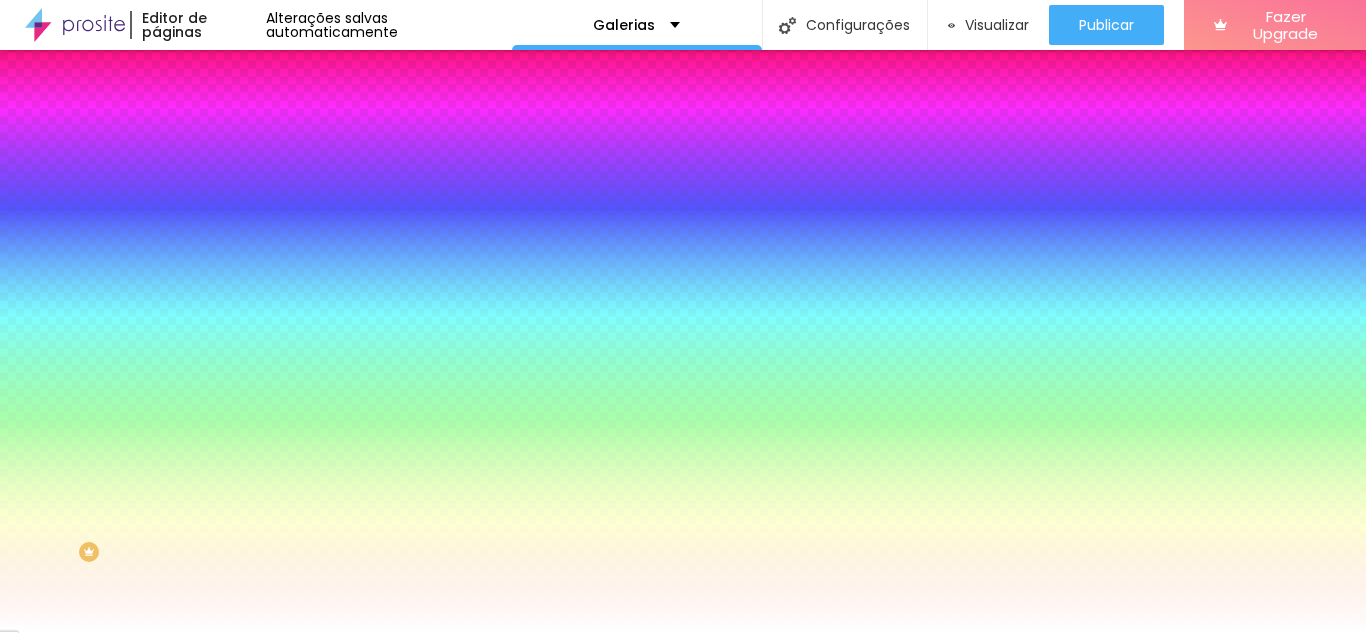 click on "#FFFFFF" at bounding box center [350, 282] 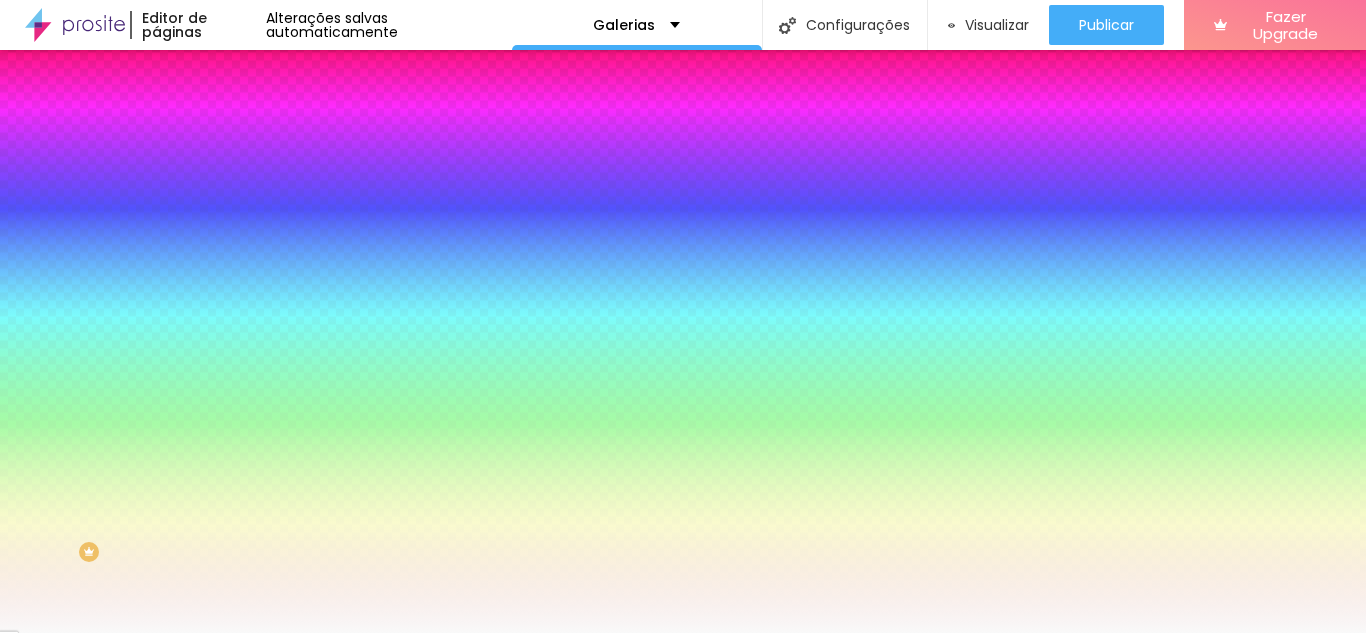 type on "#F9F9F9" 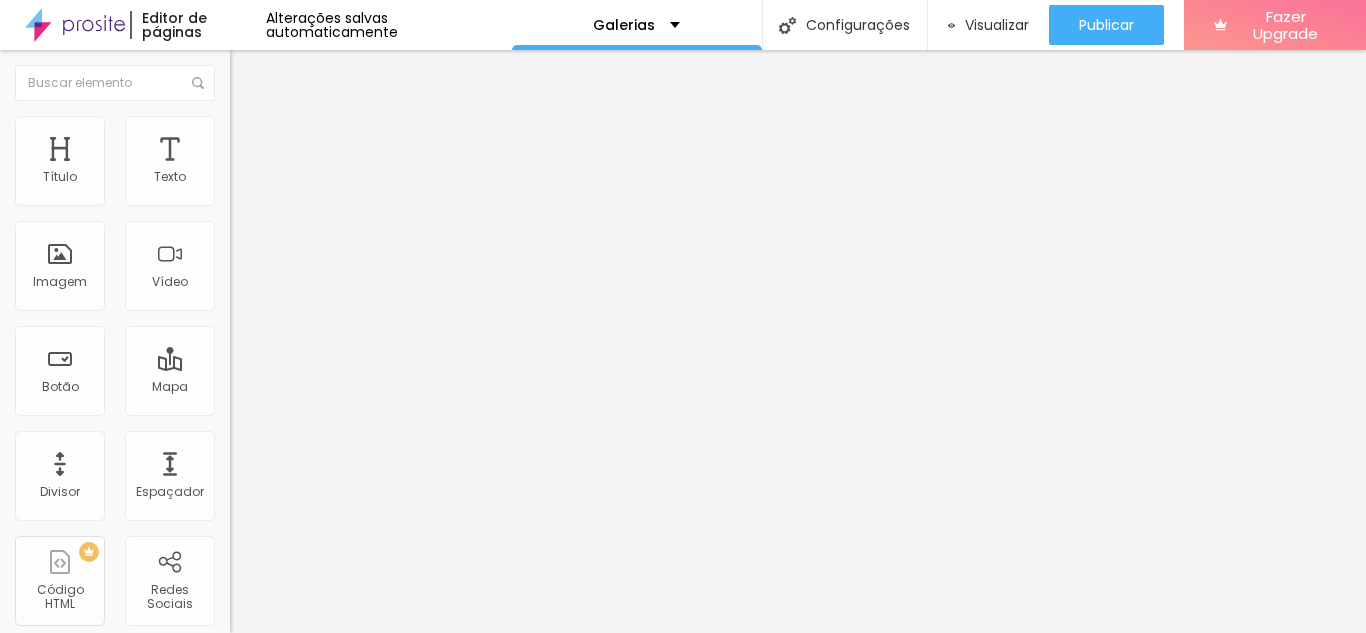 click on "Estilo" at bounding box center (263, 129) 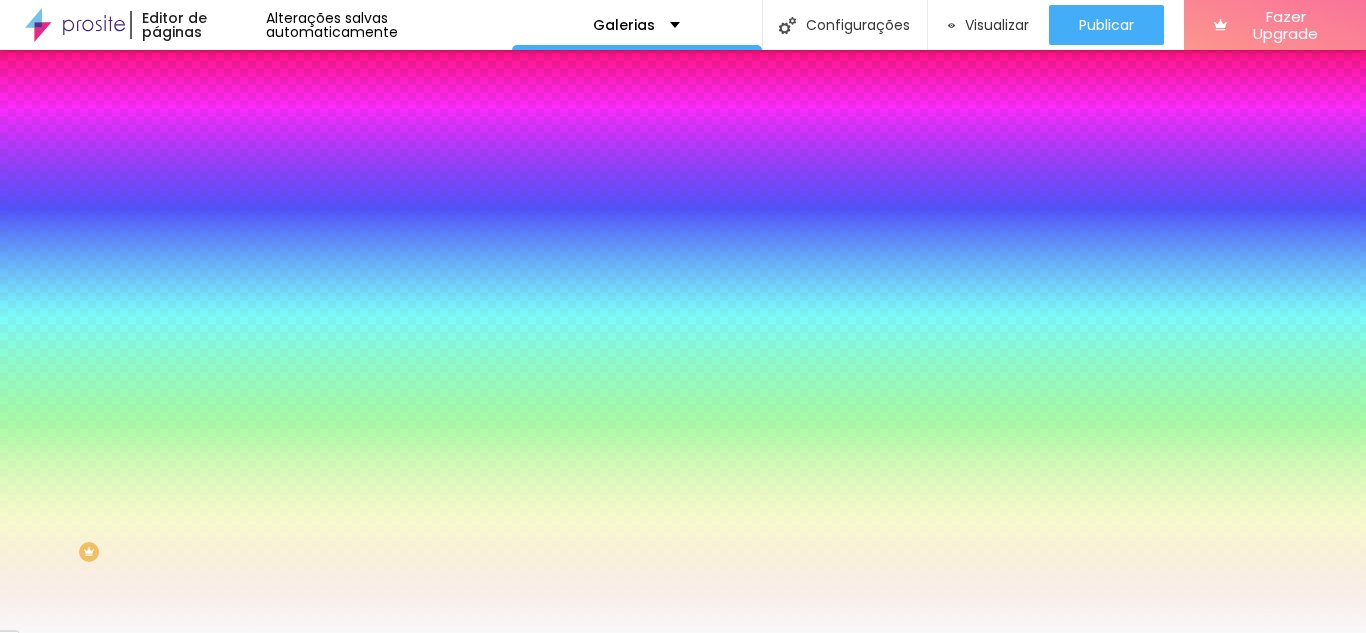 click on "#F9F9F9" at bounding box center (350, 282) 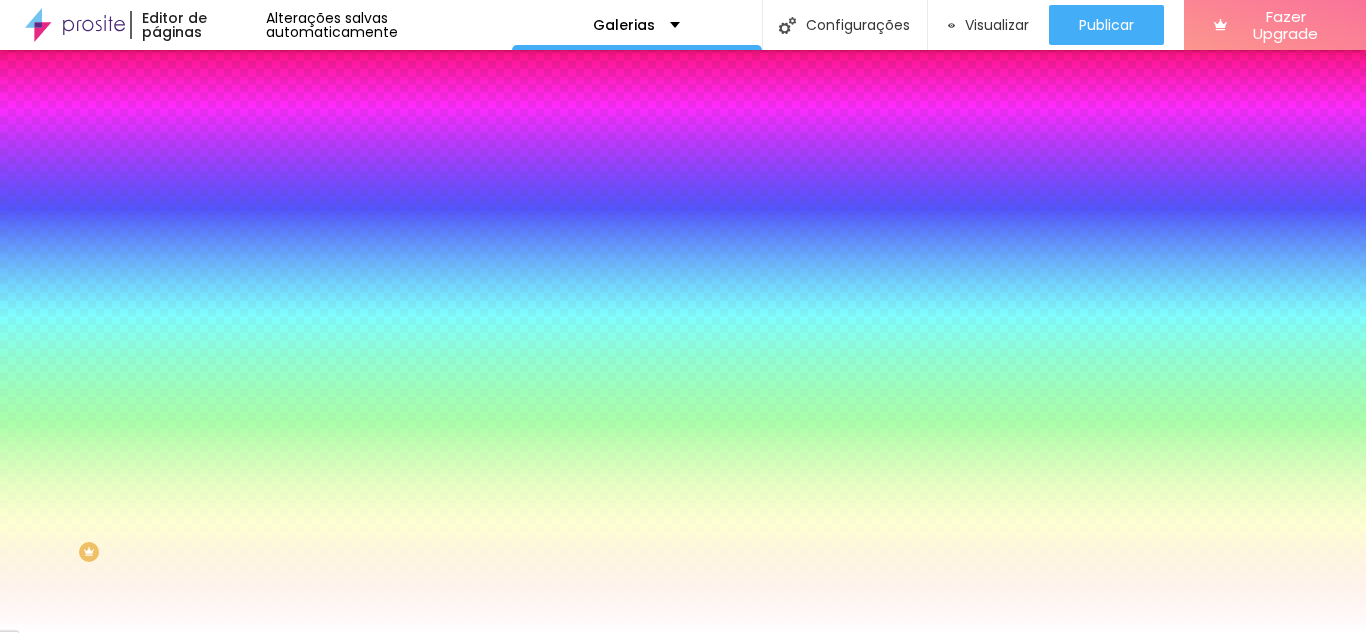 type on "#FFFFFF" 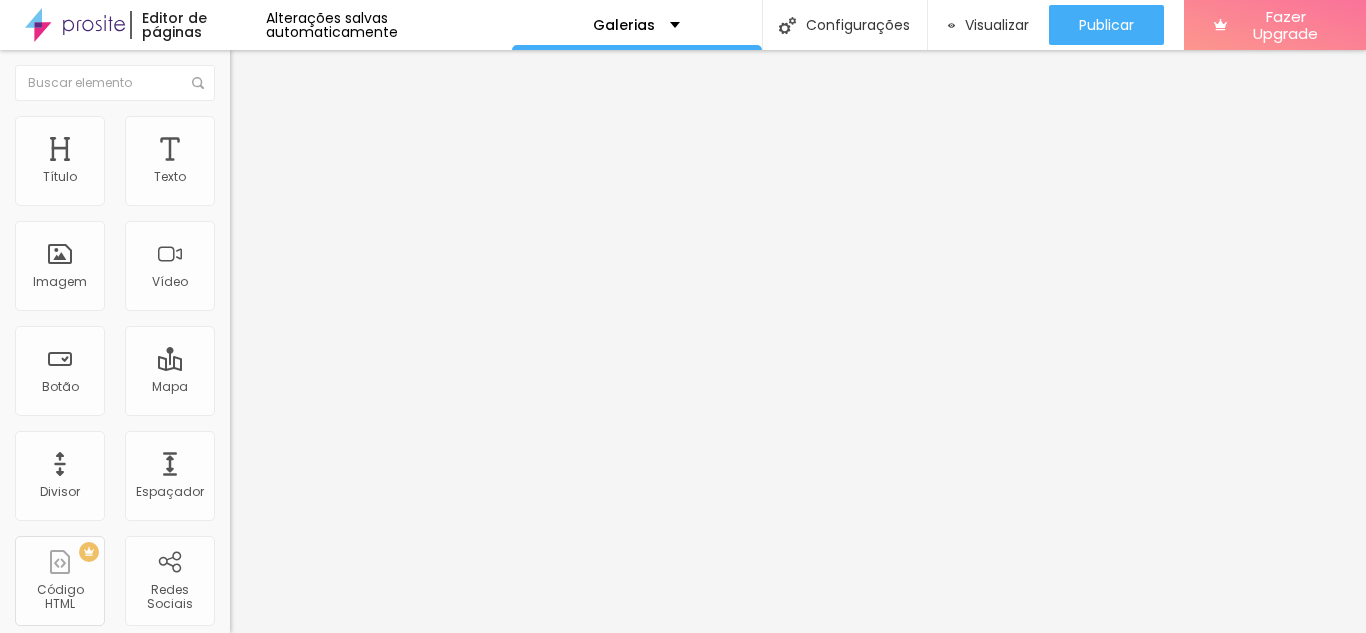 click on "Avançado" at bounding box center [345, 126] 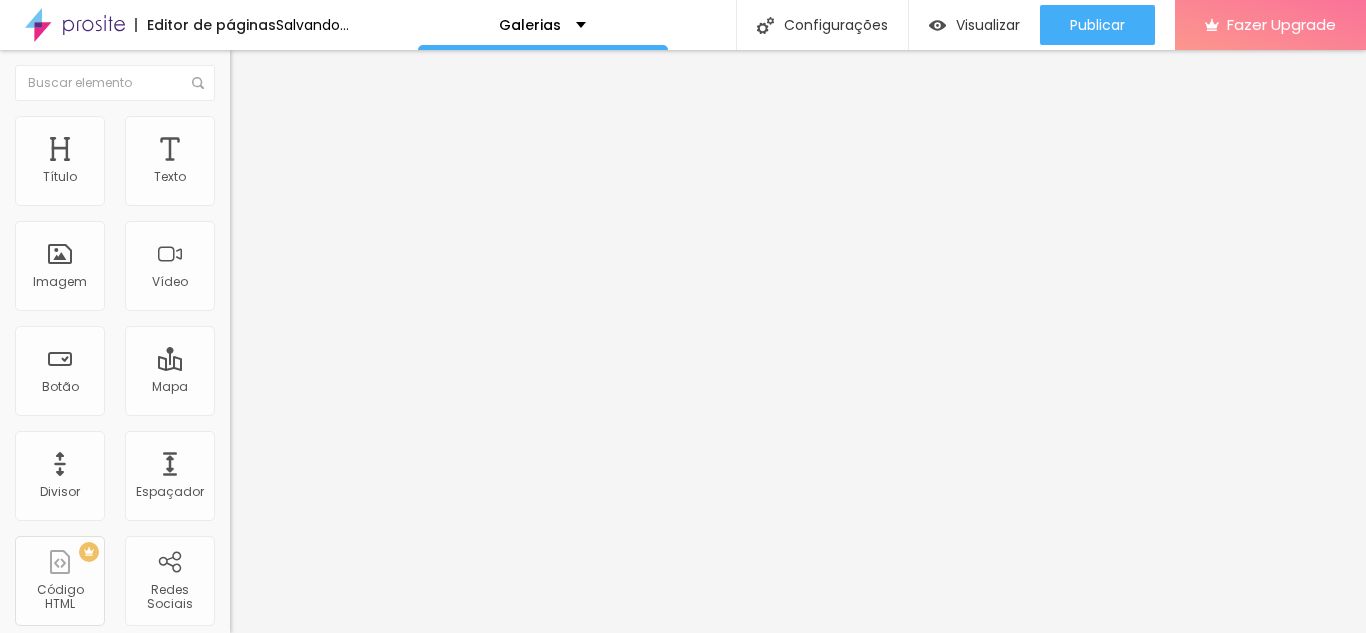 scroll, scrollTop: 0, scrollLeft: 188, axis: horizontal 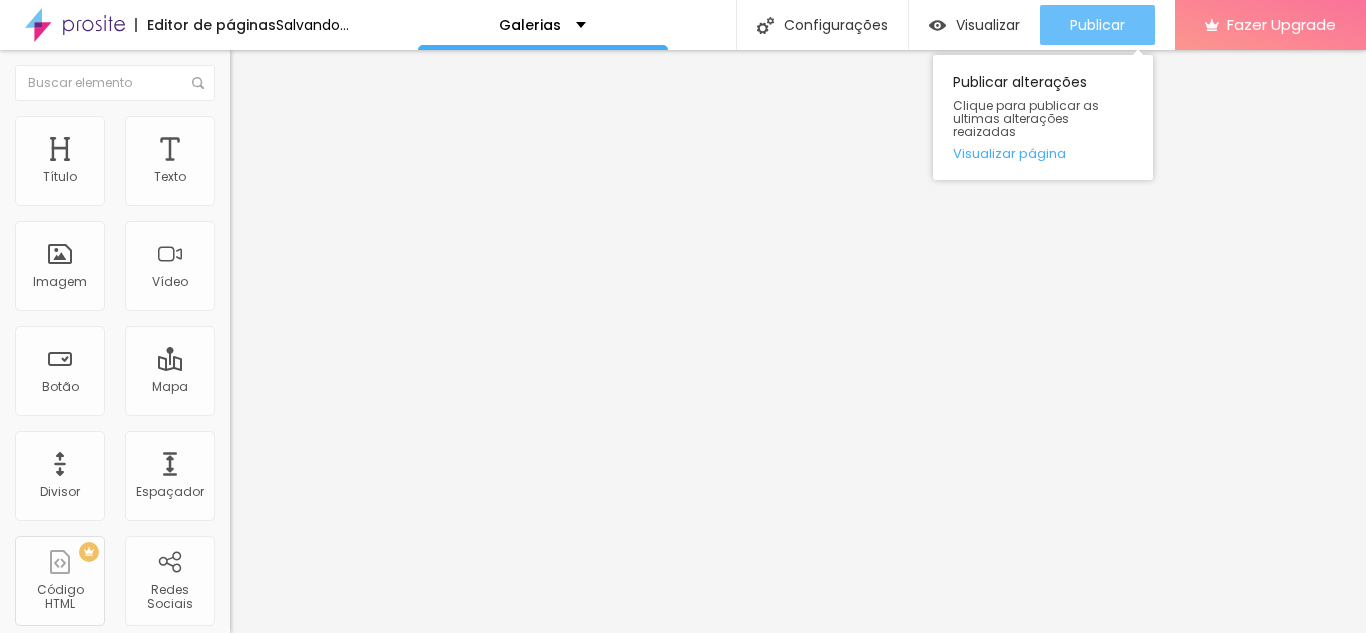 type on "[DOMAIN_NAME][URL]" 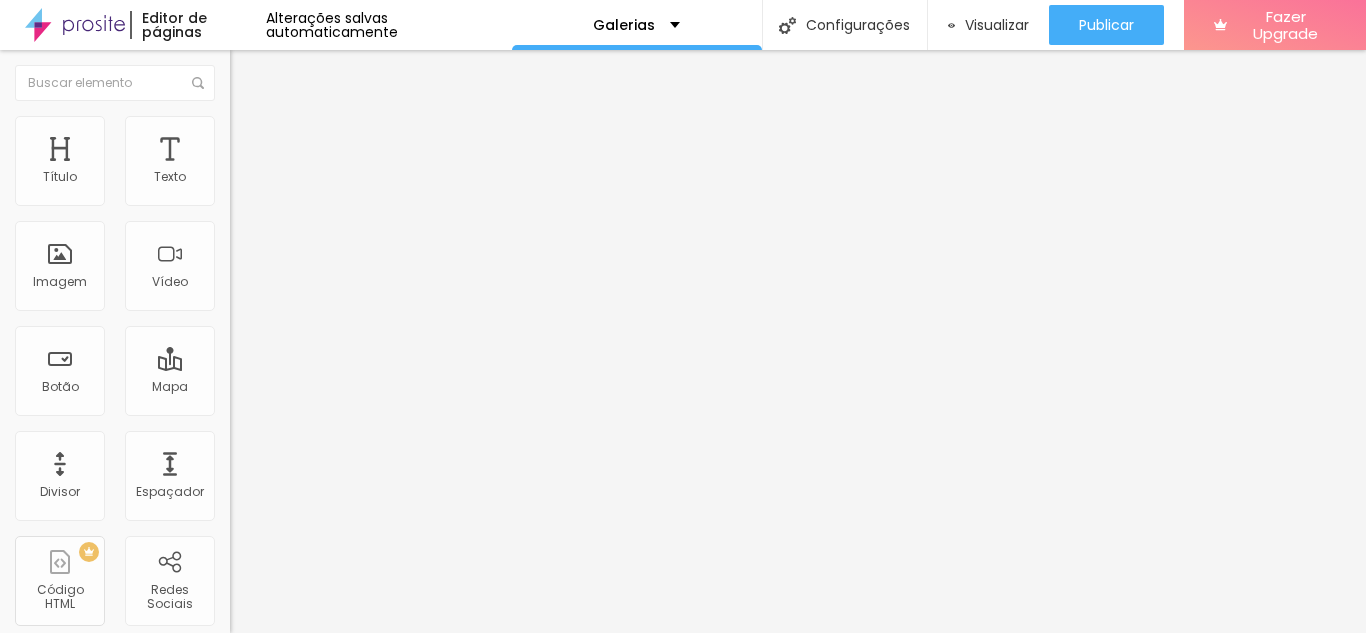 click on "Trocar imagem" at bounding box center [284, 163] 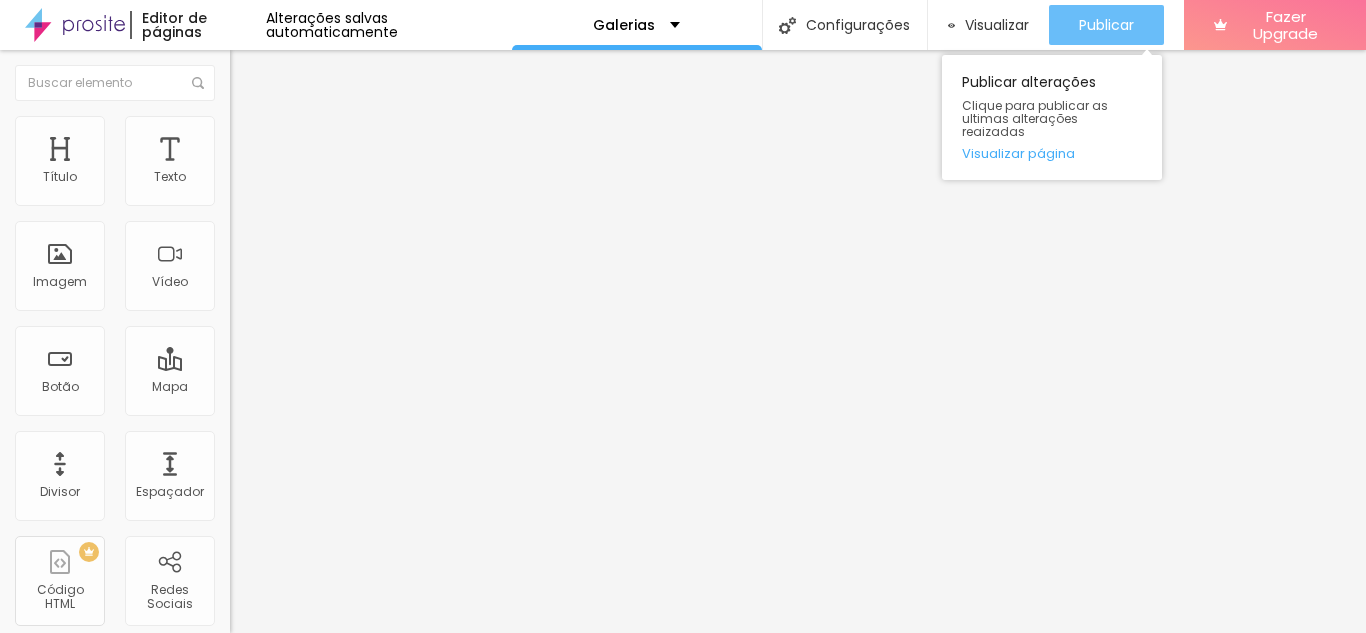 click on "Publicar" at bounding box center [1106, 25] 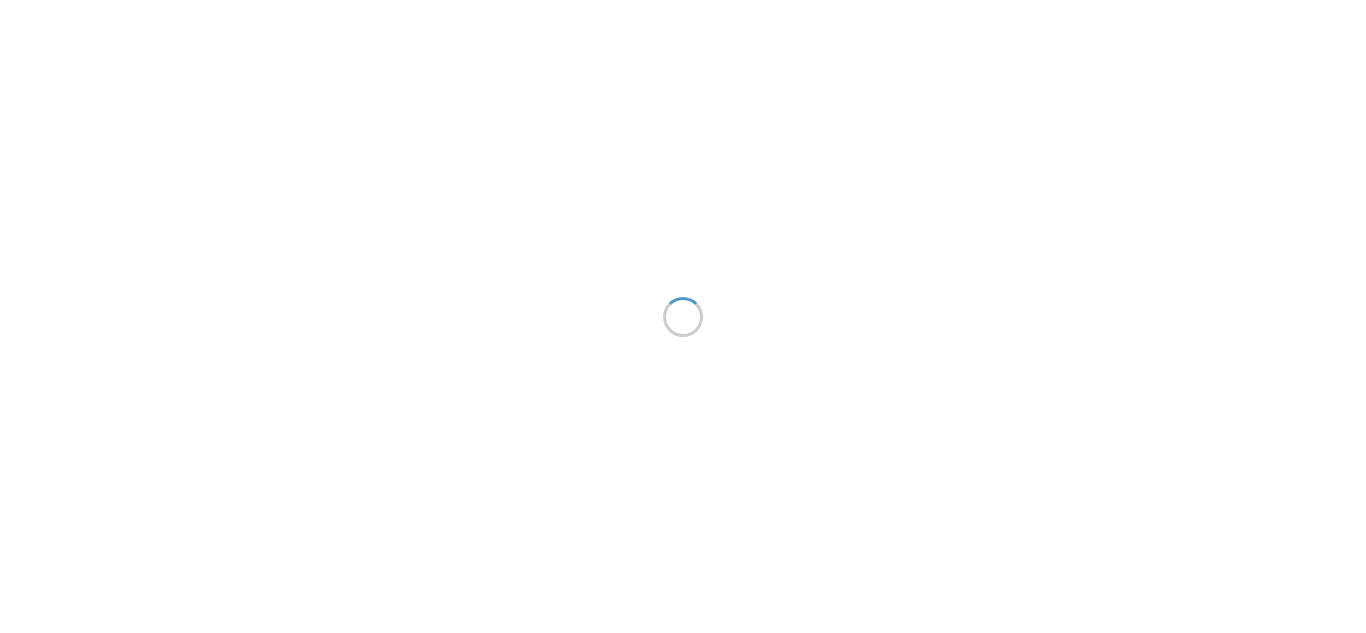 scroll, scrollTop: 0, scrollLeft: 0, axis: both 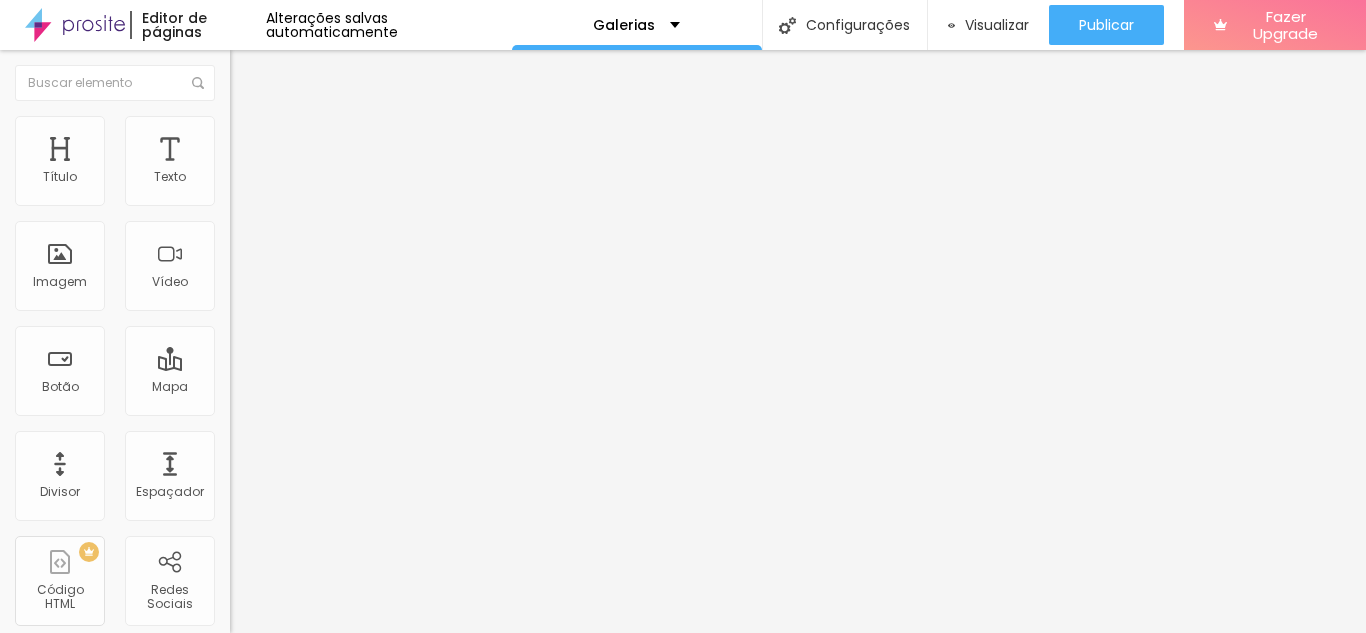 click on "Avançado" at bounding box center [345, 126] 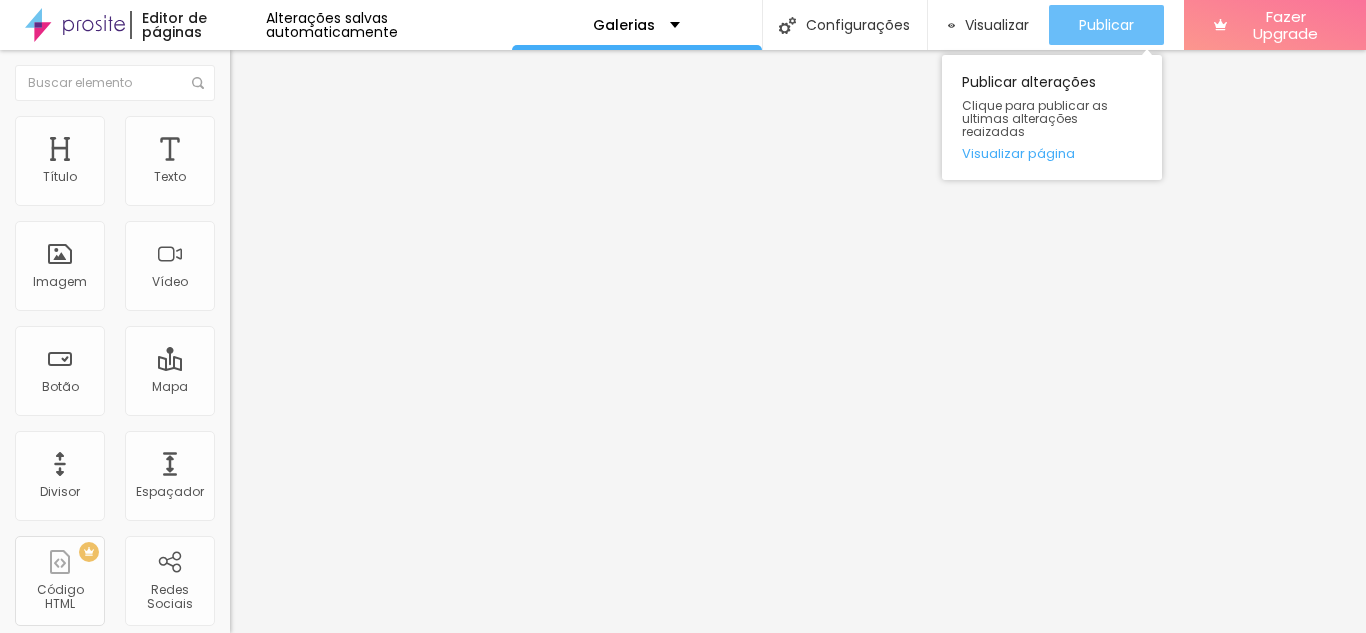 scroll, scrollTop: 0, scrollLeft: 0, axis: both 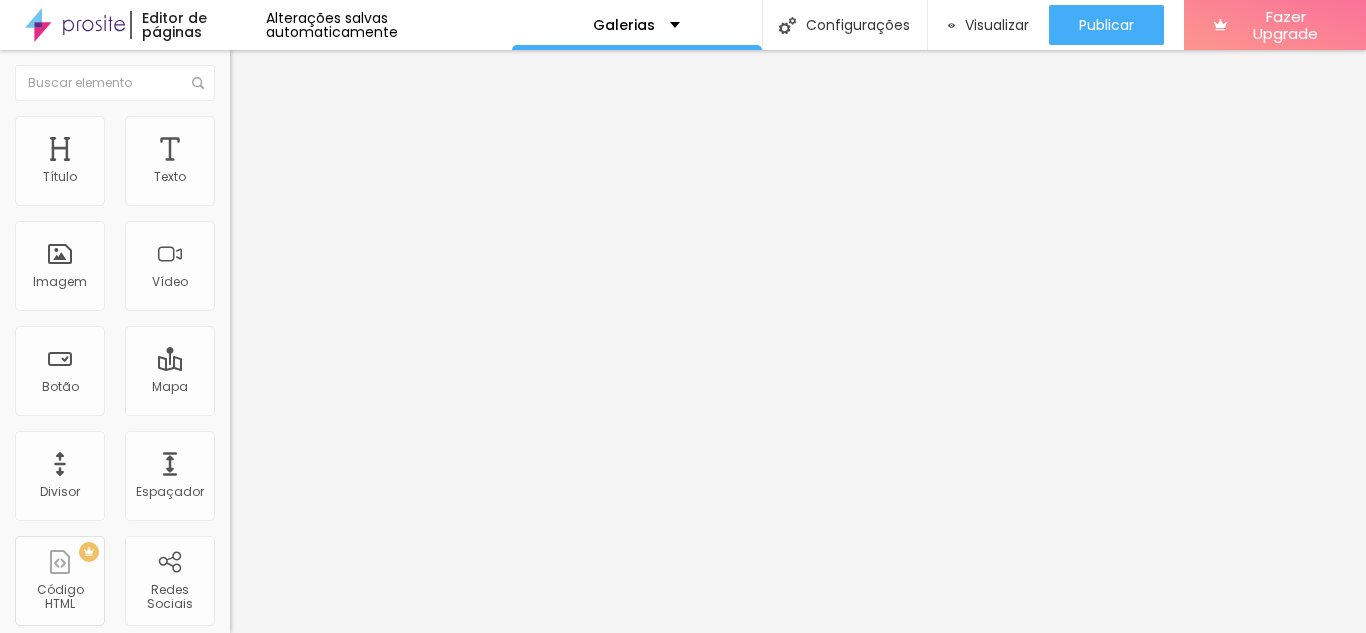 click on "Avançado" at bounding box center [345, 126] 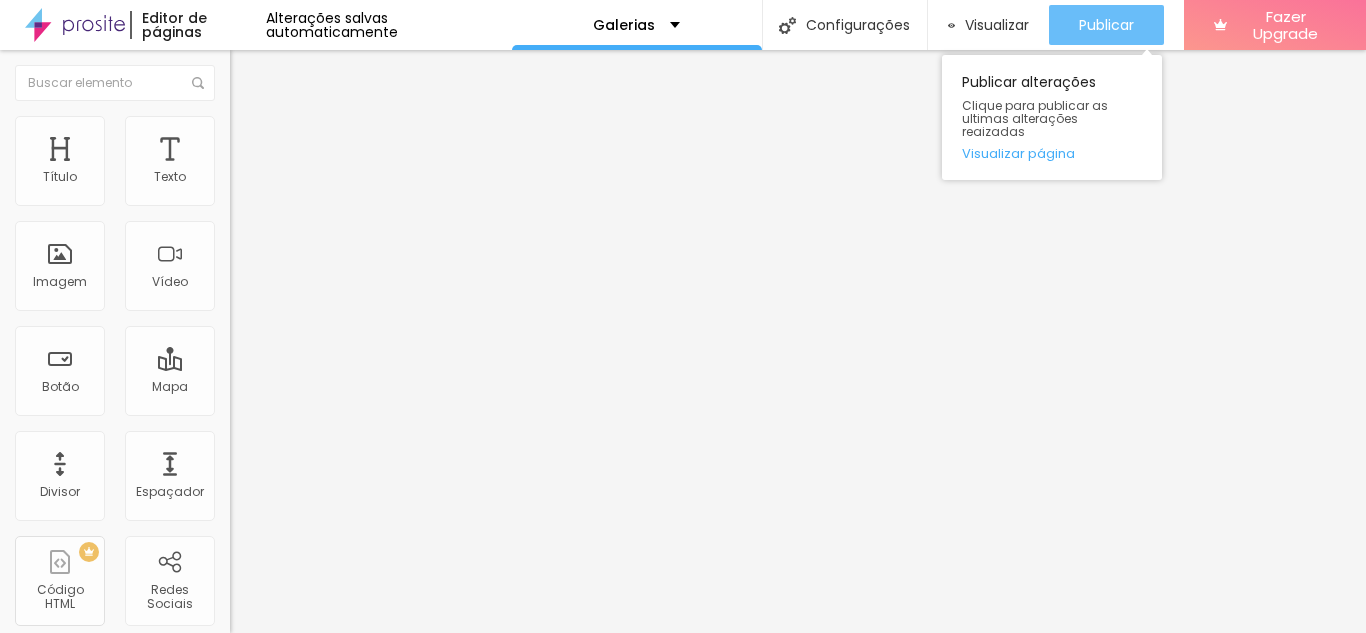 type on "[URL][DOMAIN_NAME]" 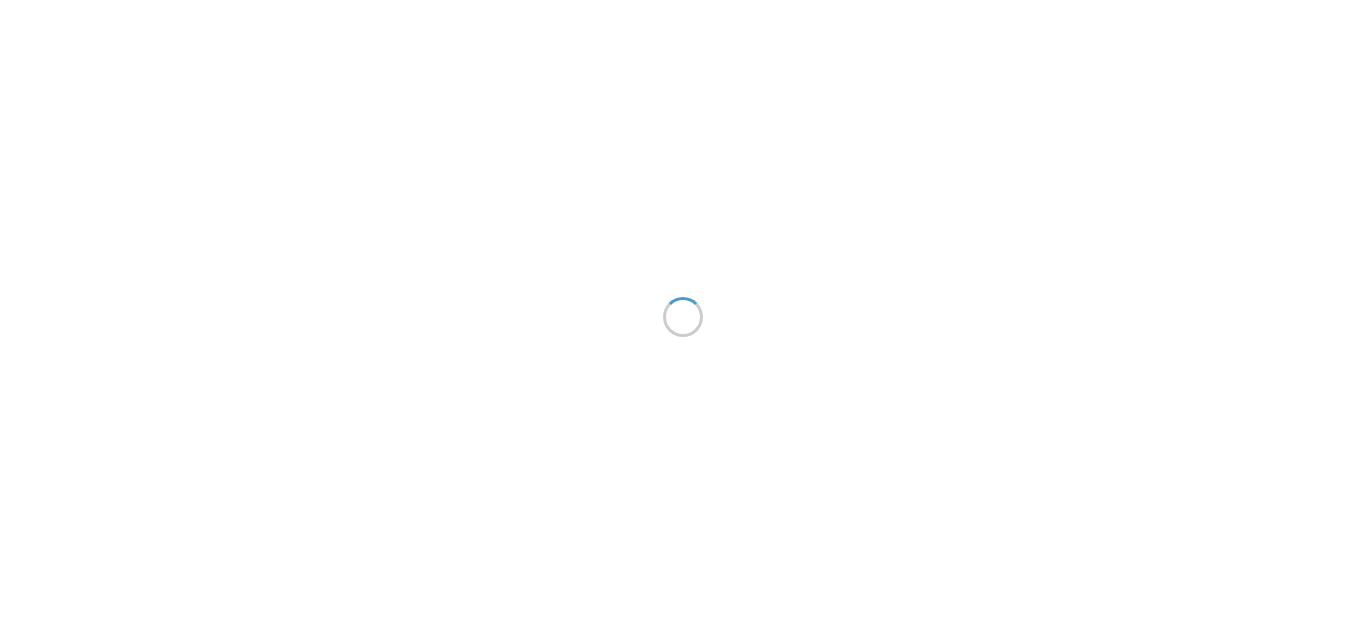 scroll, scrollTop: 0, scrollLeft: 0, axis: both 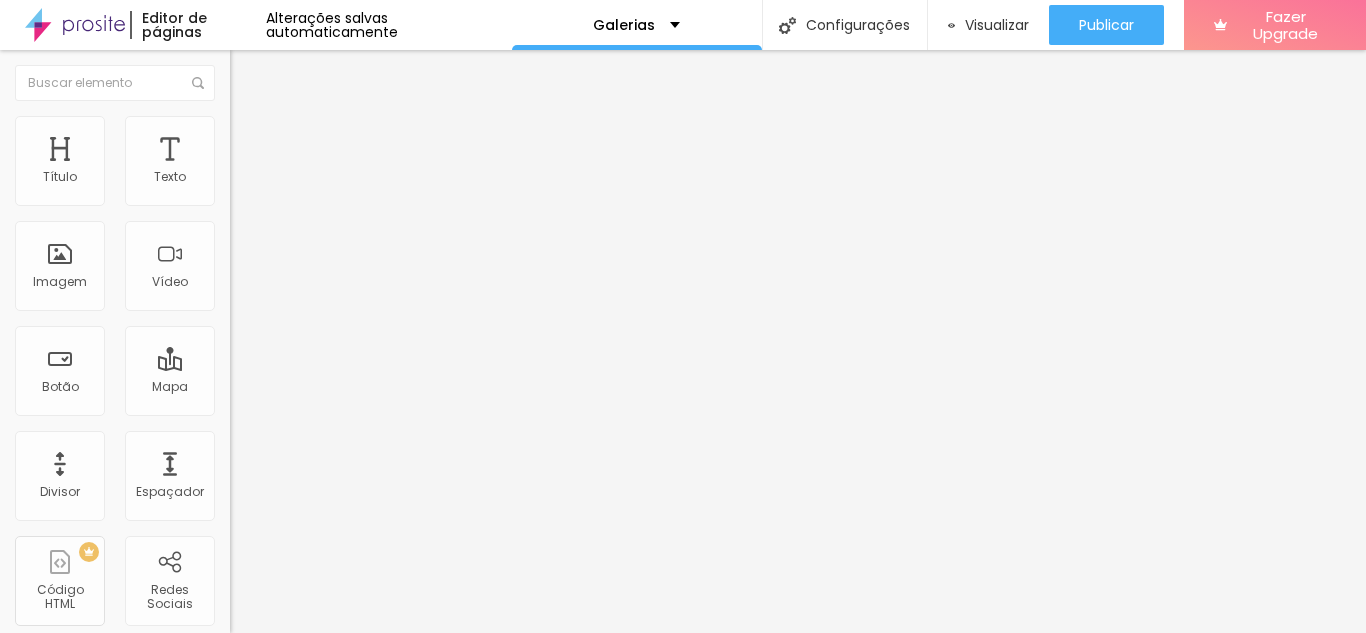 click on "Avançado" at bounding box center (345, 126) 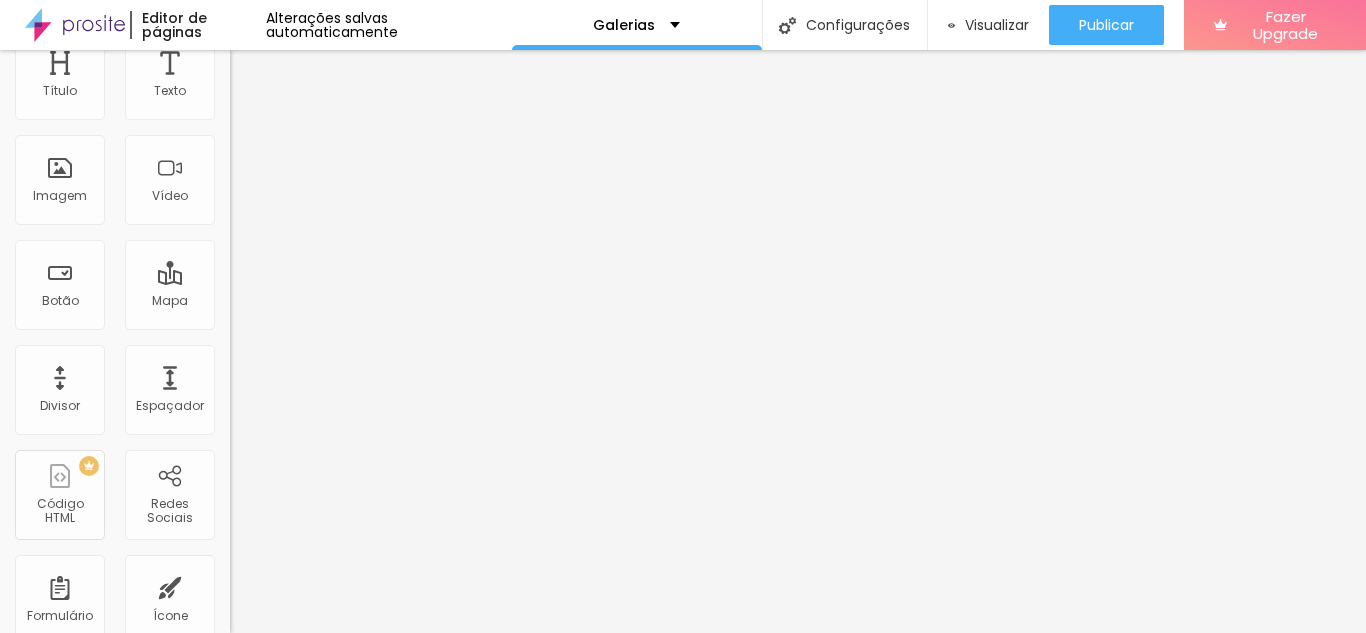 scroll, scrollTop: 85, scrollLeft: 0, axis: vertical 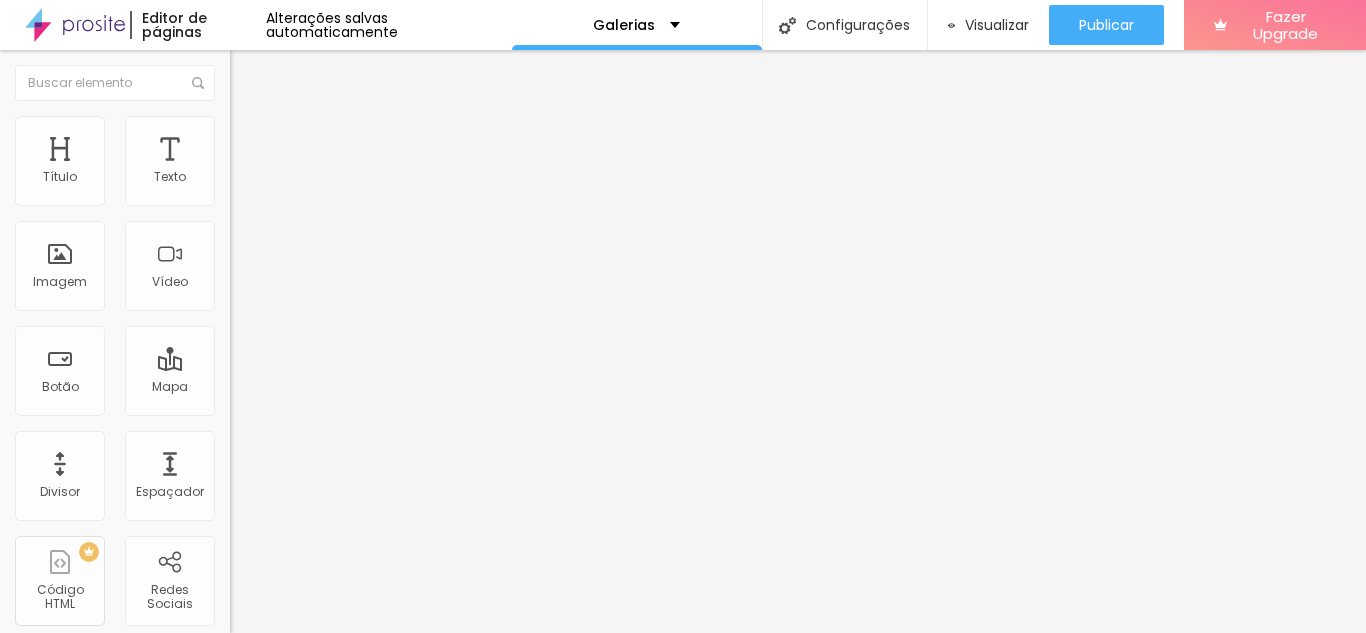 click on "Avançado" at bounding box center [345, 126] 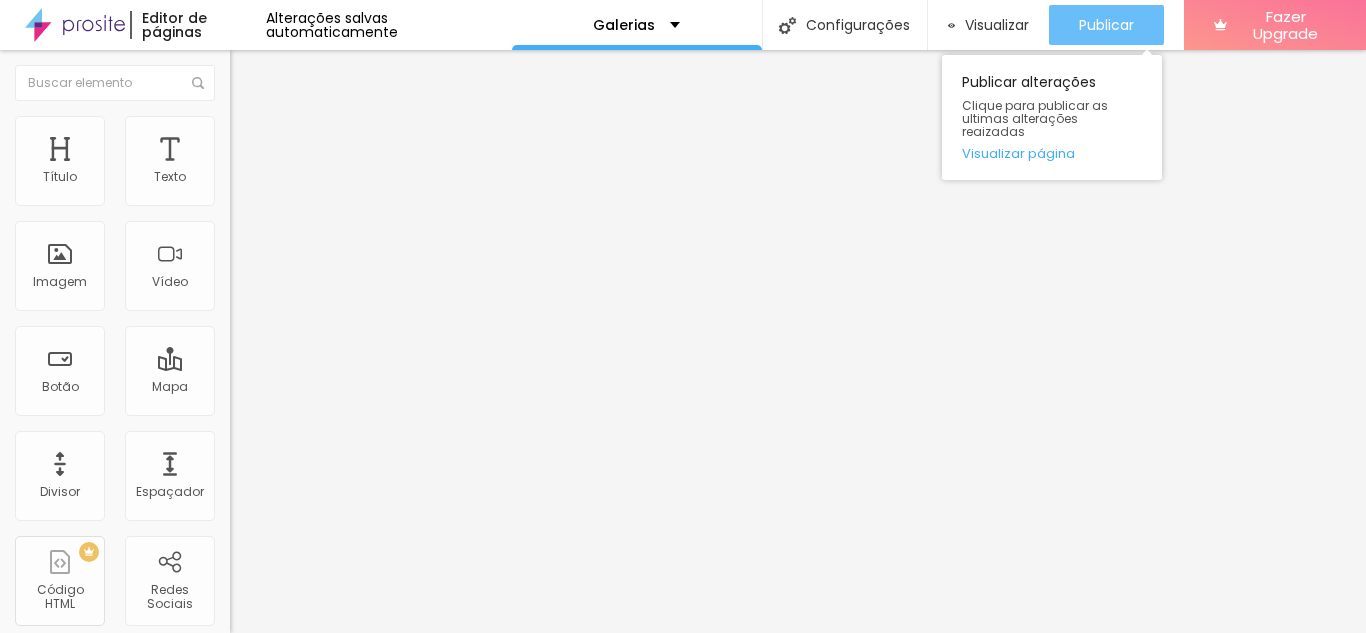 type on "[URL][DOMAIN_NAME]" 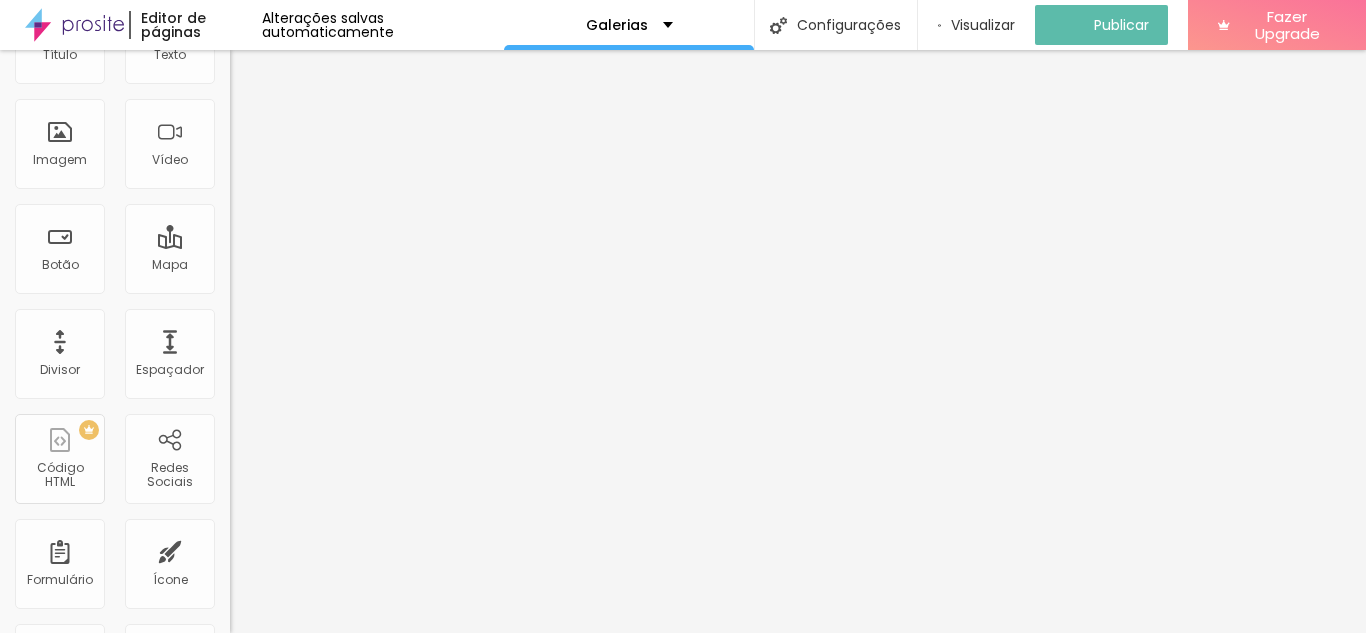 scroll, scrollTop: 55, scrollLeft: 0, axis: vertical 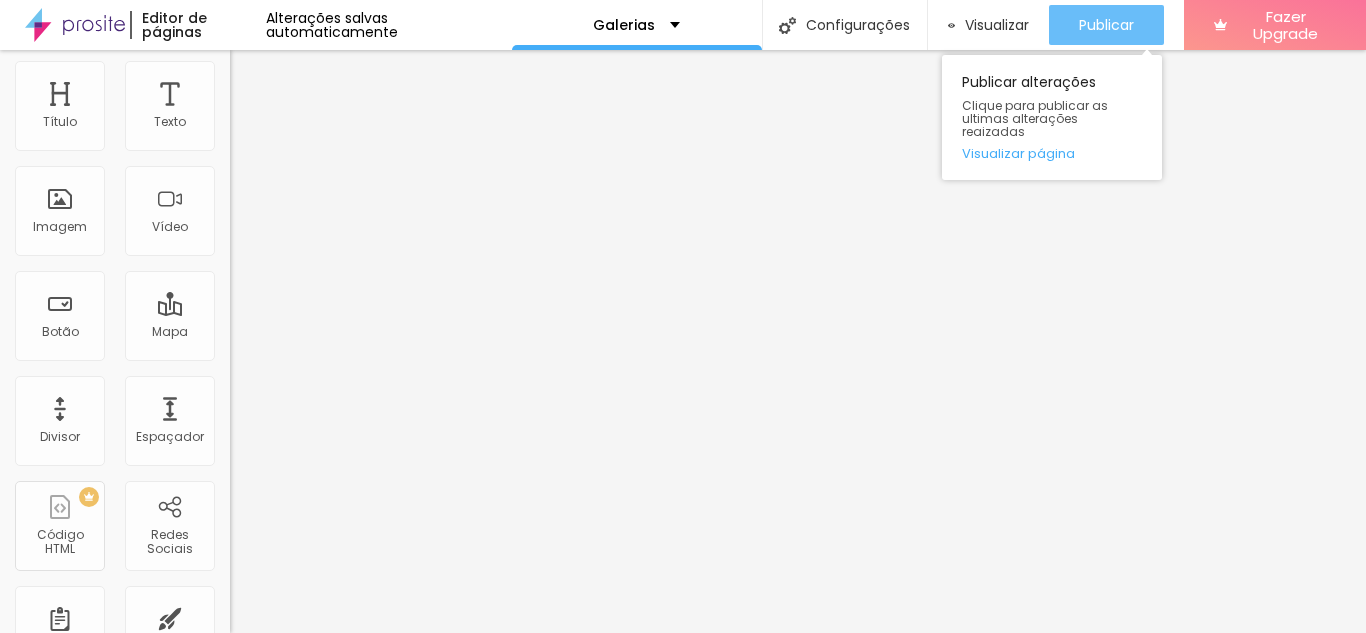 click on "Publicar" at bounding box center (1106, 25) 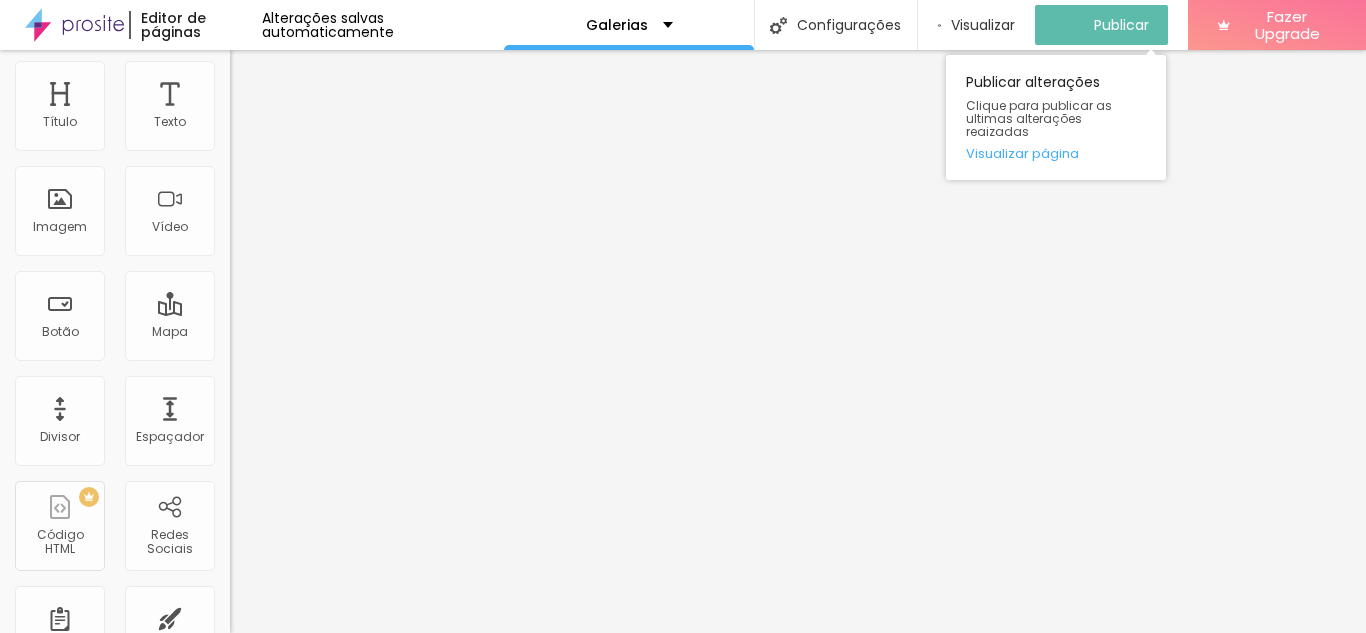 scroll, scrollTop: 0, scrollLeft: 0, axis: both 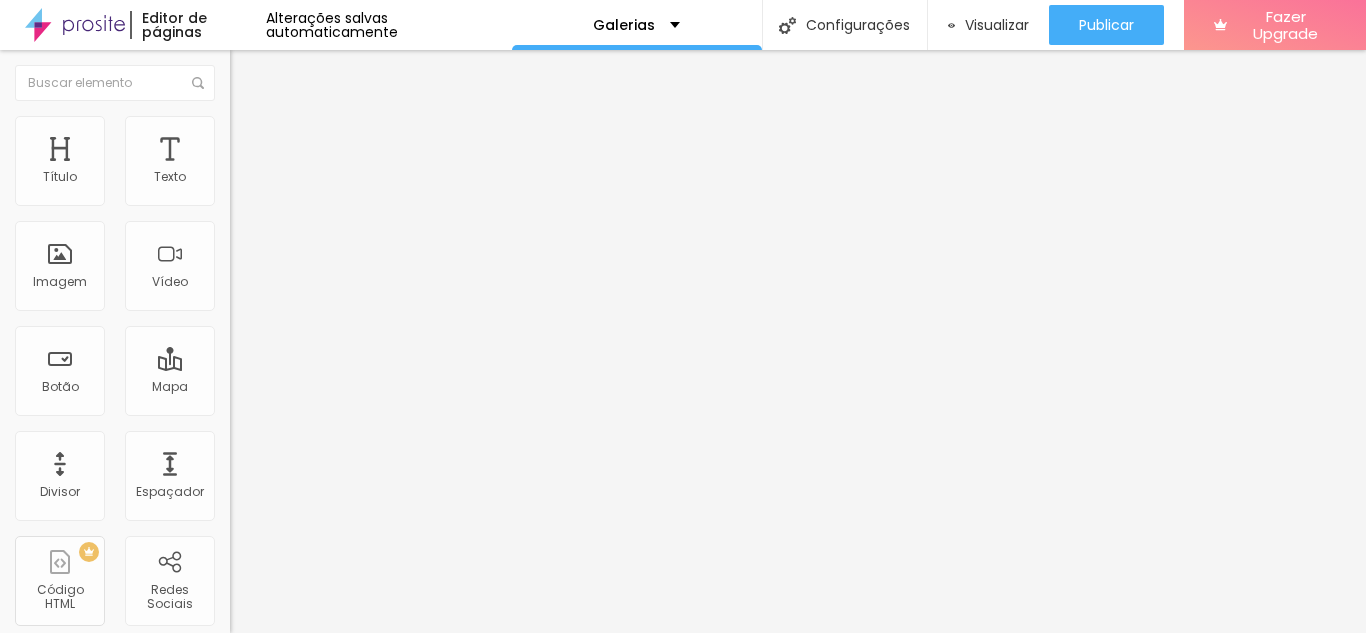 click on "Avançado" at bounding box center [345, 126] 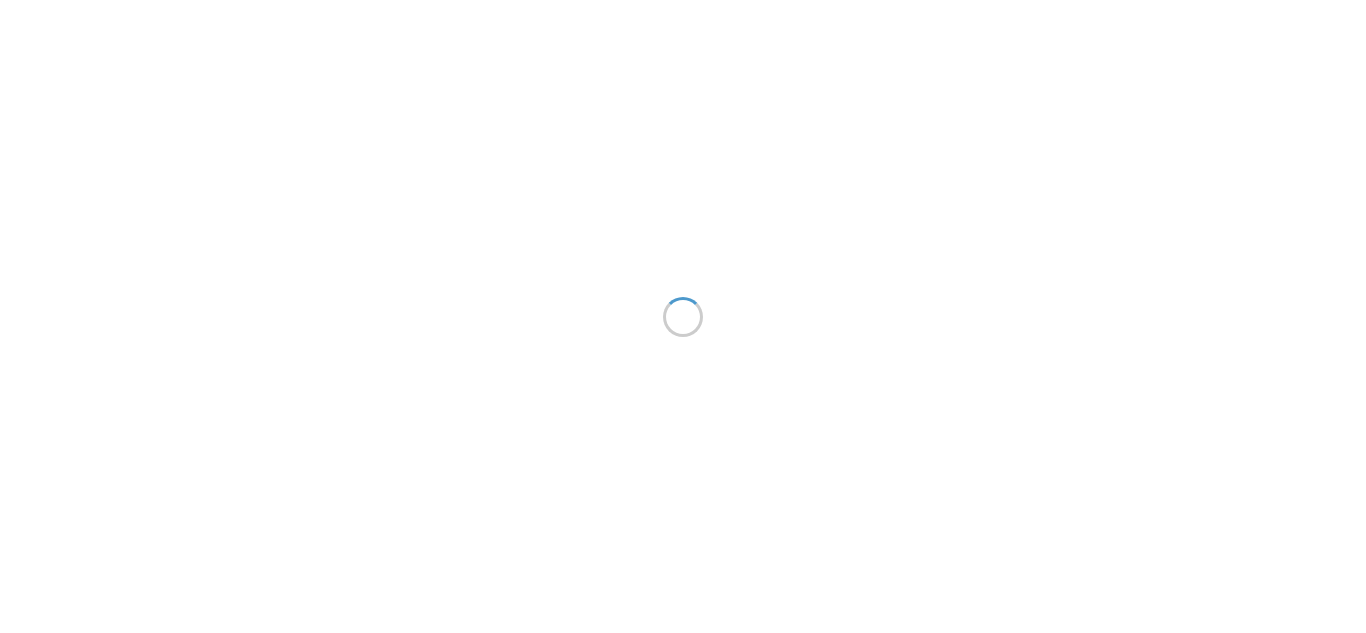 scroll, scrollTop: 0, scrollLeft: 0, axis: both 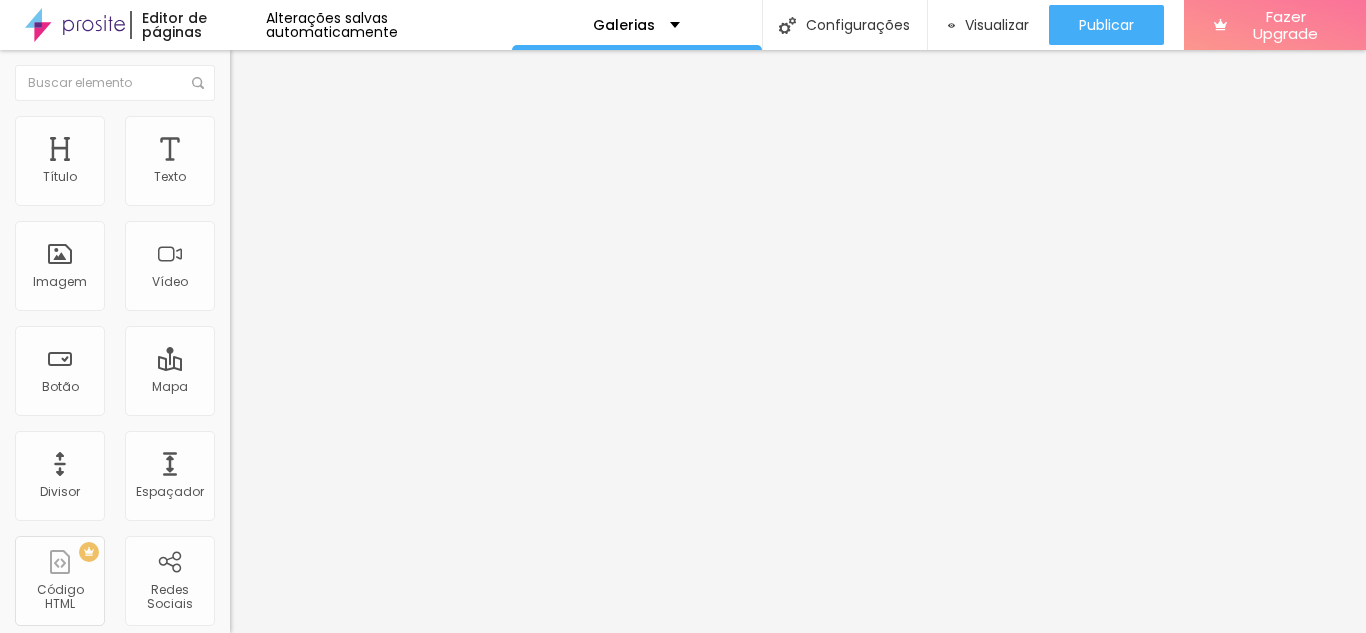 click on "Estilo" at bounding box center (263, 129) 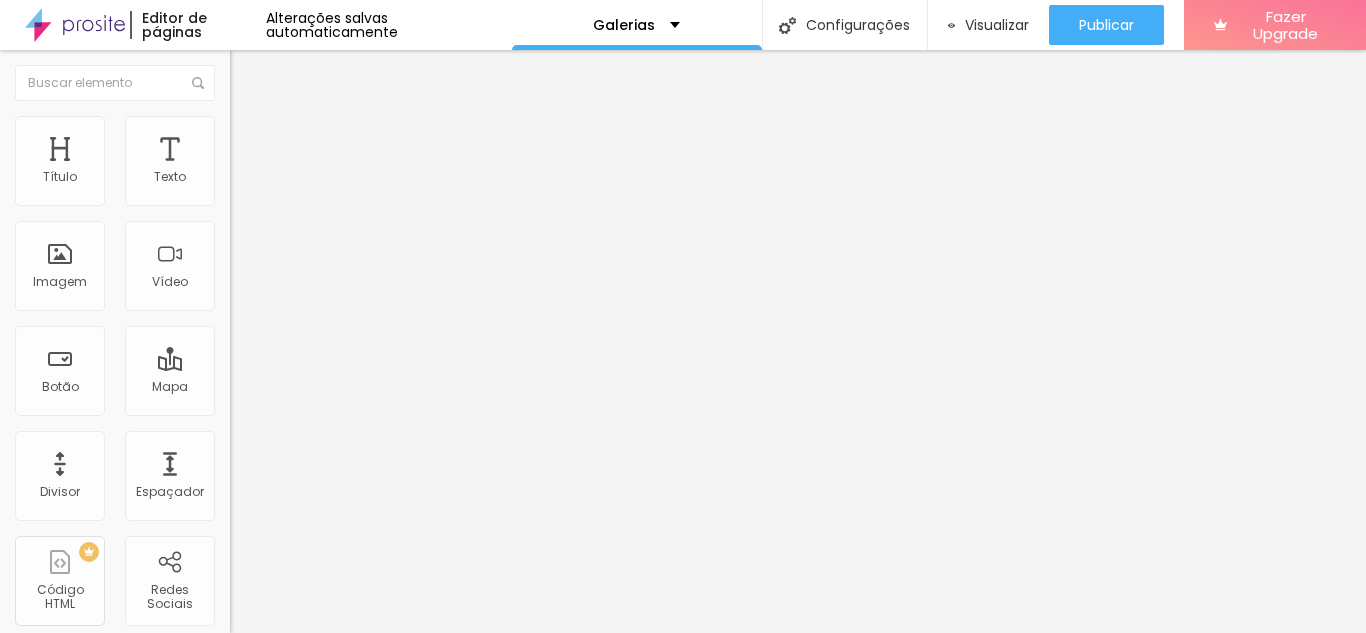 click on "Conteúdo" at bounding box center [279, 109] 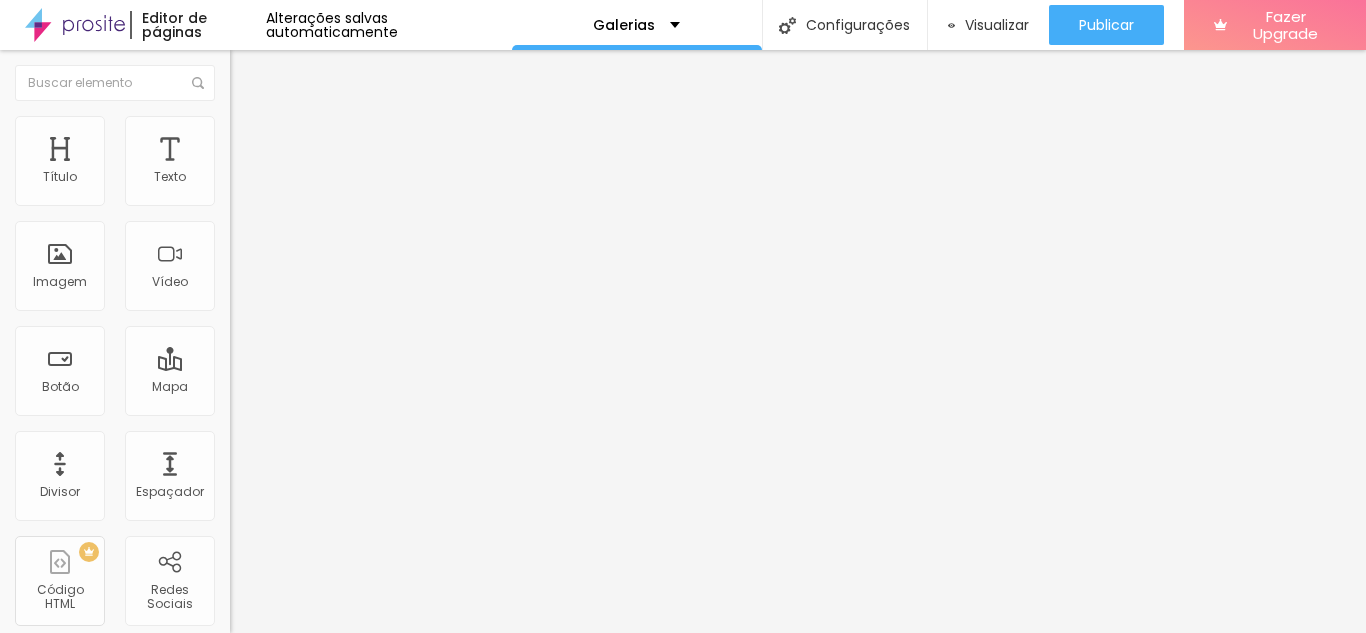 click on "https://" at bounding box center [350, 400] 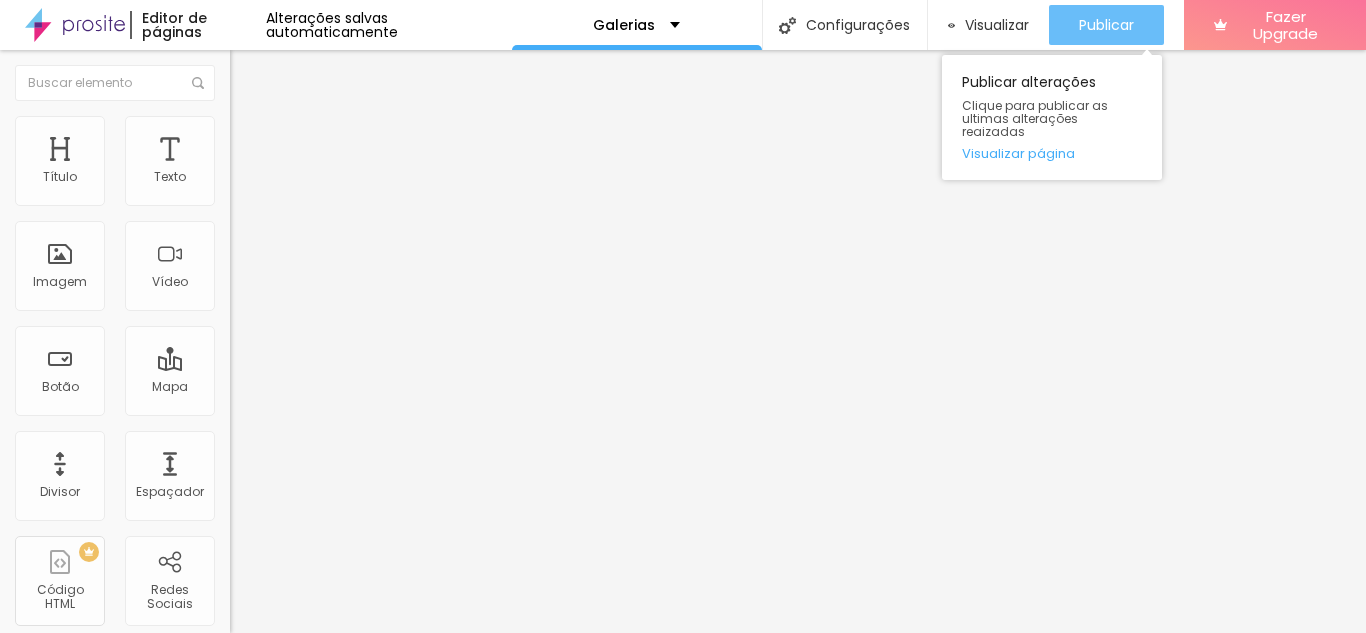 type on "[URL][DOMAIN_NAME]" 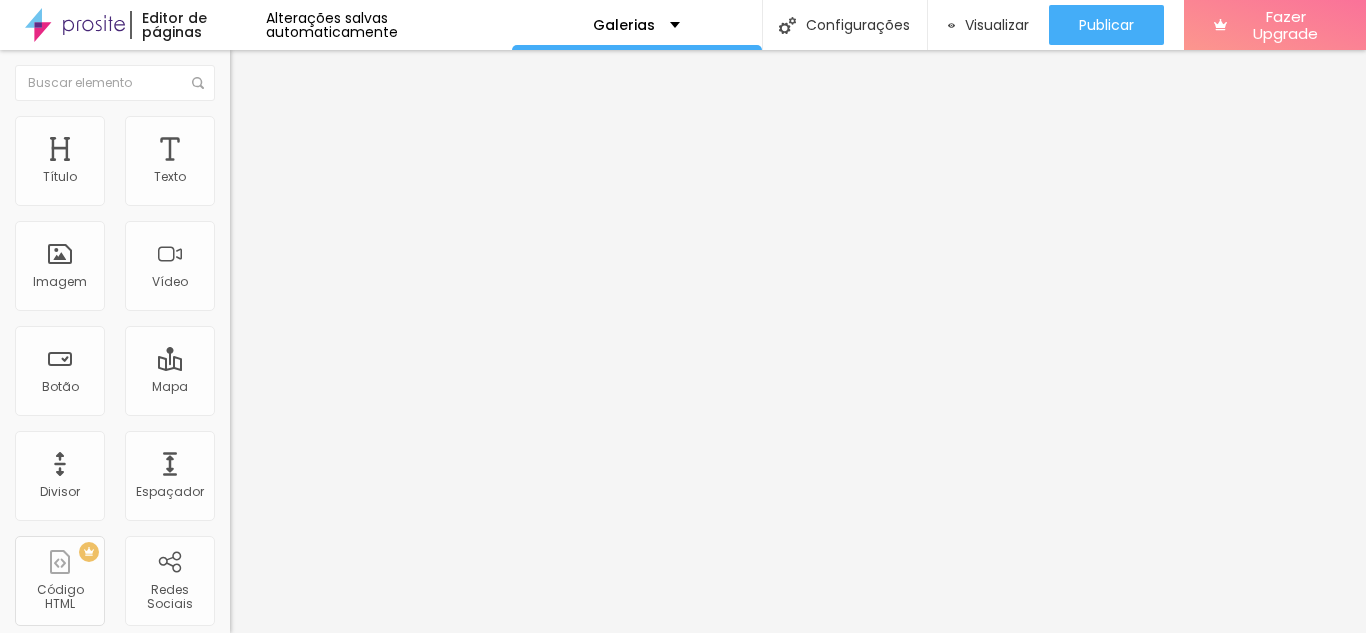 click on "Avançado" at bounding box center [345, 126] 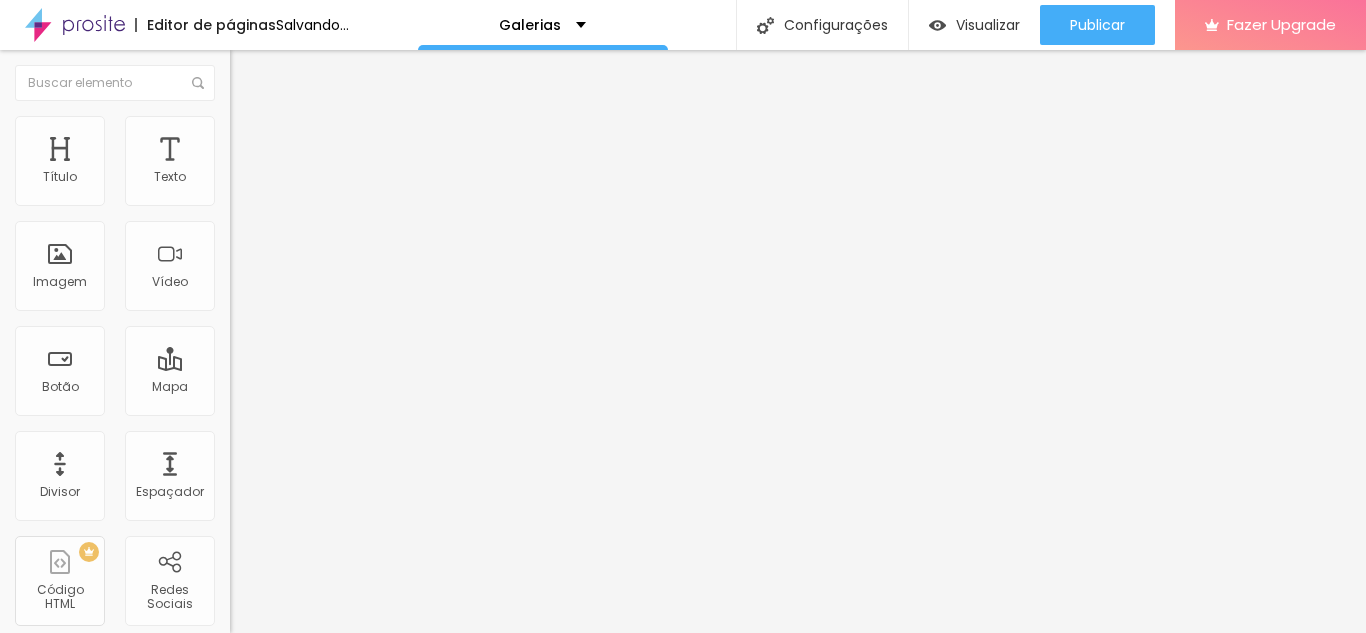 type on "[URL][DOMAIN_NAME]" 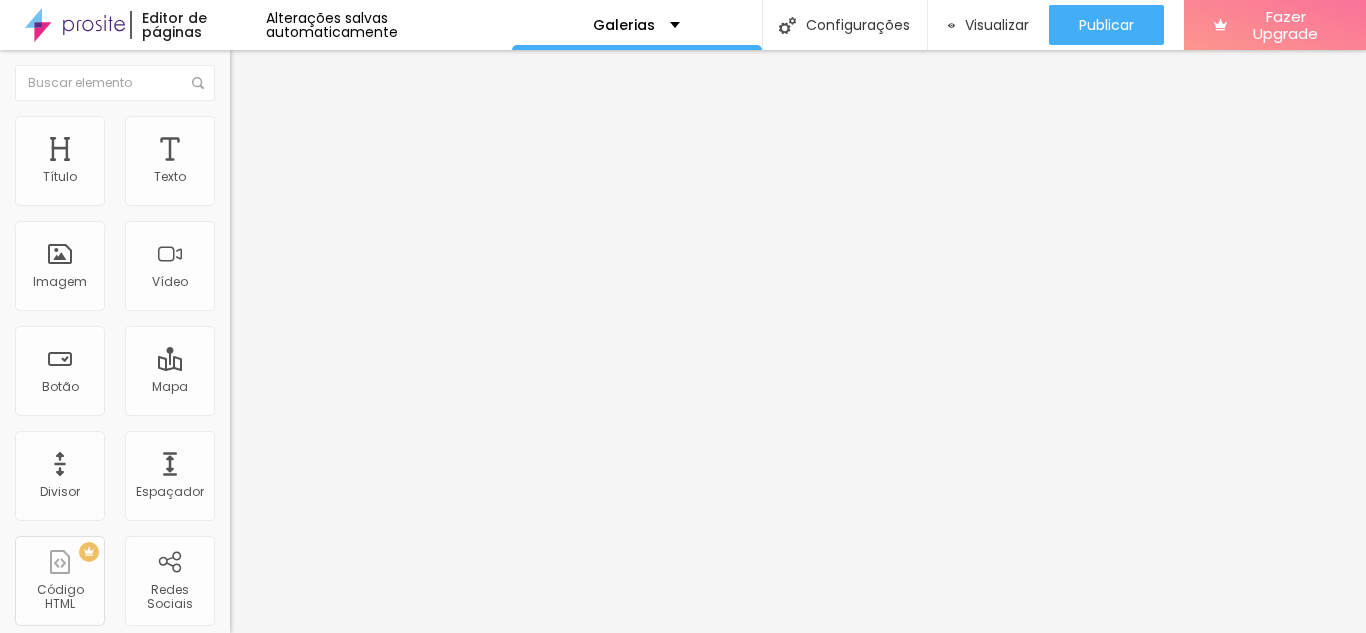 scroll, scrollTop: 0, scrollLeft: 233, axis: horizontal 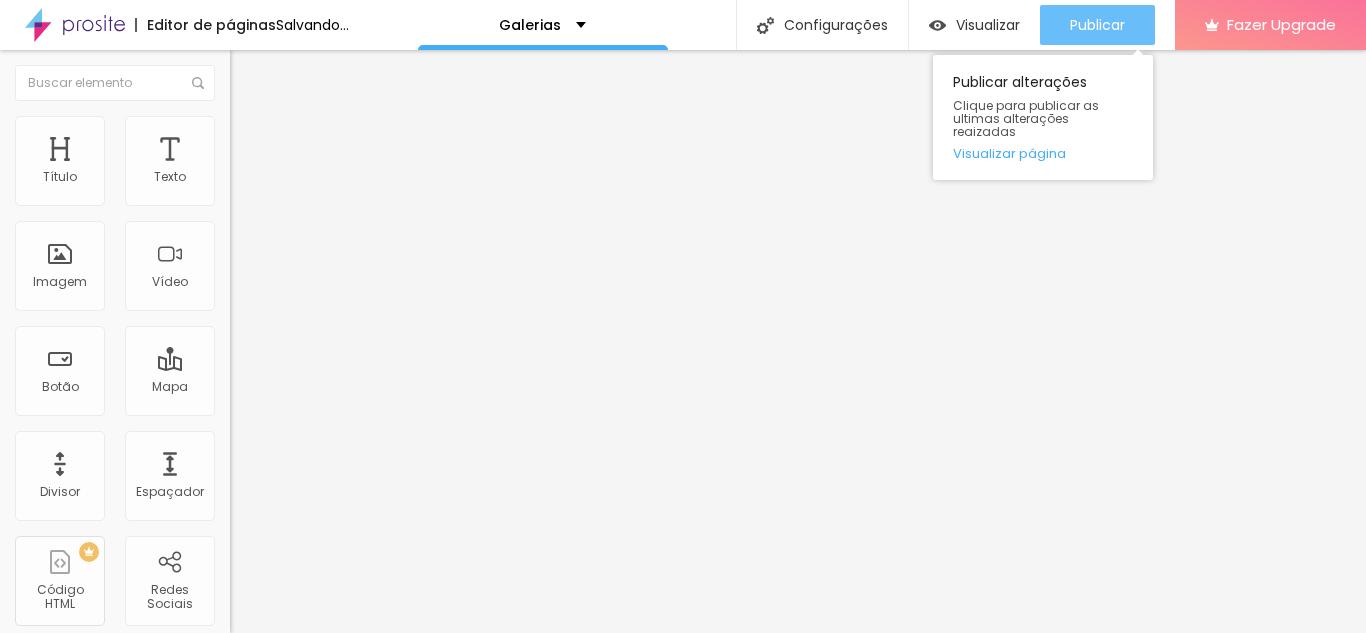 type on "[URL][DOMAIN_NAME]" 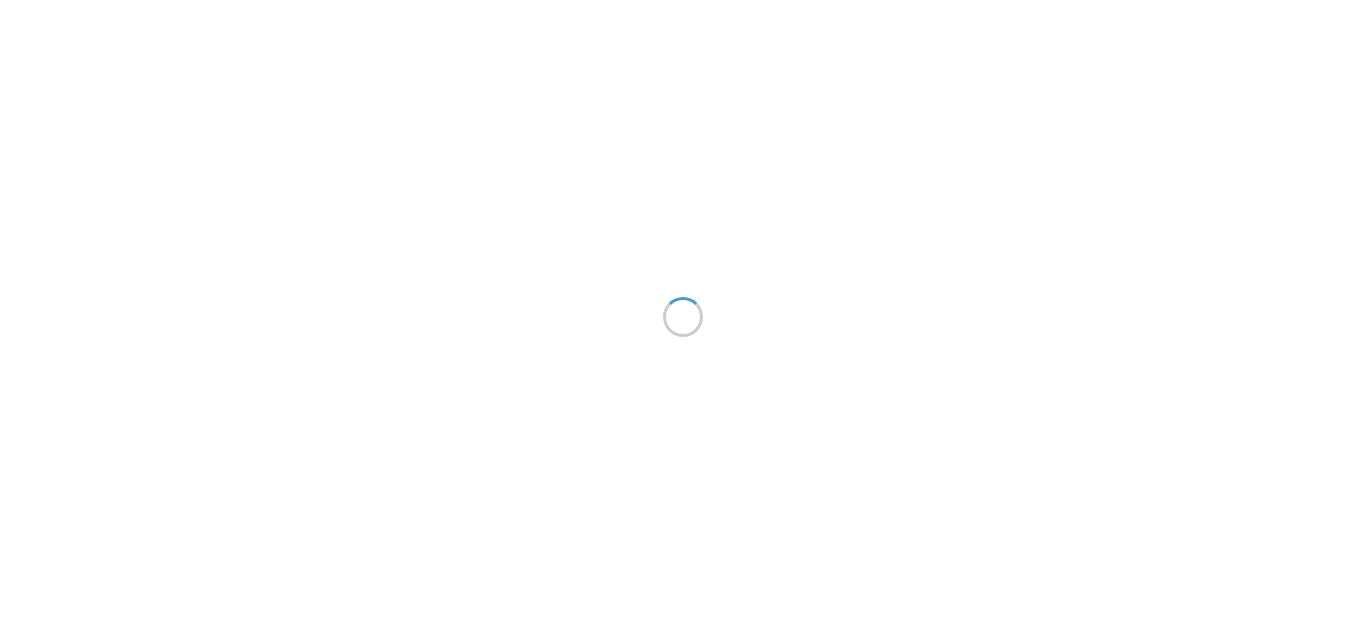 scroll, scrollTop: 0, scrollLeft: 0, axis: both 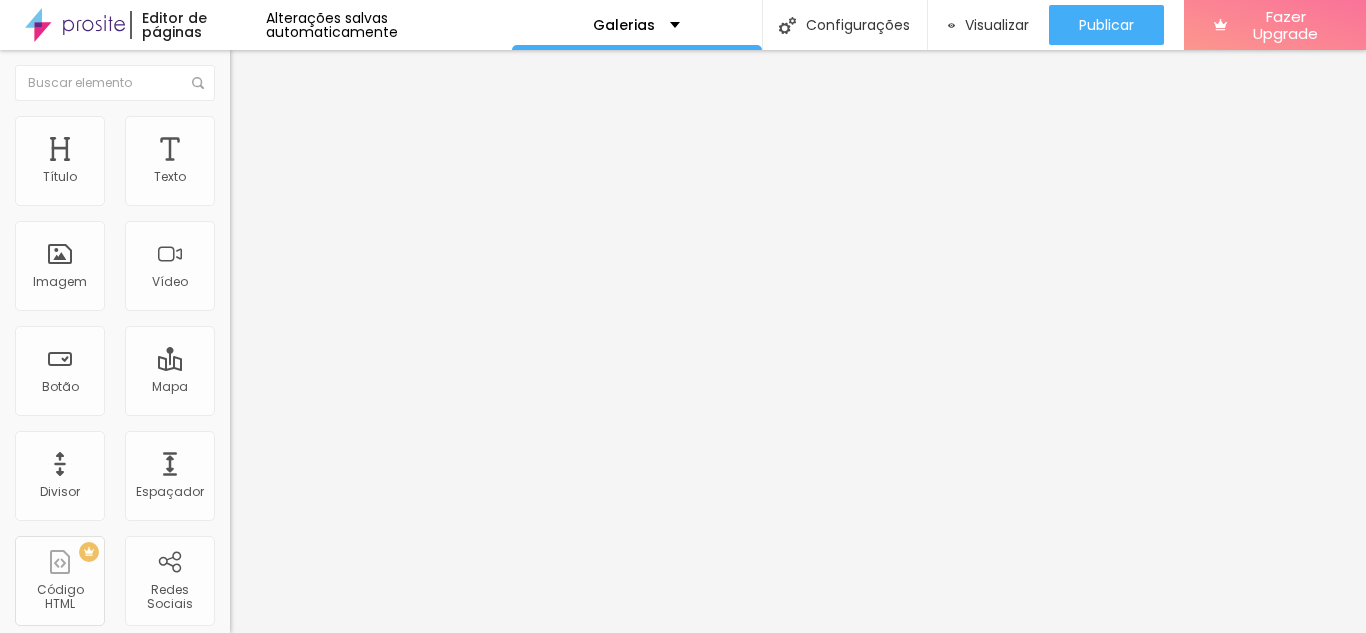 click on "Avançado" at bounding box center [281, 129] 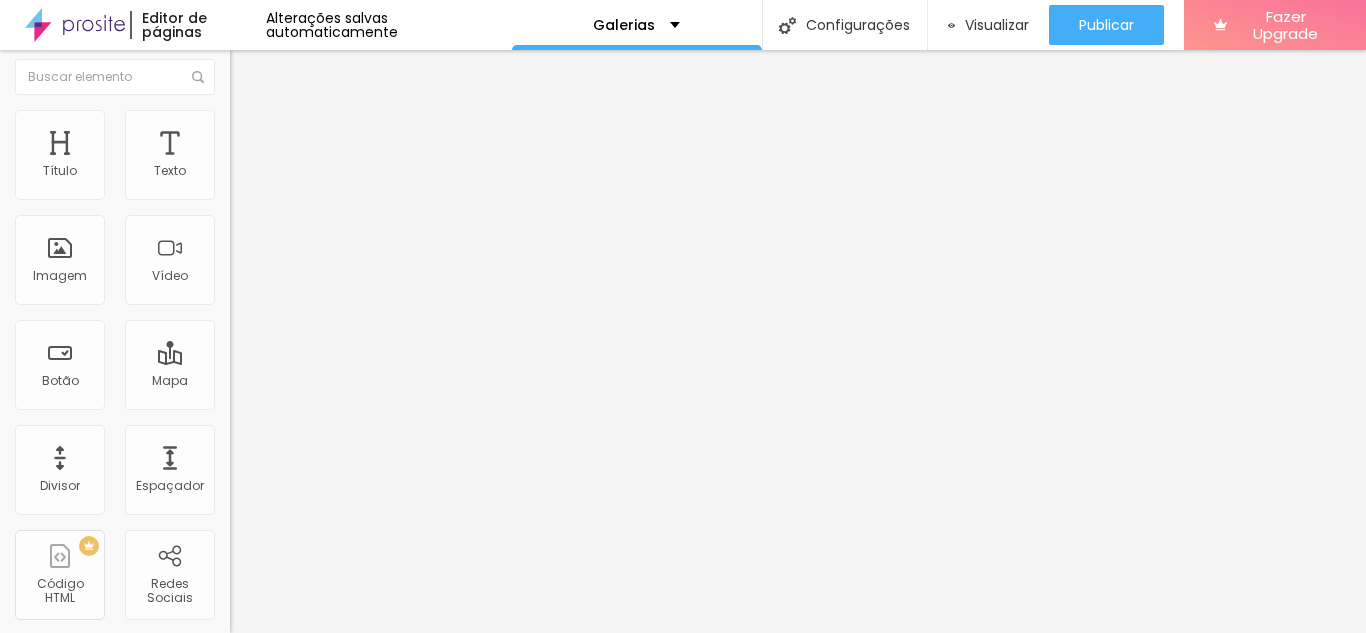 scroll, scrollTop: 0, scrollLeft: 0, axis: both 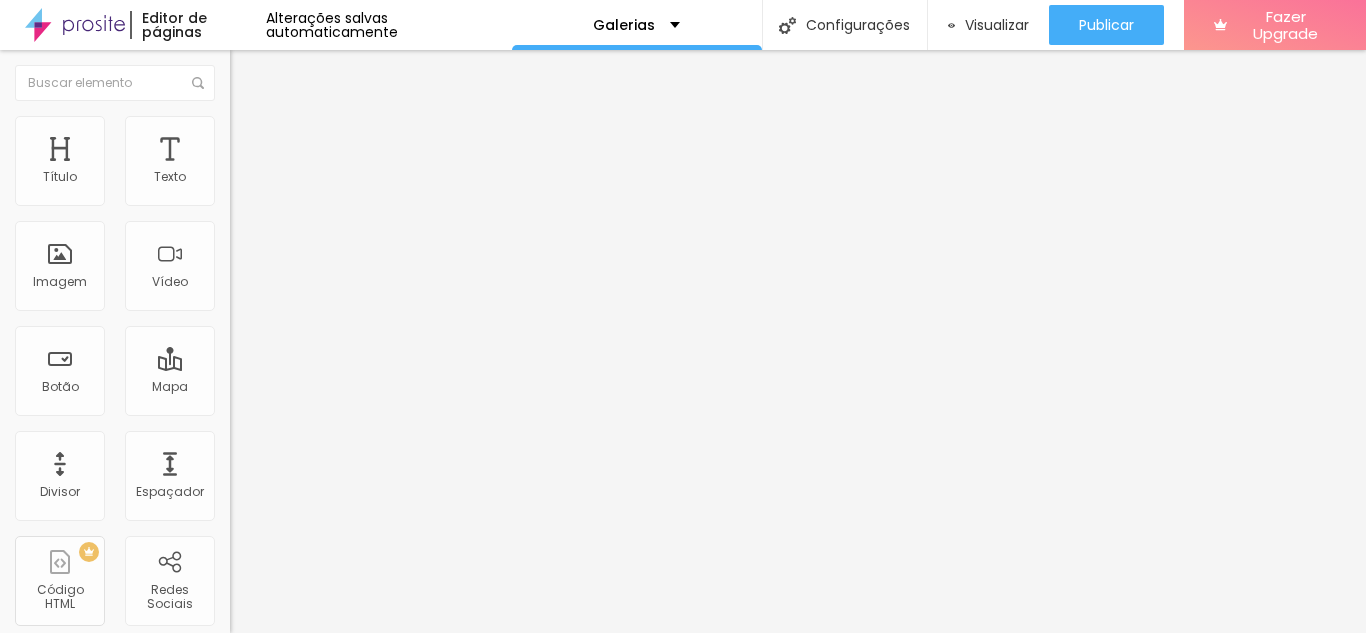 click at bounding box center [253, 73] 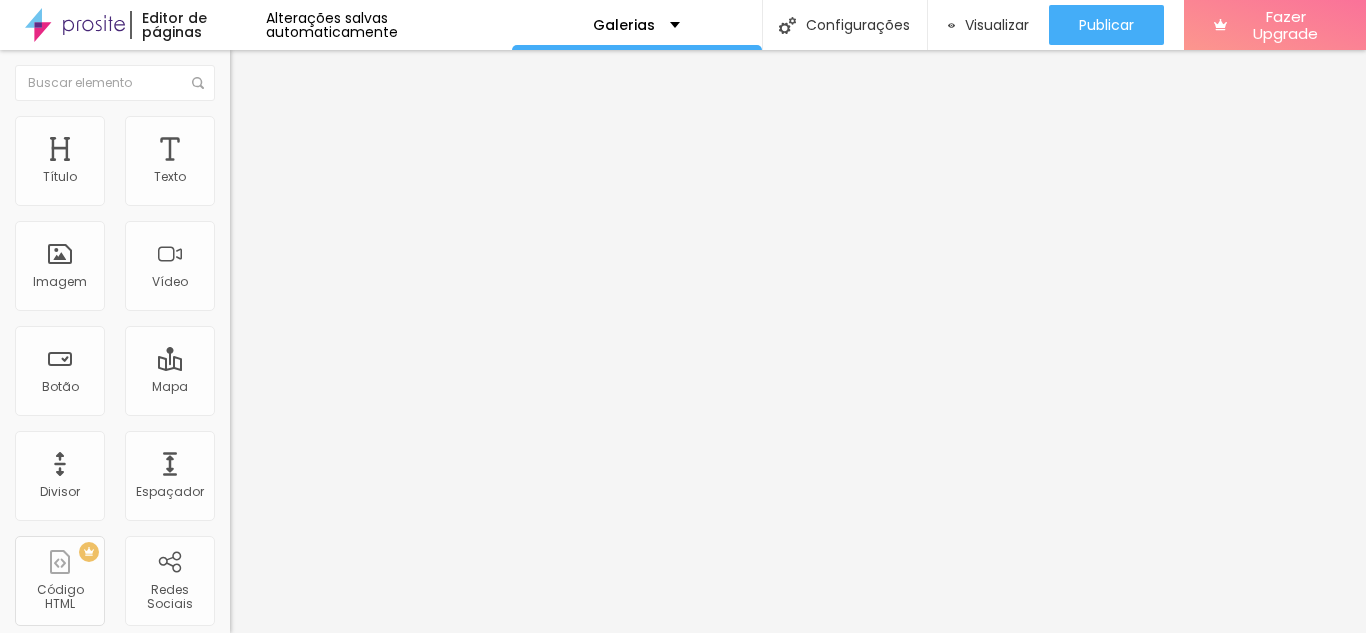 click on "Avançado" at bounding box center (281, 129) 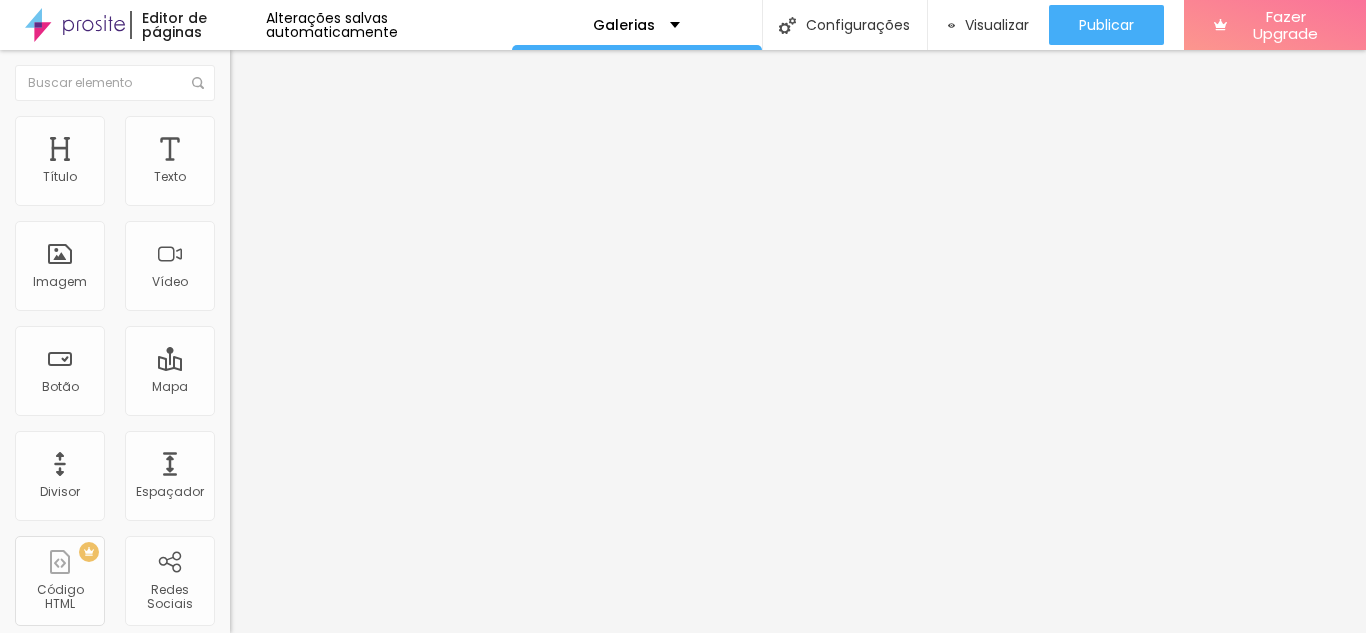 click at bounding box center (350, 724) 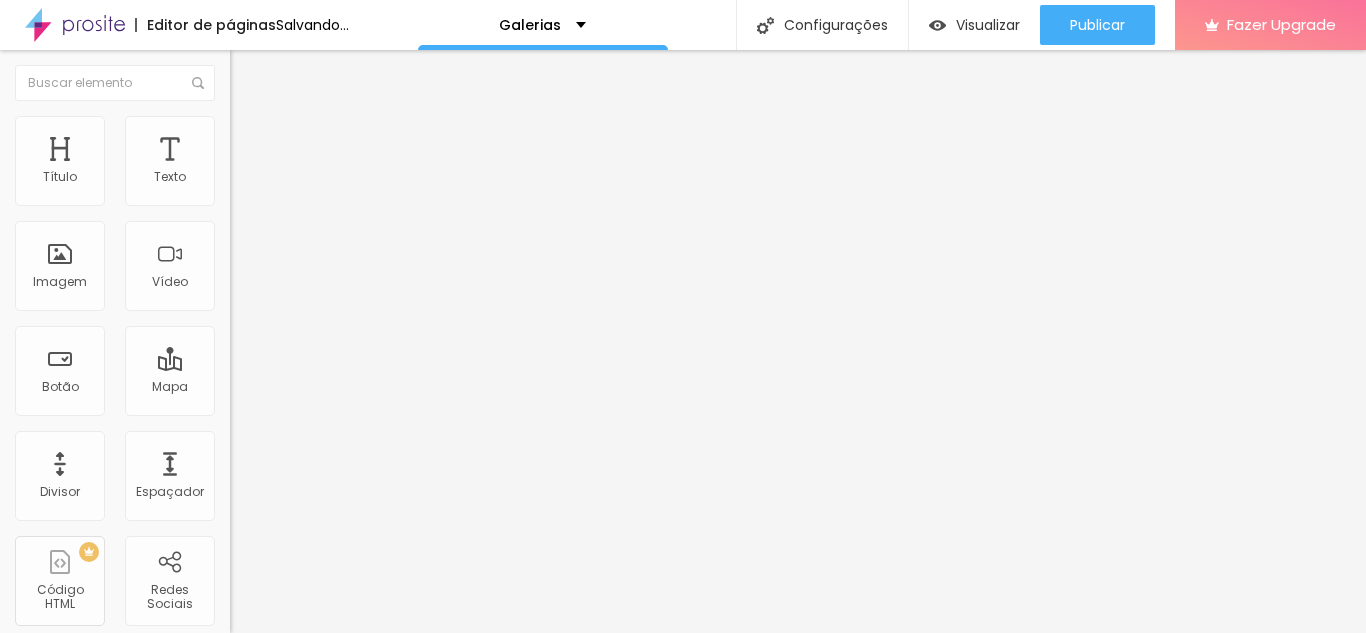 paste on "[URL][DOMAIN_NAME]" 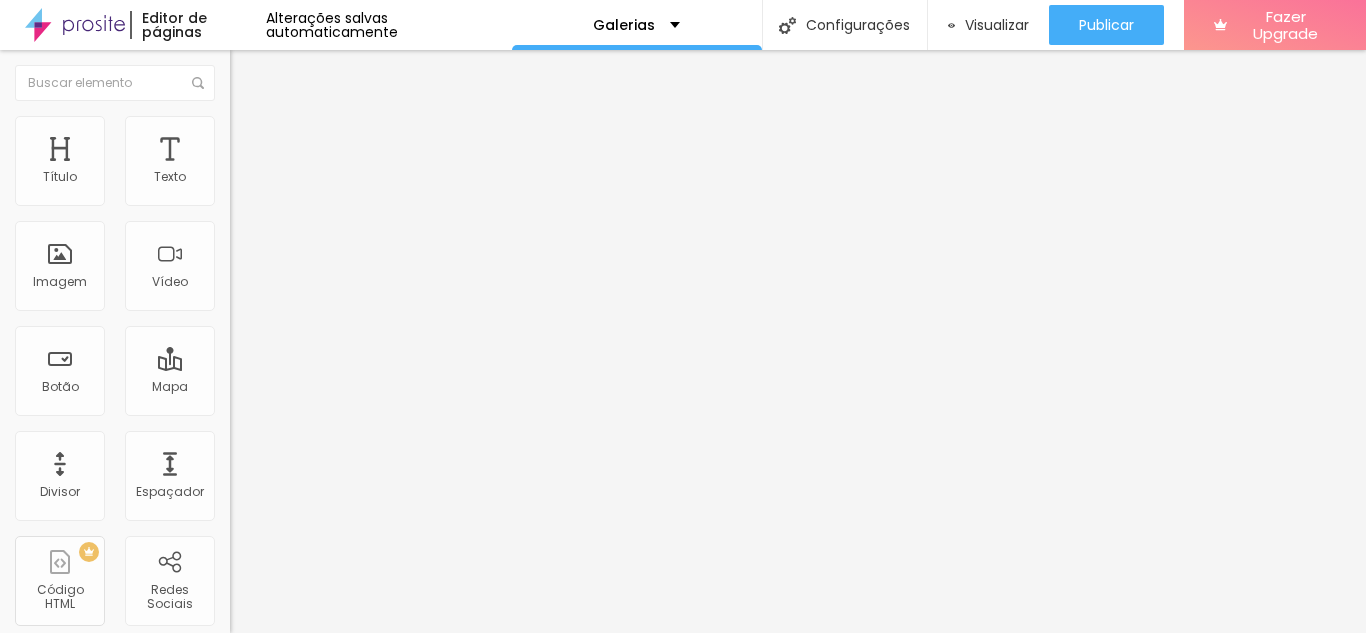 type on "[URL][DOMAIN_NAME]" 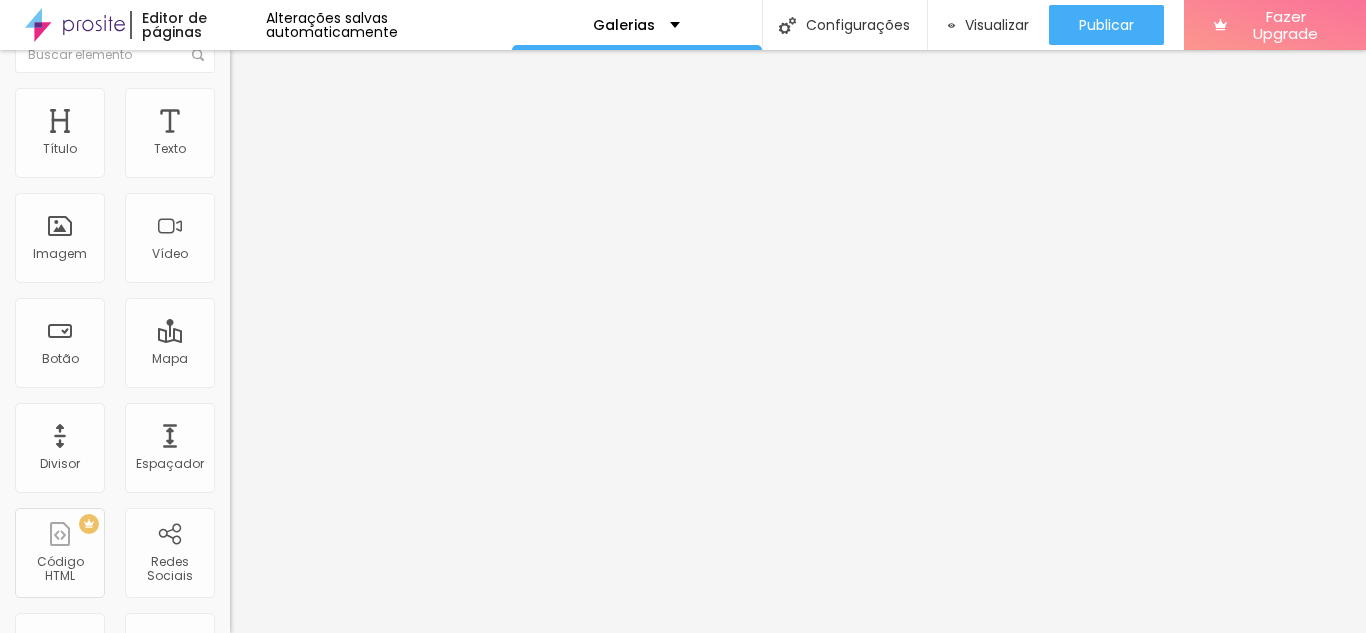 scroll, scrollTop: 0, scrollLeft: 0, axis: both 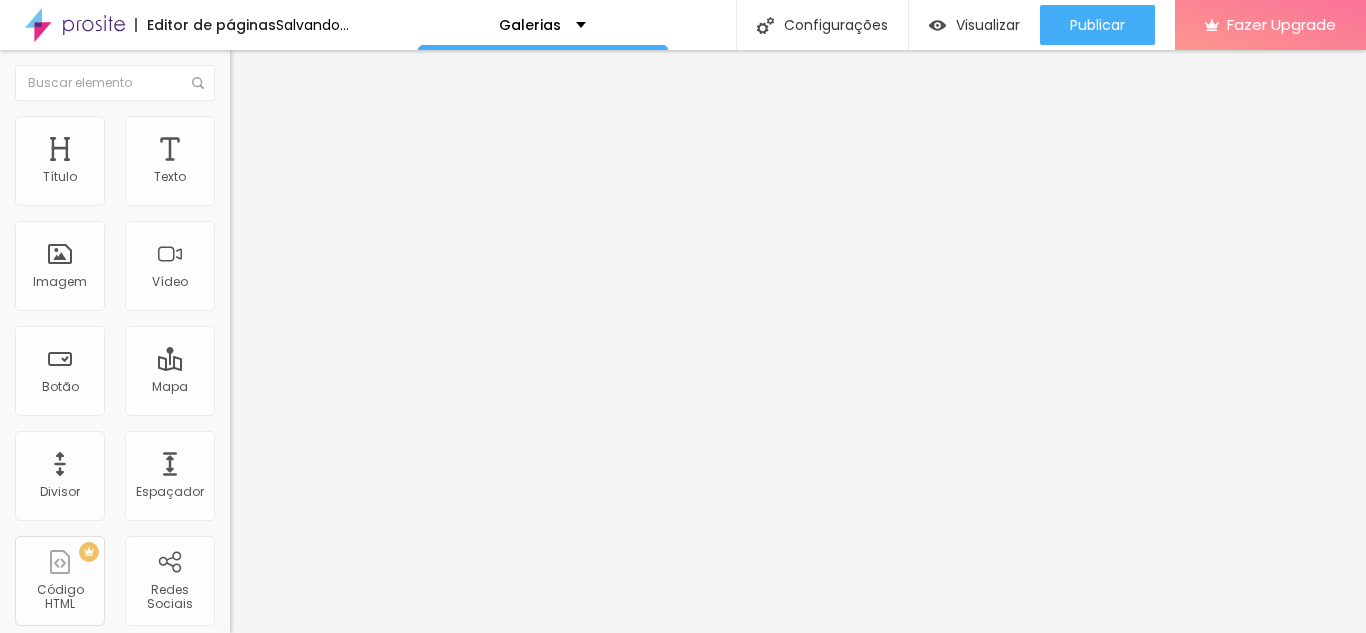 drag, startPoint x: 45, startPoint y: 582, endPoint x: 209, endPoint y: 356, distance: 279.23468 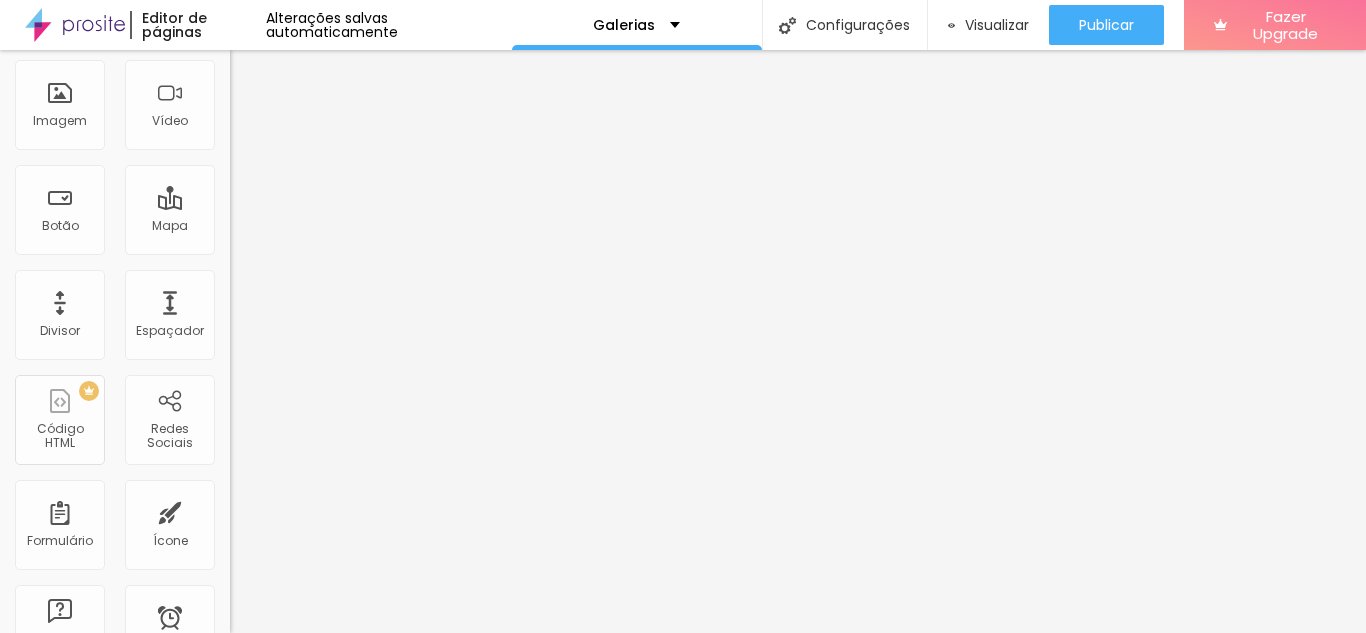 scroll, scrollTop: 0, scrollLeft: 0, axis: both 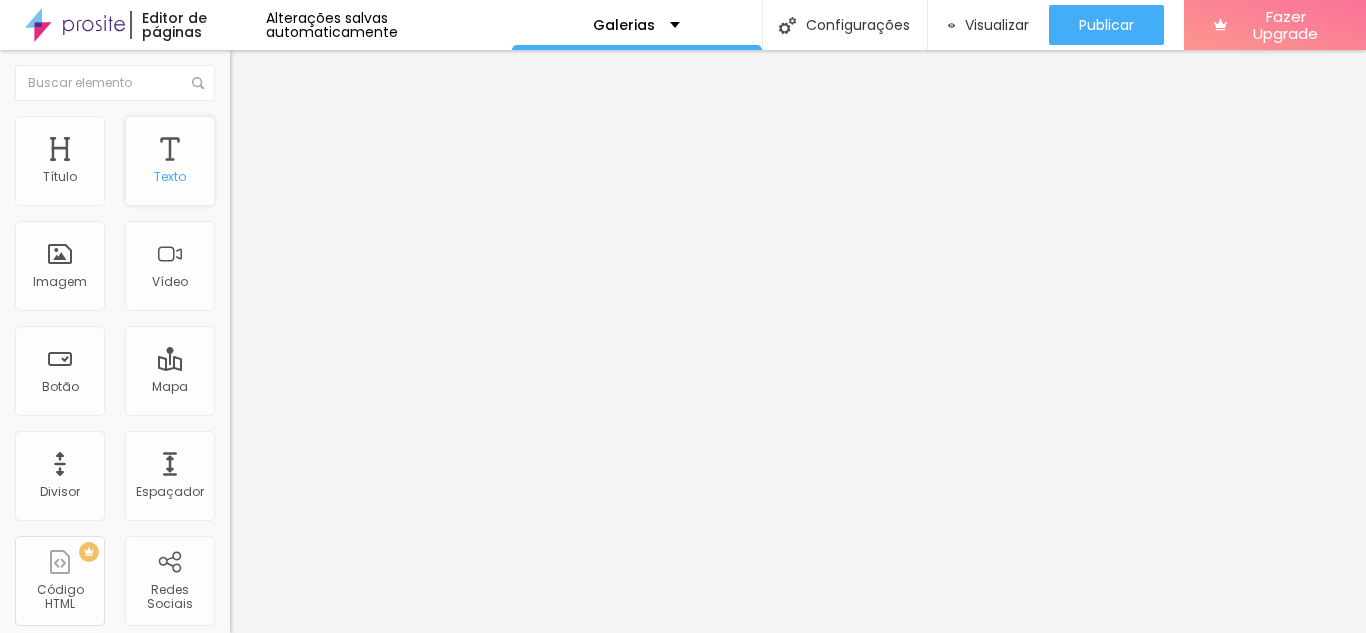 click on "Texto" at bounding box center (170, 161) 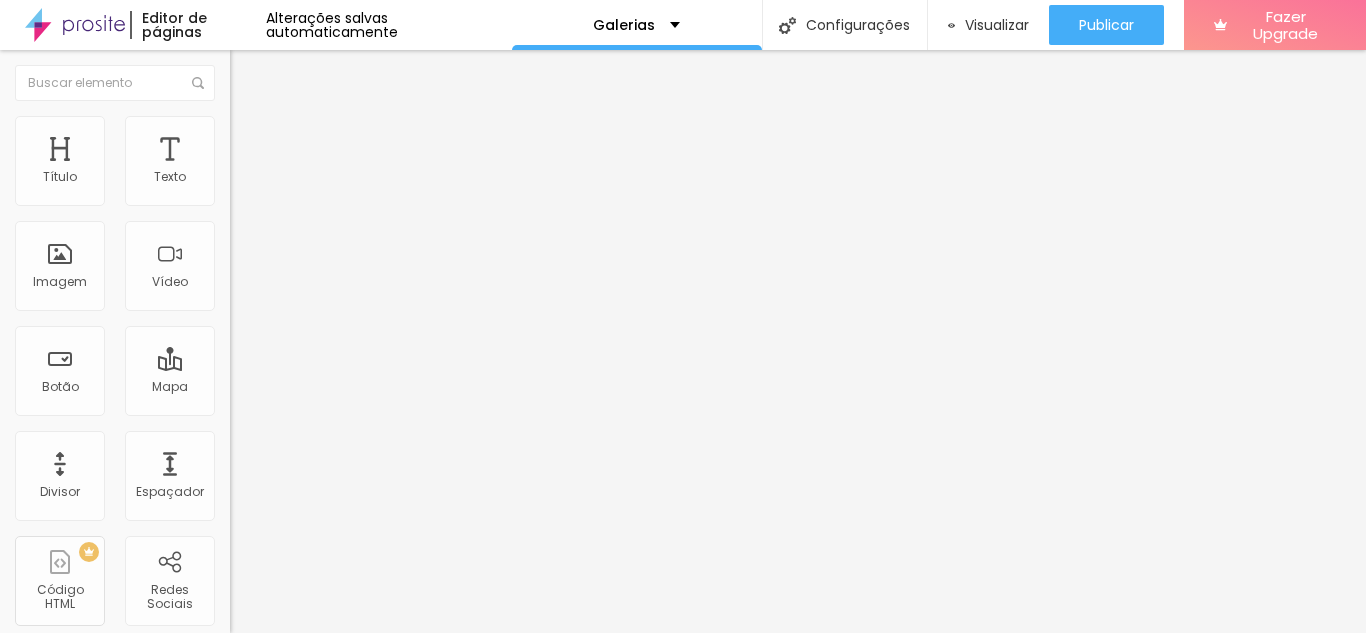 click on "Avançado" at bounding box center (281, 129) 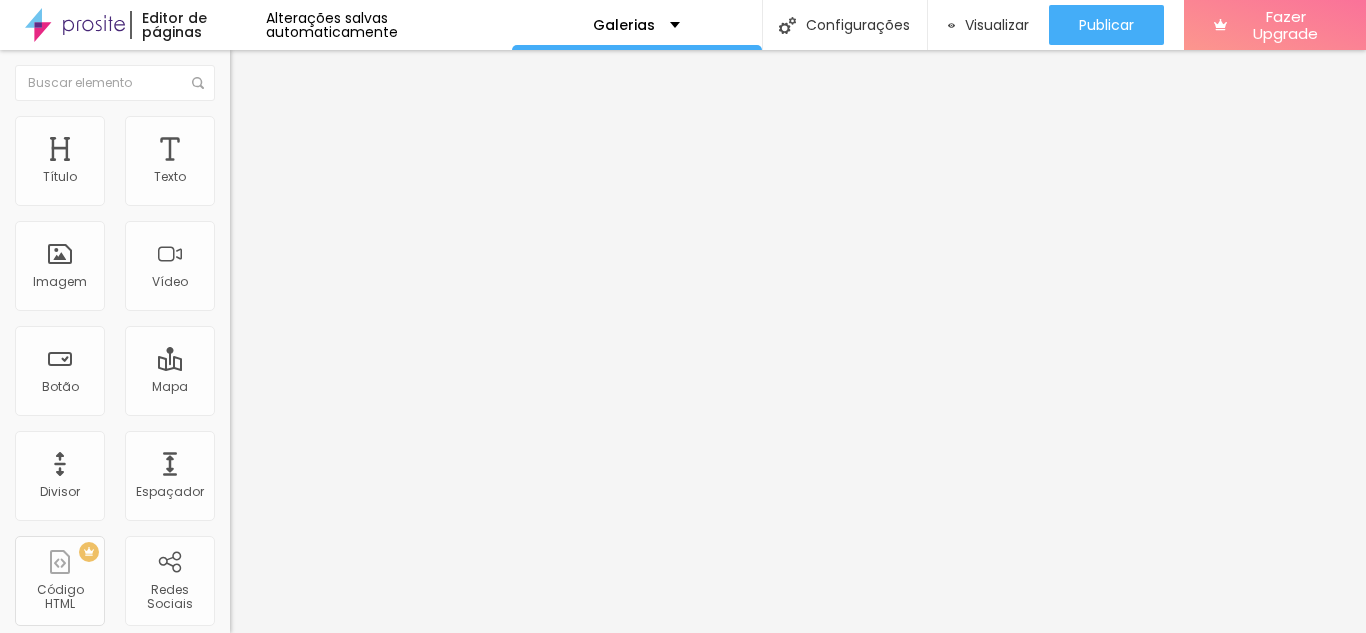 click at bounding box center [350, 724] 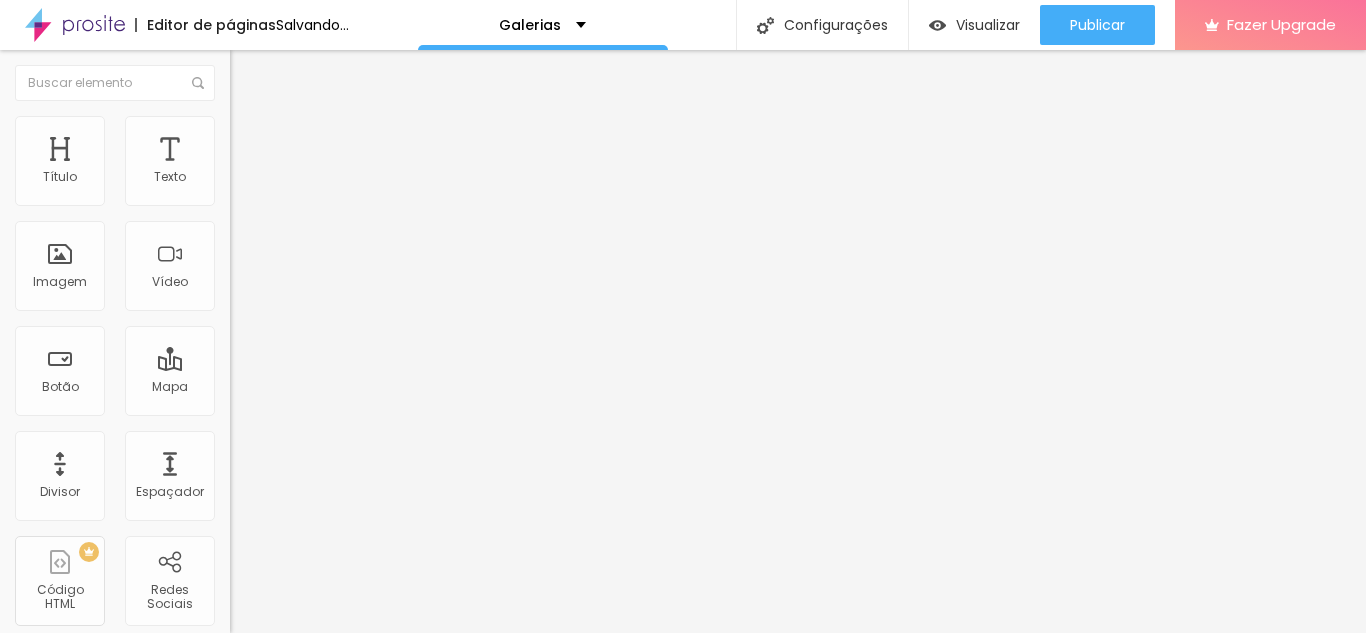 type on "[URL][DOMAIN_NAME]" 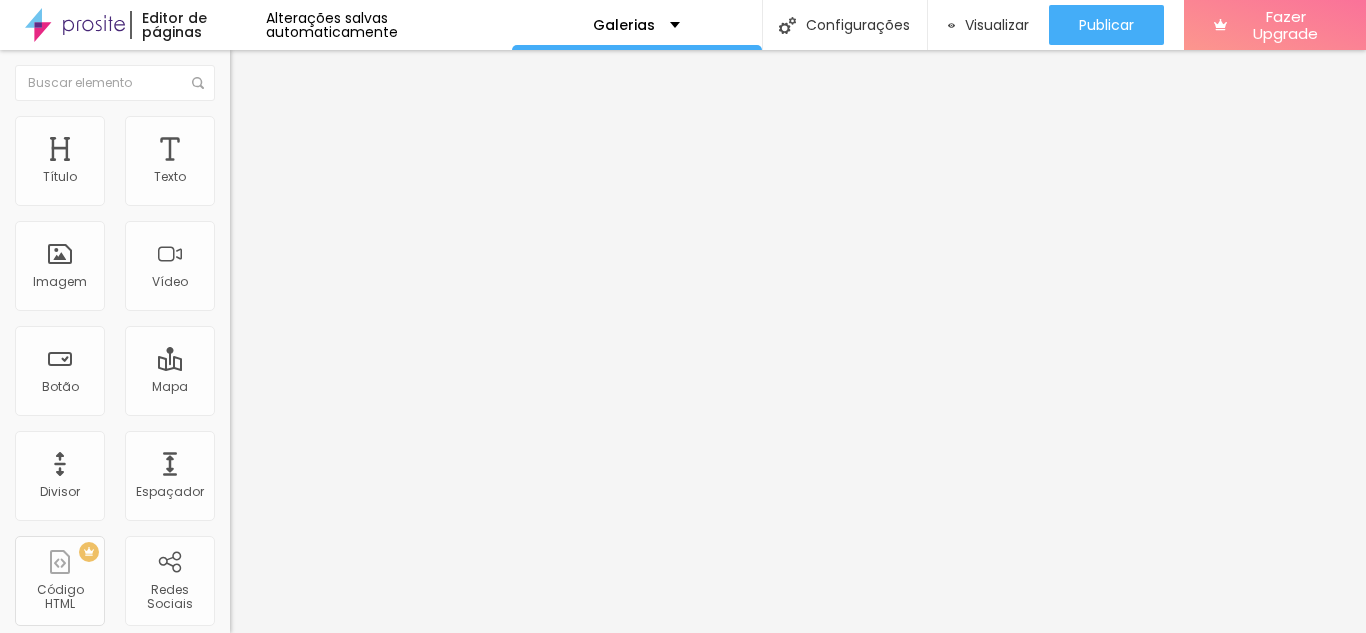 paste on "[URL][DOMAIN_NAME]" 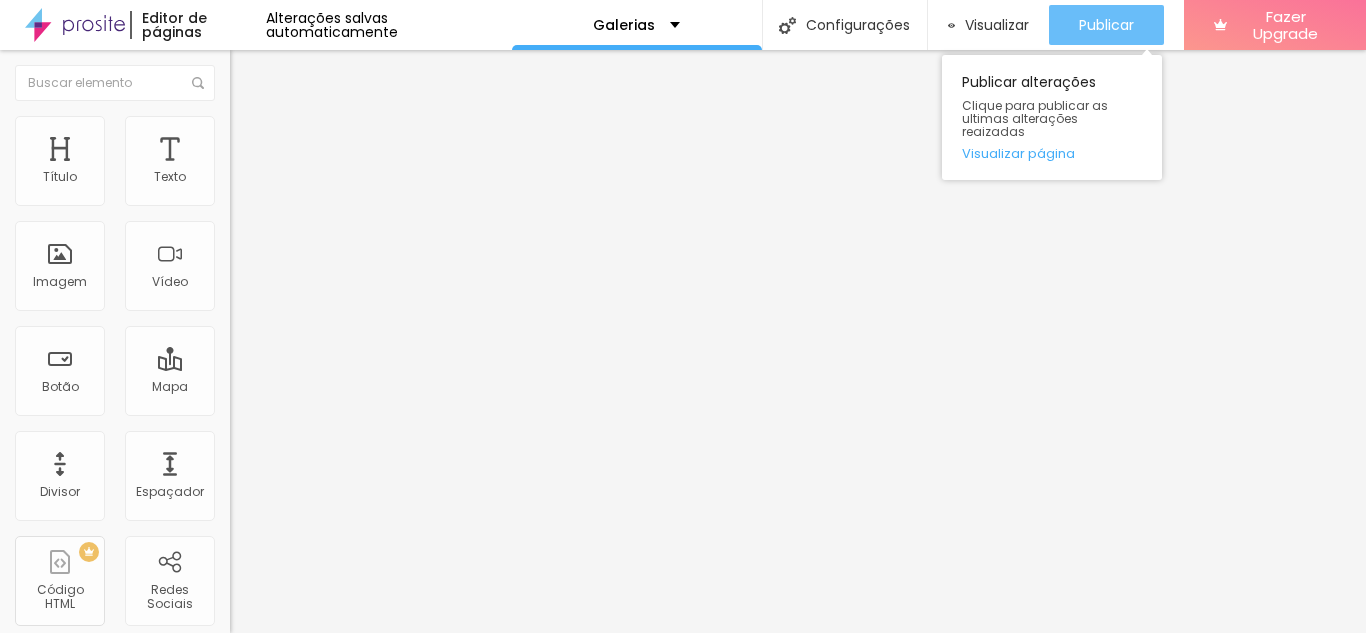 click on "Publicar" at bounding box center [1106, 25] 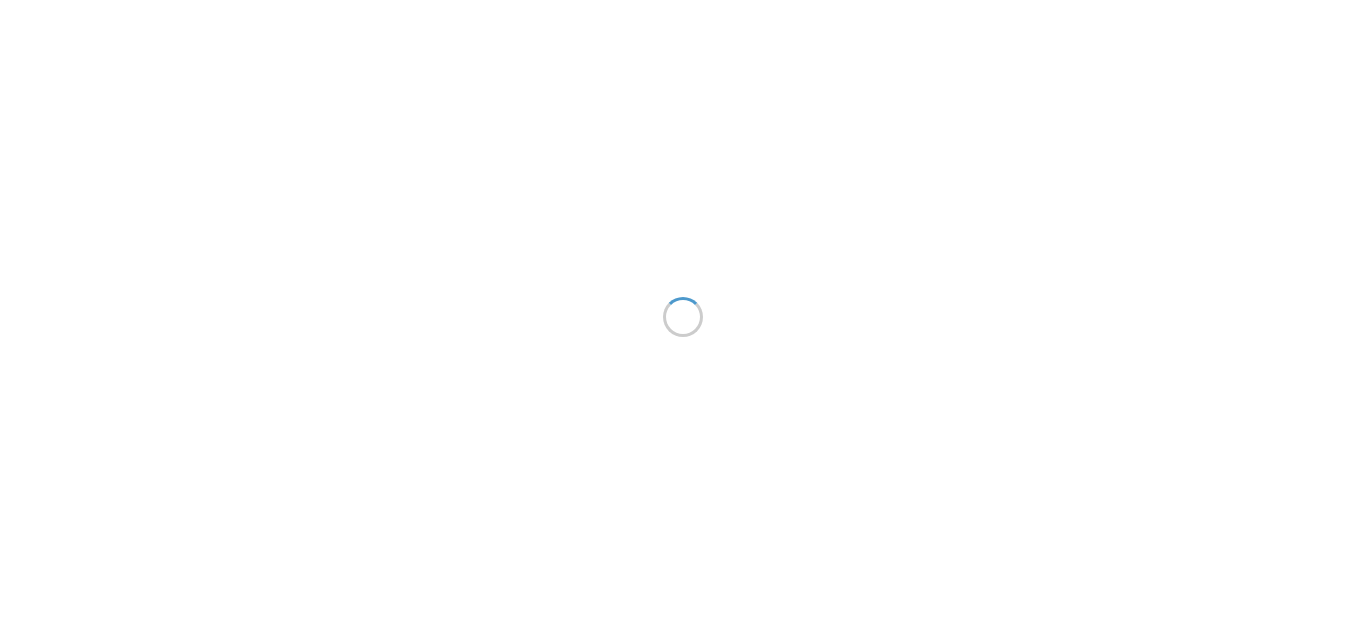 scroll, scrollTop: 0, scrollLeft: 0, axis: both 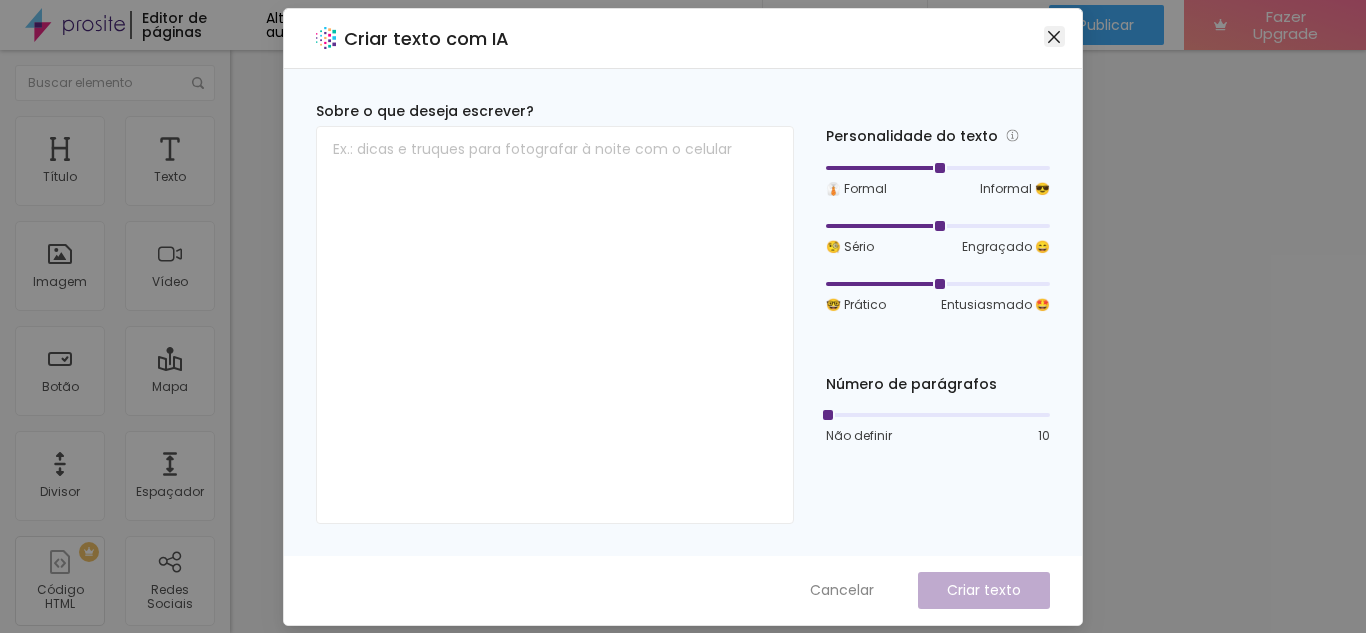 click 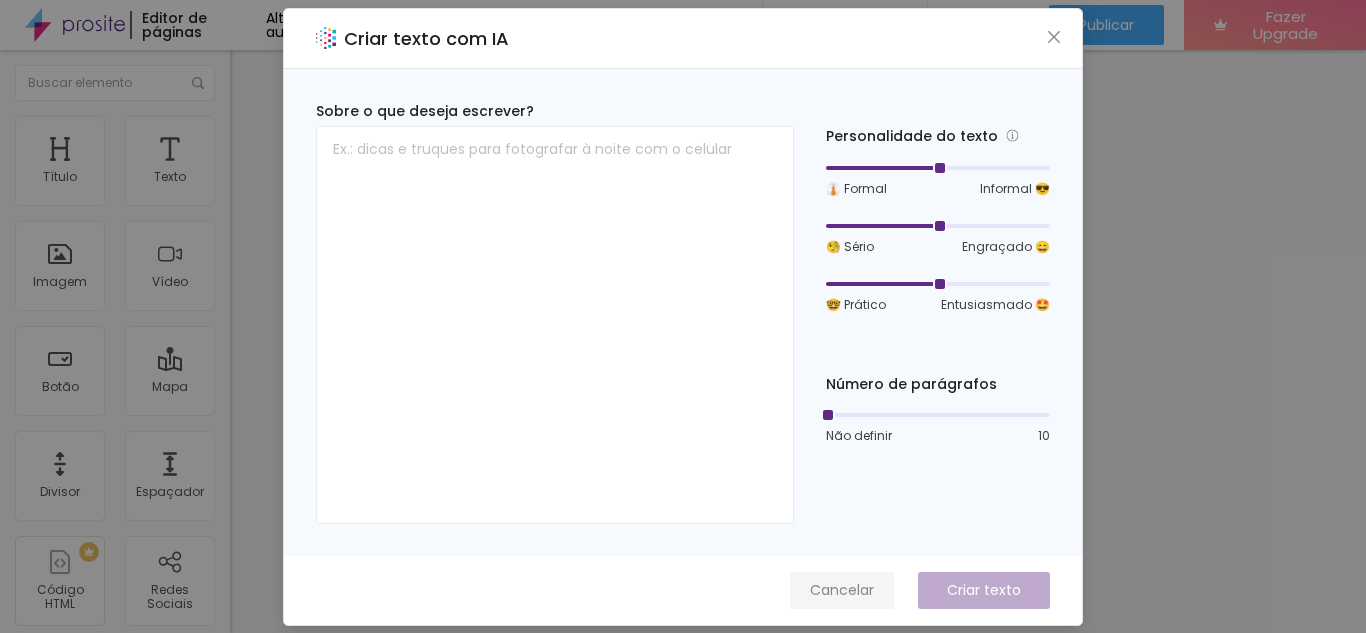 click on "Cancelar" at bounding box center (842, 590) 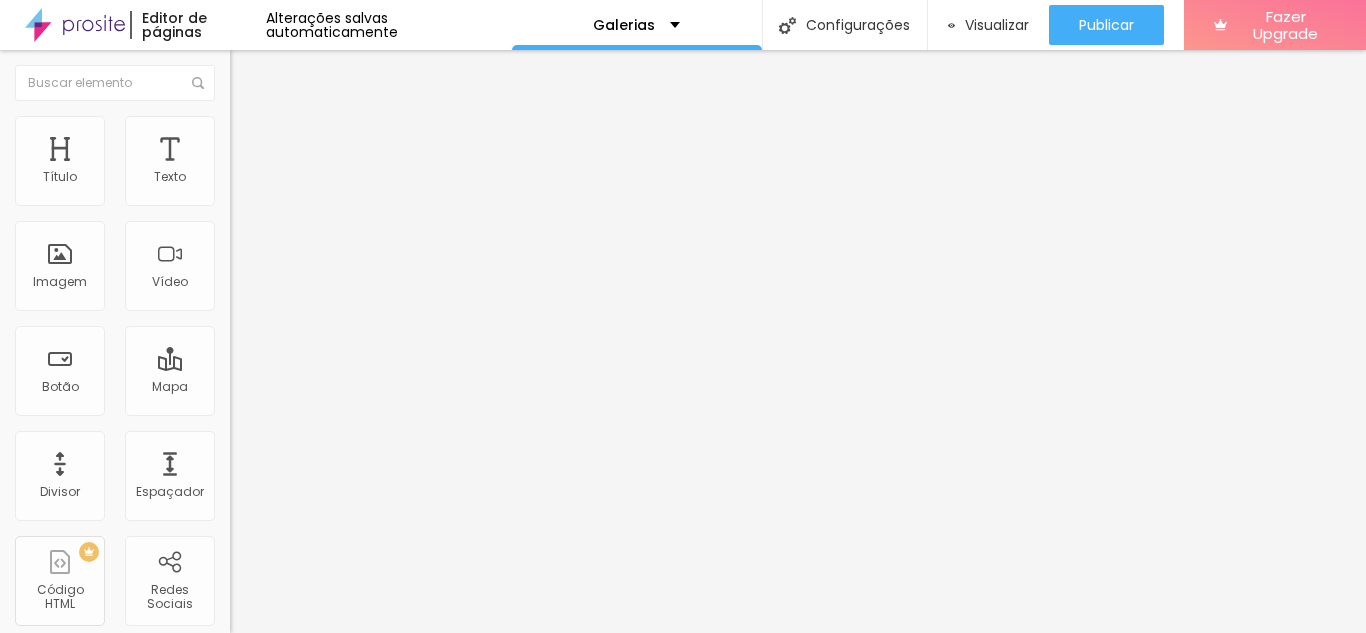 click on "Estilo" at bounding box center [263, 129] 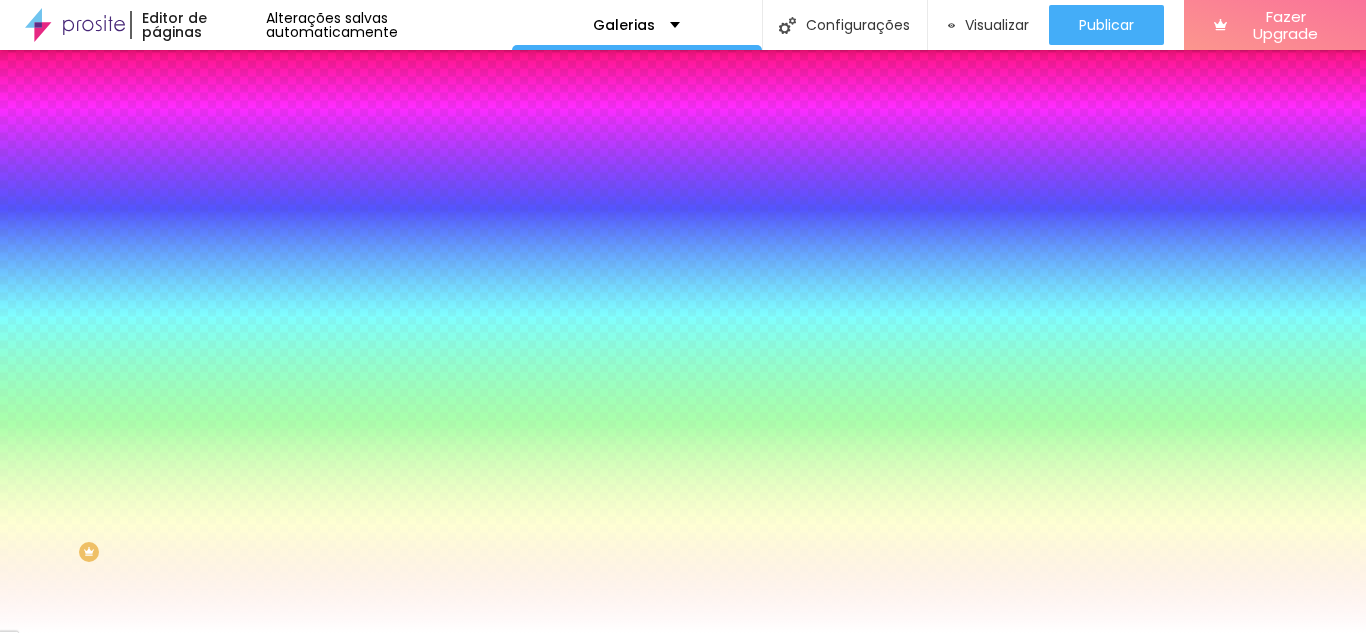 click on "Avançado" at bounding box center (281, 149) 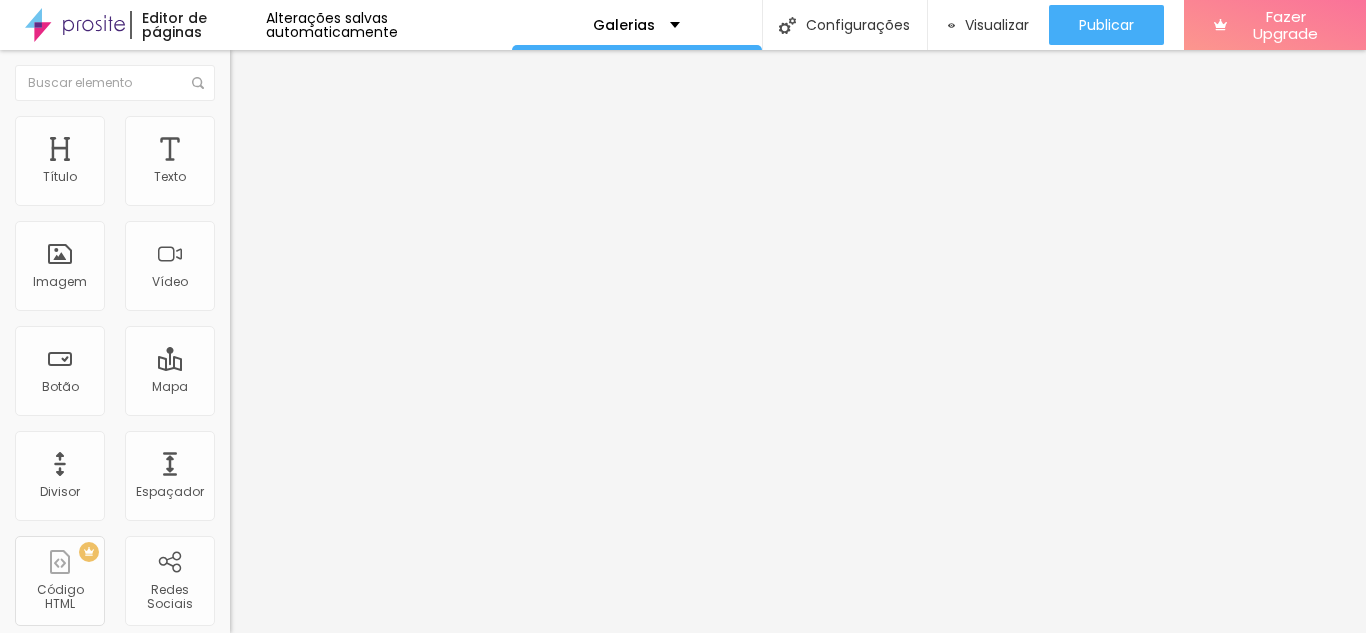 click on "Conteúdo" at bounding box center (345, 106) 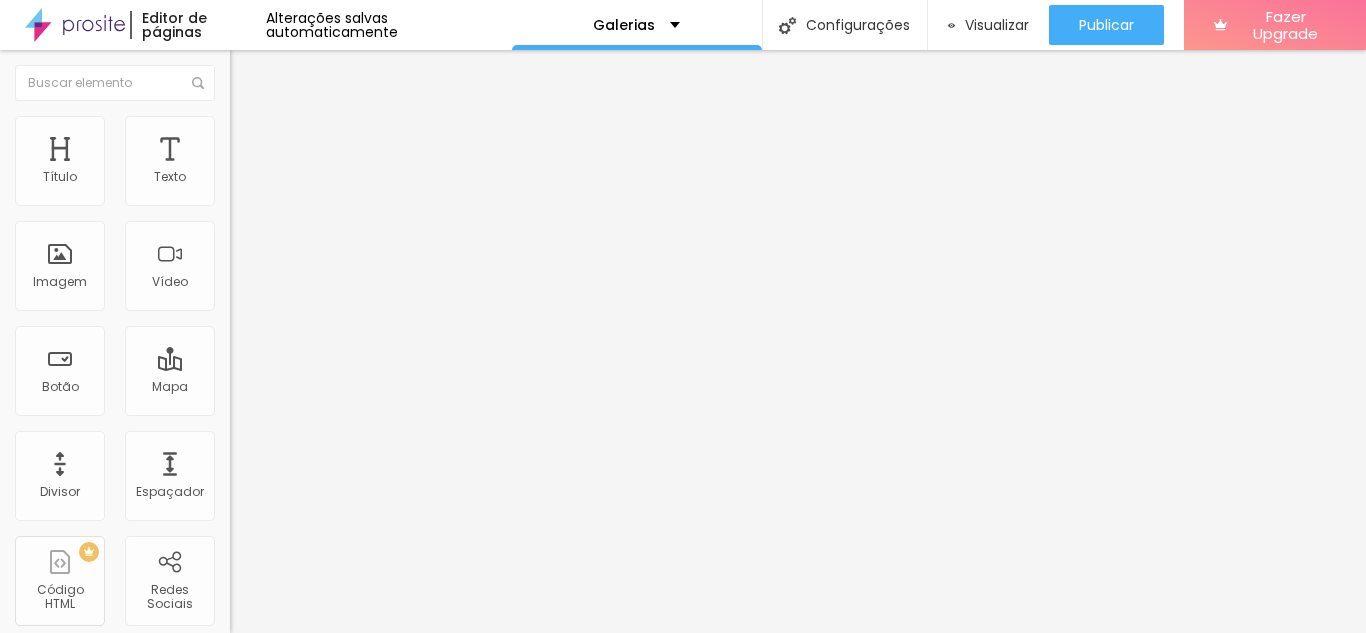click on "Avançado" at bounding box center [345, 146] 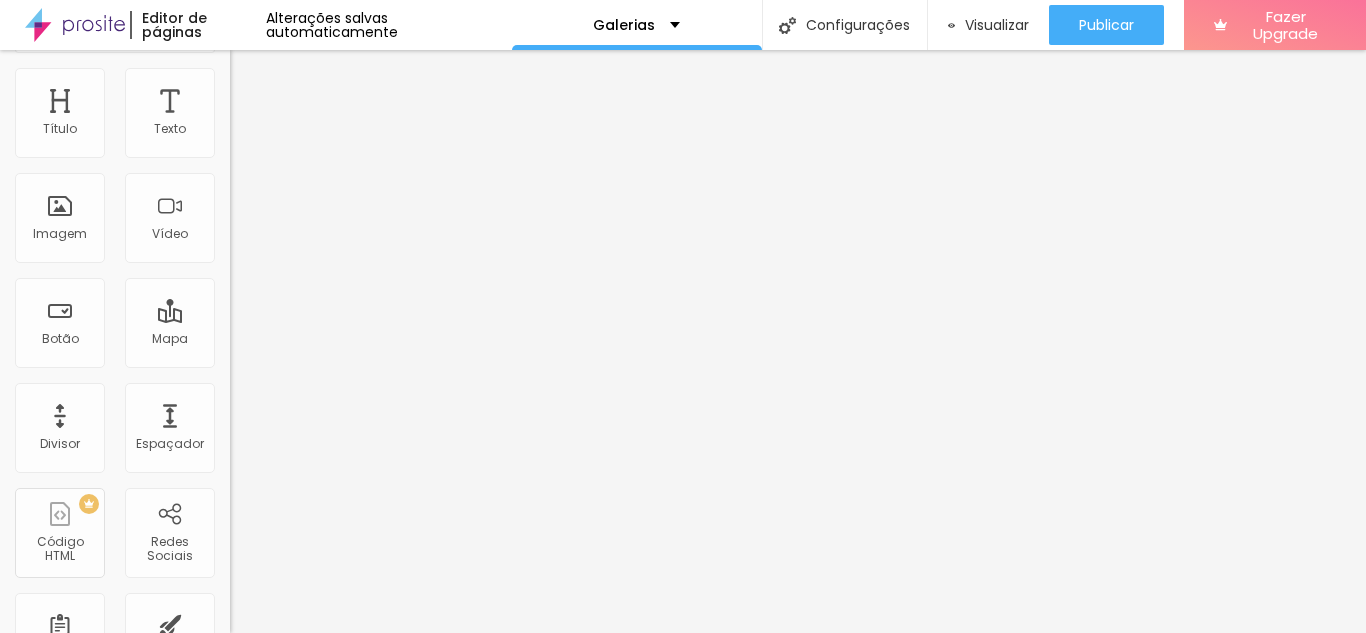 scroll, scrollTop: 0, scrollLeft: 0, axis: both 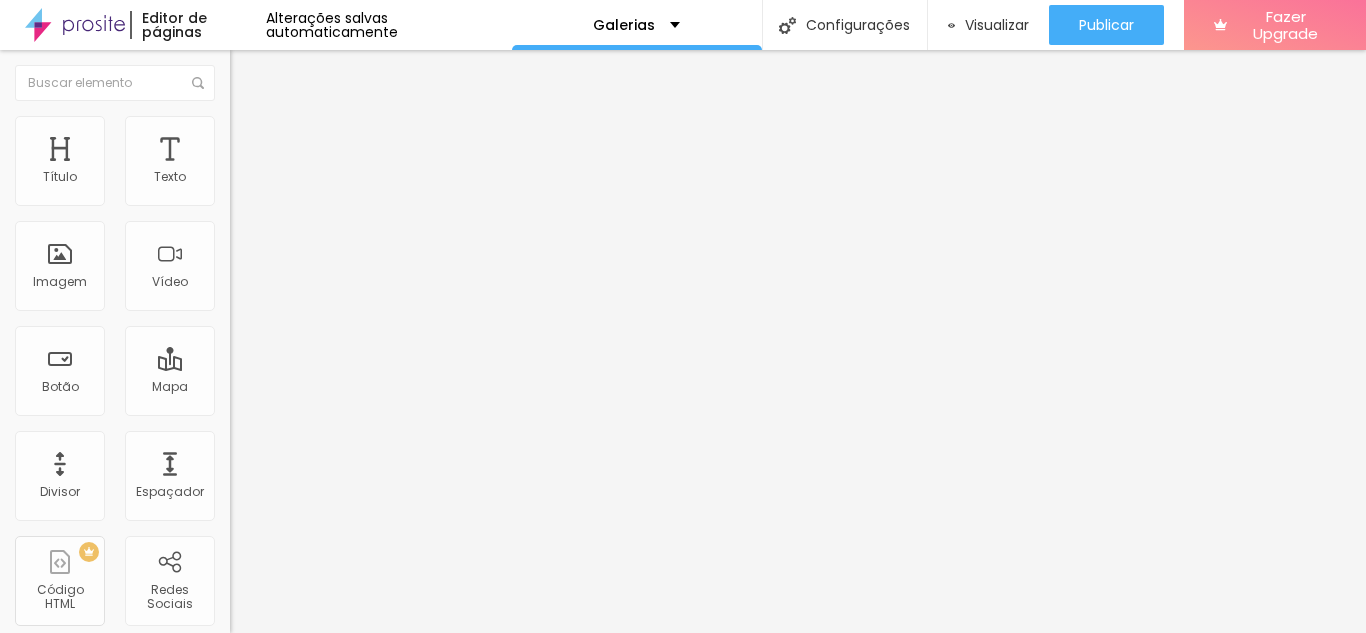click at bounding box center [239, 125] 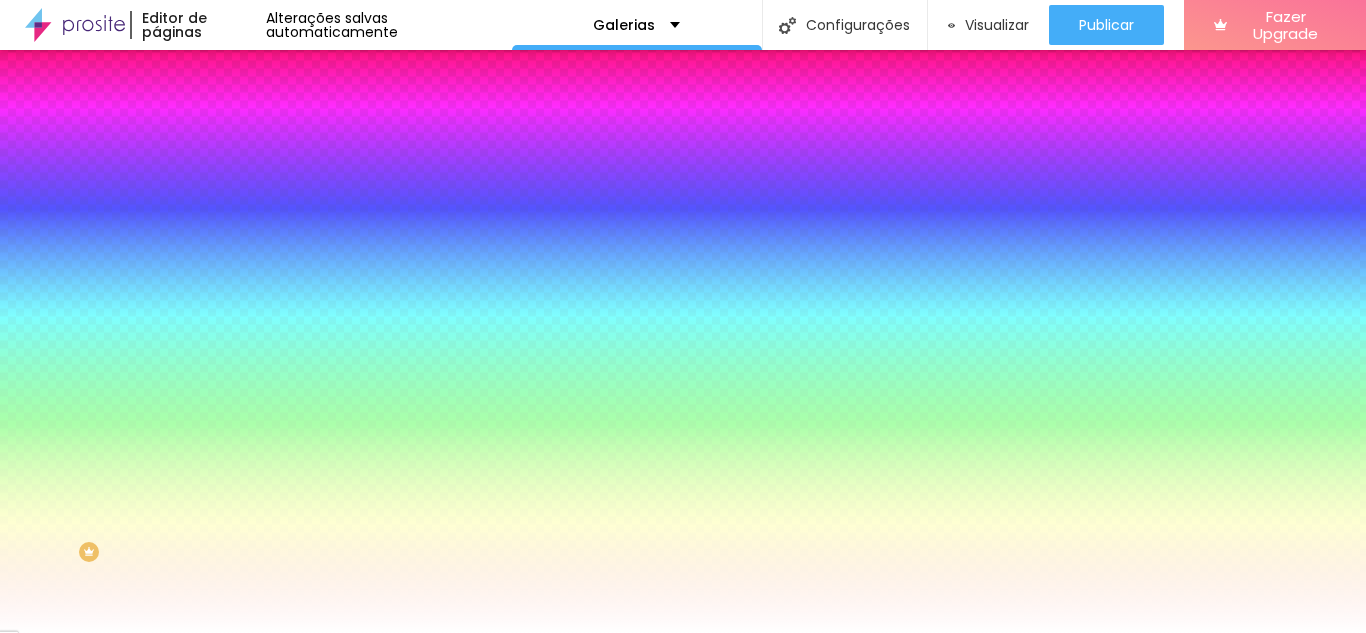 click on "Conteúdo" at bounding box center [345, 106] 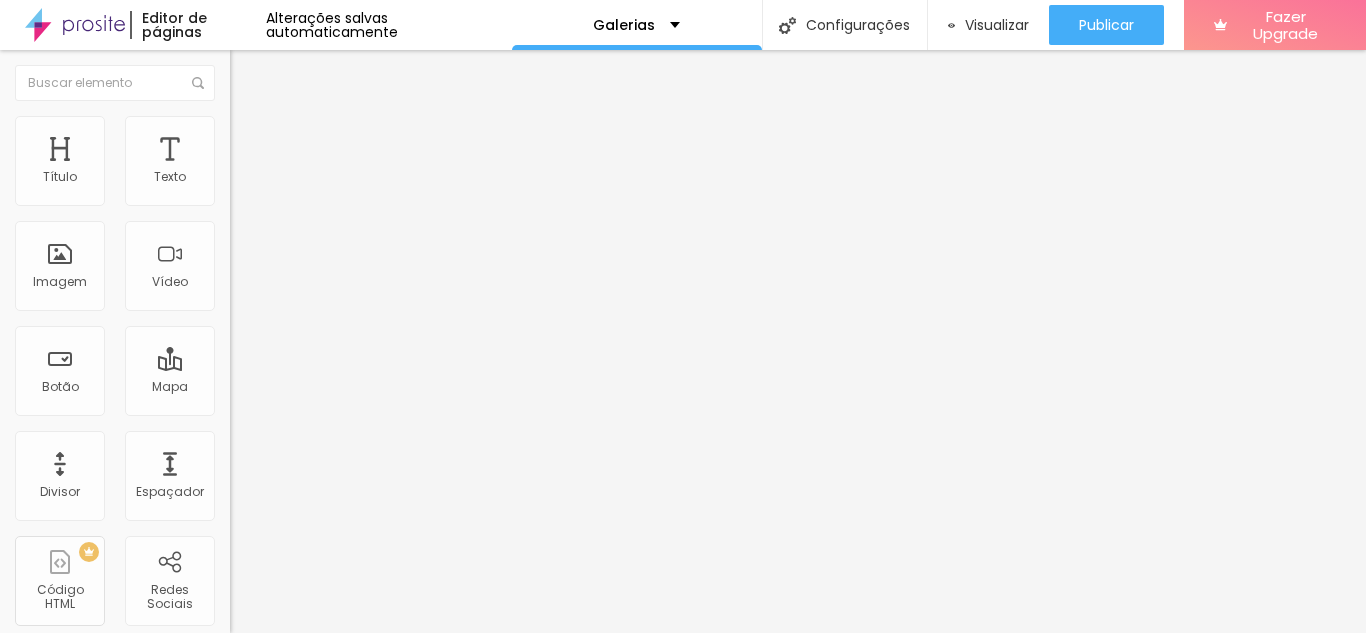 click on "Trocar imagem" at bounding box center [284, 163] 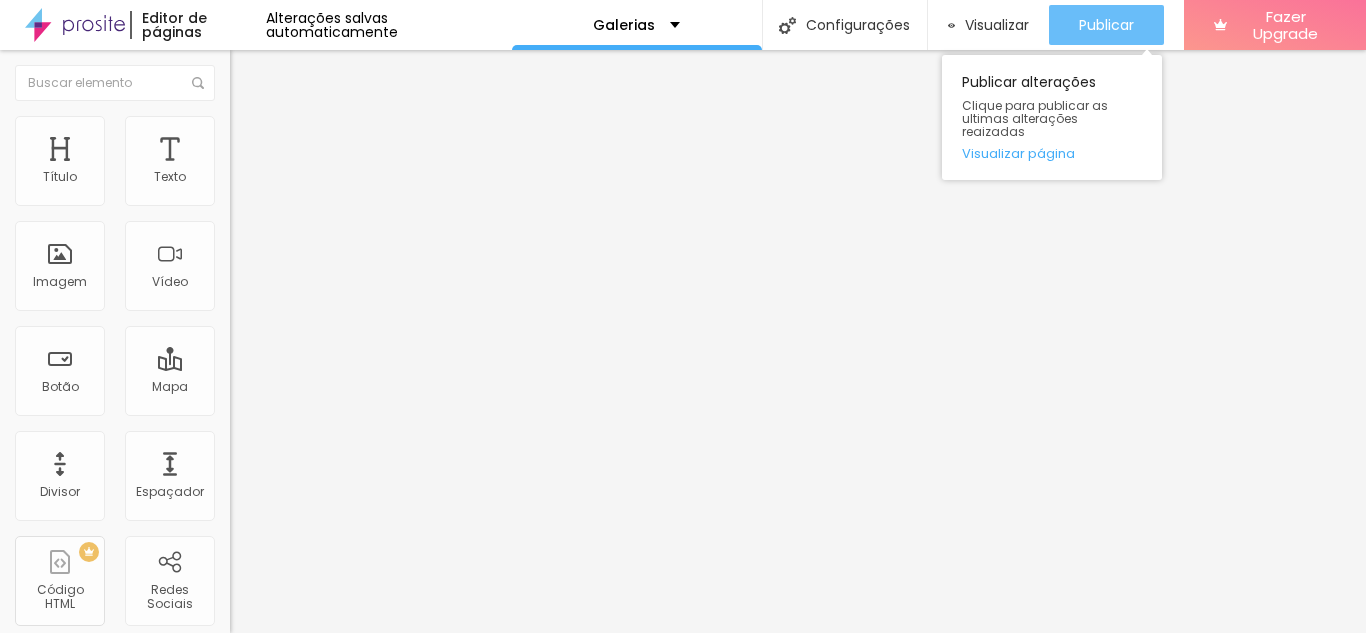 click on "Publicar" at bounding box center (1106, 25) 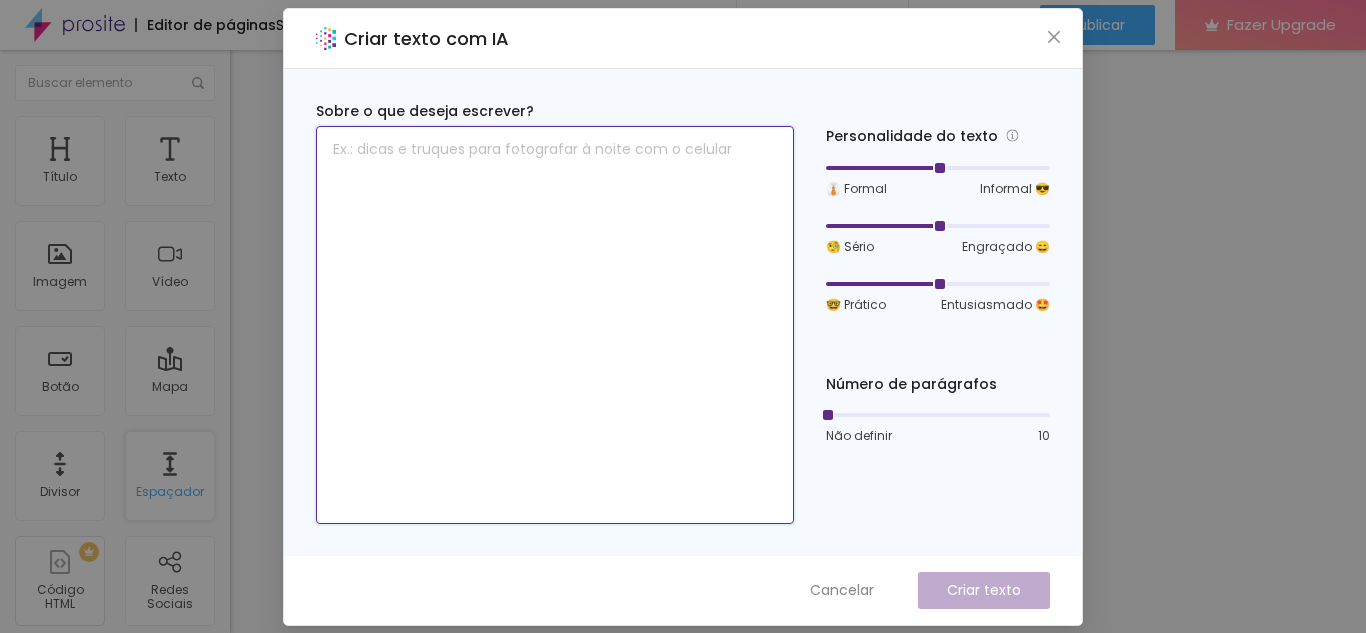 click at bounding box center (555, 325) 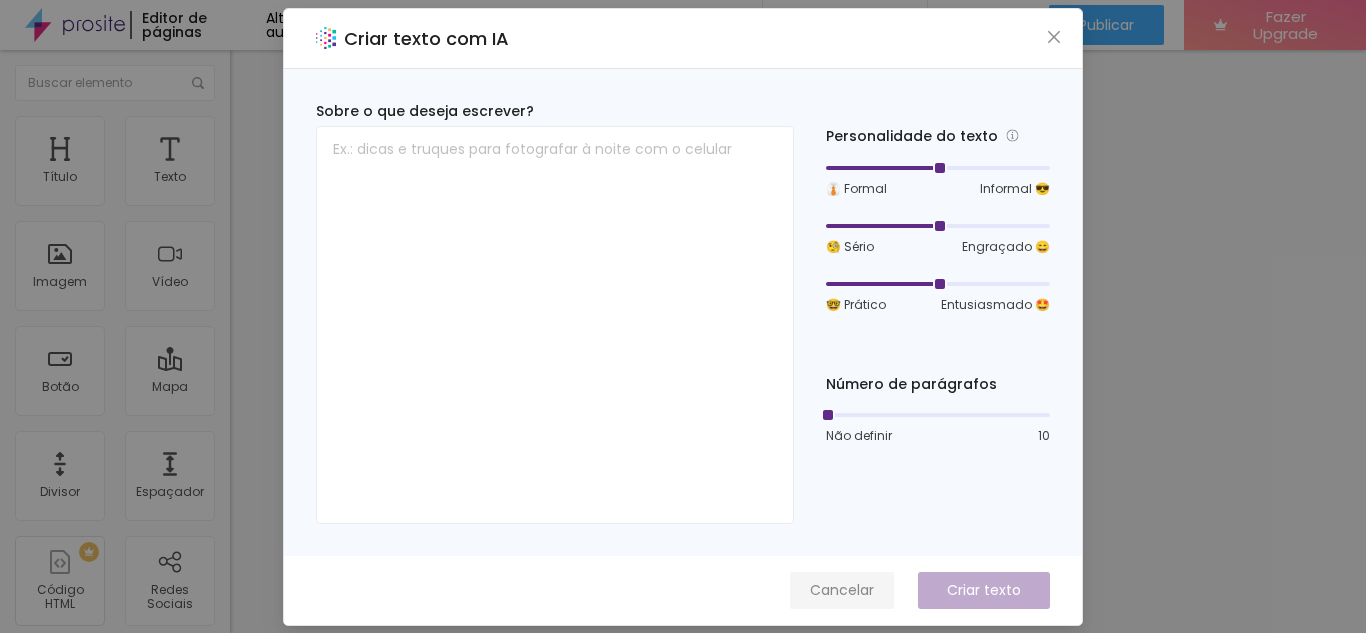 click on "Cancelar" at bounding box center (842, 590) 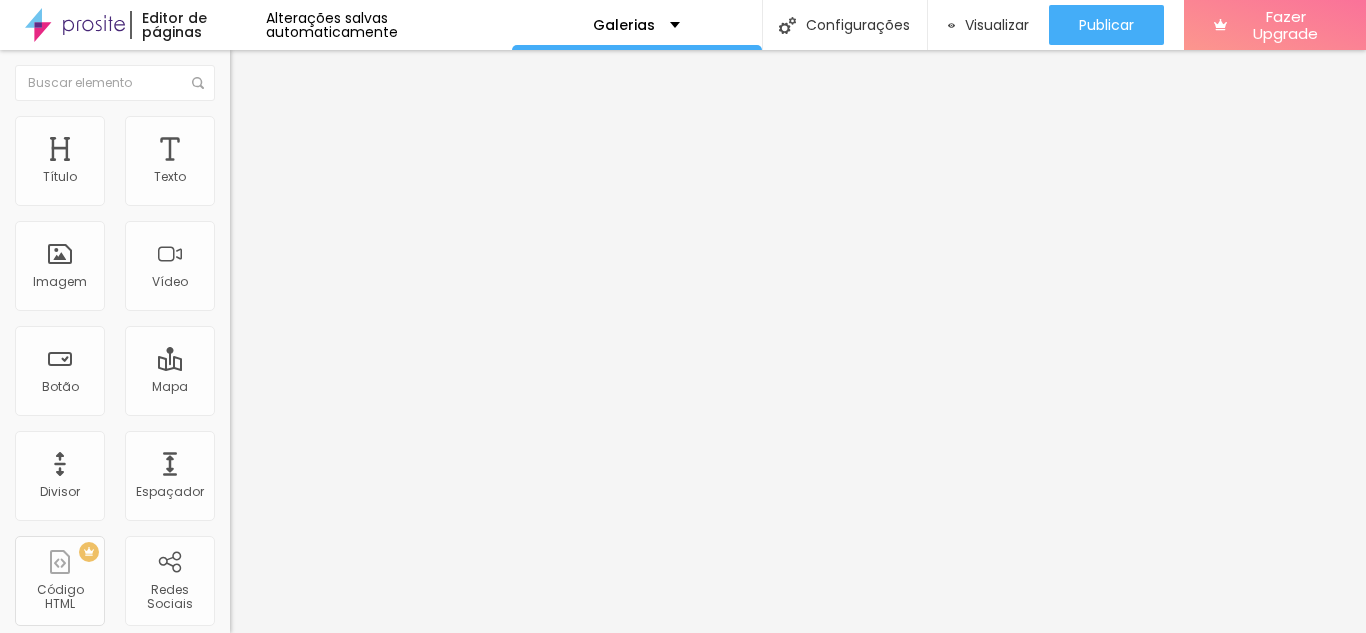 click on "Trocar imagem" at bounding box center (284, 163) 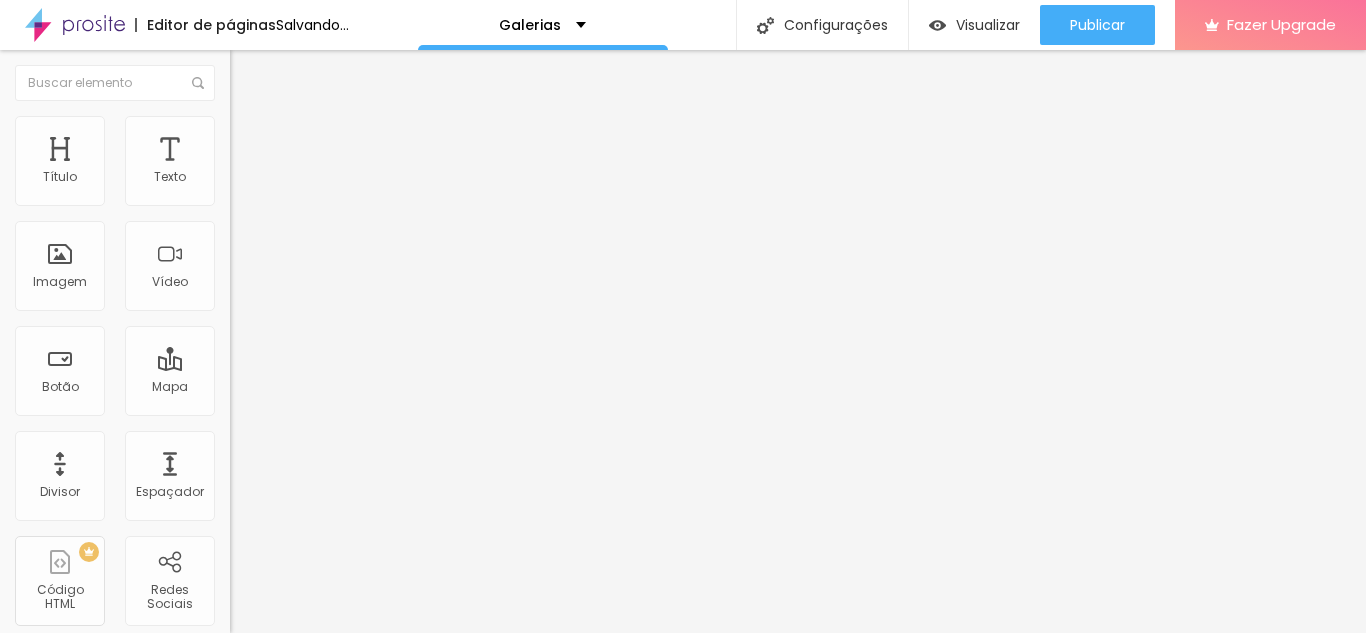 scroll, scrollTop: 0, scrollLeft: 181, axis: horizontal 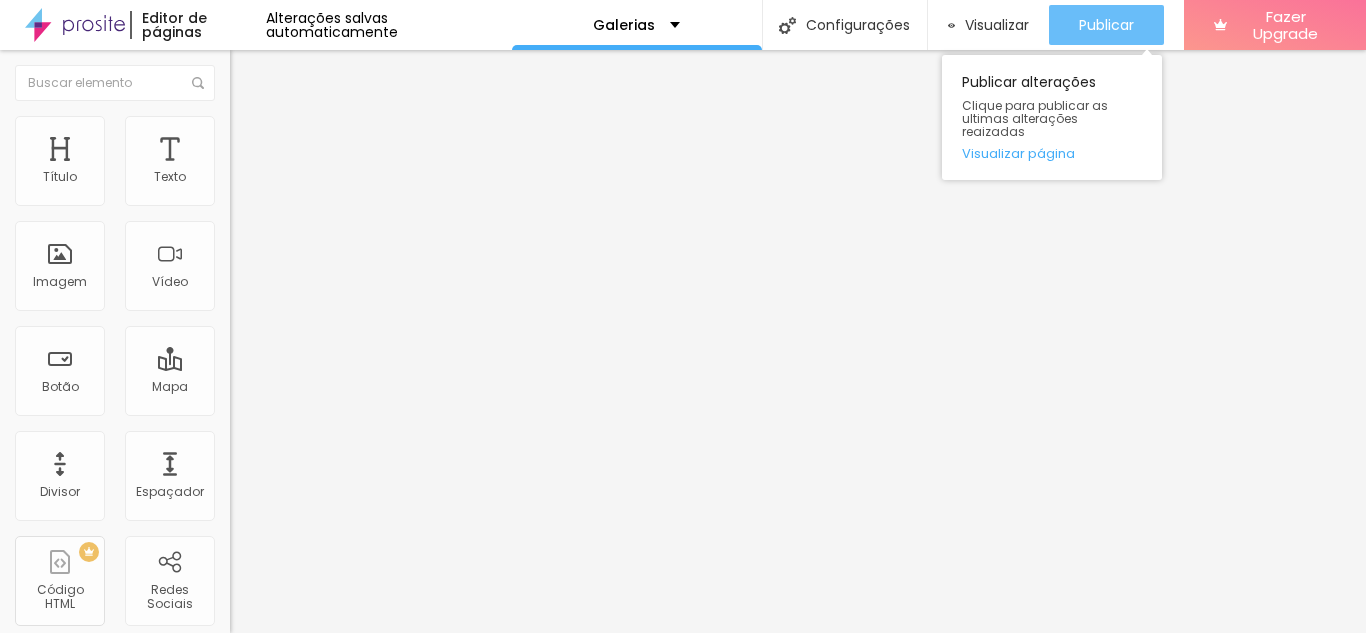 type on "captureproducoes.alboompro.com/gallery/141154-anaclara" 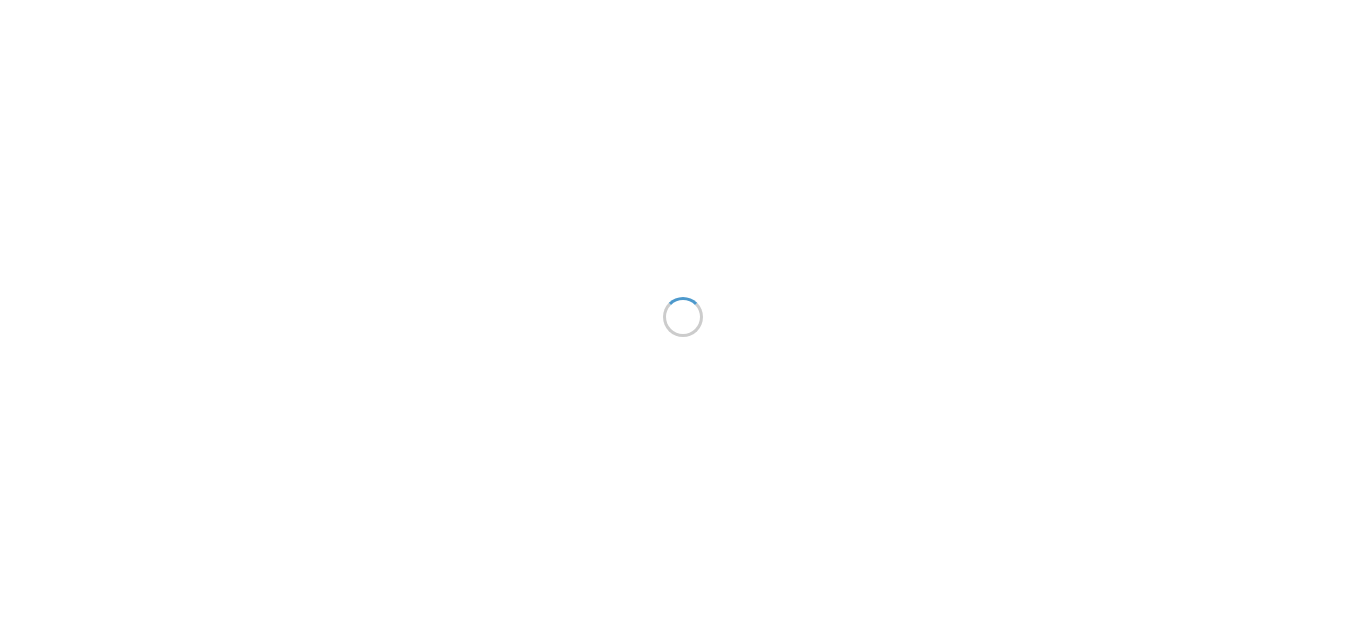 scroll, scrollTop: 0, scrollLeft: 0, axis: both 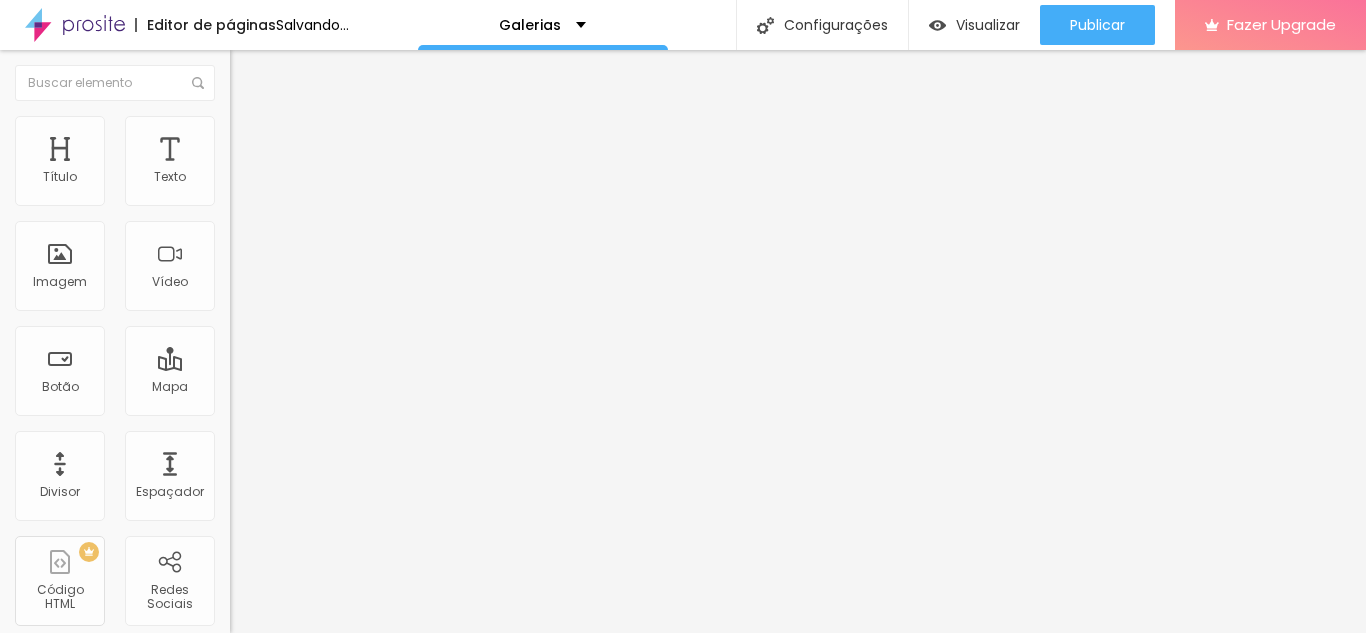 click on "captureproducoes.alboompro.com/gallery/141154-anaclara" at bounding box center (350, 400) 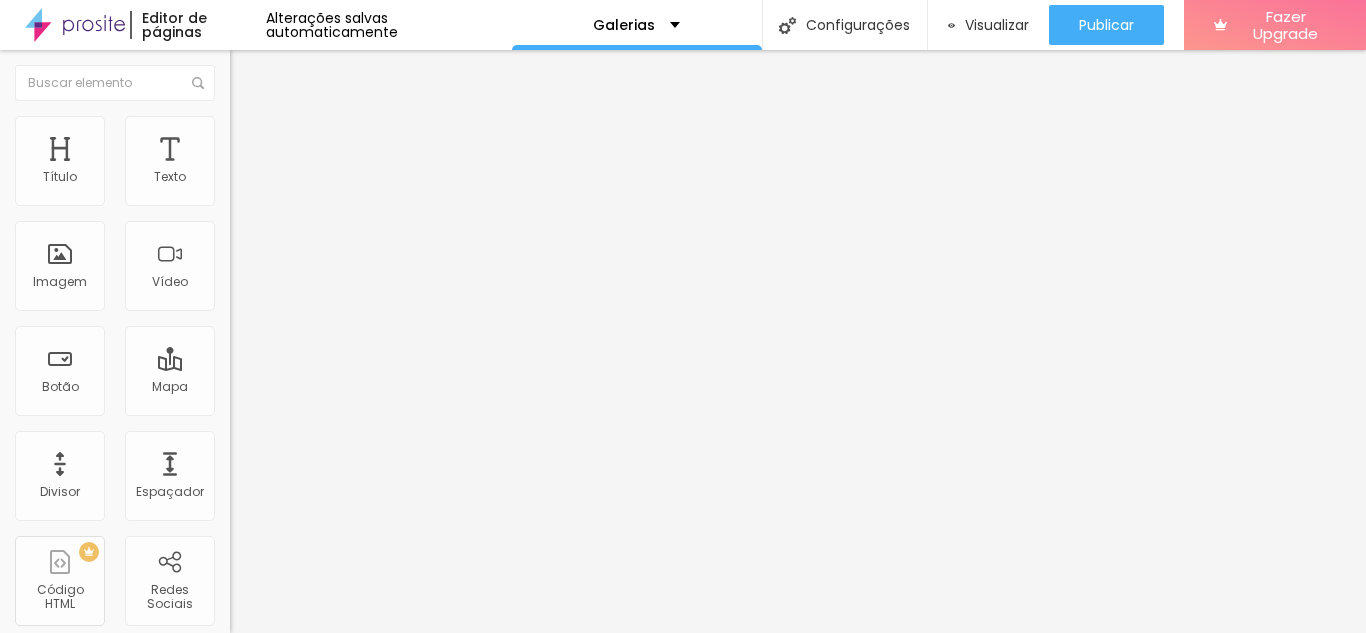 paste on "https://" 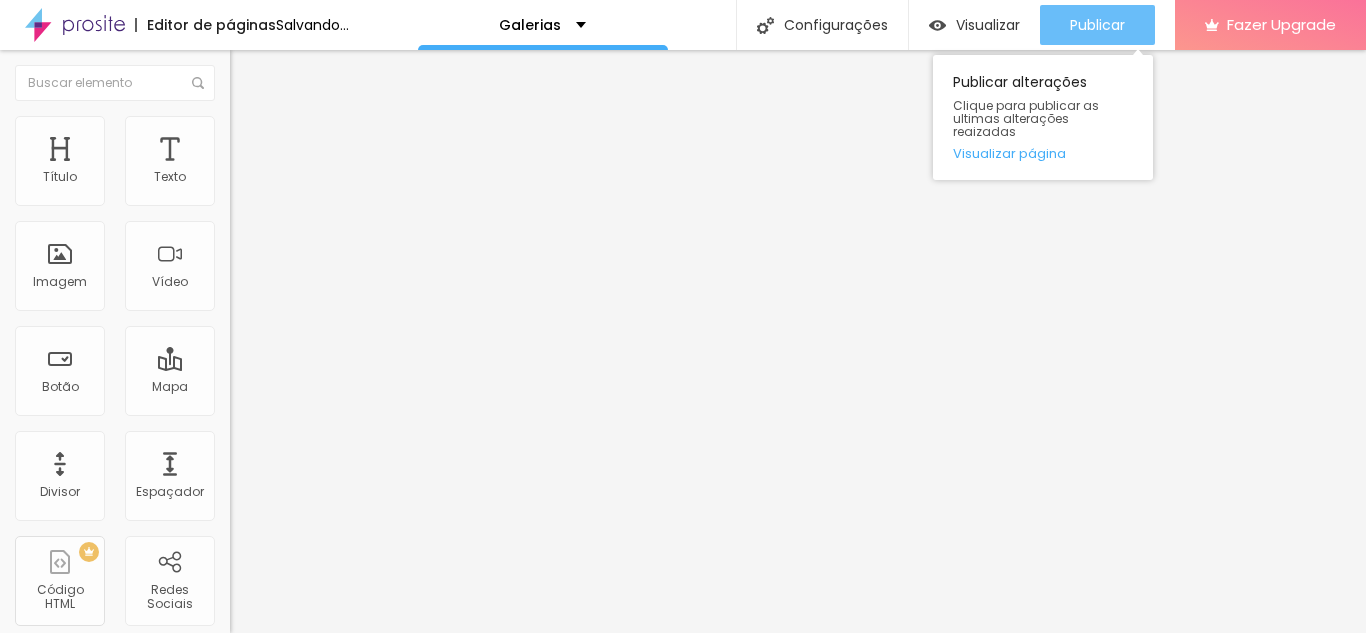 type on "[URL][DOMAIN_NAME]" 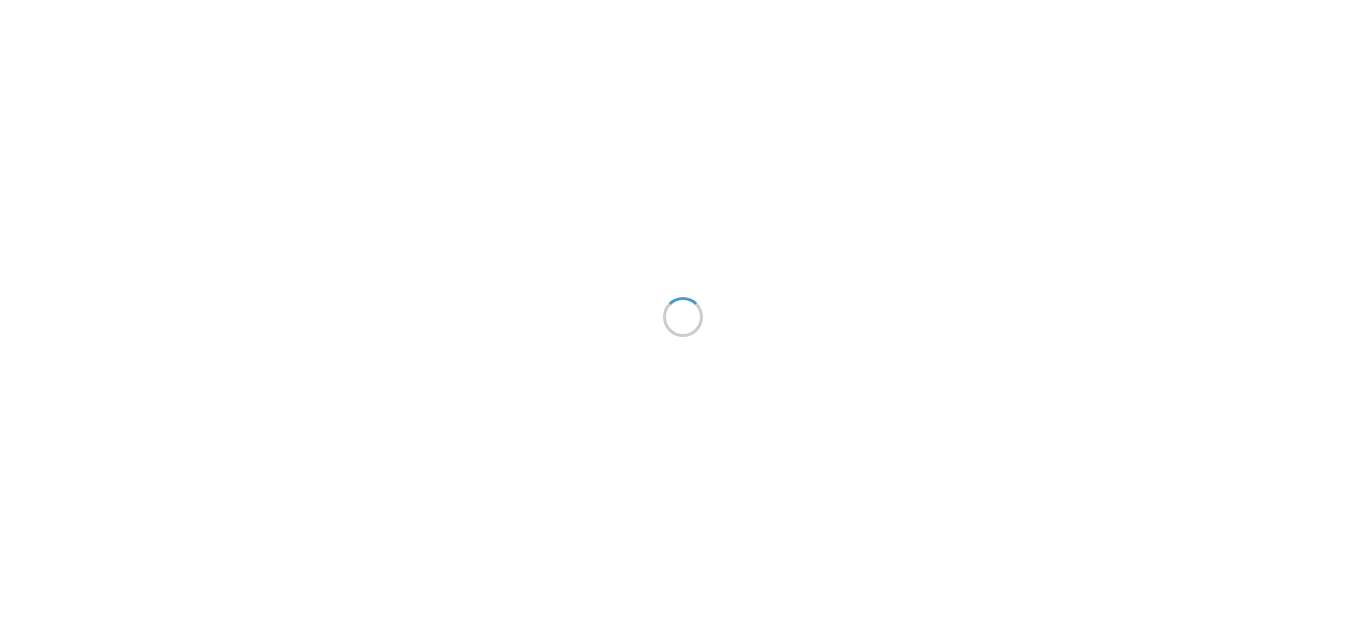scroll, scrollTop: 0, scrollLeft: 0, axis: both 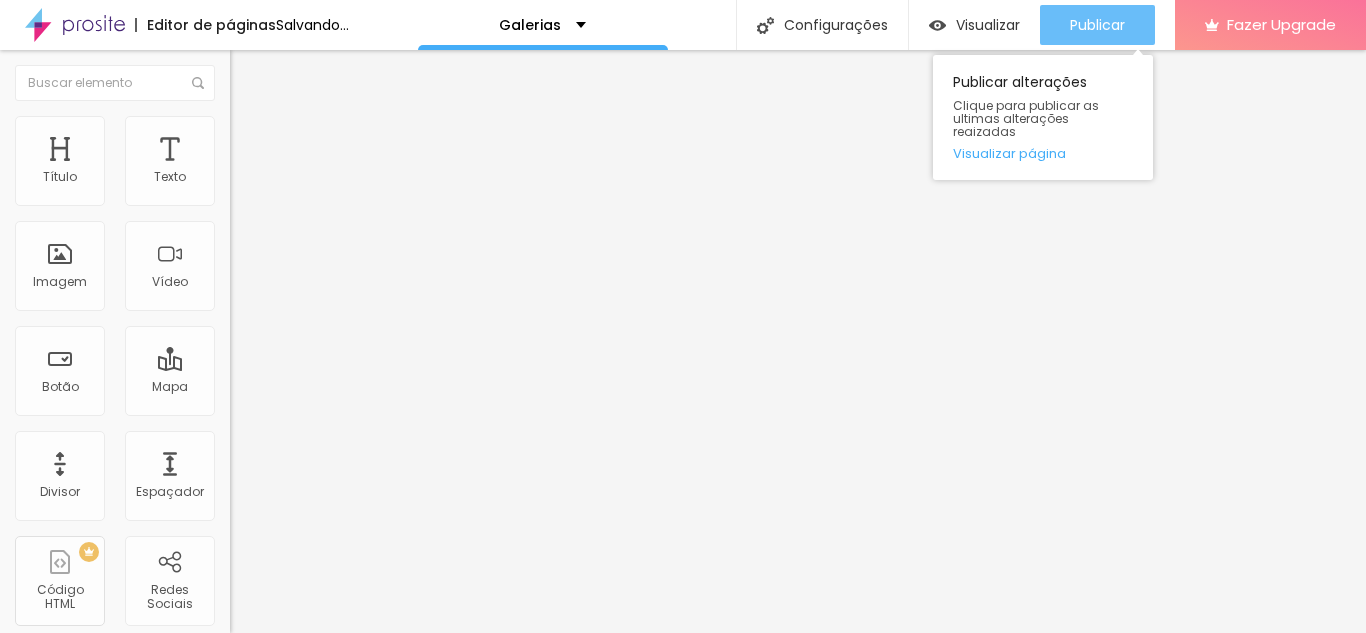 click on "Publicar" at bounding box center (1097, 25) 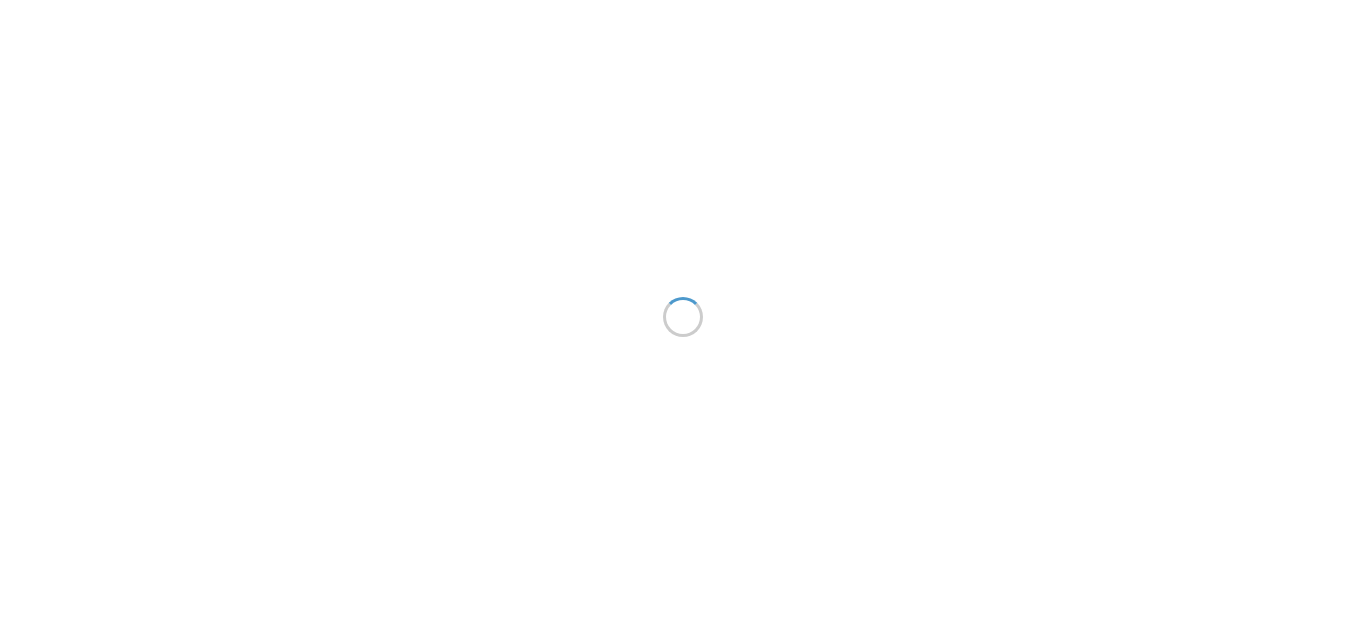 scroll, scrollTop: 0, scrollLeft: 0, axis: both 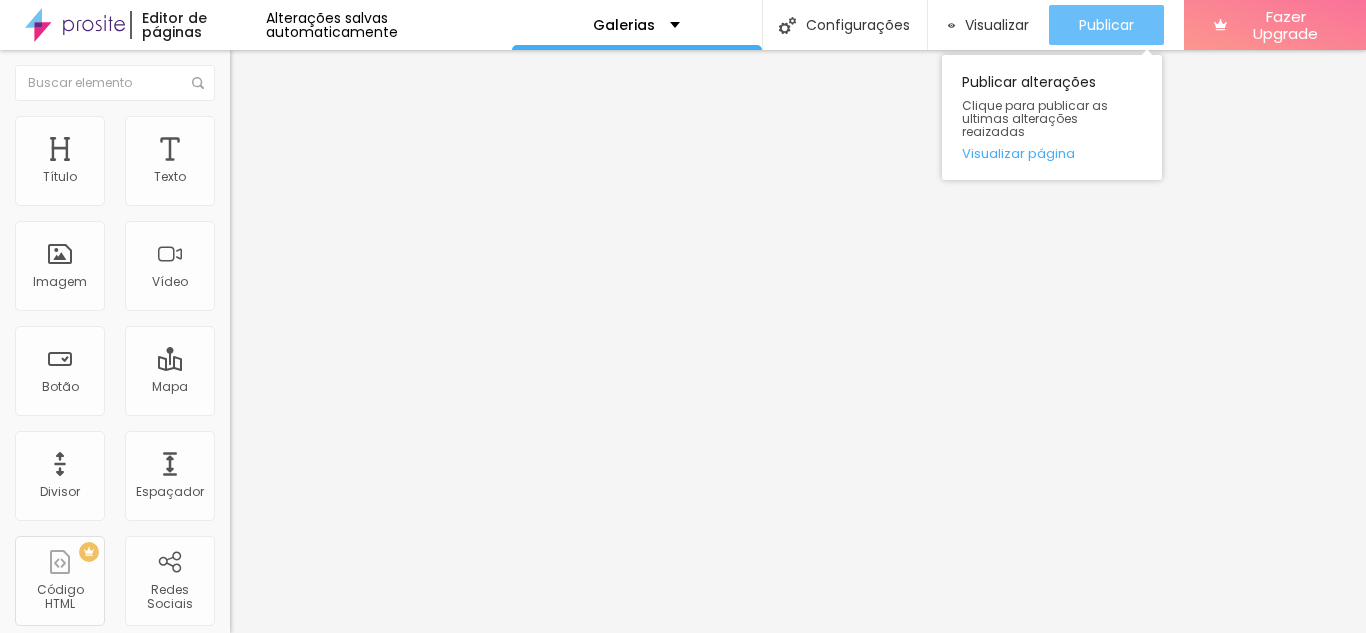 click on "Publicar" at bounding box center (1106, 25) 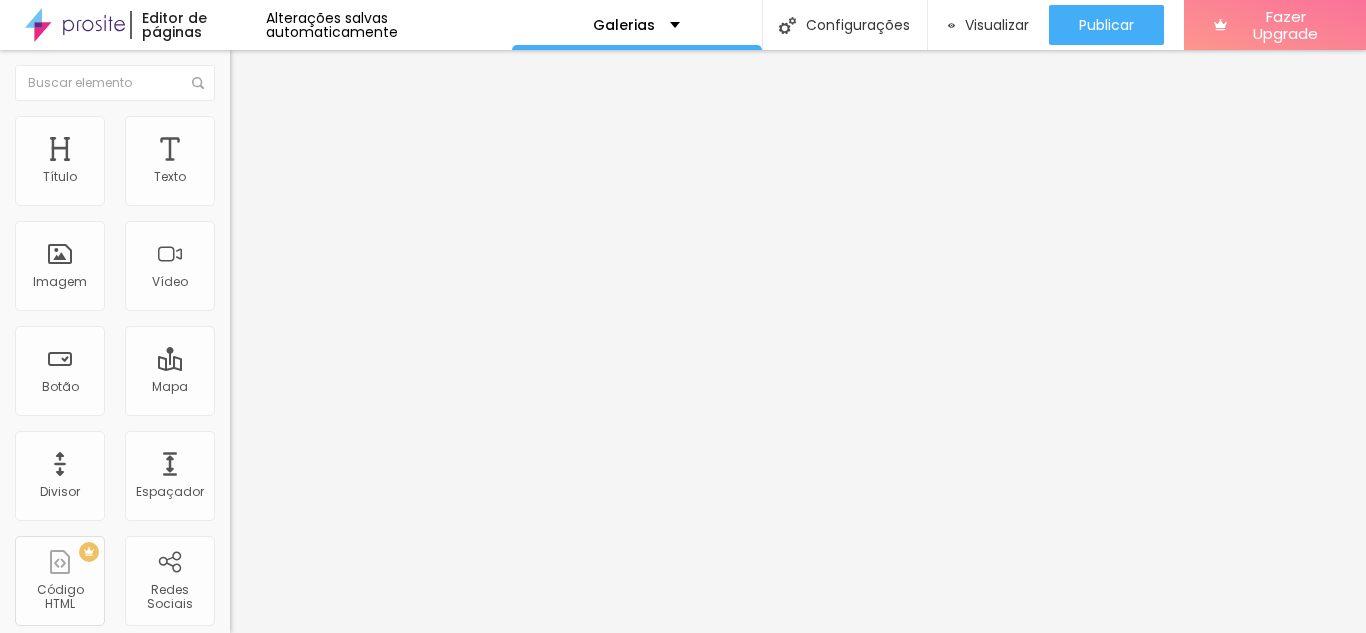 click on "Trocar imagem" at bounding box center [284, 163] 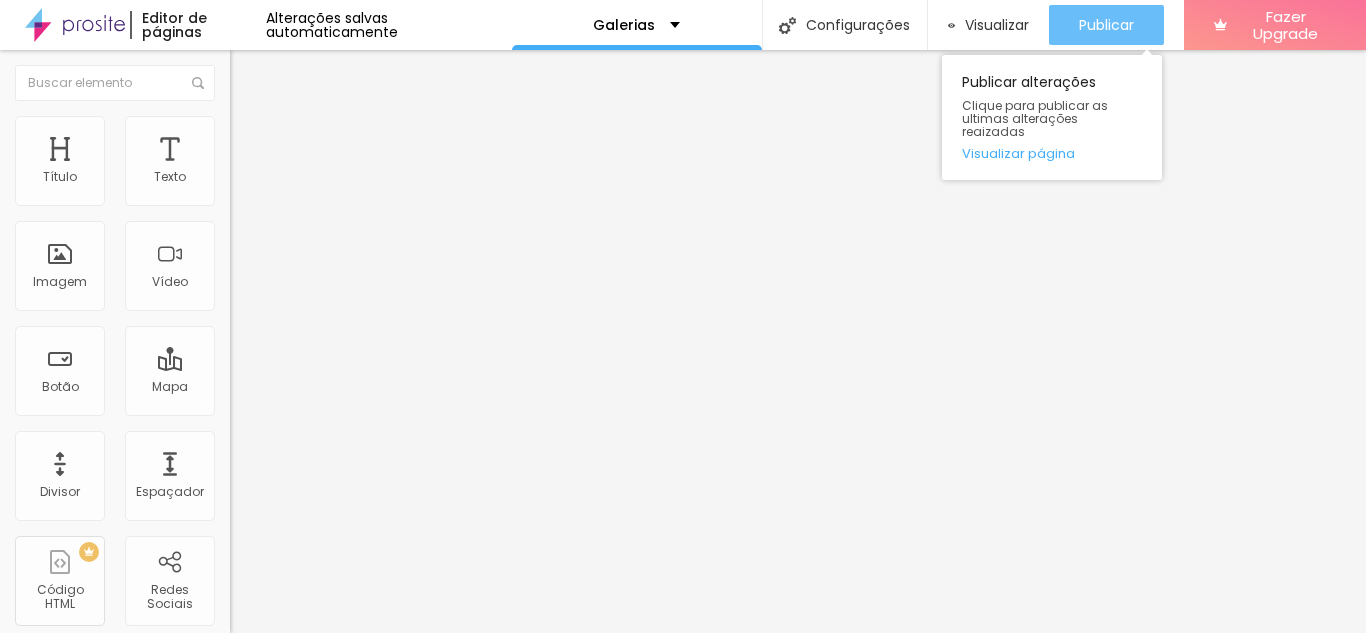 scroll, scrollTop: 0, scrollLeft: 0, axis: both 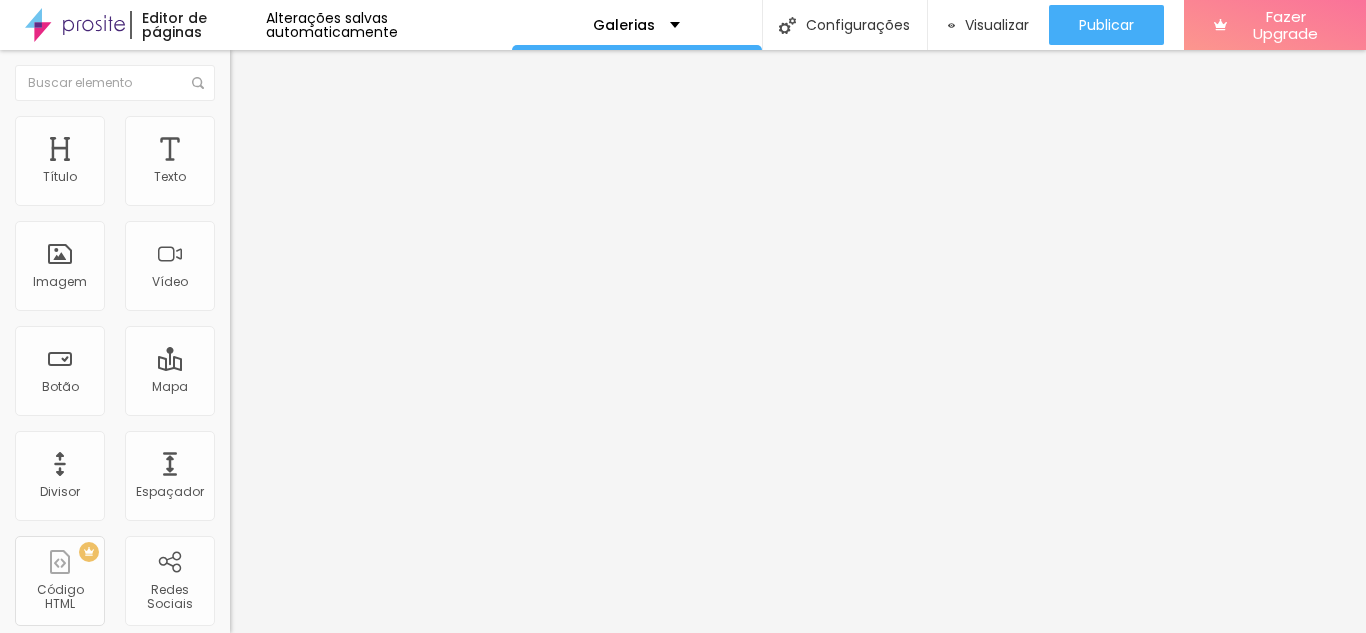 click on "[DOMAIN_NAME][URL]" at bounding box center (350, 400) 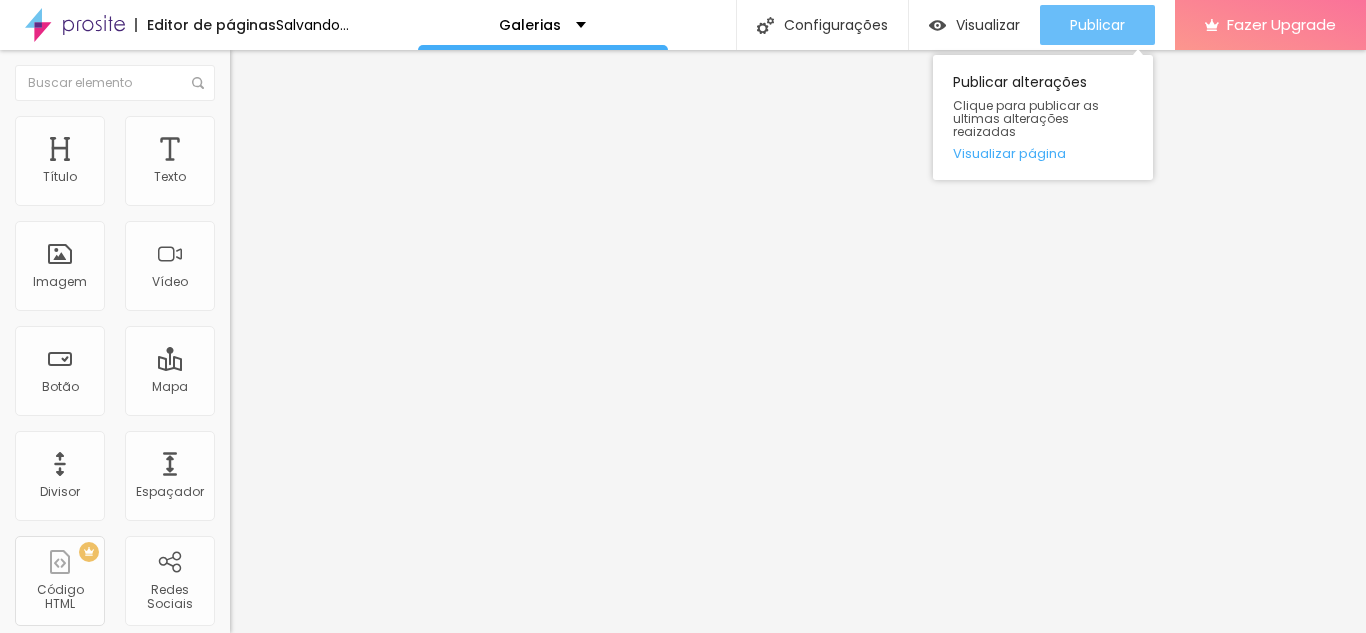 type on "[URL][DOMAIN_NAME]" 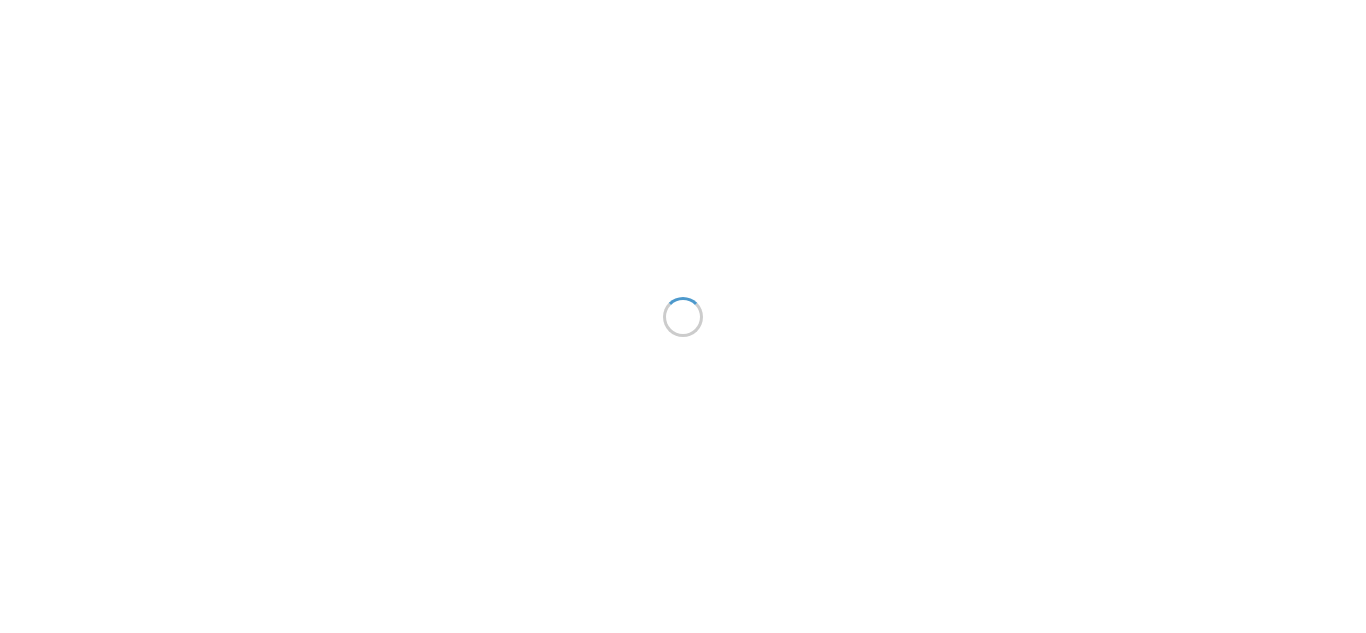scroll, scrollTop: 0, scrollLeft: 0, axis: both 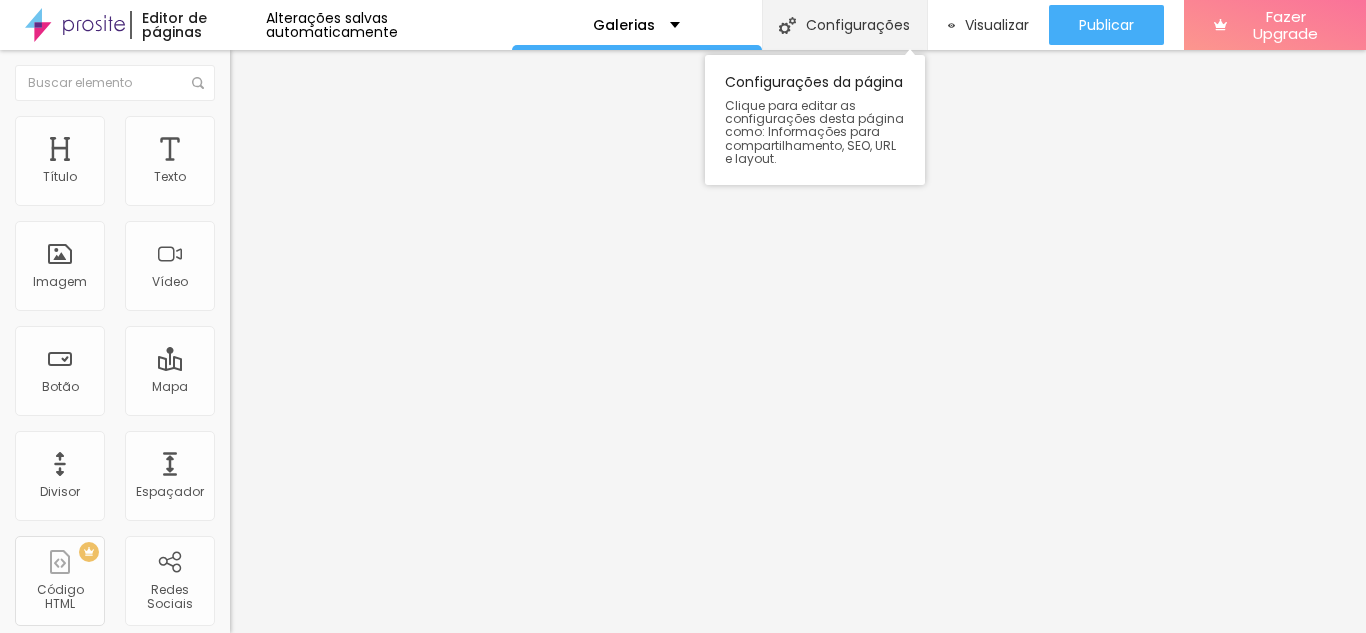 click on "Configurações" at bounding box center [844, 25] 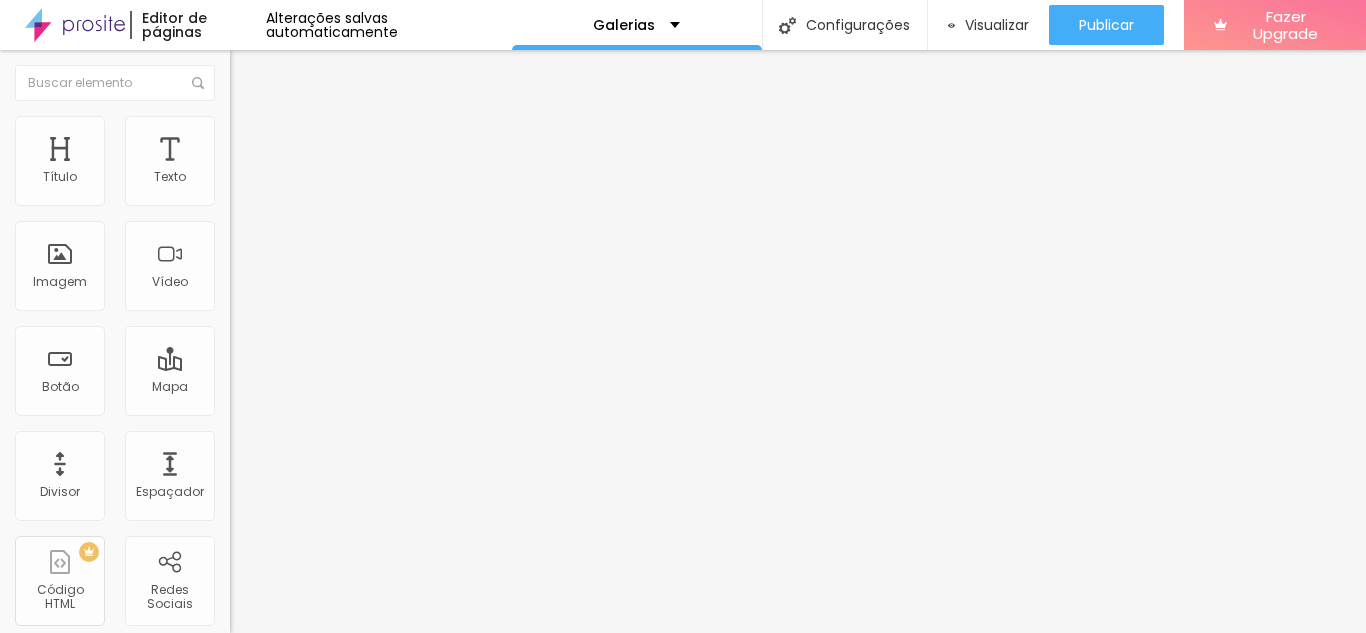 click at bounding box center [683, 654] 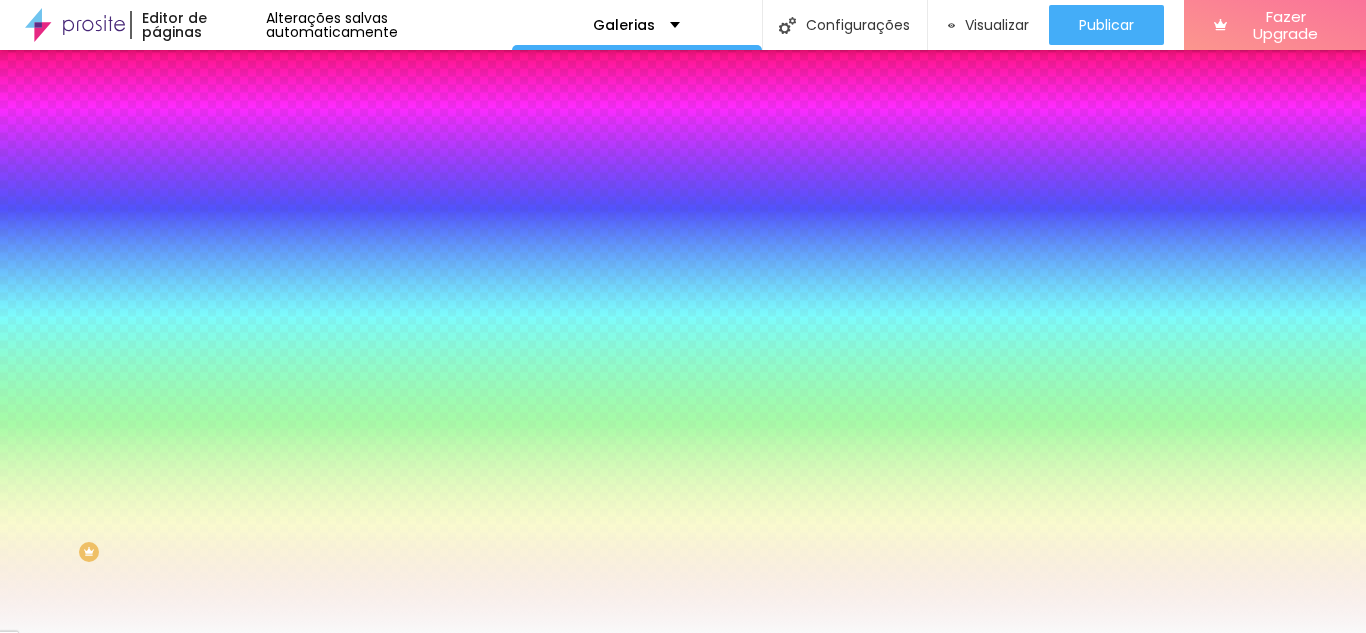 click at bounding box center (239, 105) 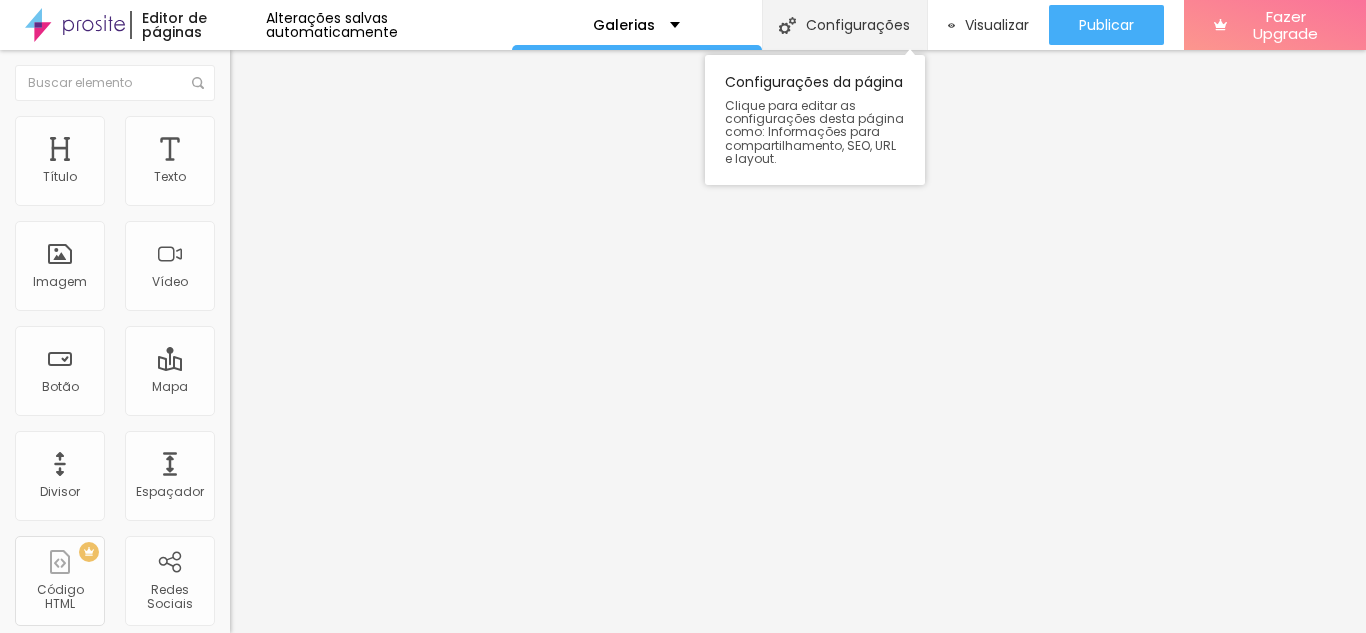 click on "Configurações" at bounding box center [844, 25] 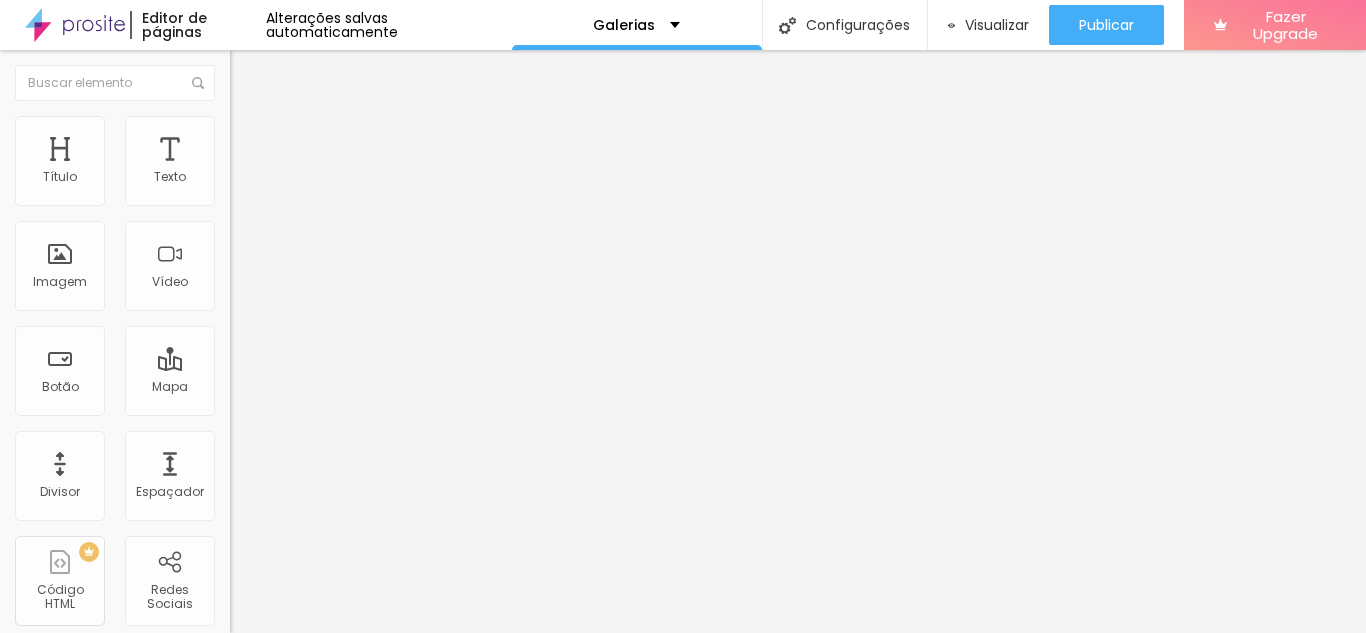 click at bounding box center [683, 654] 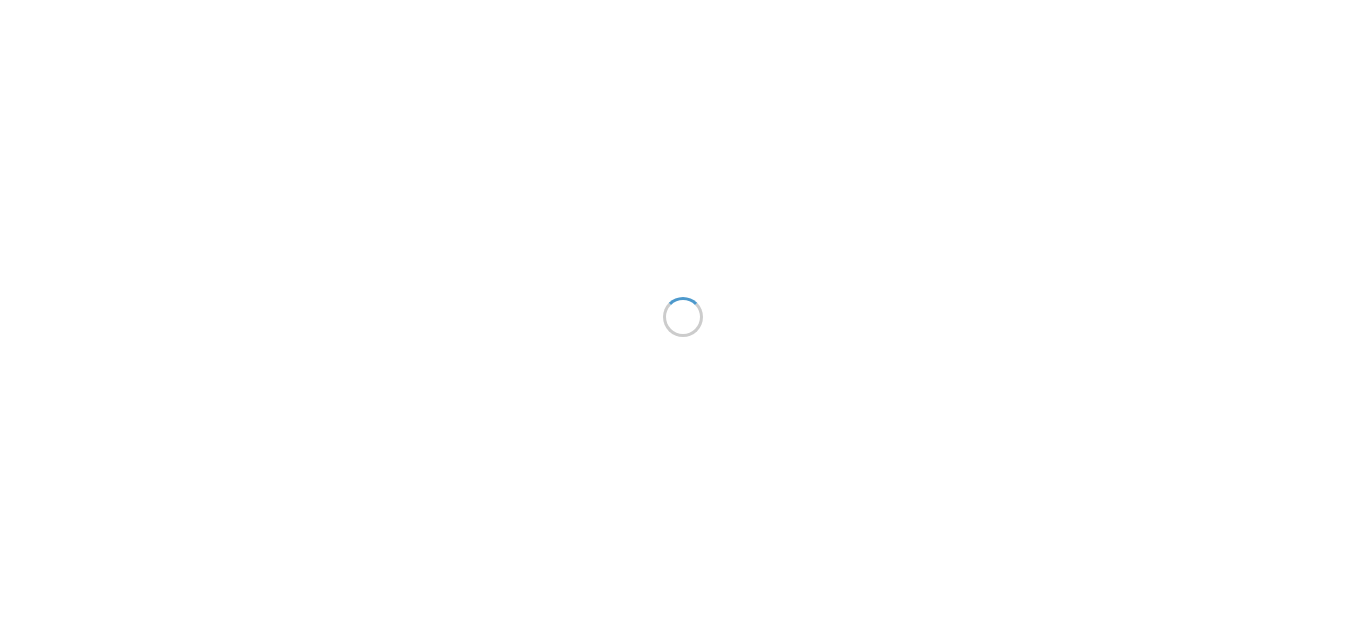 scroll, scrollTop: 0, scrollLeft: 0, axis: both 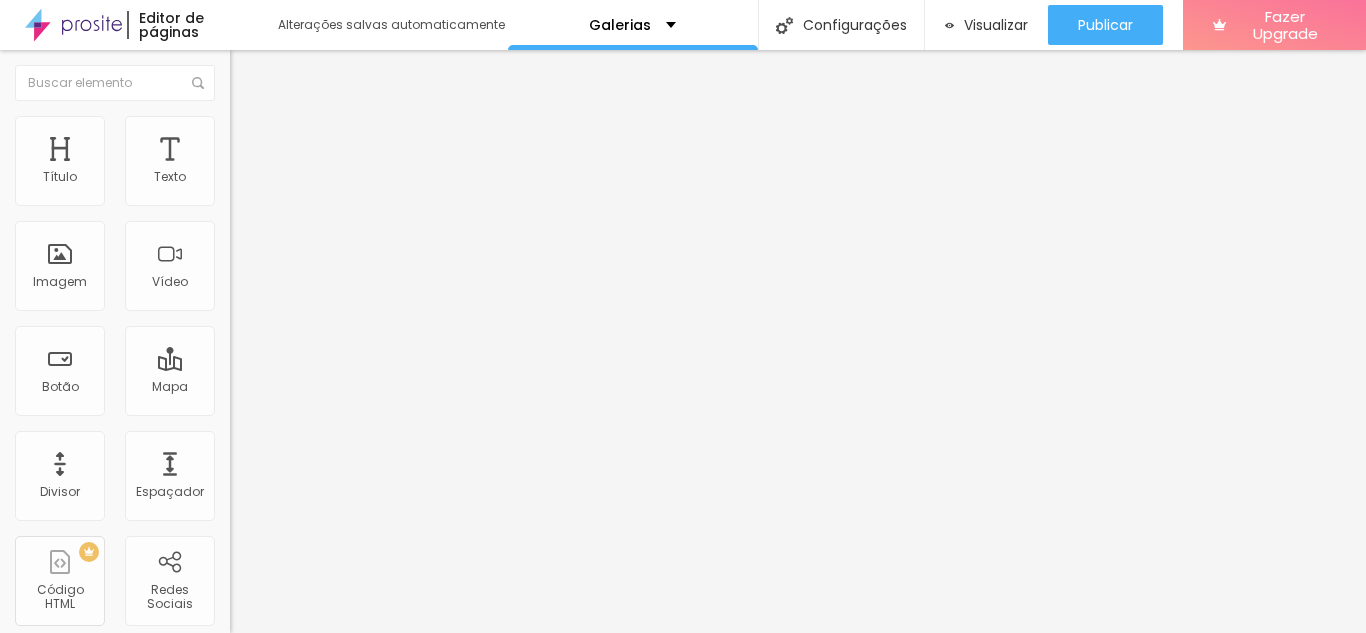 click at bounding box center [253, 73] 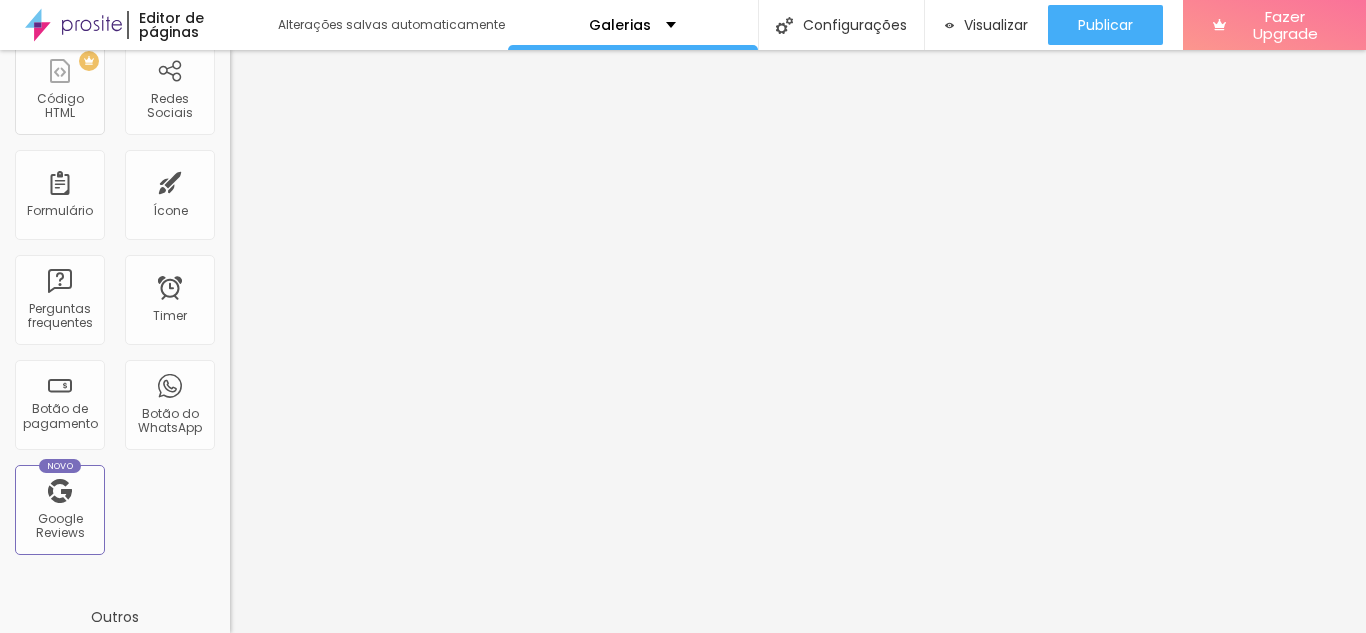 scroll, scrollTop: 484, scrollLeft: 0, axis: vertical 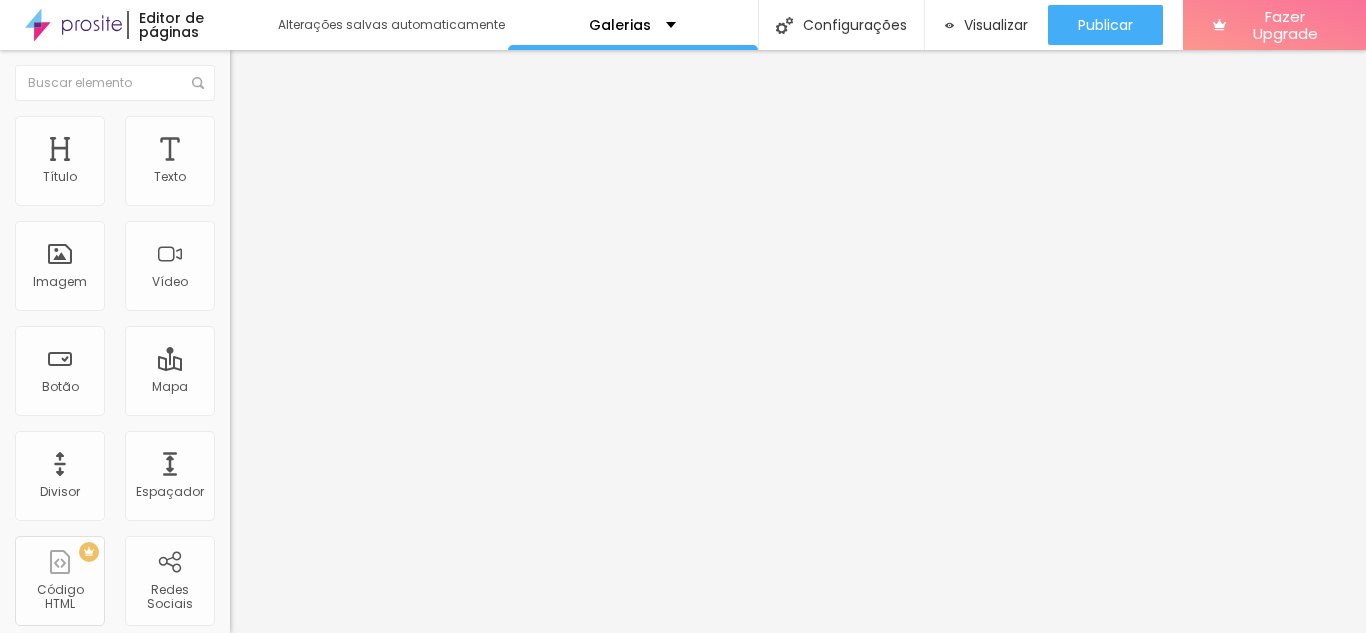 click on "Estilo" at bounding box center (263, 129) 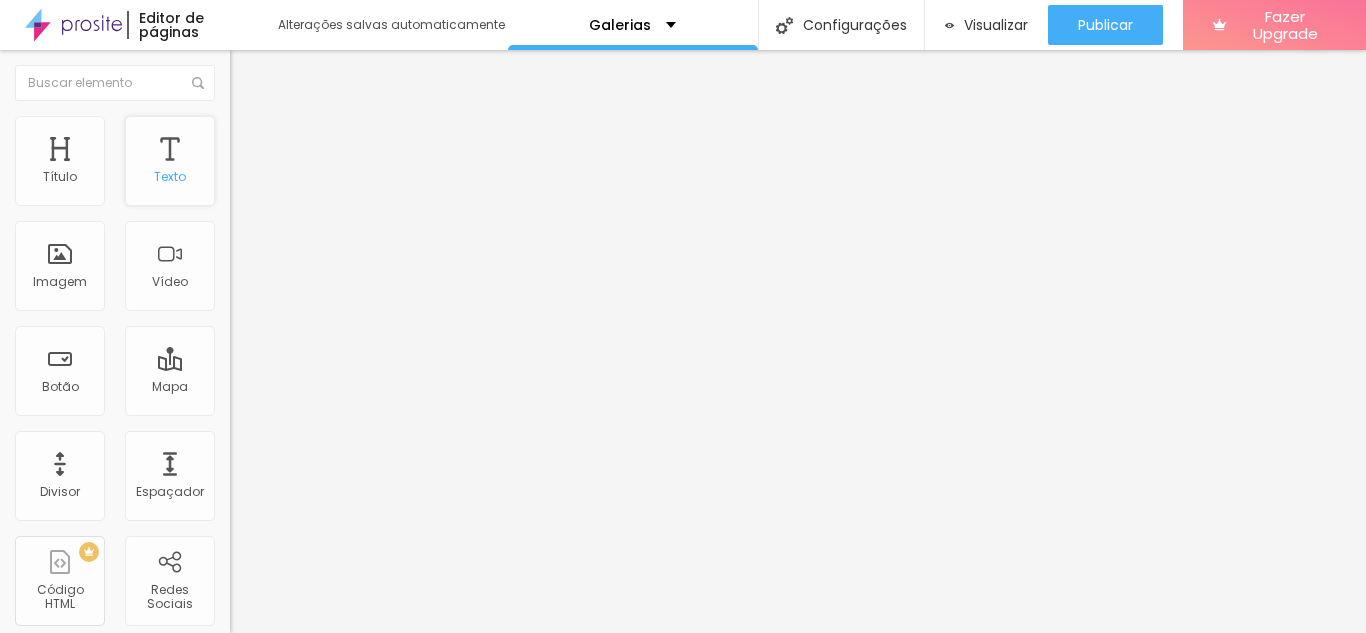click on "Texto" at bounding box center (170, 177) 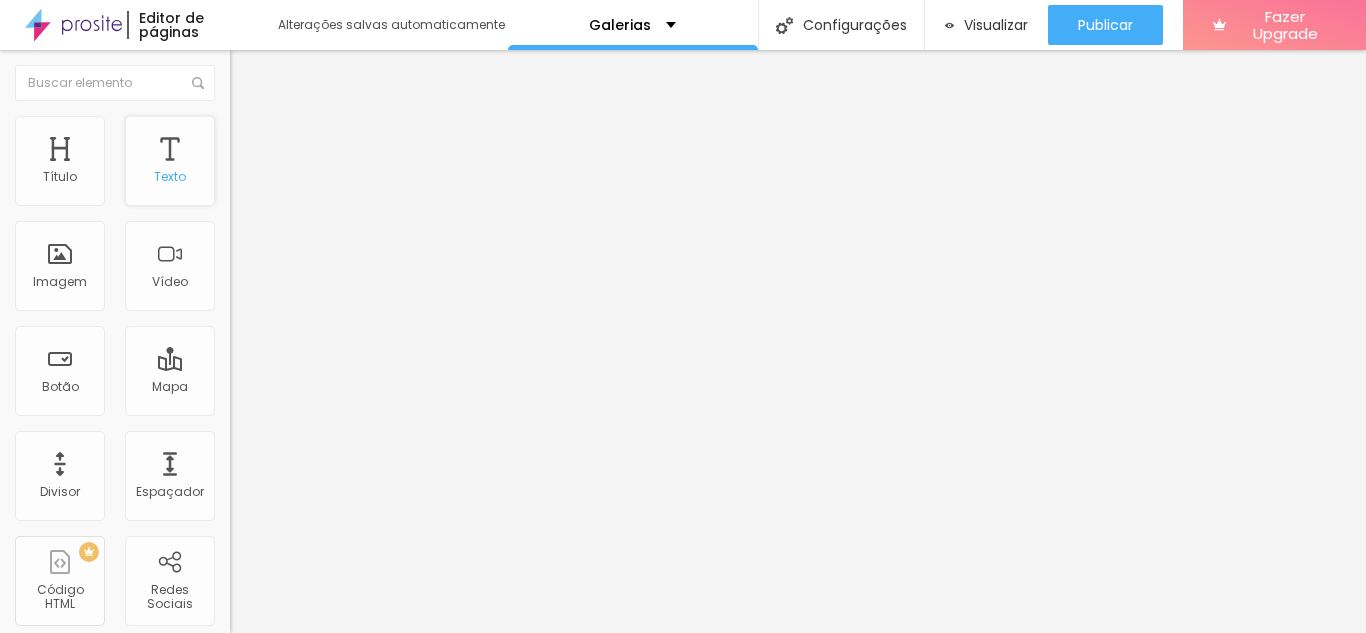 click on "Texto" at bounding box center [170, 161] 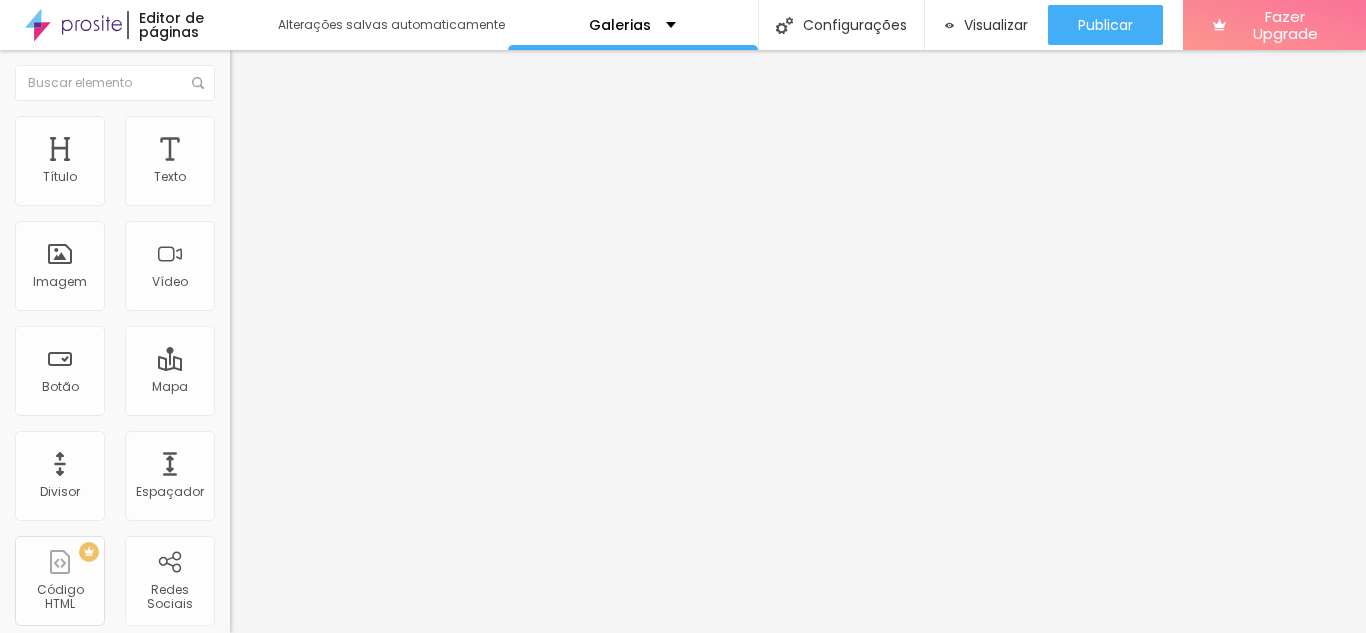 click at bounding box center [253, 73] 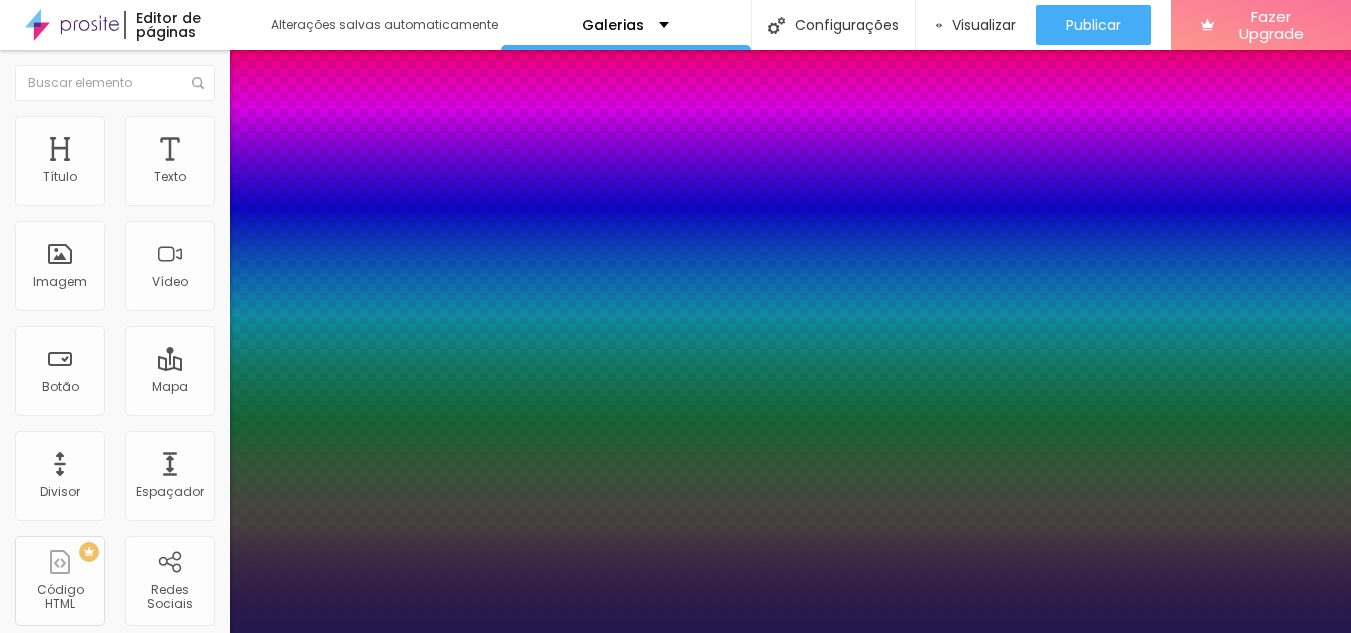 type on "1" 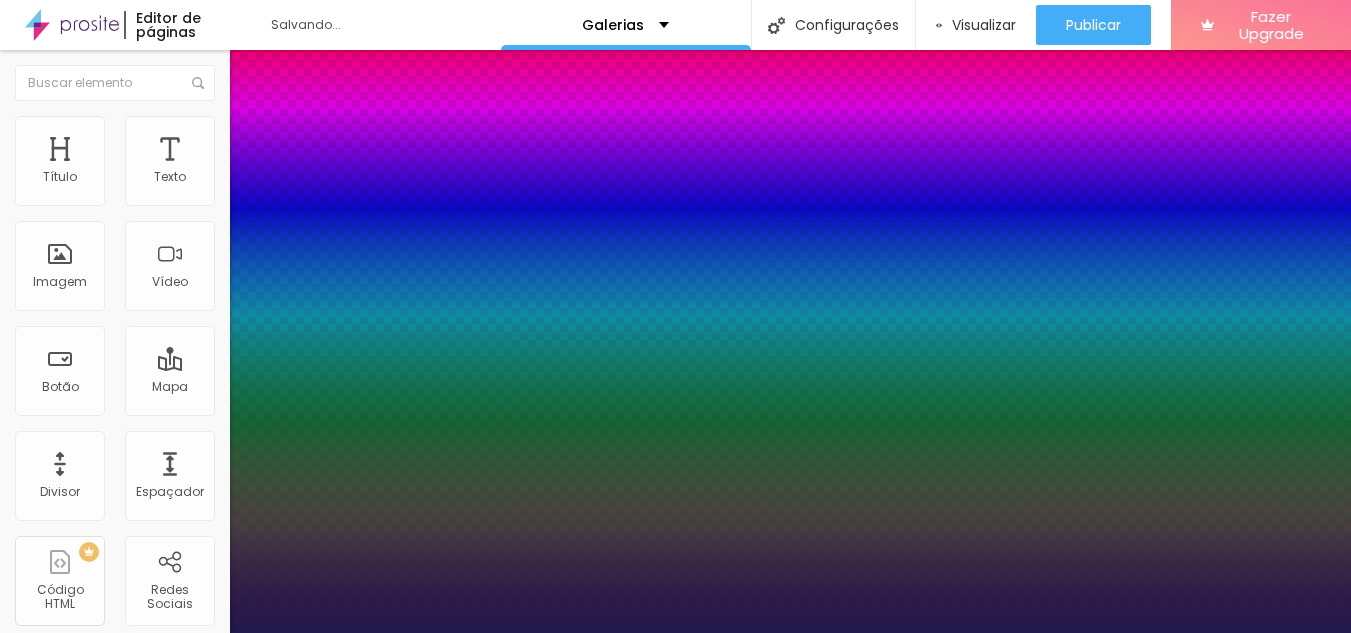 type on "12" 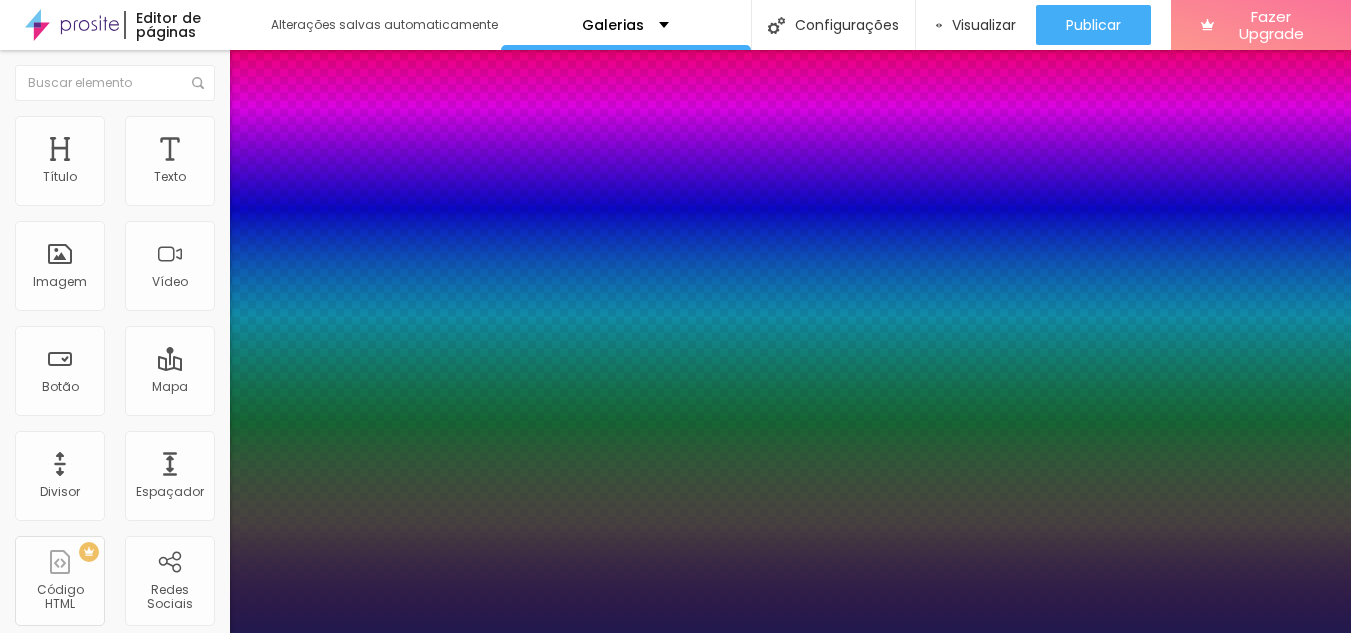 type on "12" 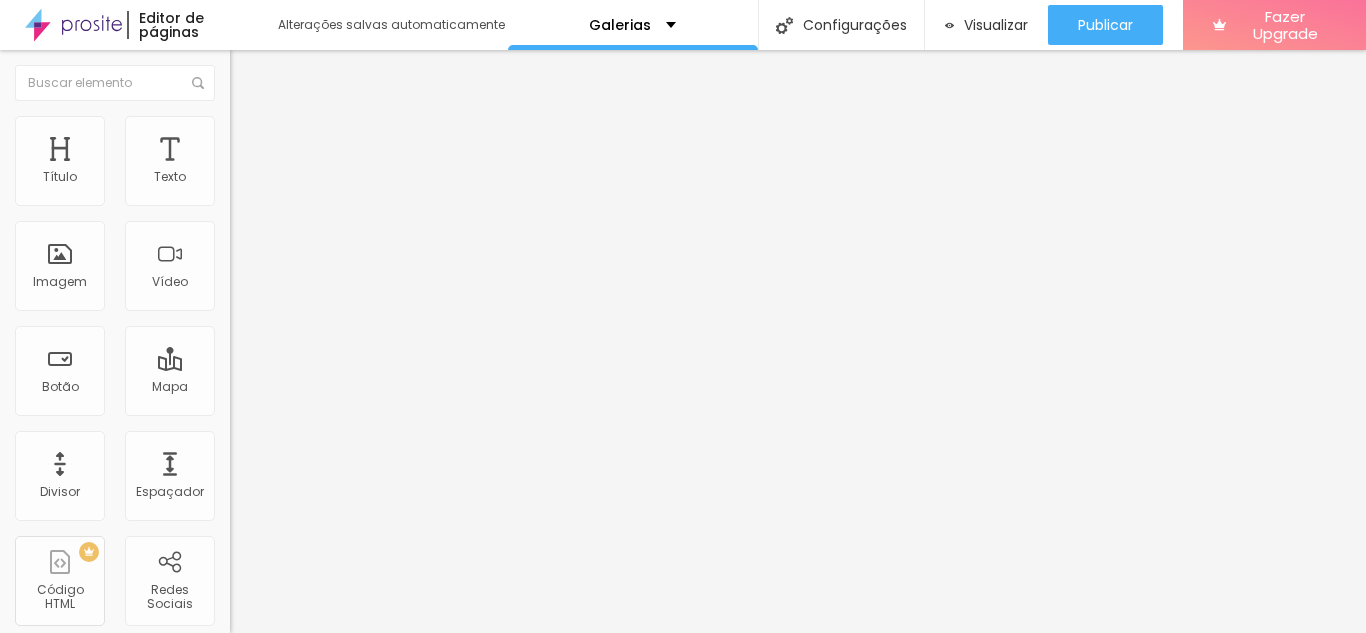 click at bounding box center [244, 181] 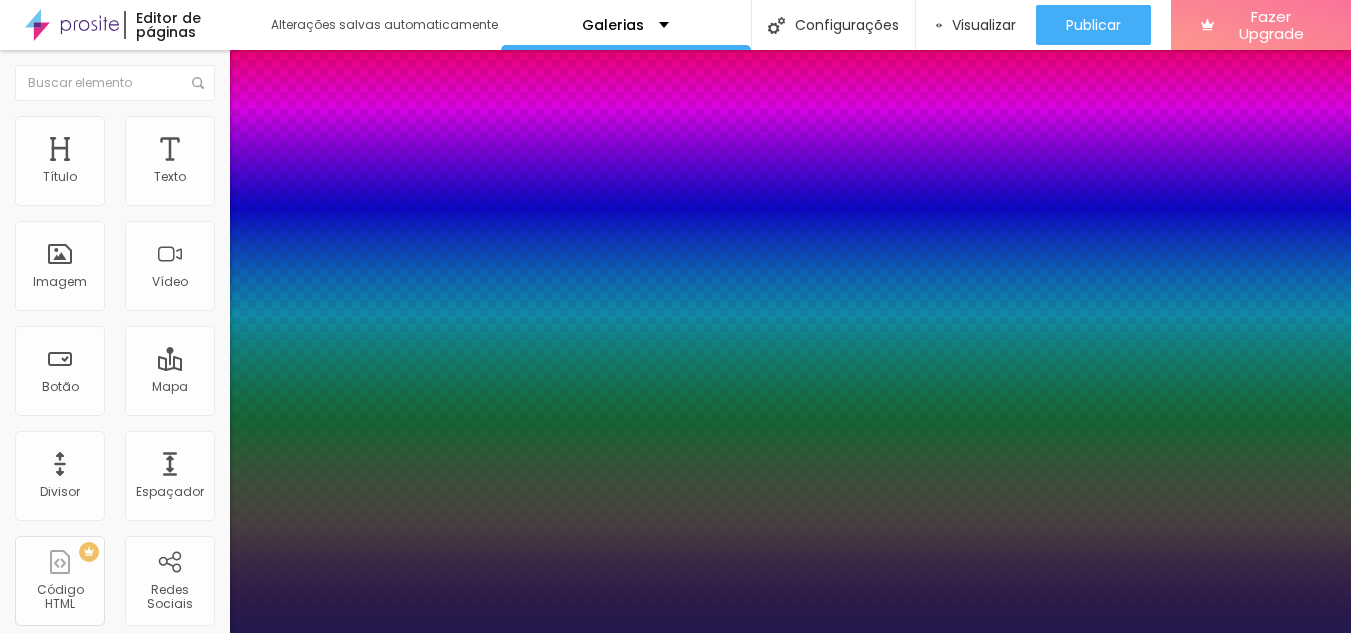 type on "1" 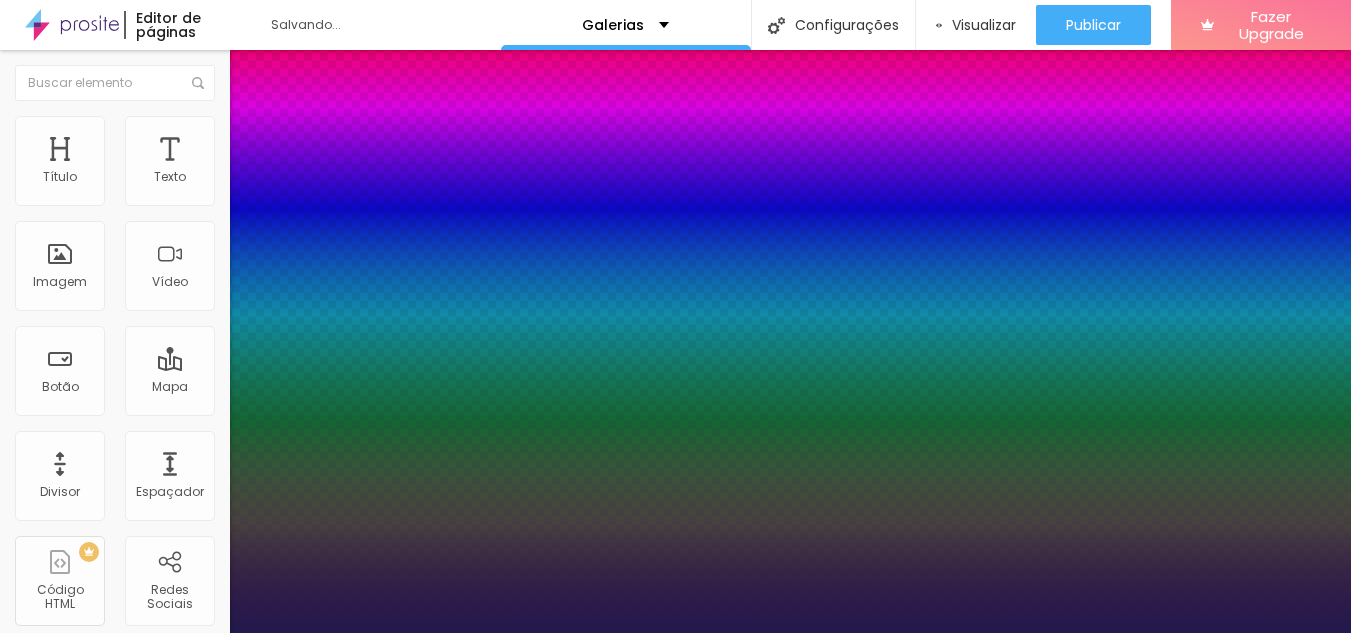 type on "18" 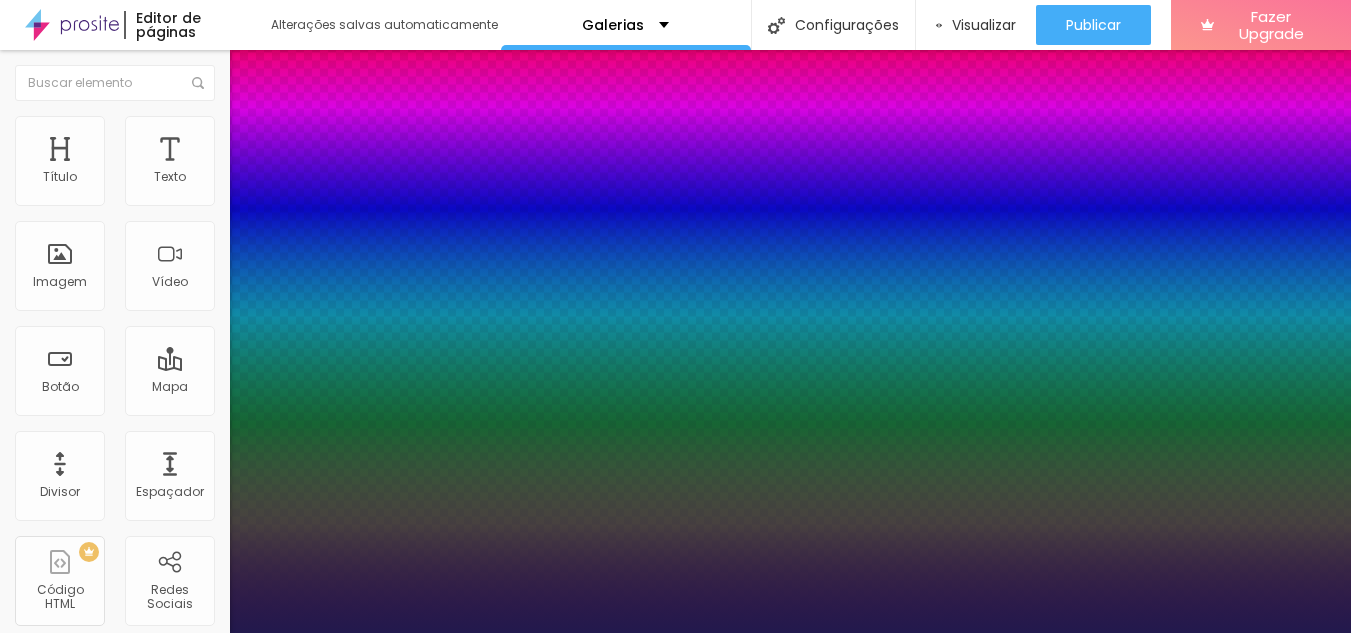 click at bounding box center (675, 633) 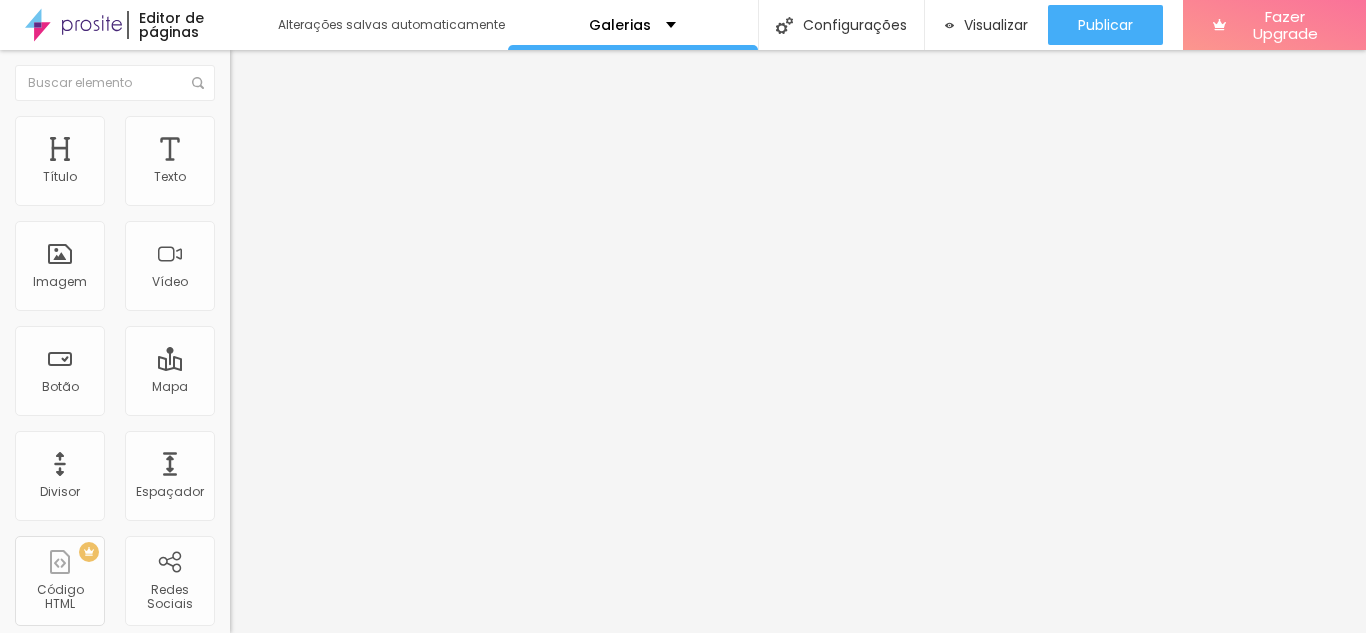click on "Estilo" at bounding box center [263, 129] 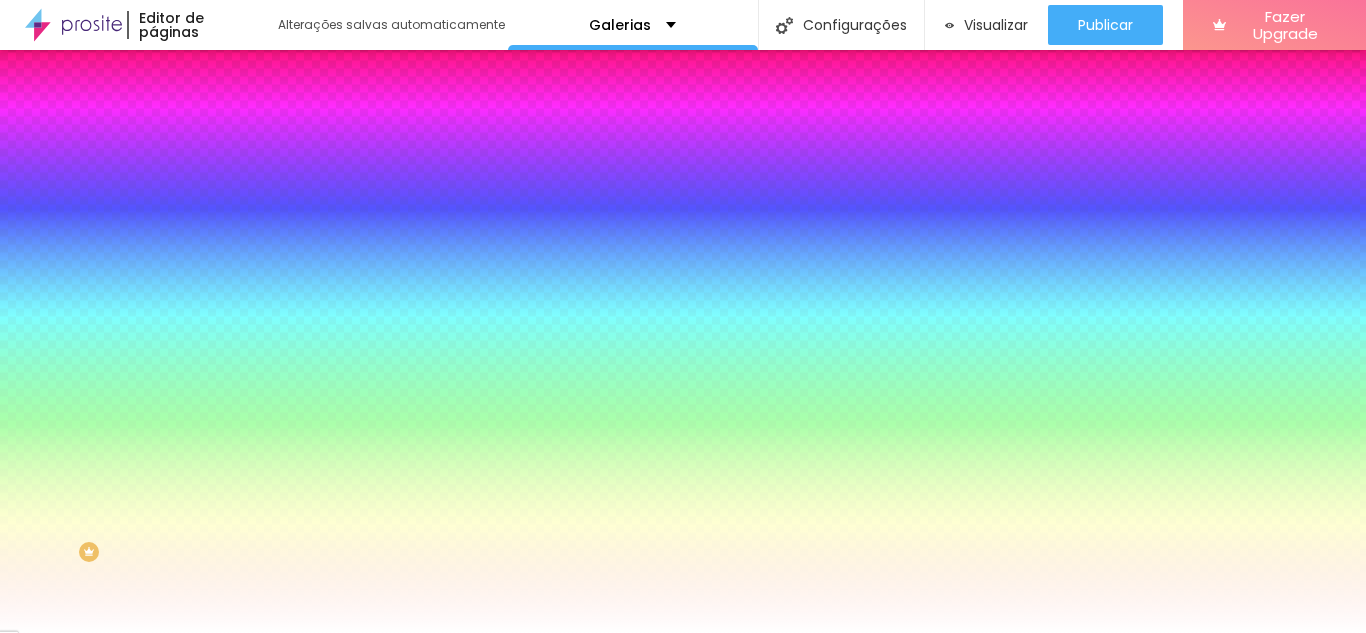 click at bounding box center (239, 145) 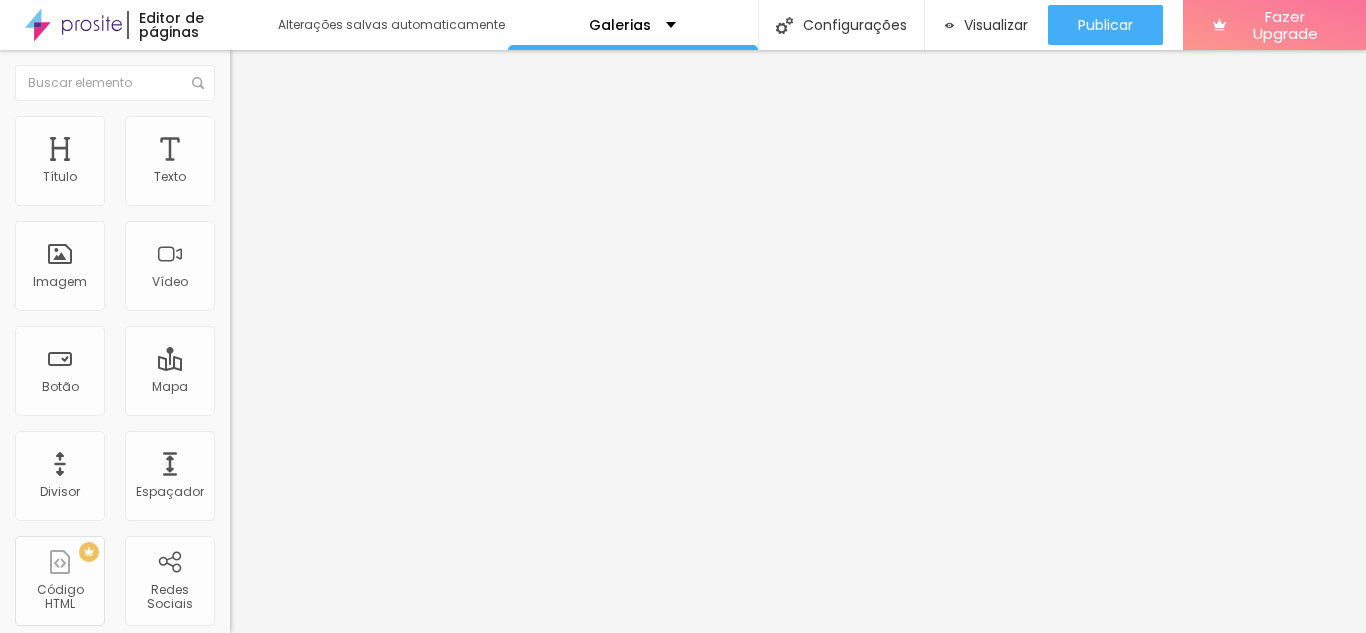 click 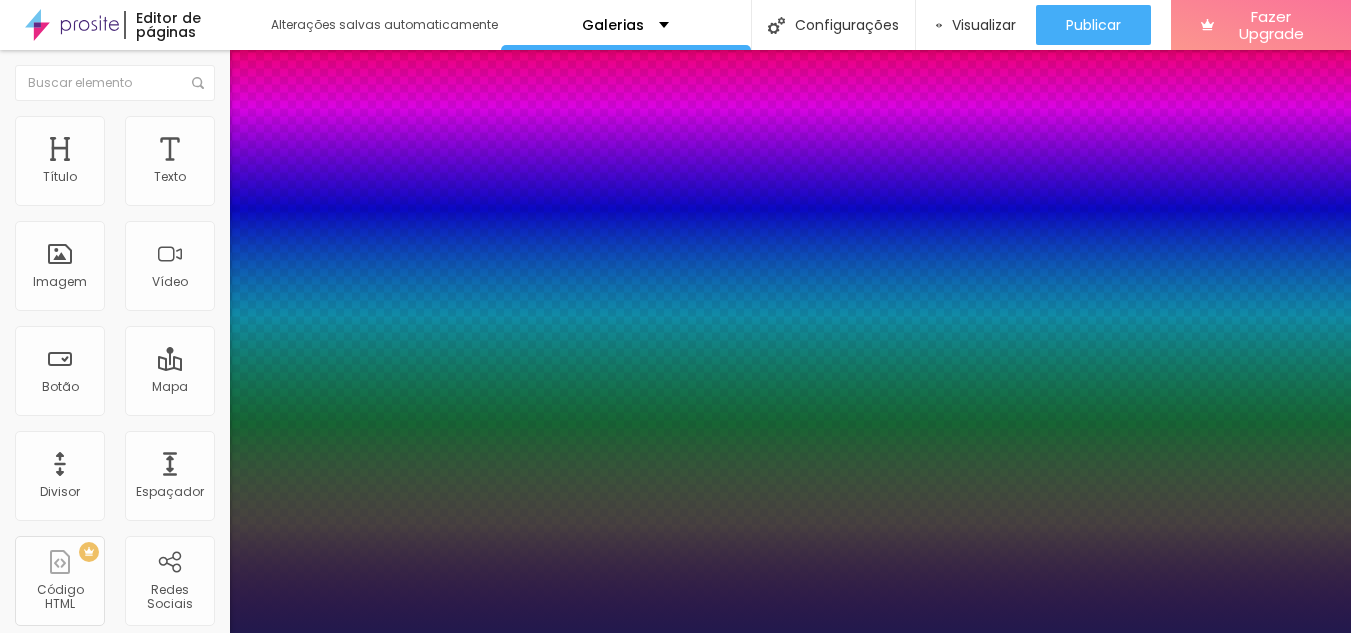 type on "1" 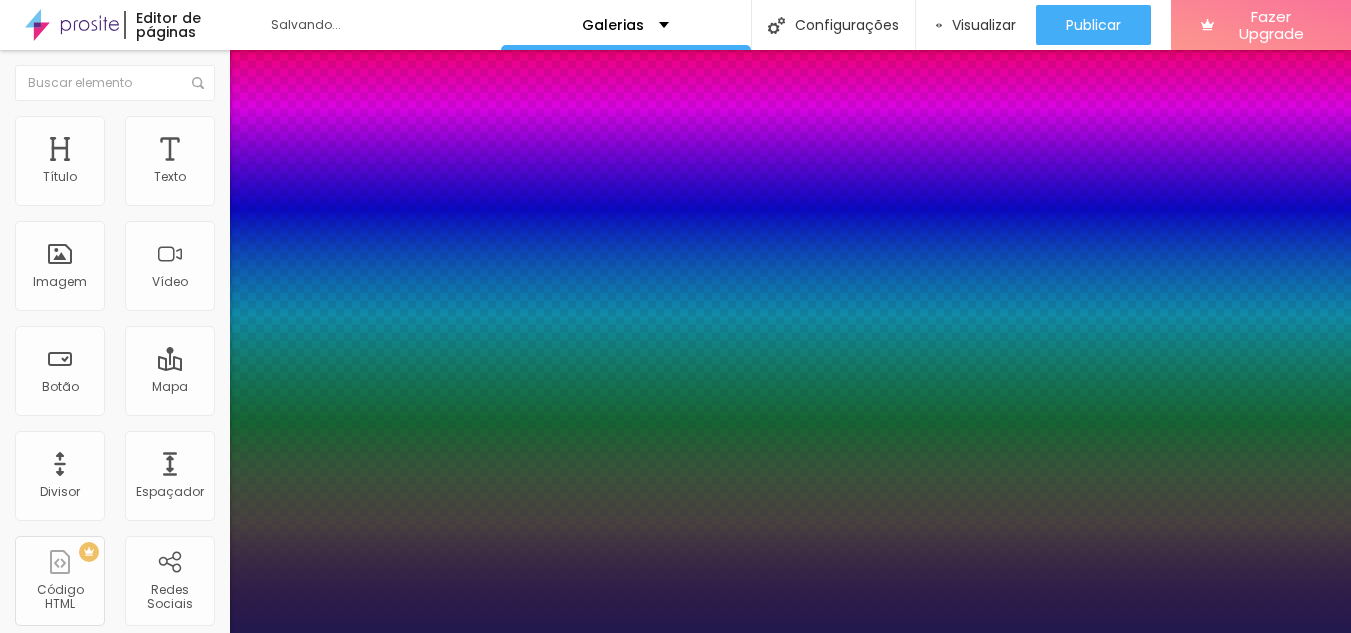 type on "16" 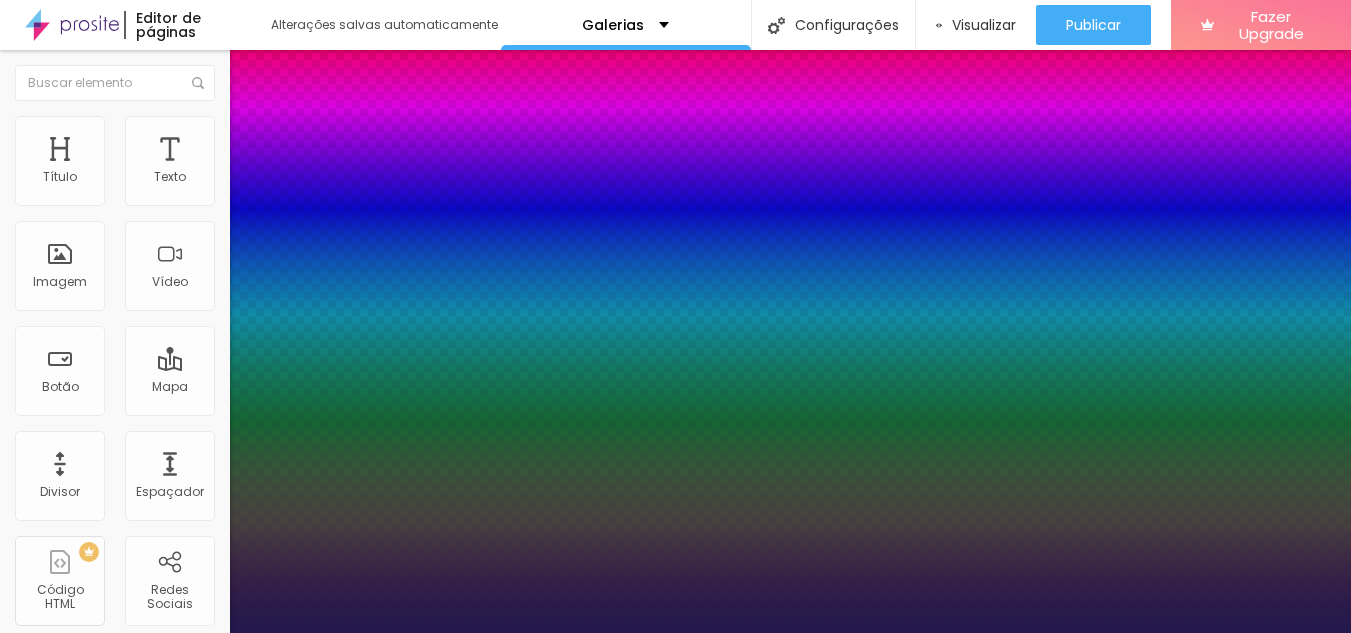 click at bounding box center (675, 633) 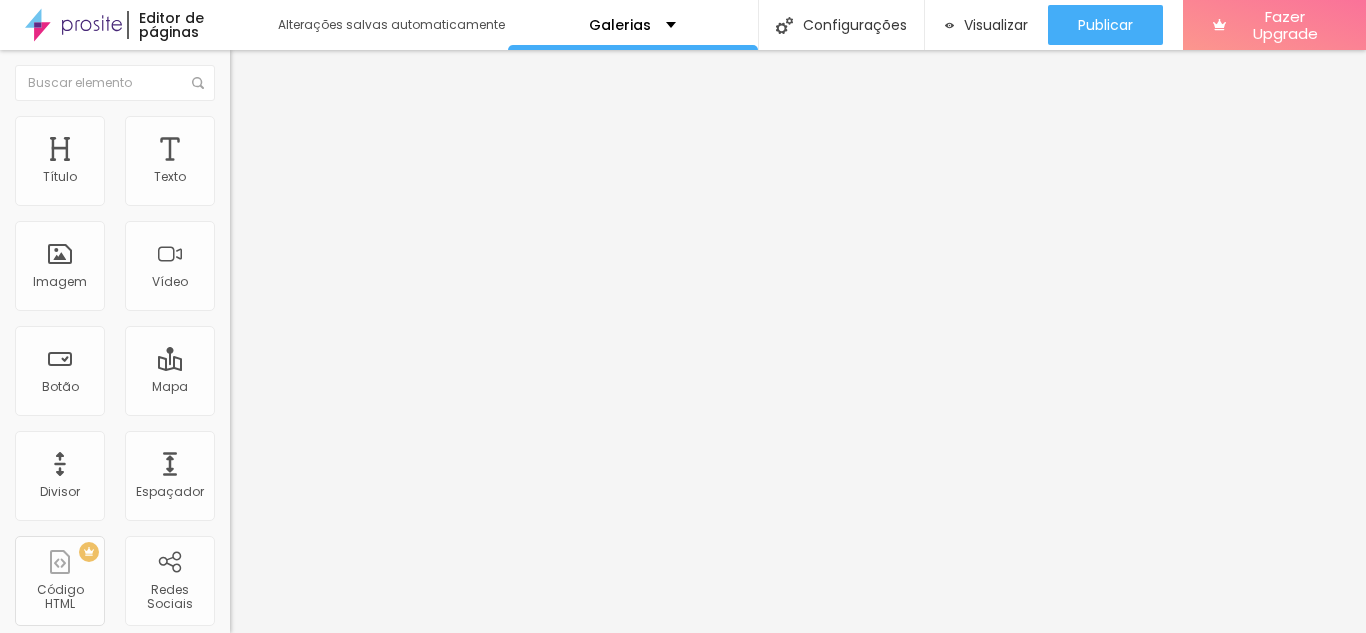 click on "Adicionar imagem" at bounding box center [294, 163] 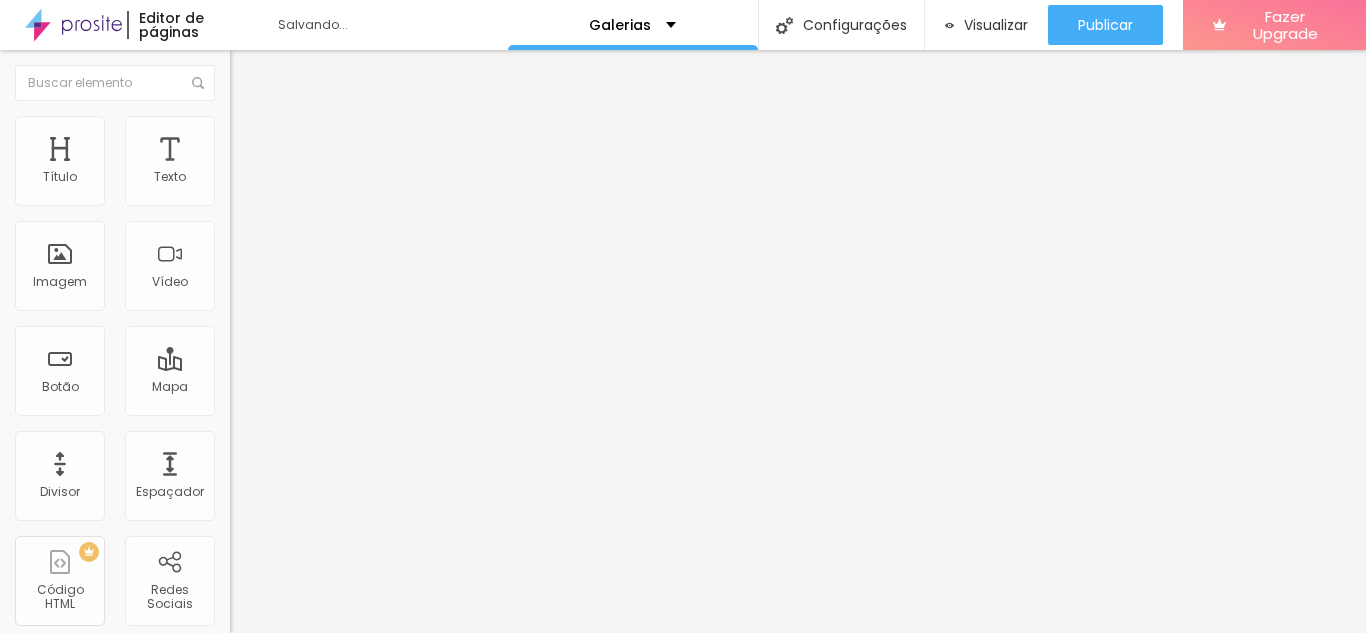 type on "[URL][DOMAIN_NAME]" 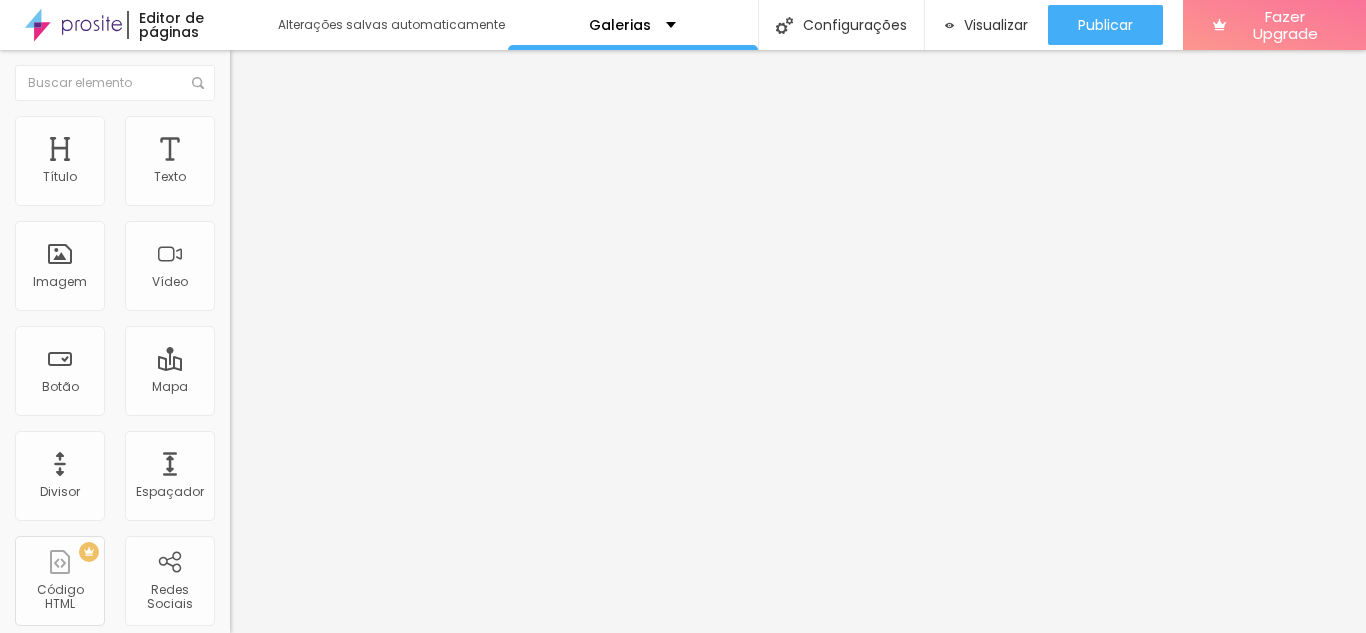click on "https://" at bounding box center (350, 400) 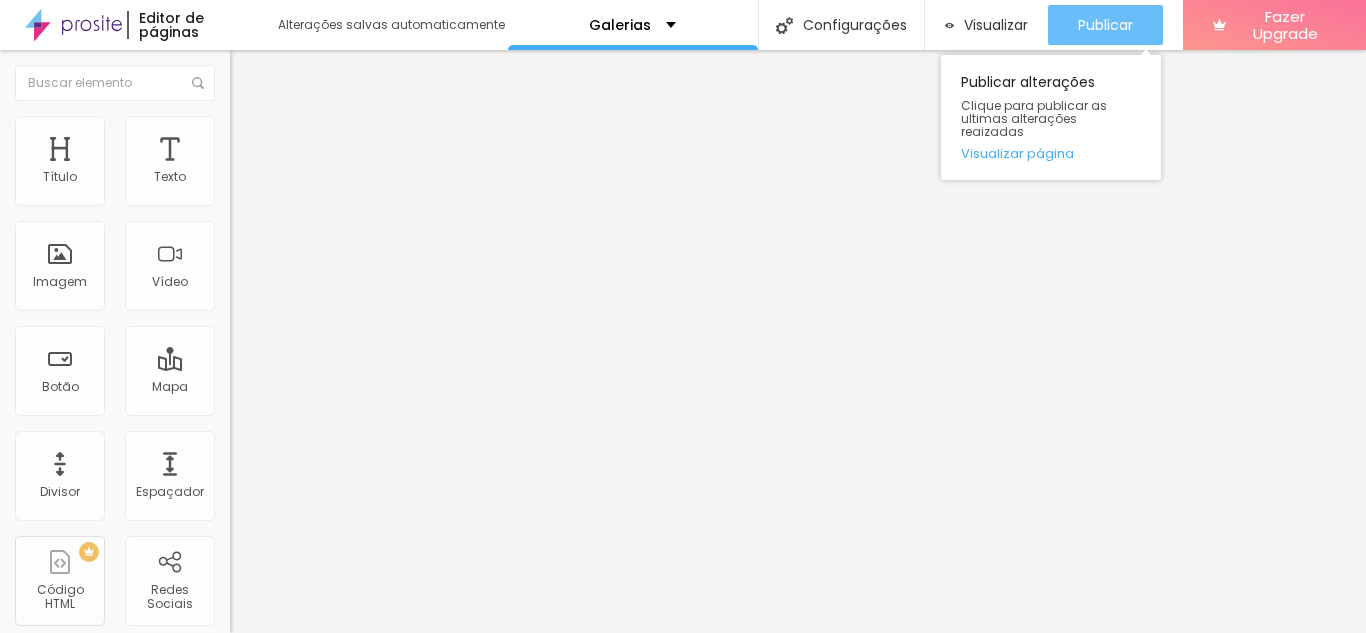 type on "[URL][DOMAIN_NAME]" 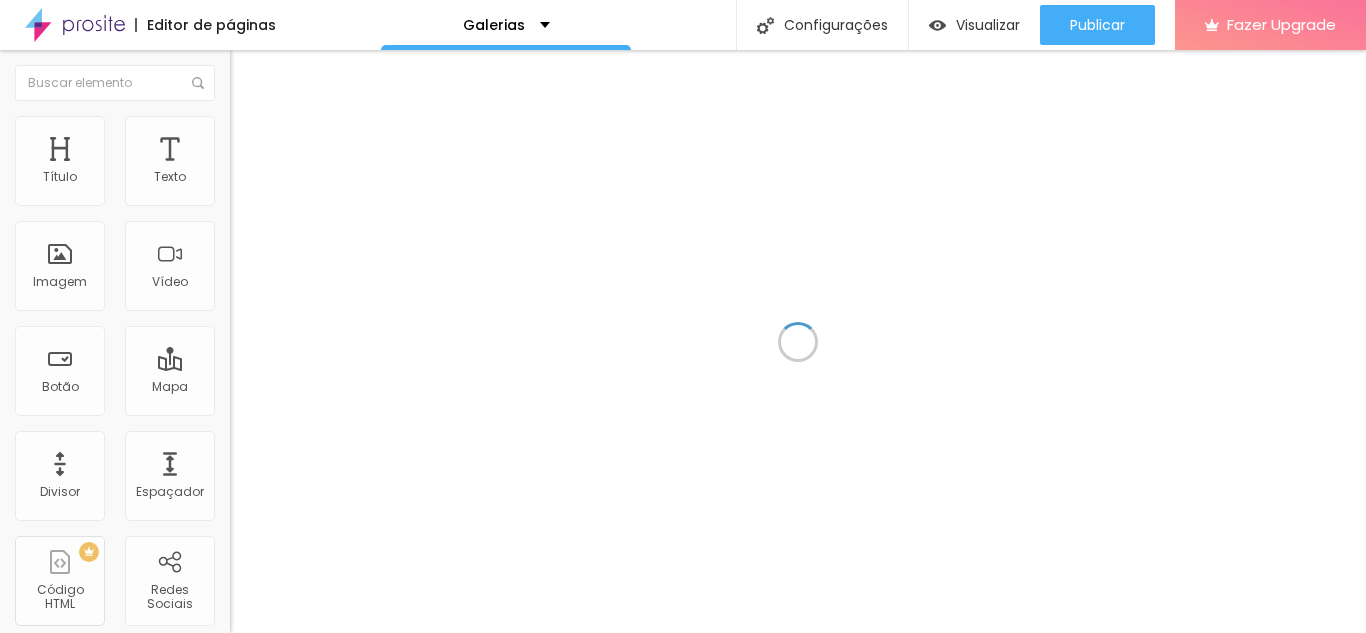 scroll, scrollTop: 0, scrollLeft: 0, axis: both 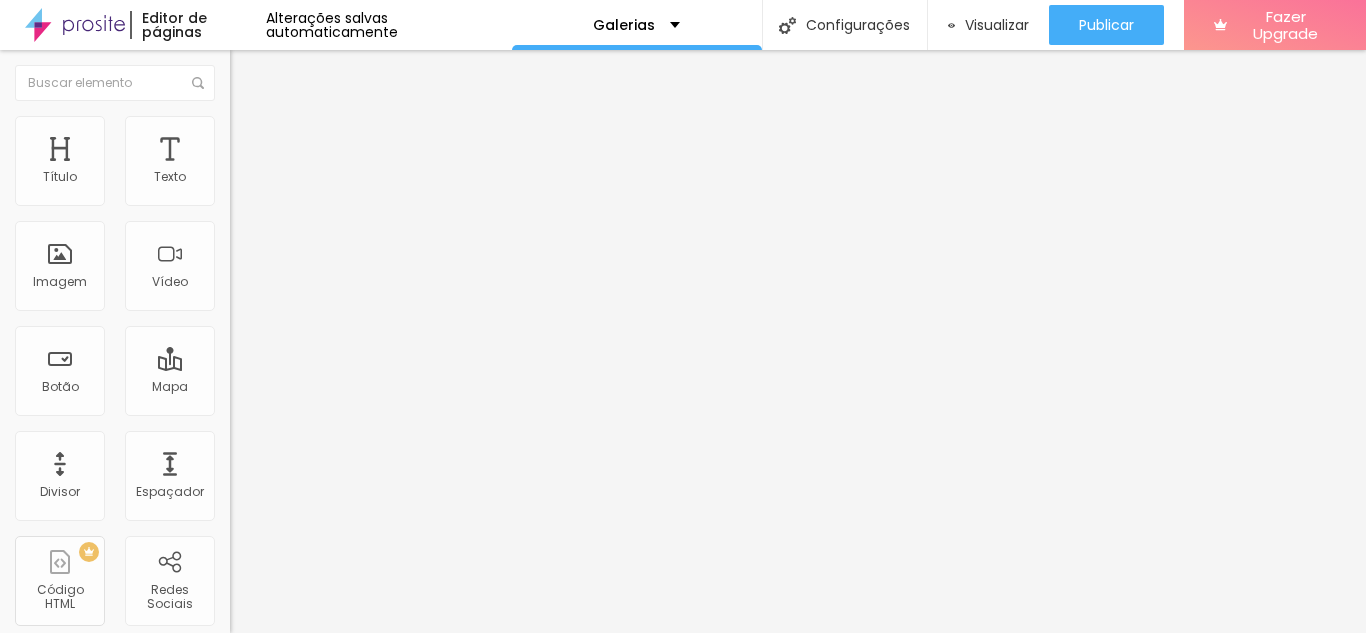 click on "Estilo" at bounding box center [345, 126] 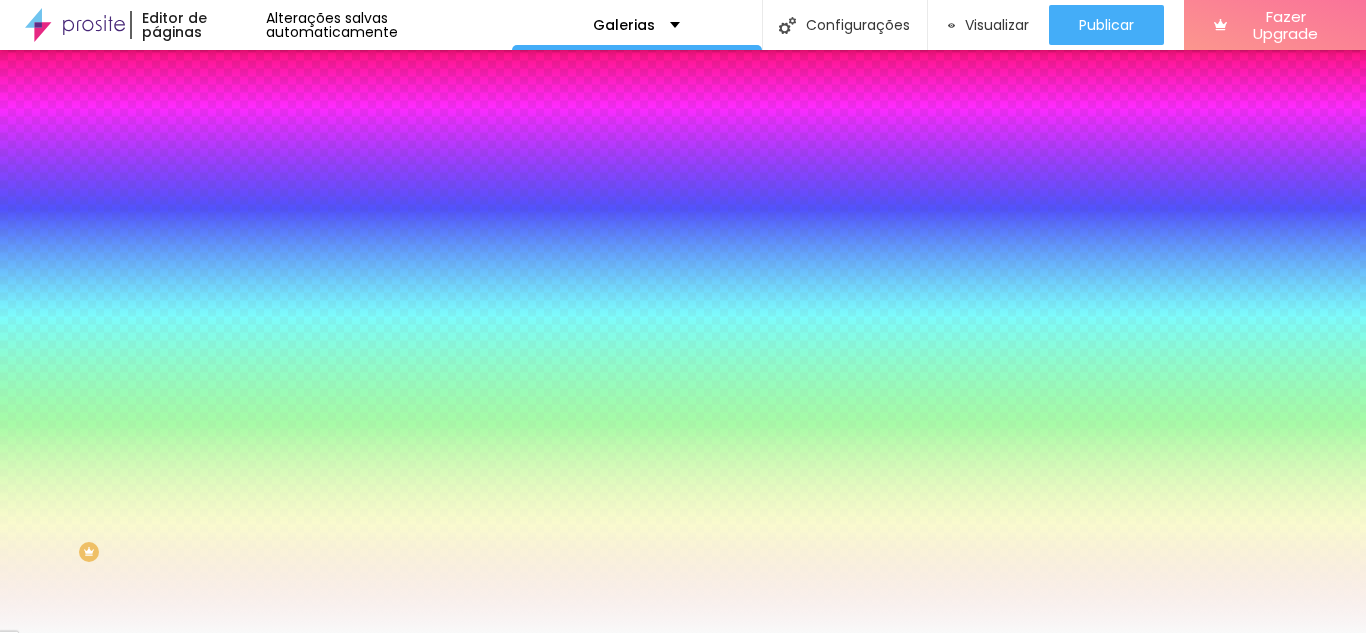 click on "#F9F9F9" at bounding box center (350, 282) 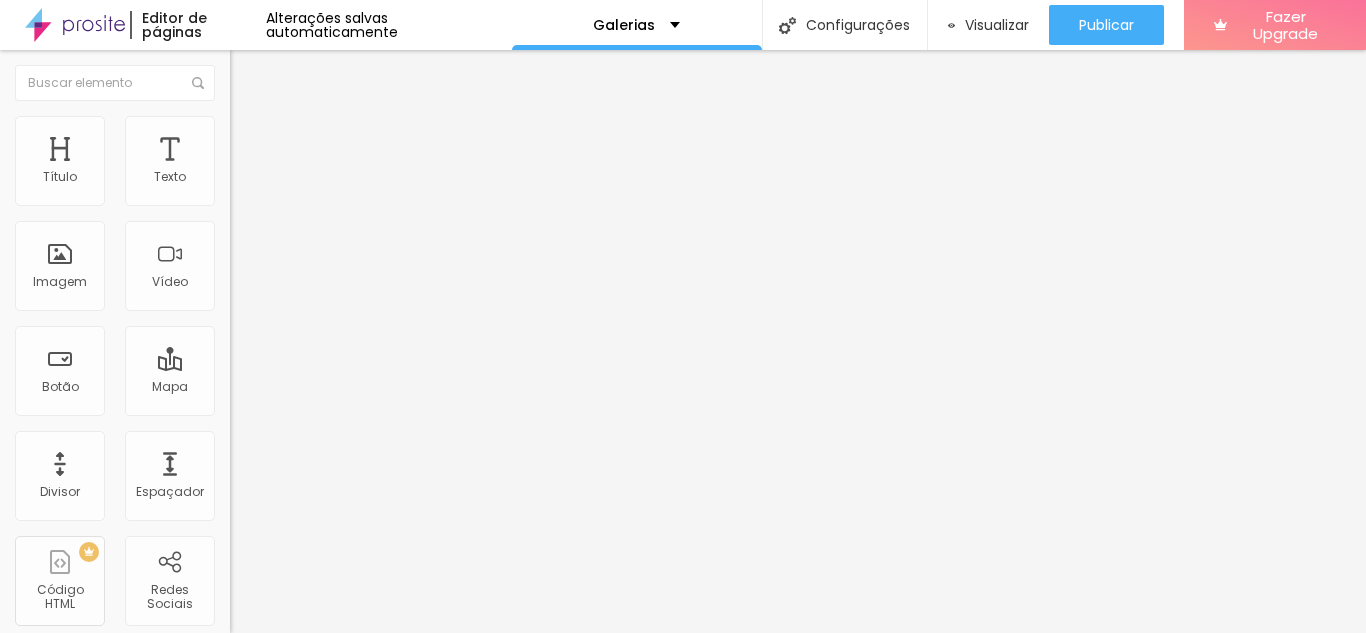 click on "Estilo" at bounding box center [345, 126] 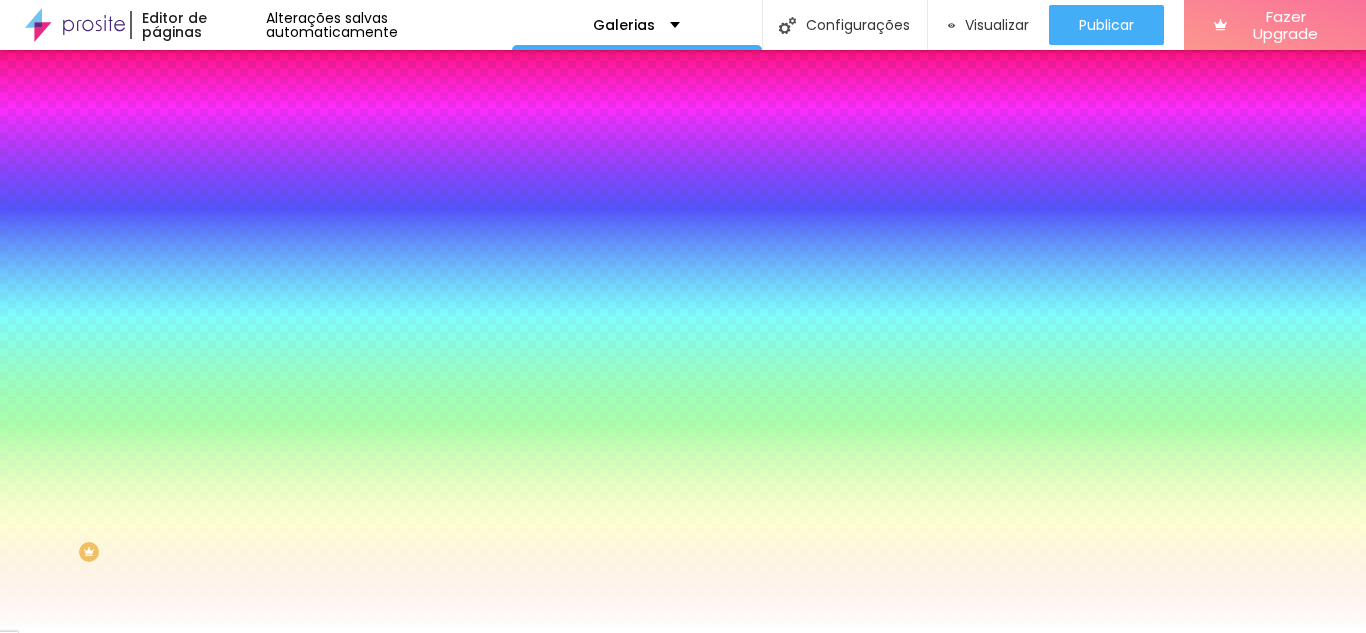 click on "#FFFFFF" at bounding box center [350, 282] 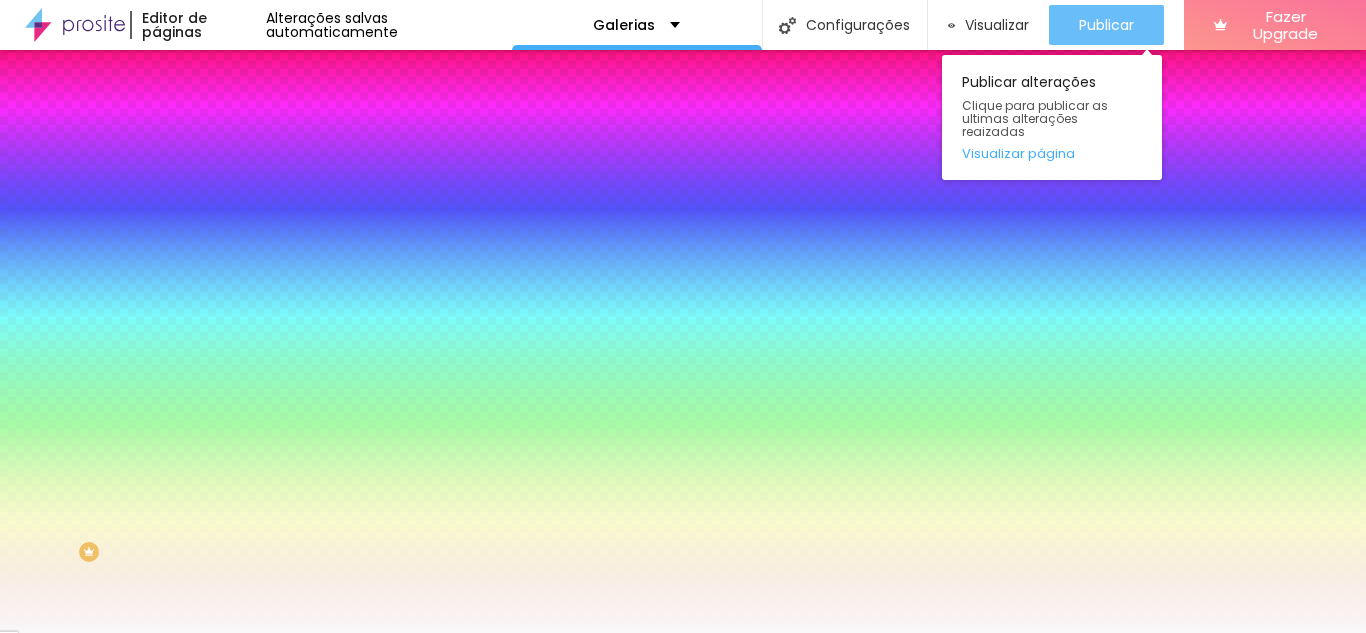type on "#F9F9F9" 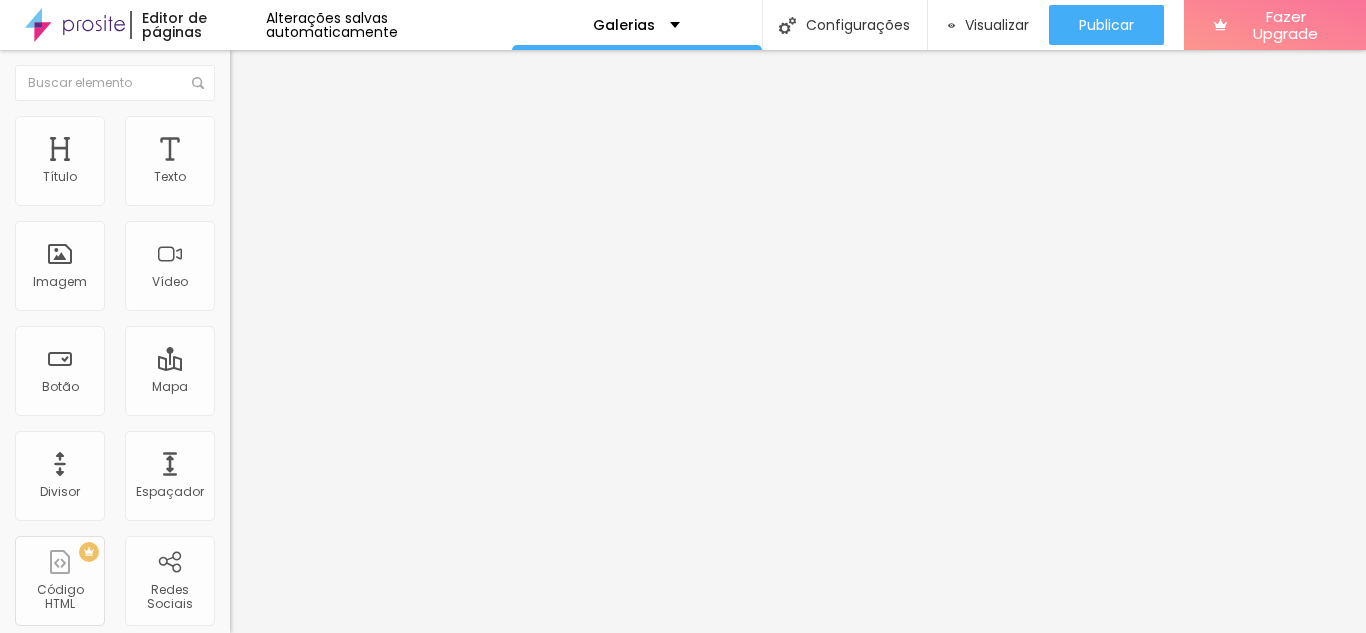 click at bounding box center [244, 181] 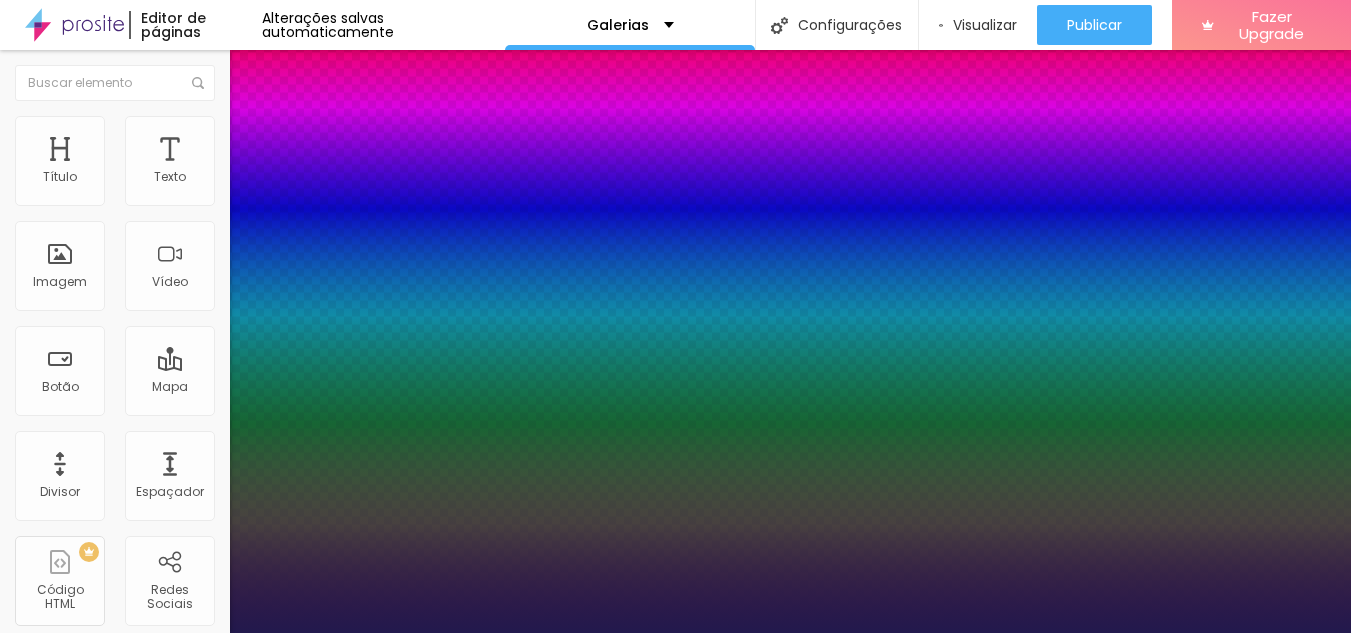 type on "1" 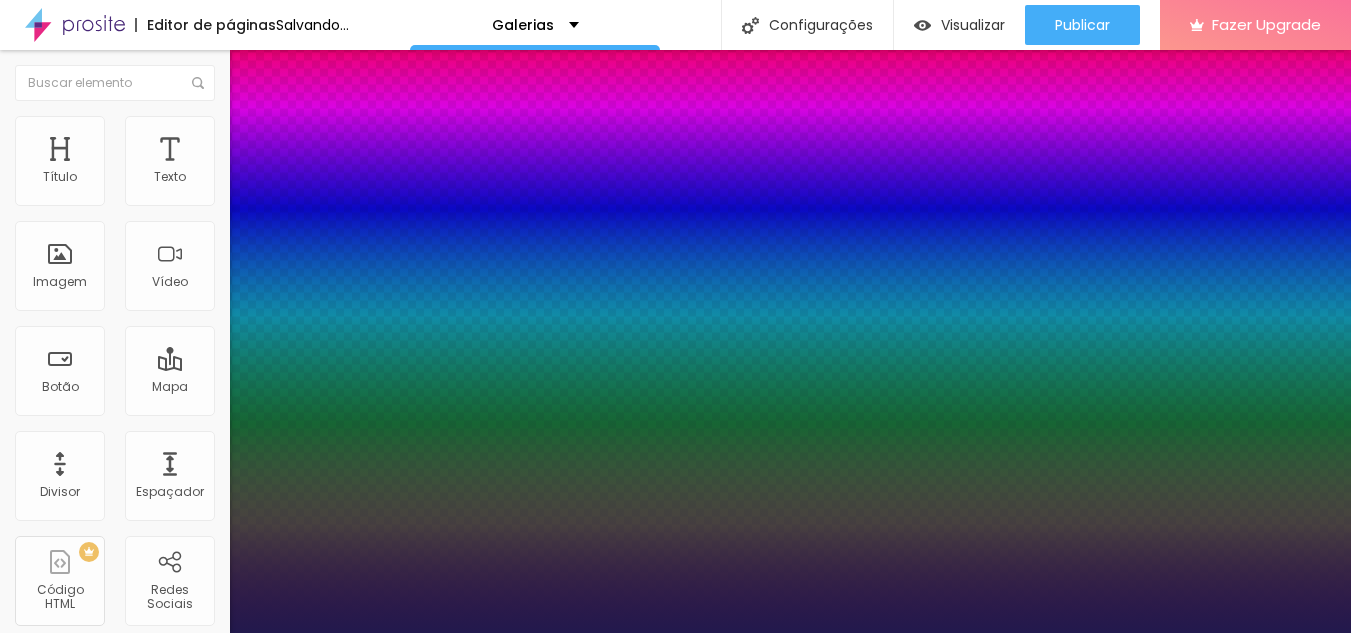 type on "8" 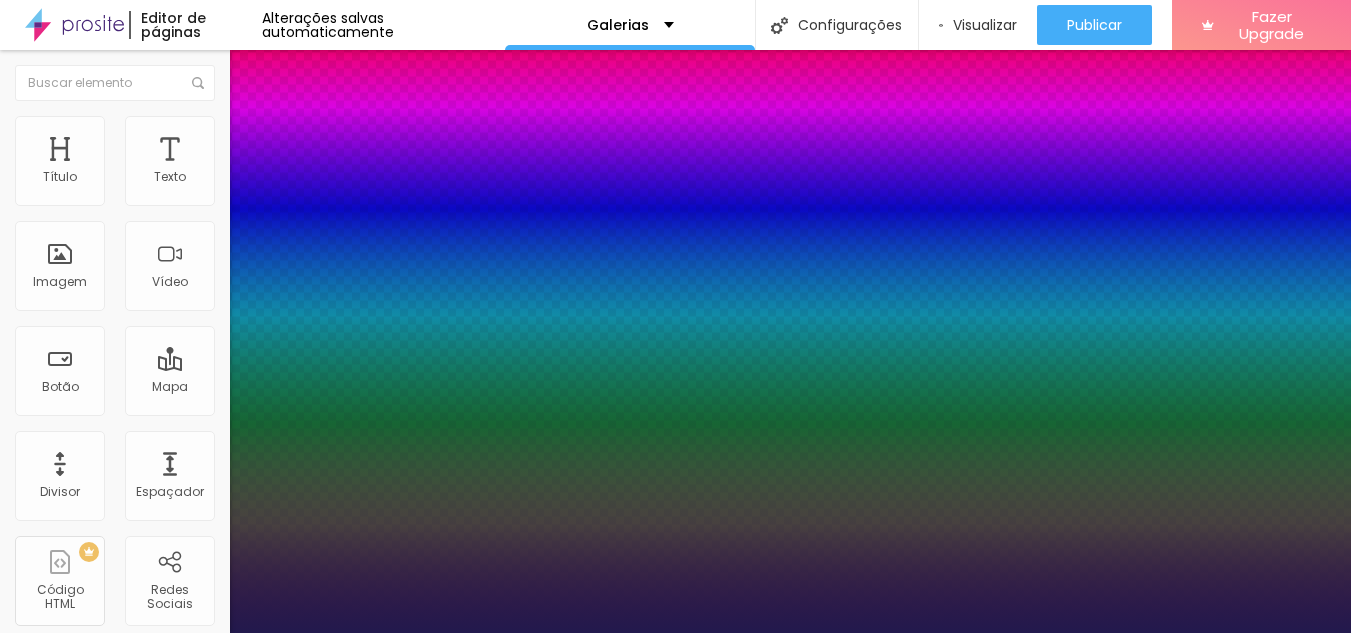 type on "8" 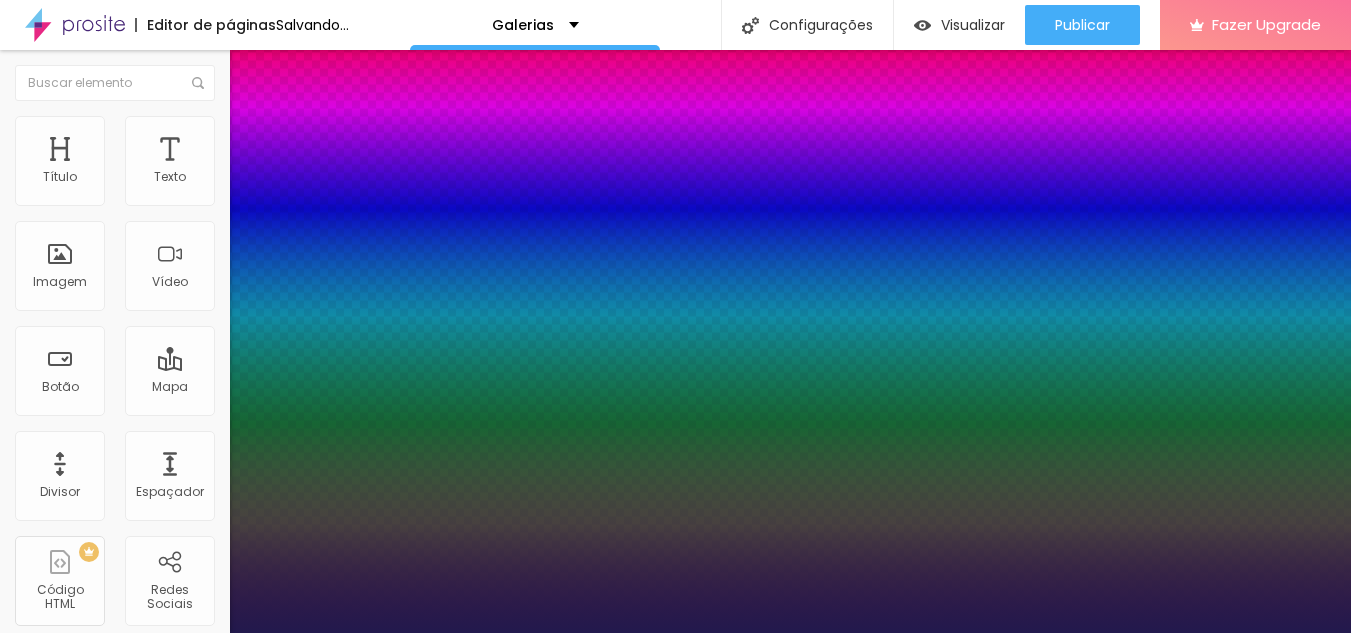 type on "1" 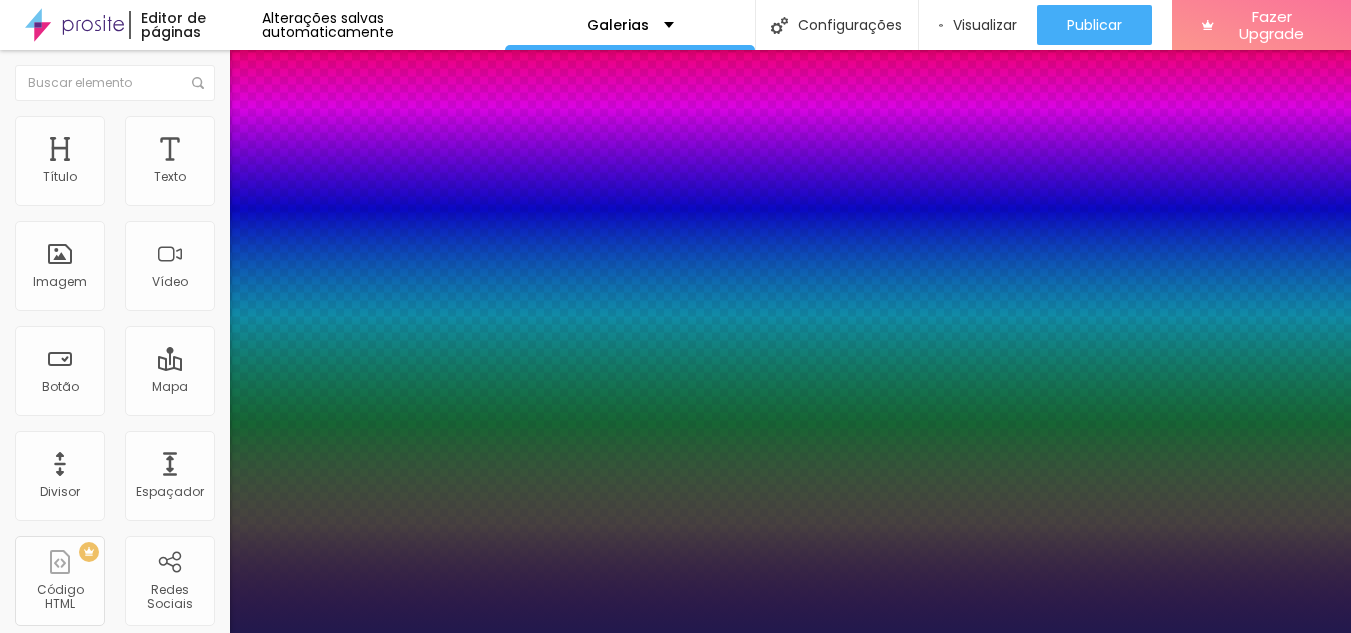 type on "020" 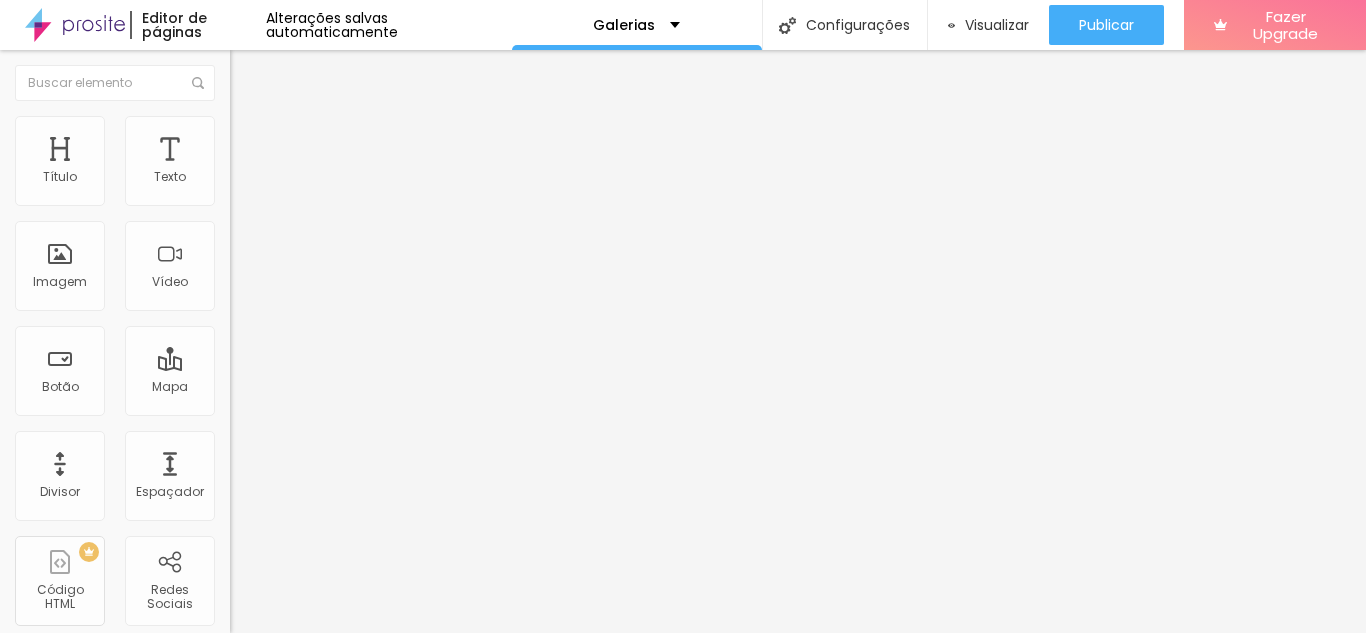 click 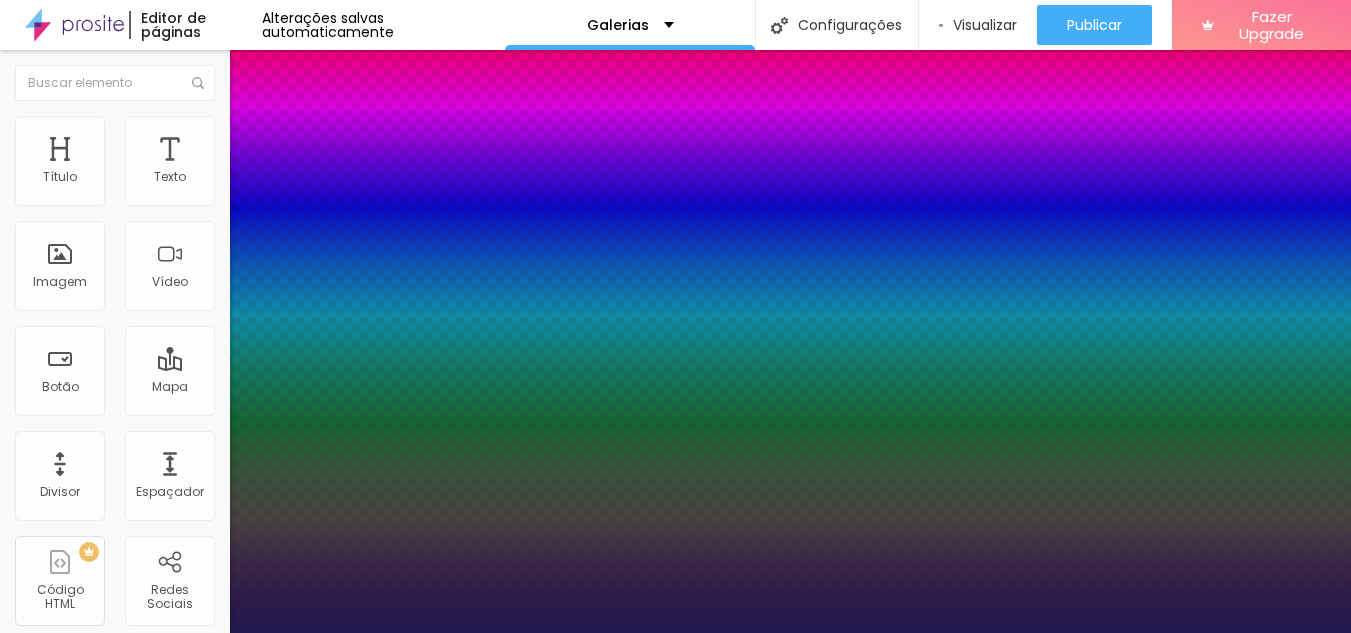 type on "1" 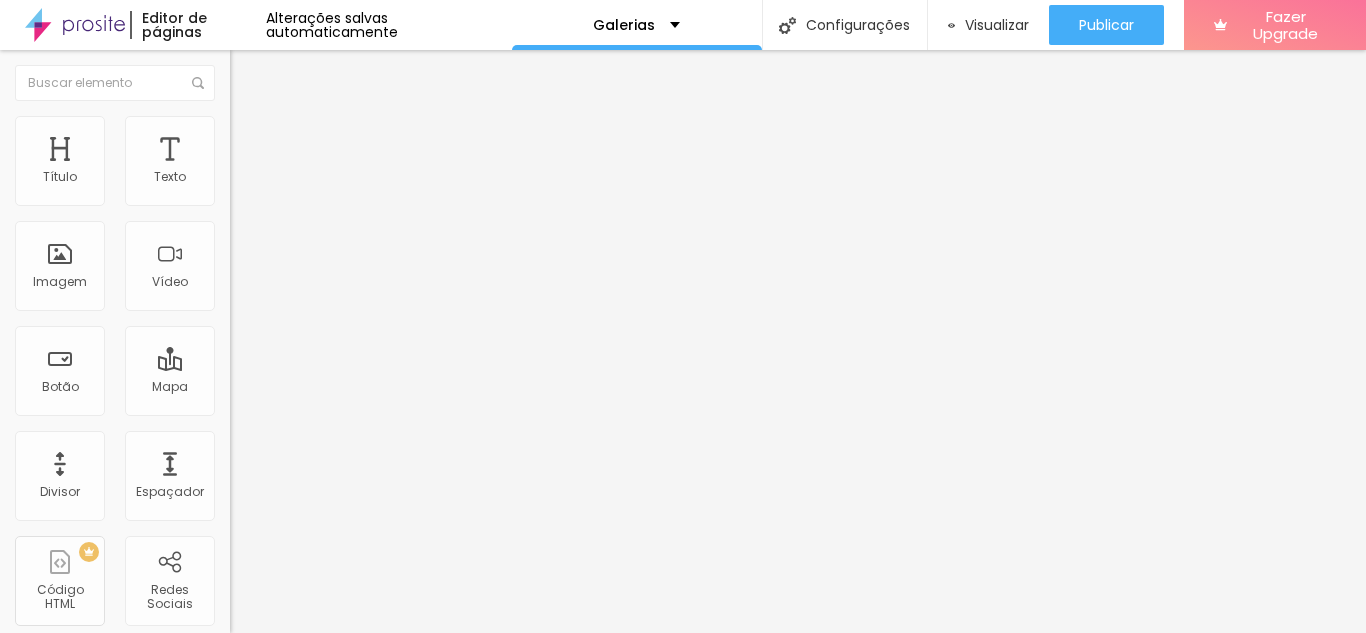 click 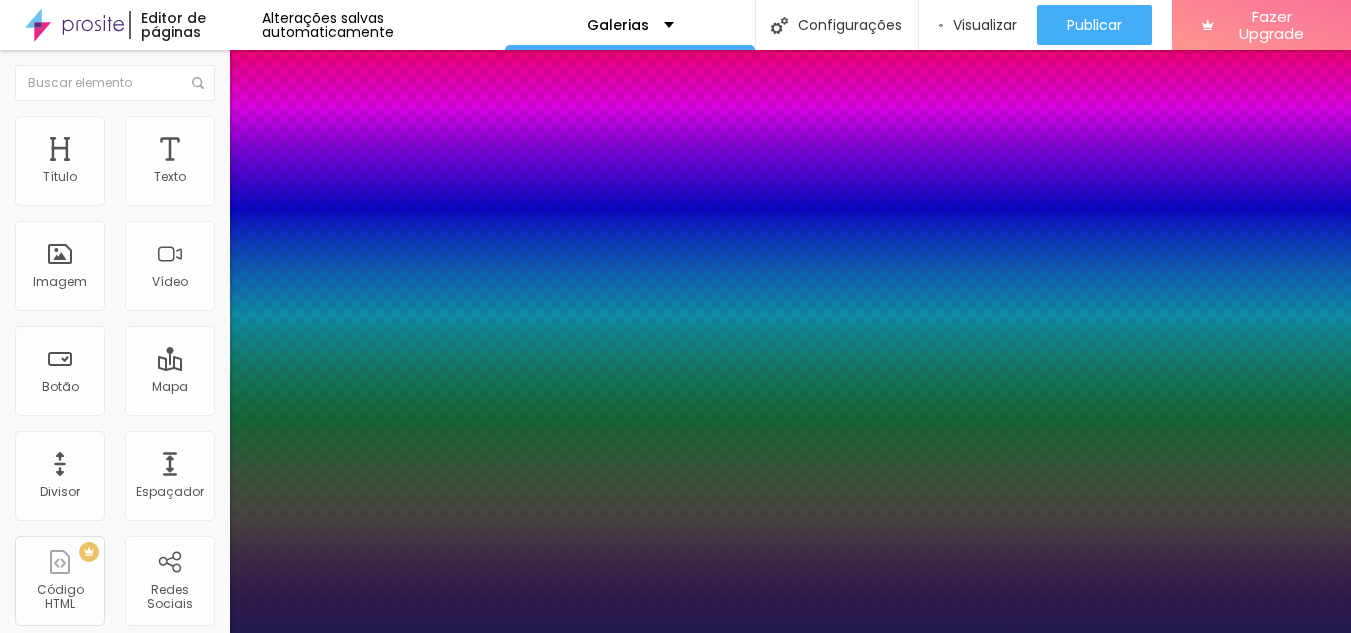 type on "1" 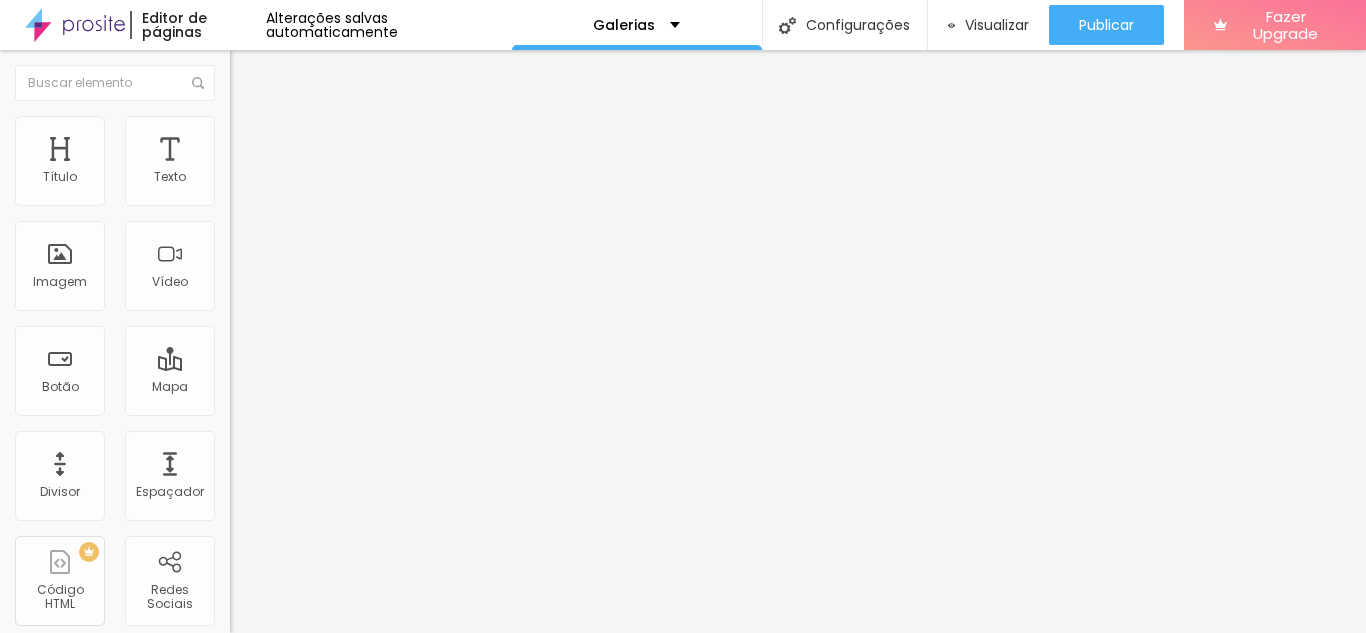 click at bounding box center [244, 181] 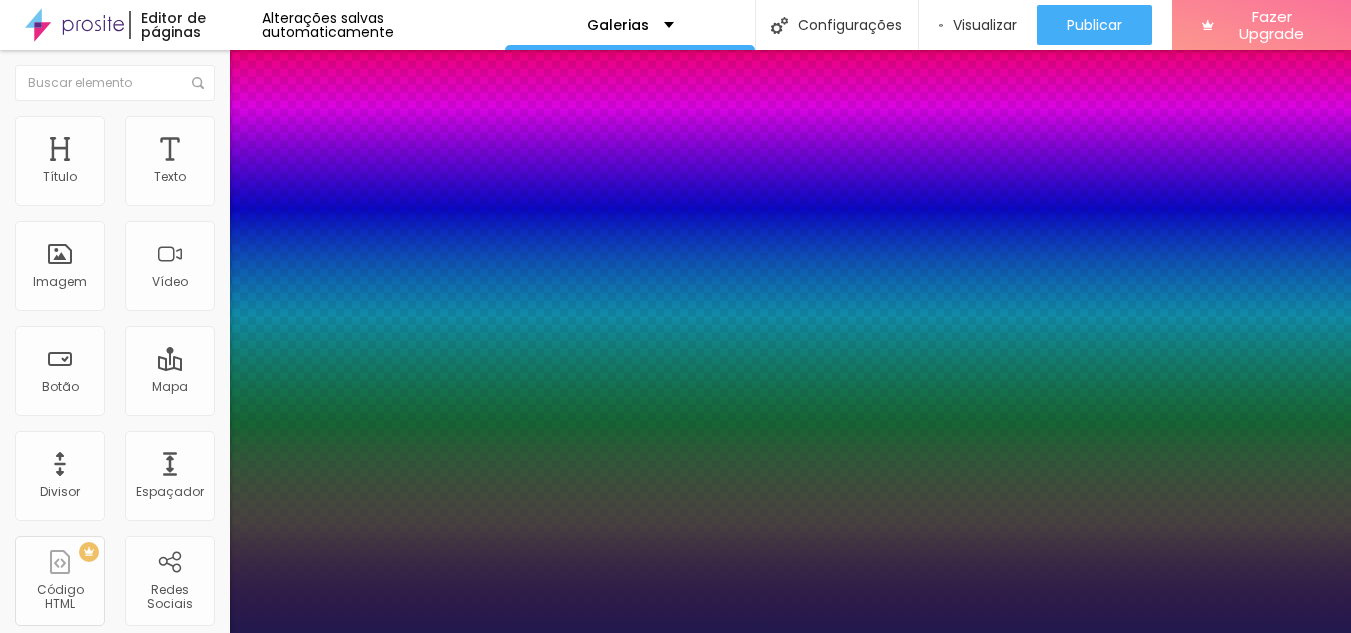 type on "1" 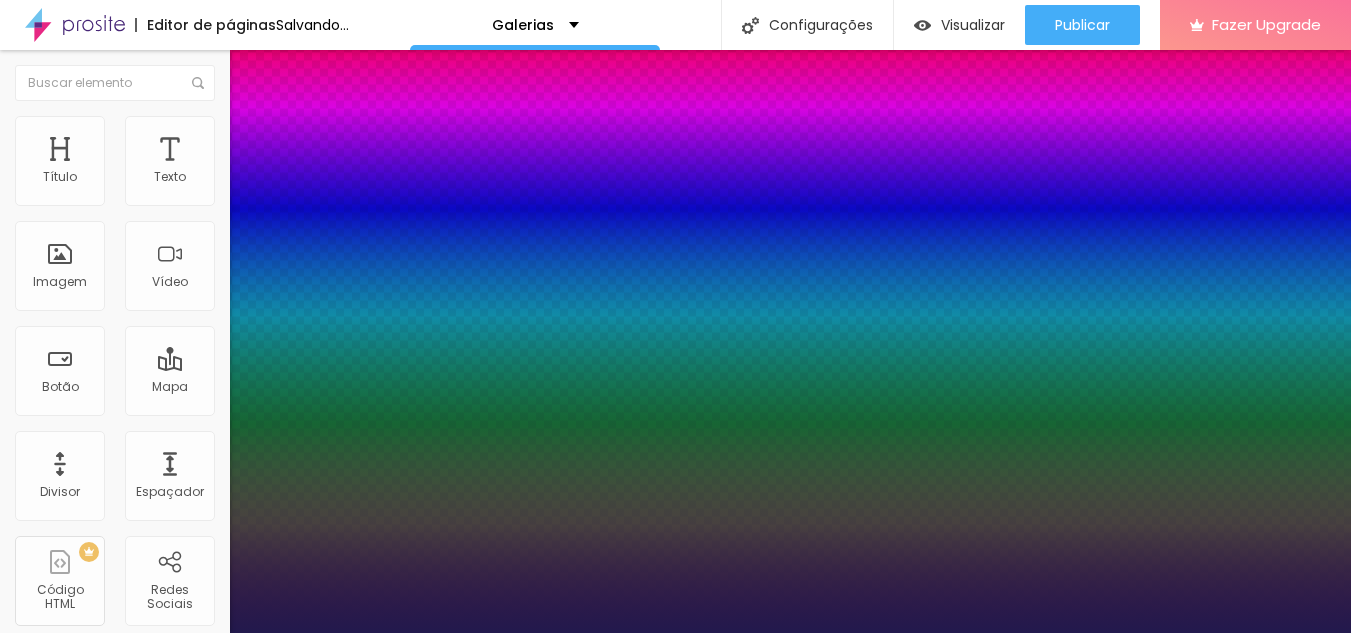 type on "016" 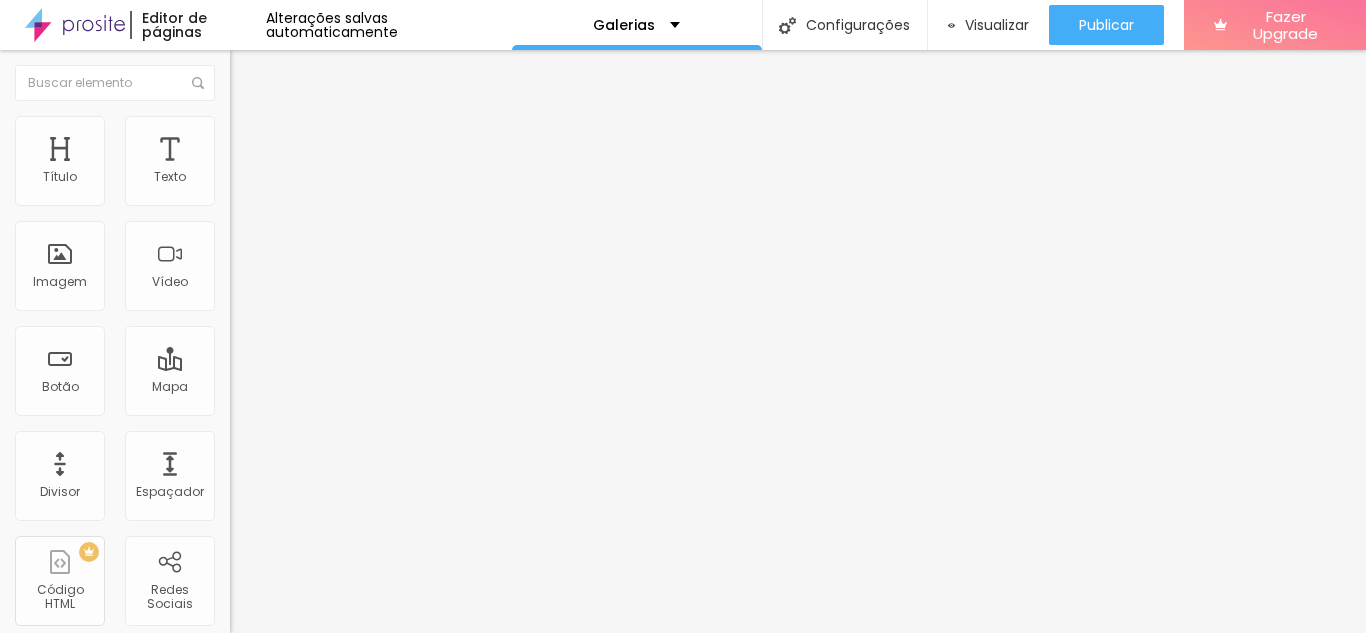 click 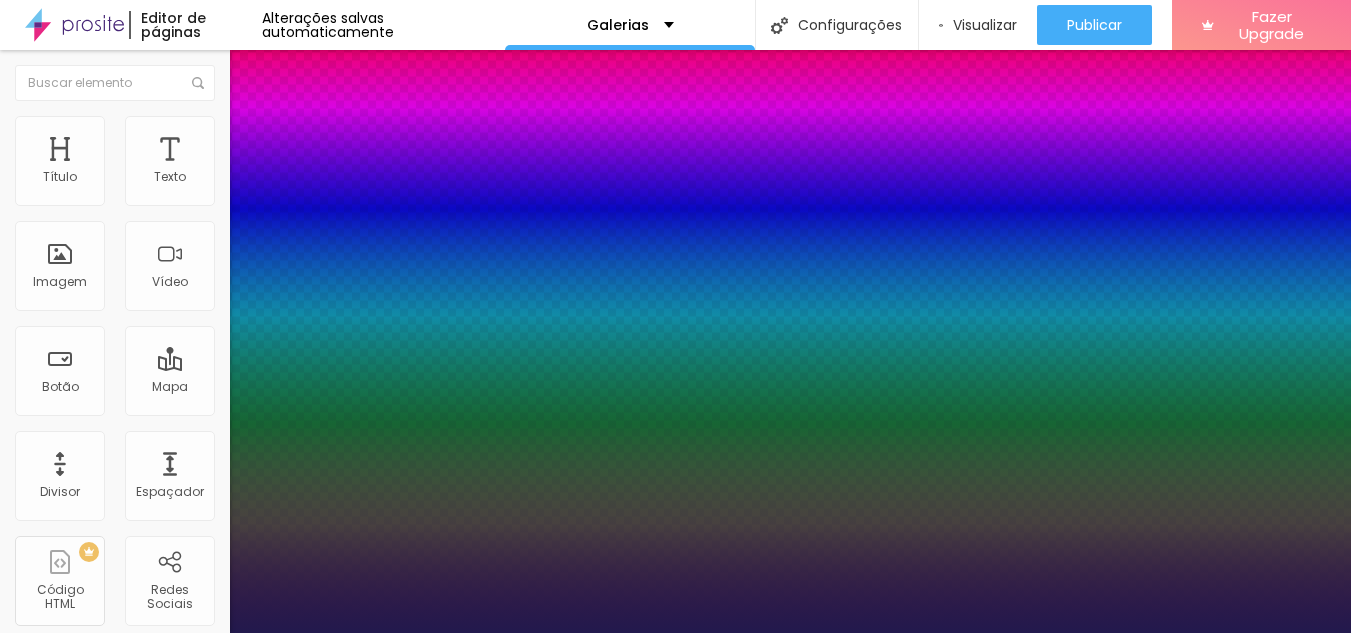type on "1" 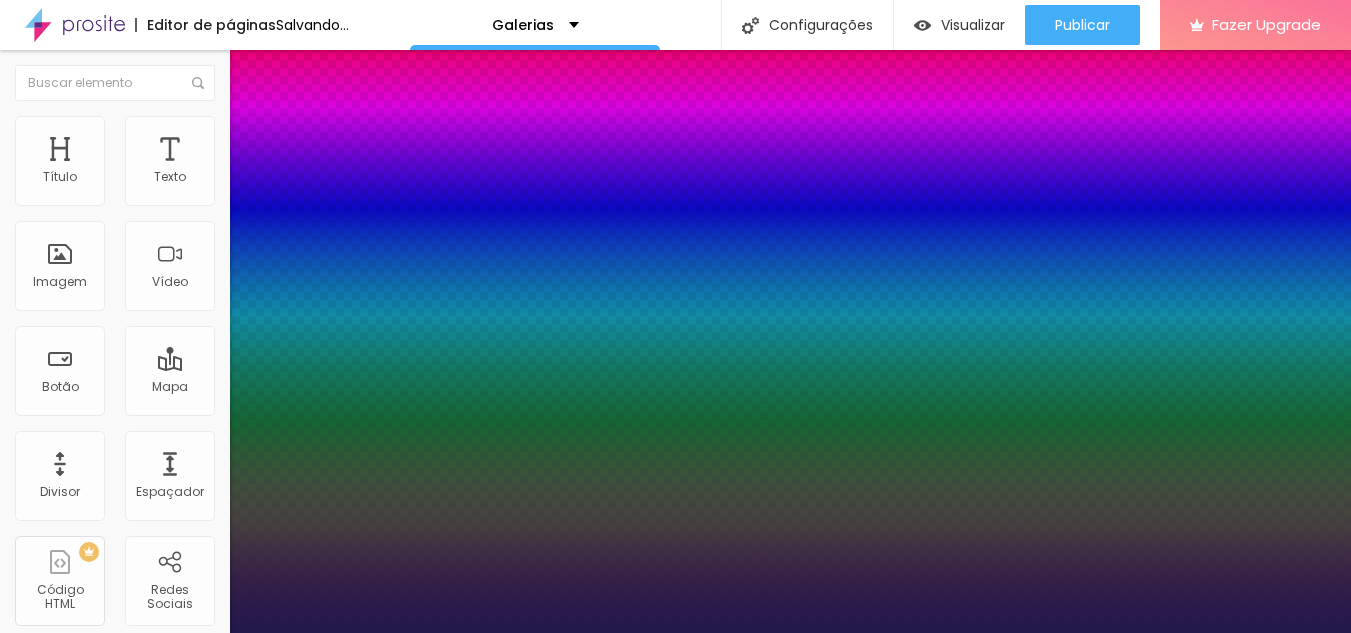type on "1" 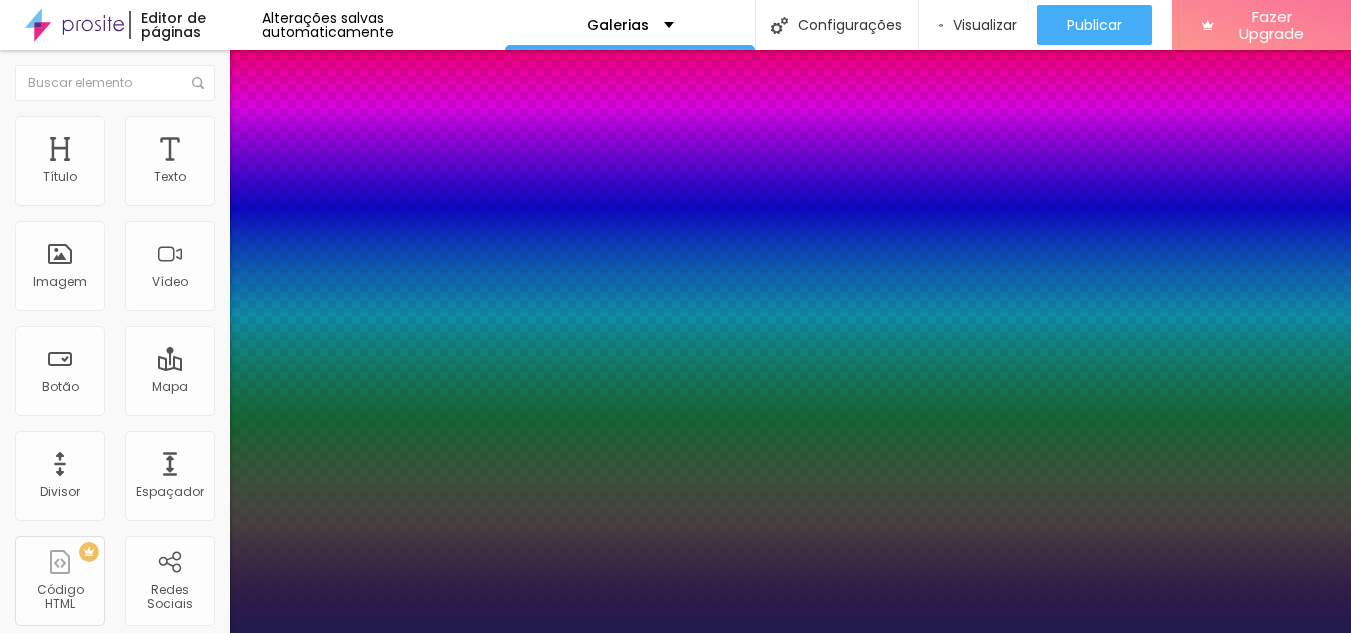 type on "020" 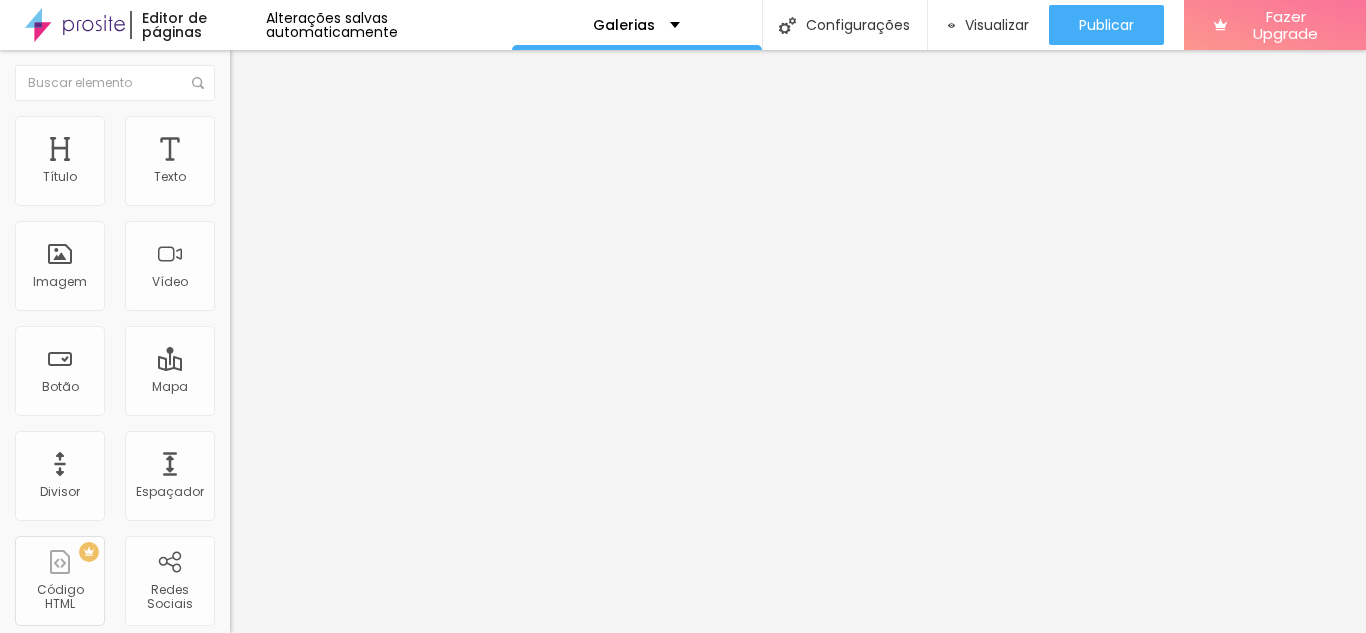 click on "Editar Texto" at bounding box center (345, 73) 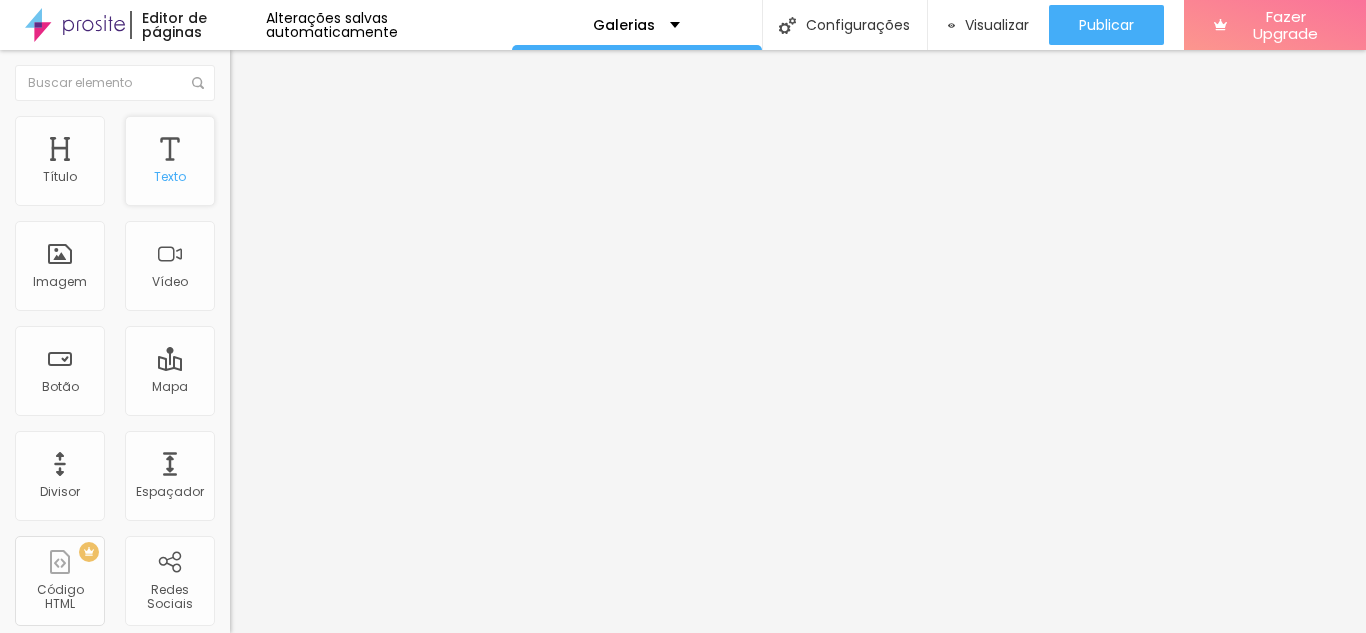 click on "Texto" at bounding box center (170, 161) 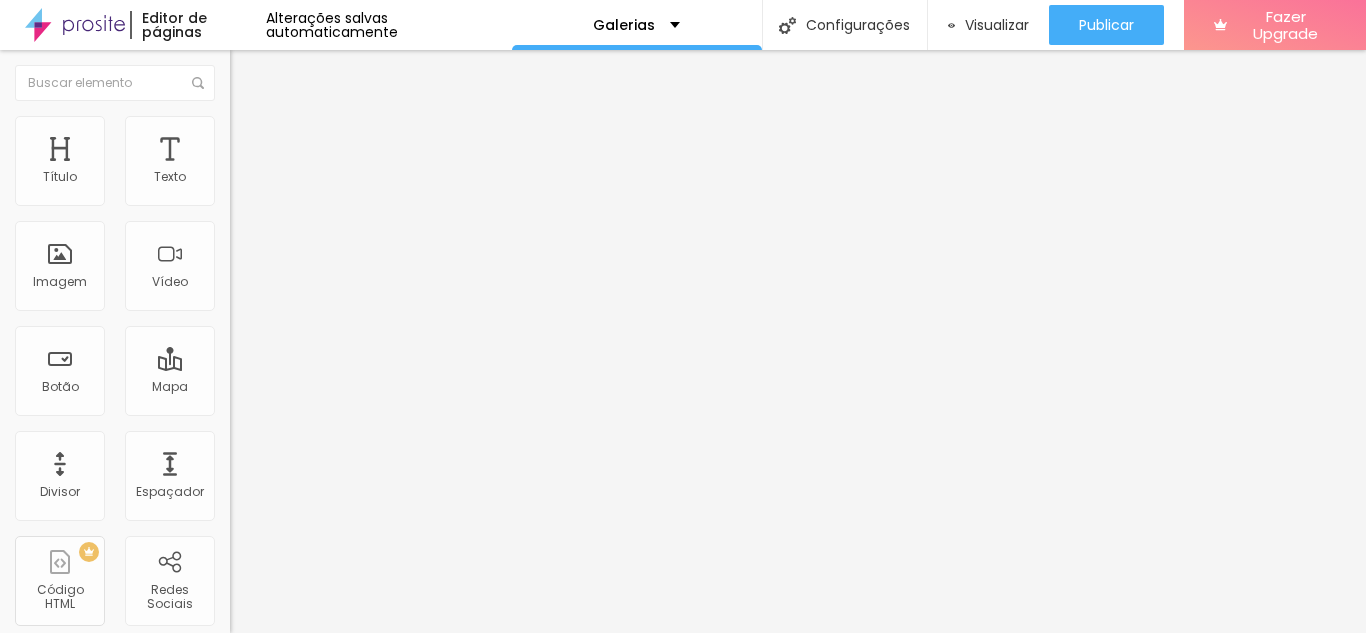 click at bounding box center (244, 181) 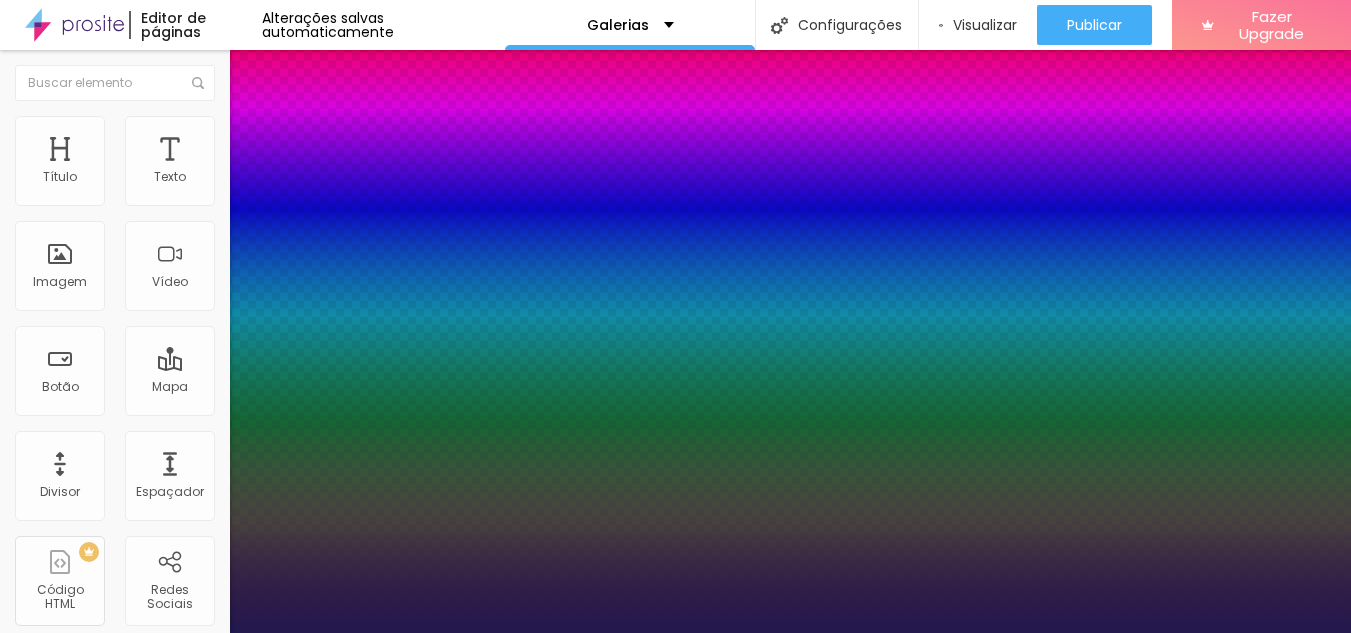 type on "1" 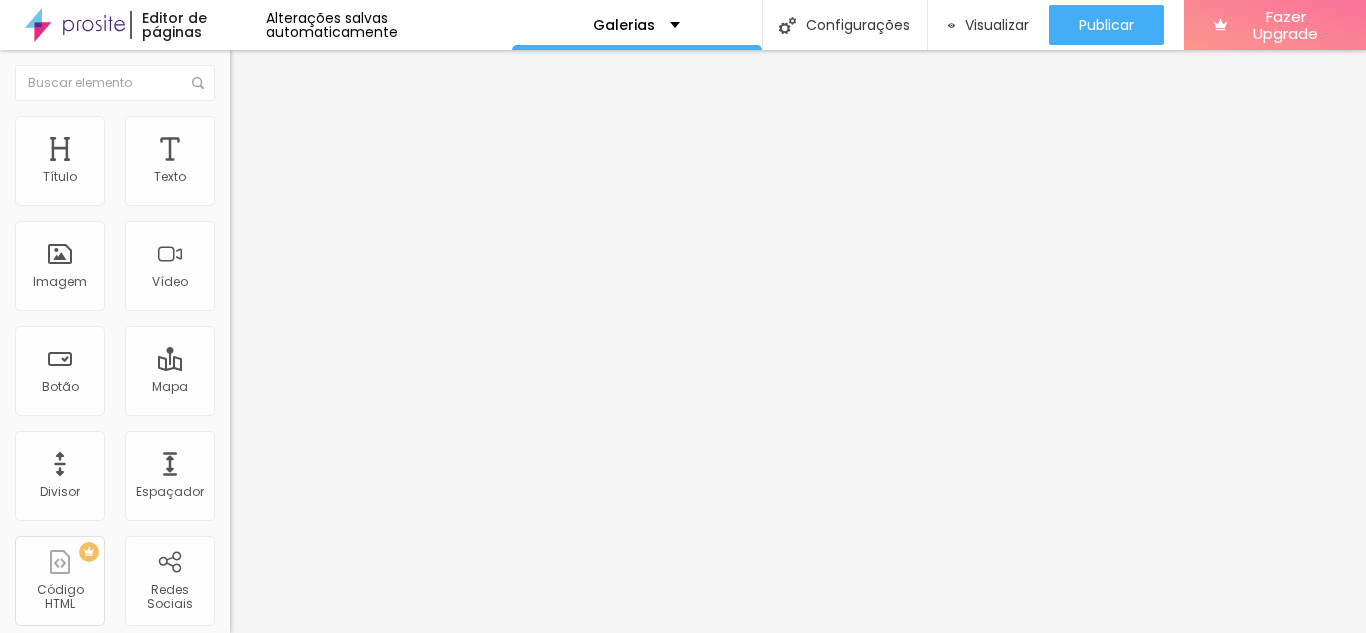 click on "Avançado" at bounding box center (281, 129) 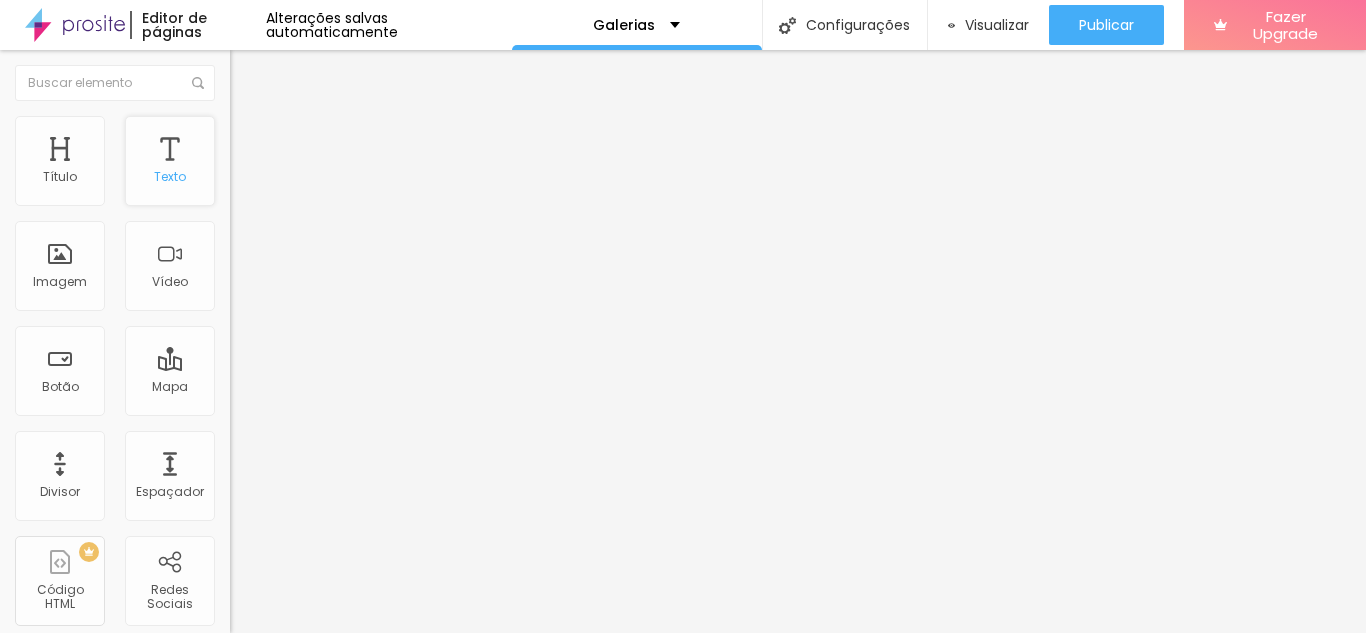 click on "Texto" at bounding box center (170, 161) 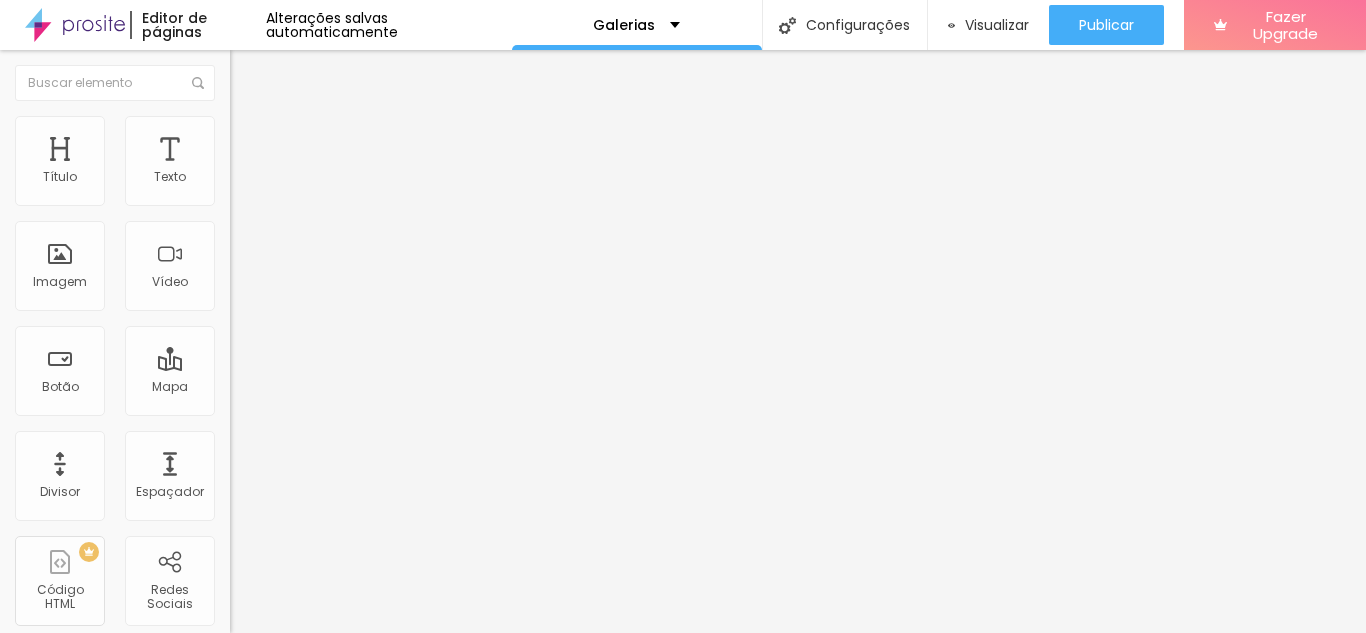 click 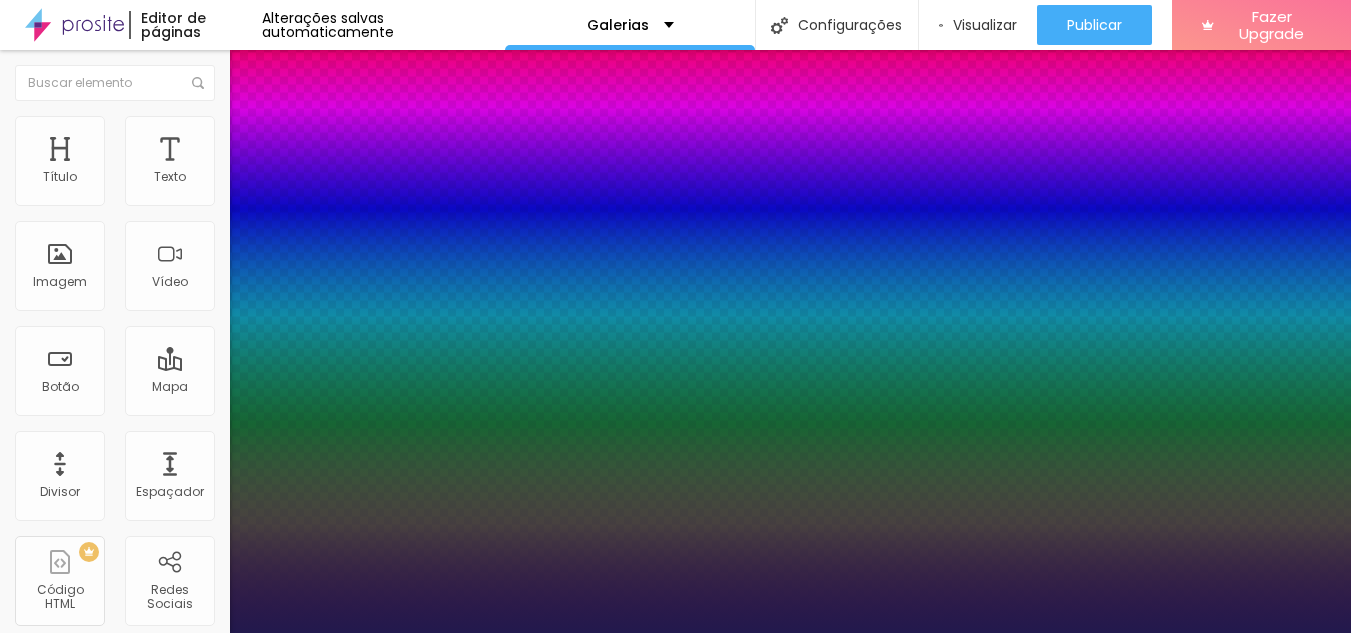 type on "1" 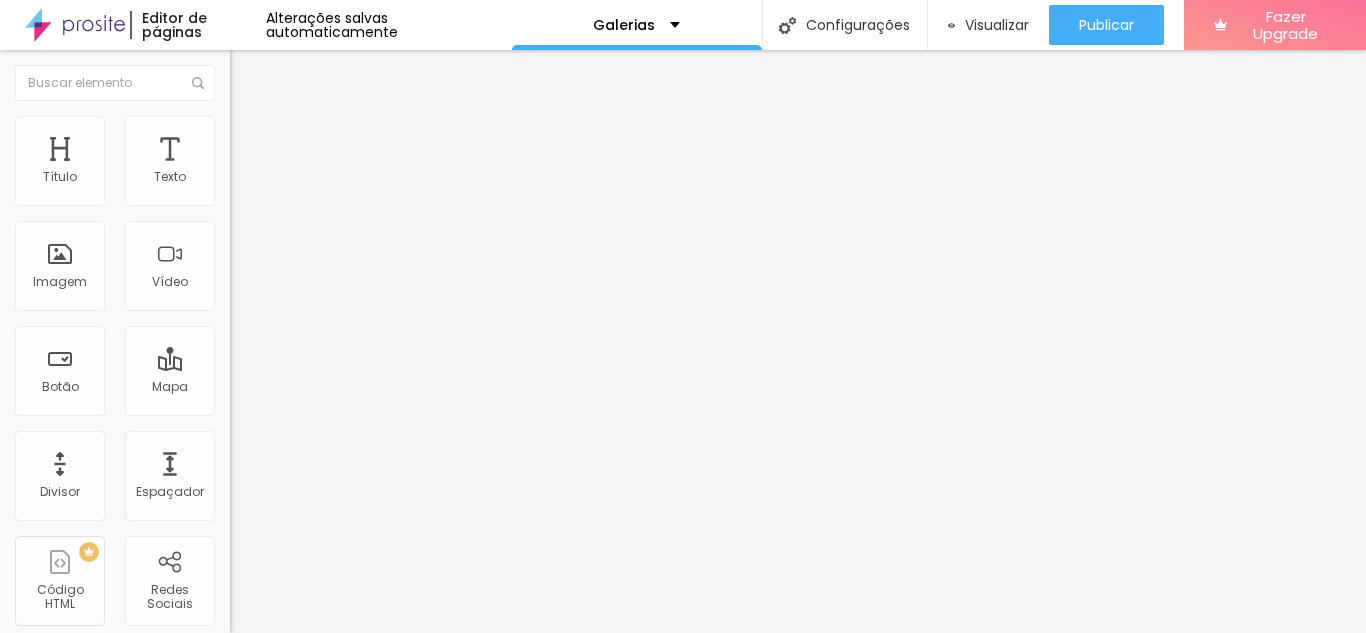 click on "Avançado" at bounding box center [345, 126] 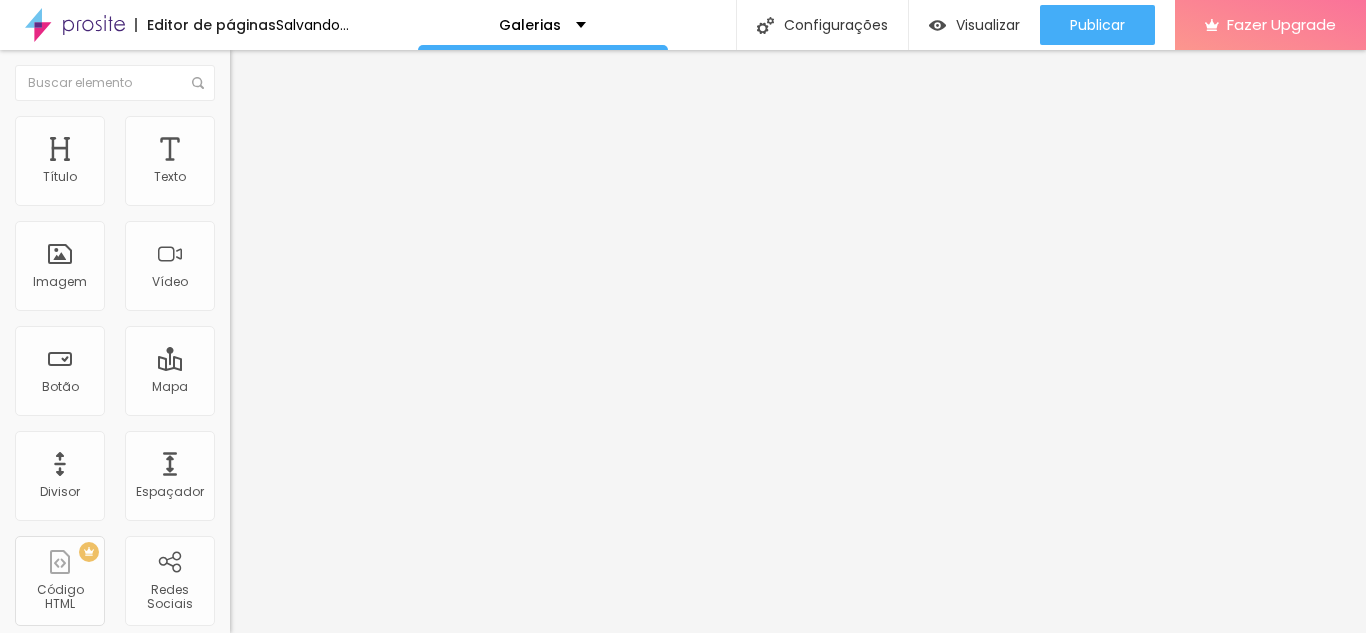 type on "9" 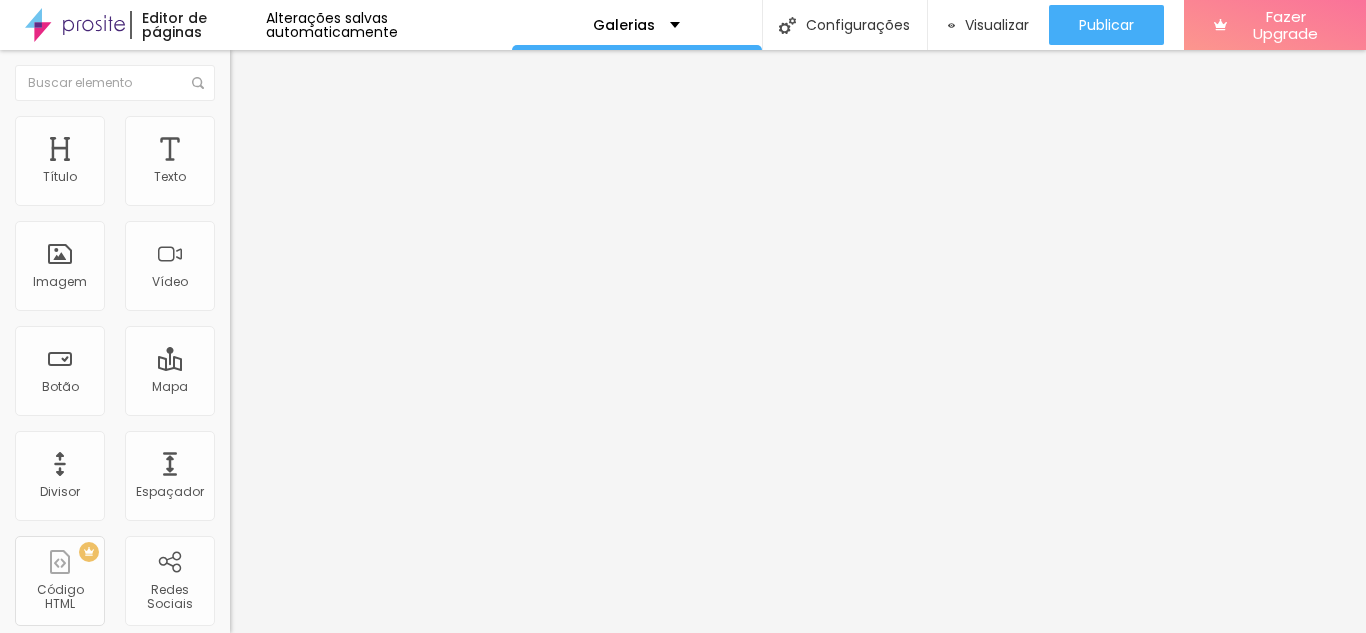 drag, startPoint x: 45, startPoint y: 197, endPoint x: 57, endPoint y: 199, distance: 12.165525 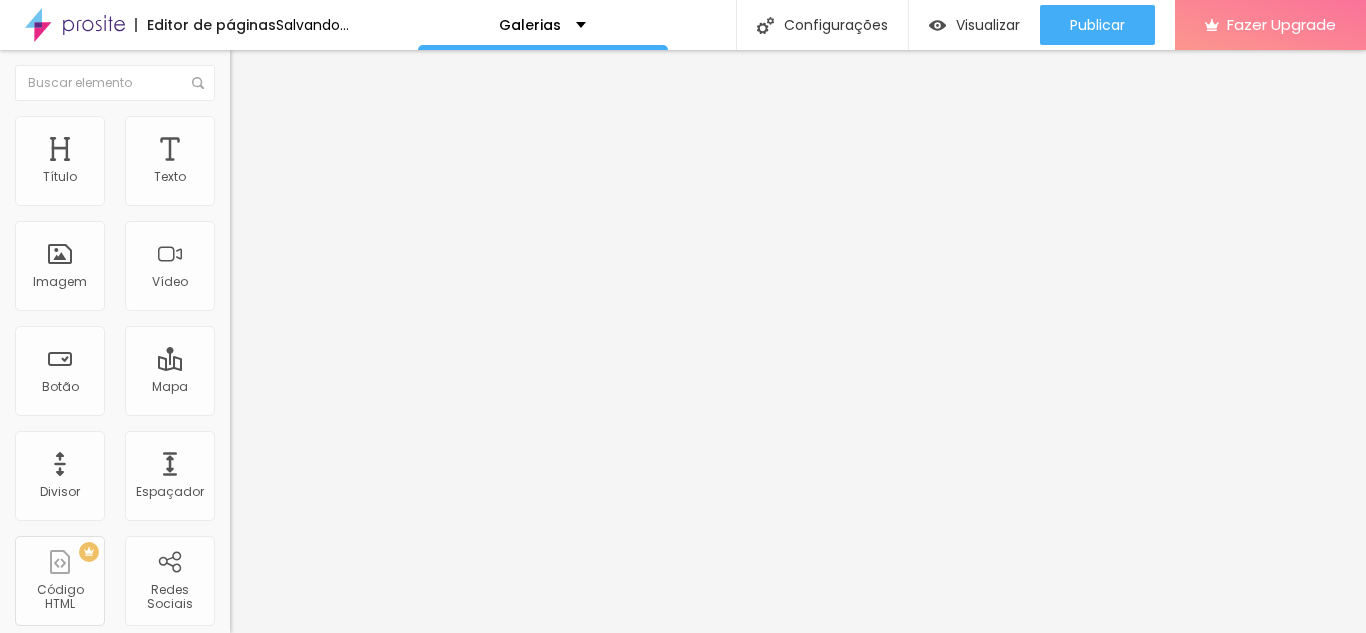 click on "Avançado" at bounding box center [281, 129] 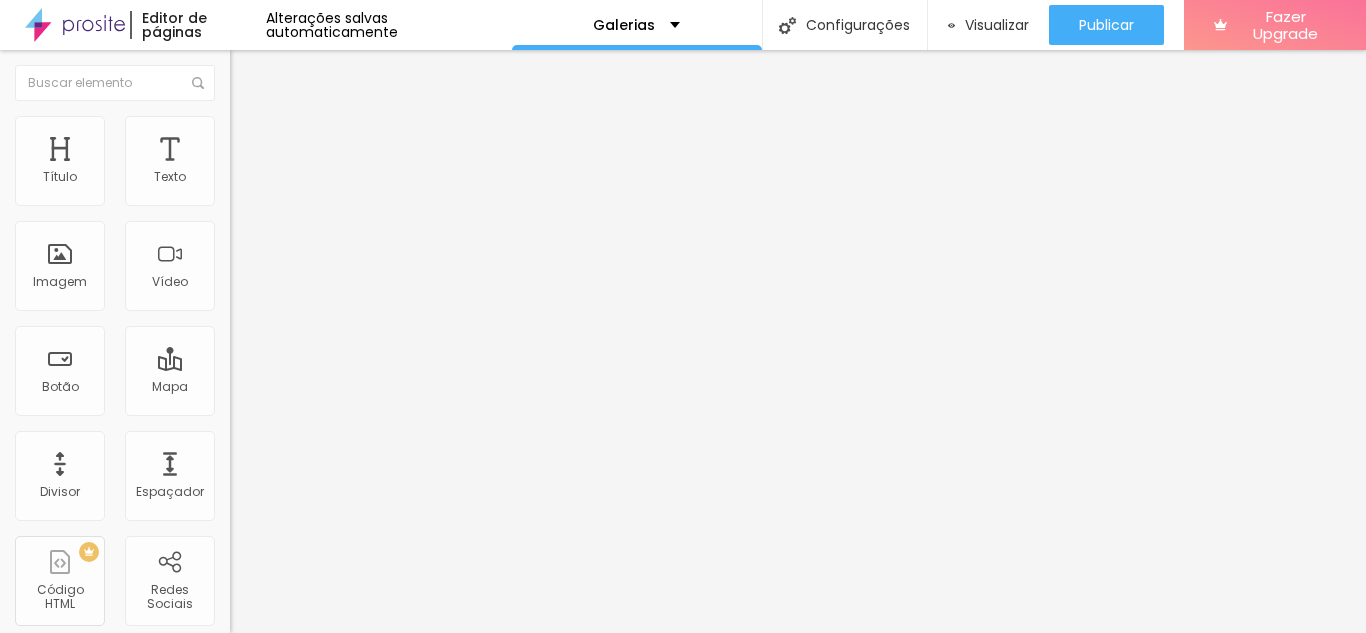 type on "3" 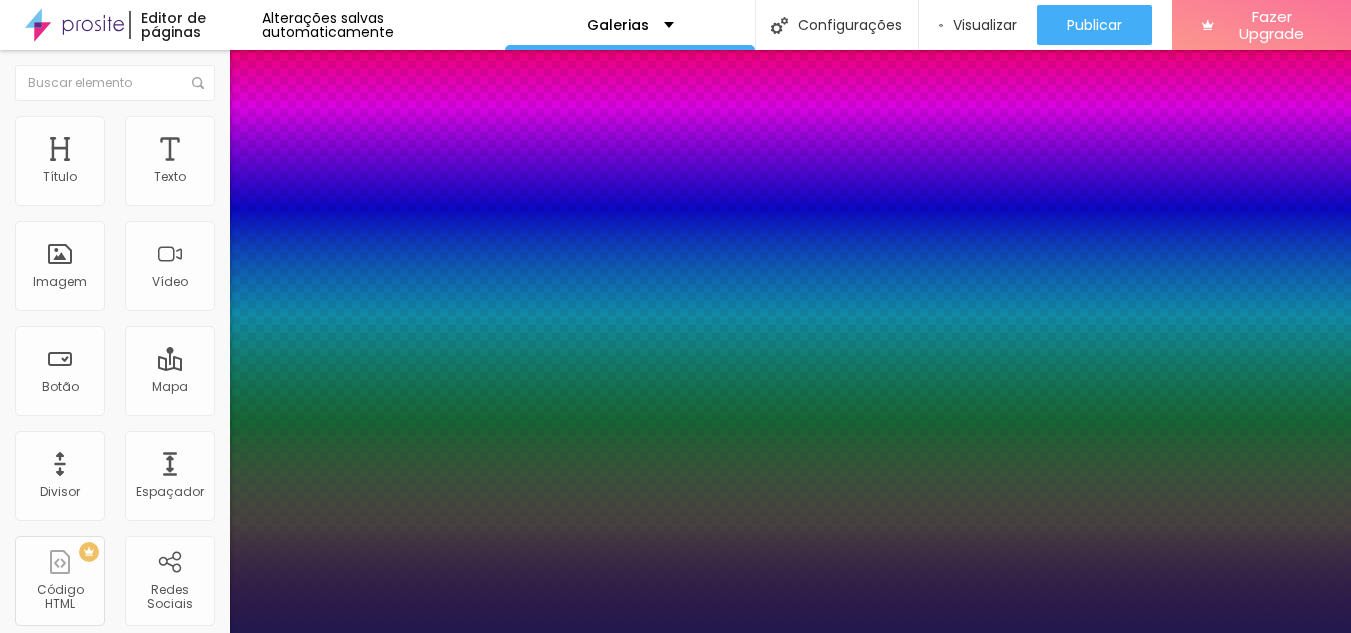 type on "1" 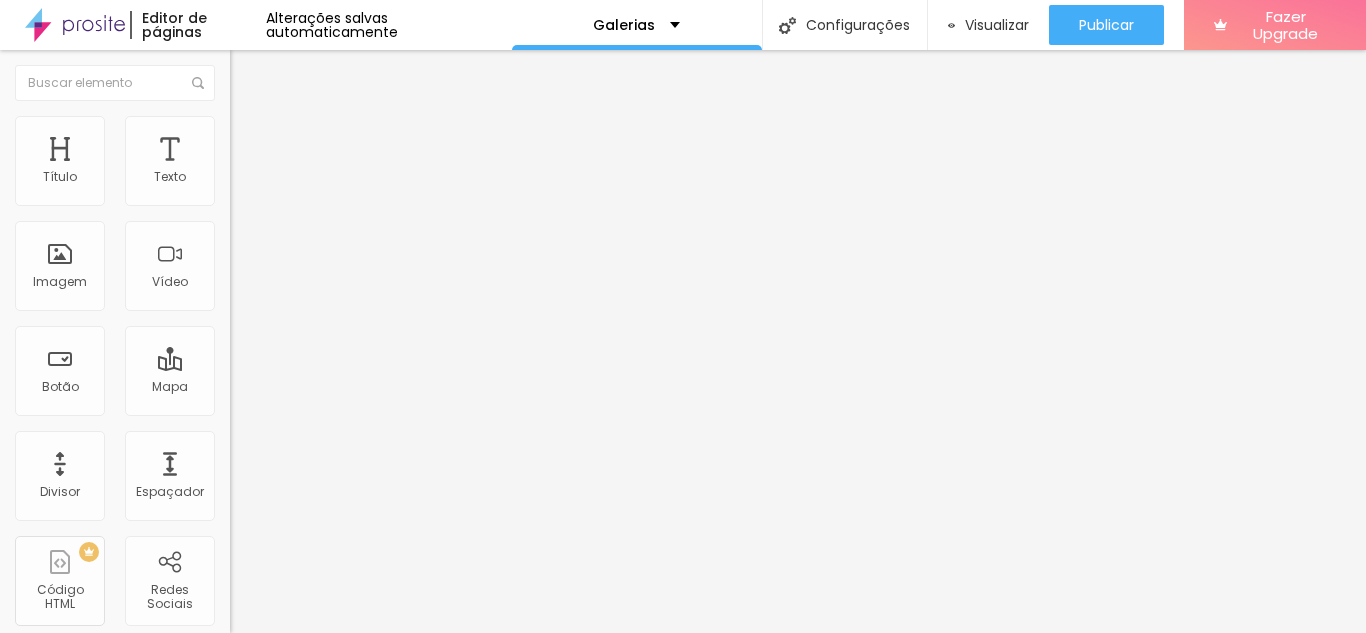 click on "Avançado" at bounding box center (281, 129) 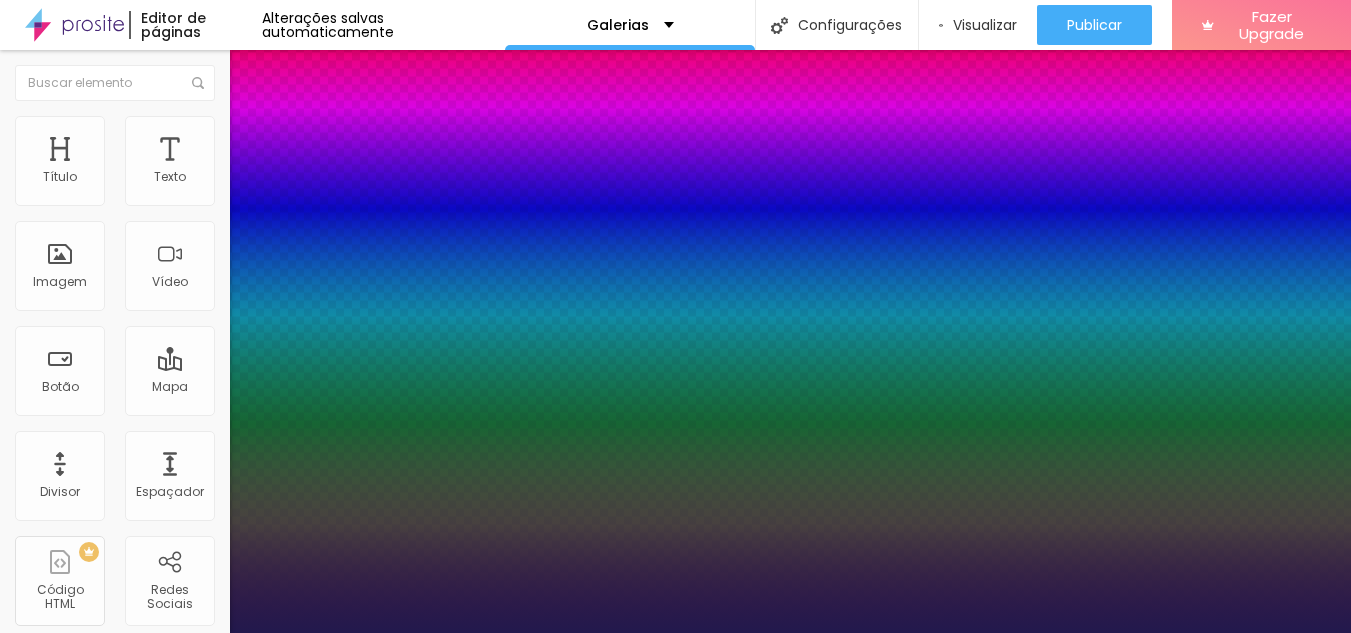 type on "1" 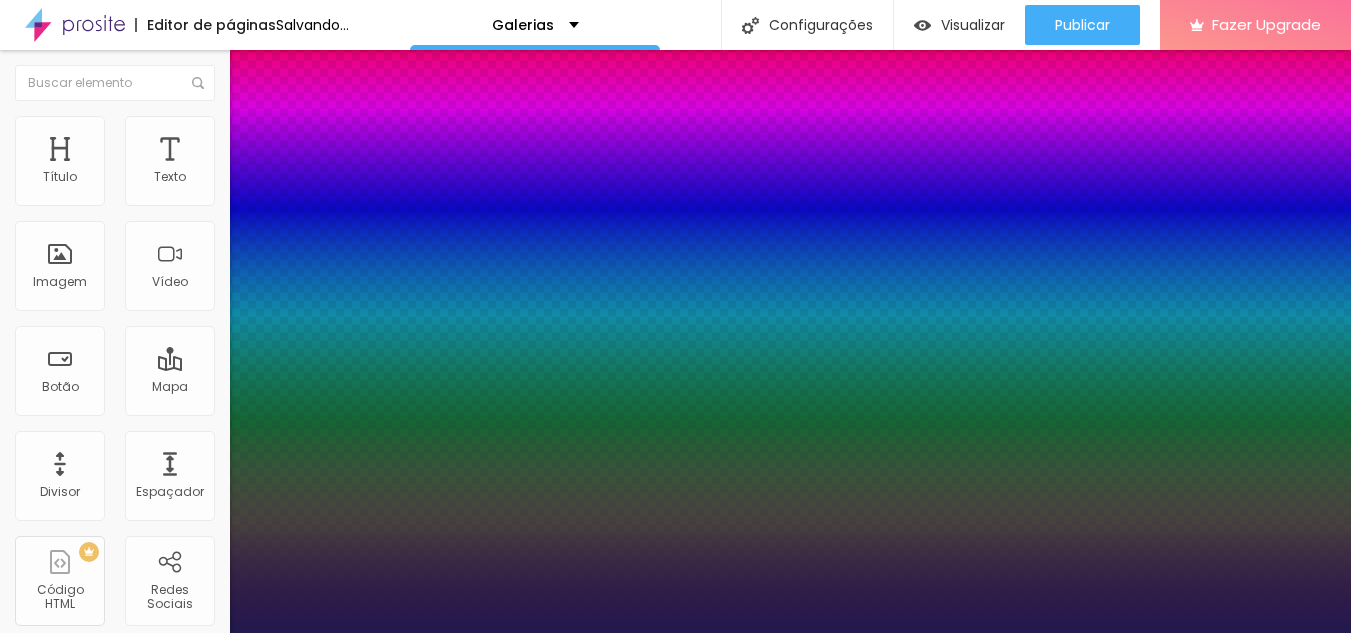 type on "1" 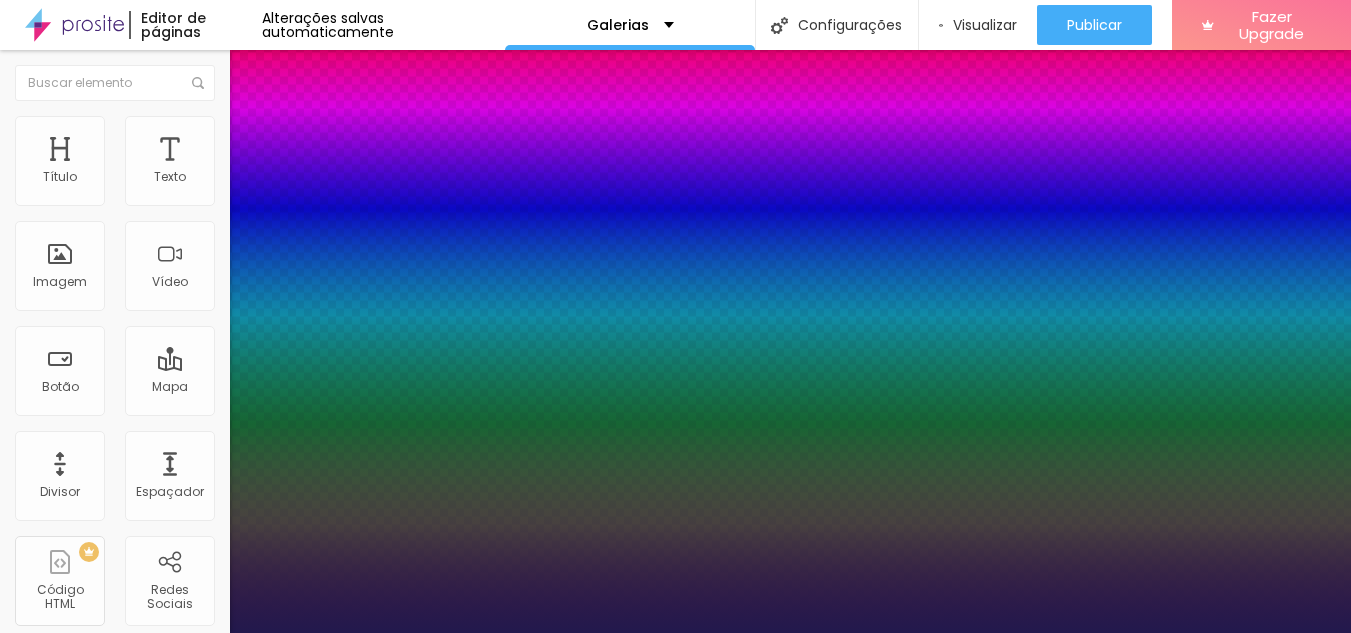 type on "10" 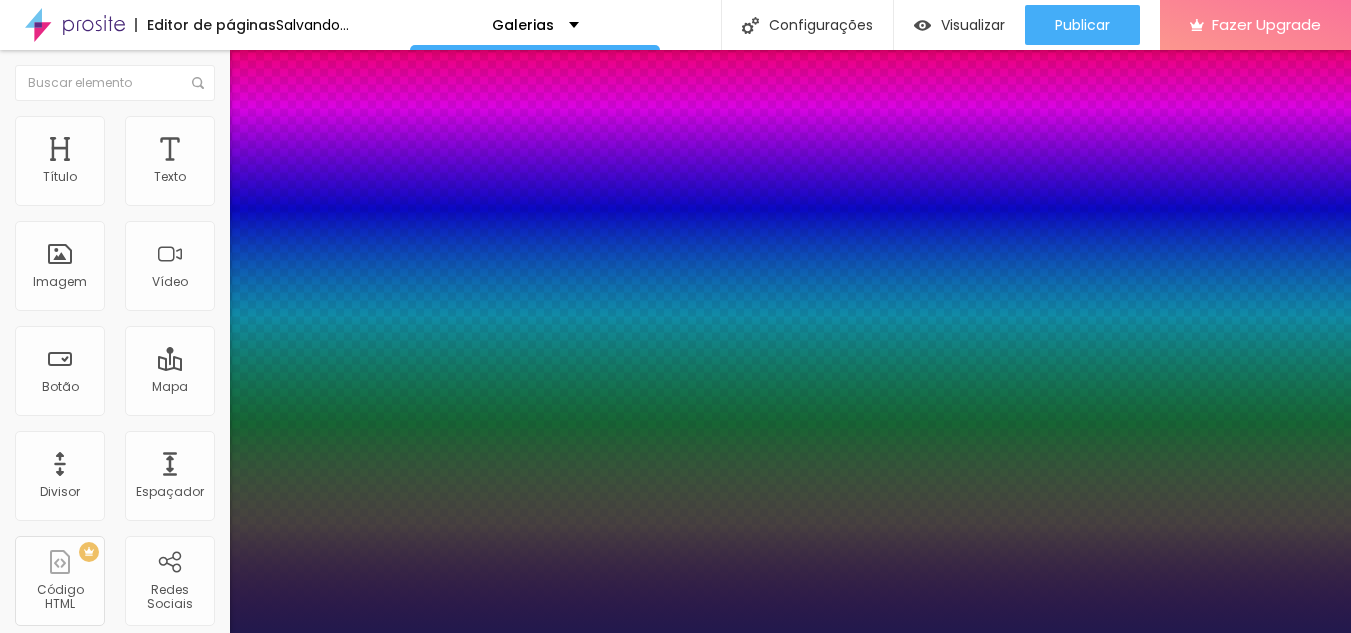 type on "8" 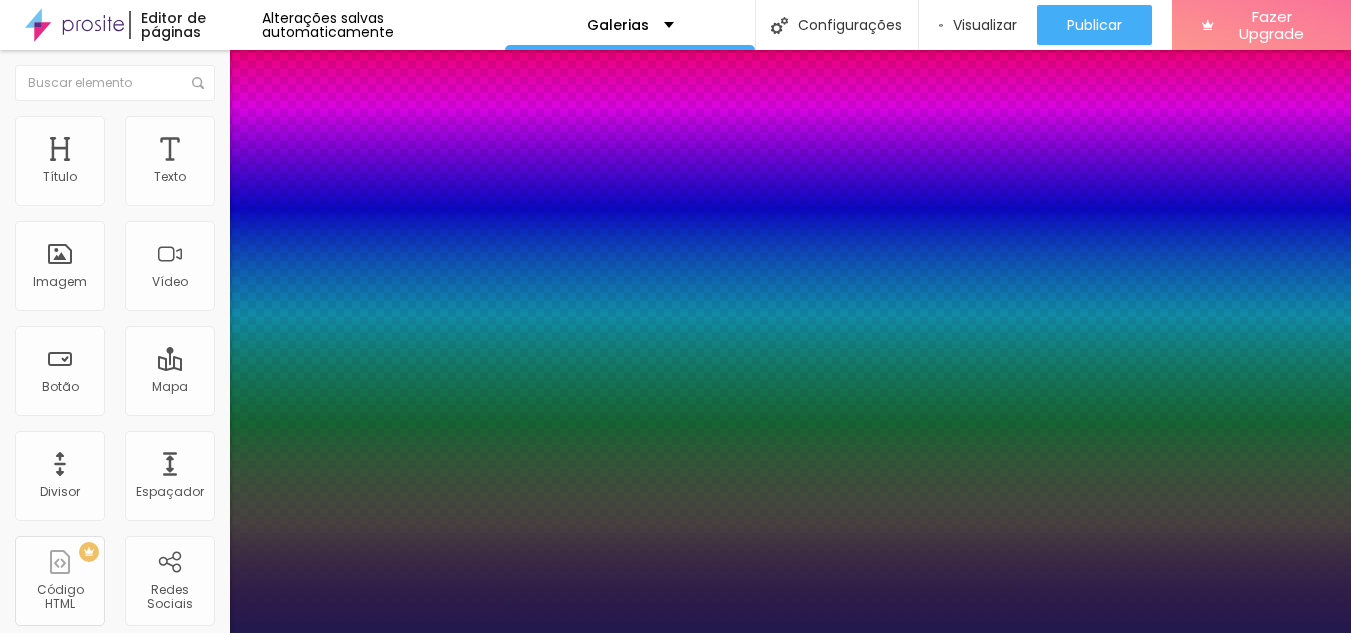 type on "013" 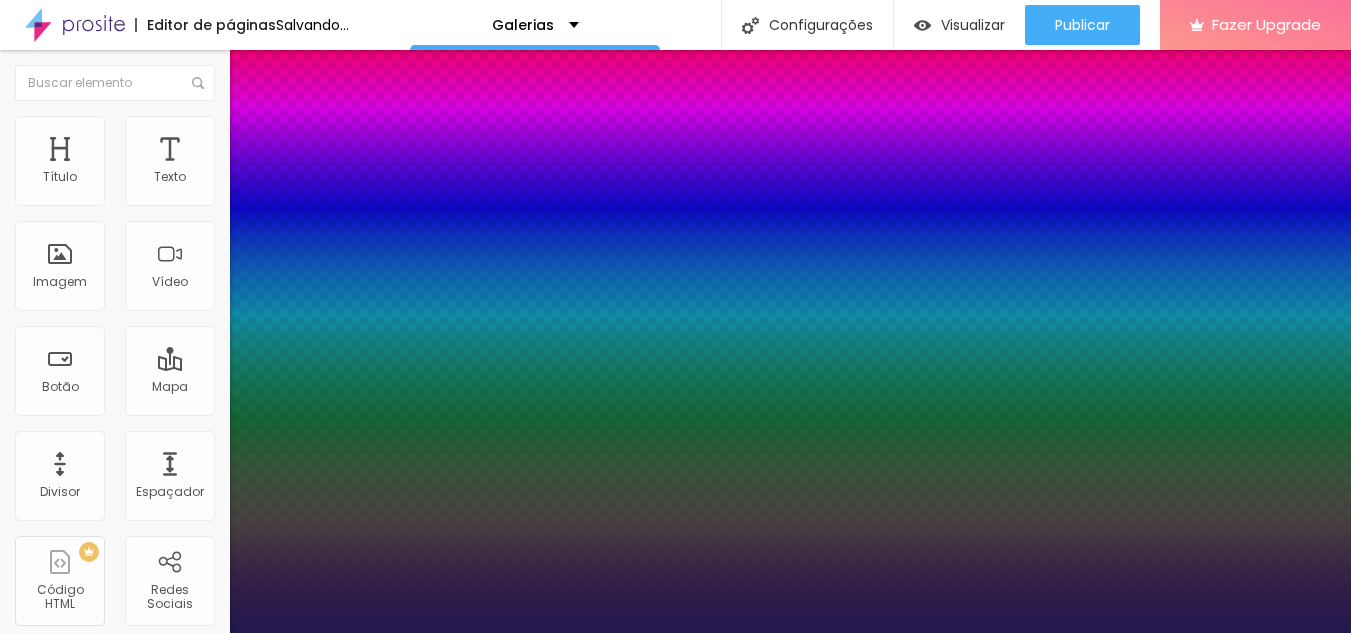 type on "1" 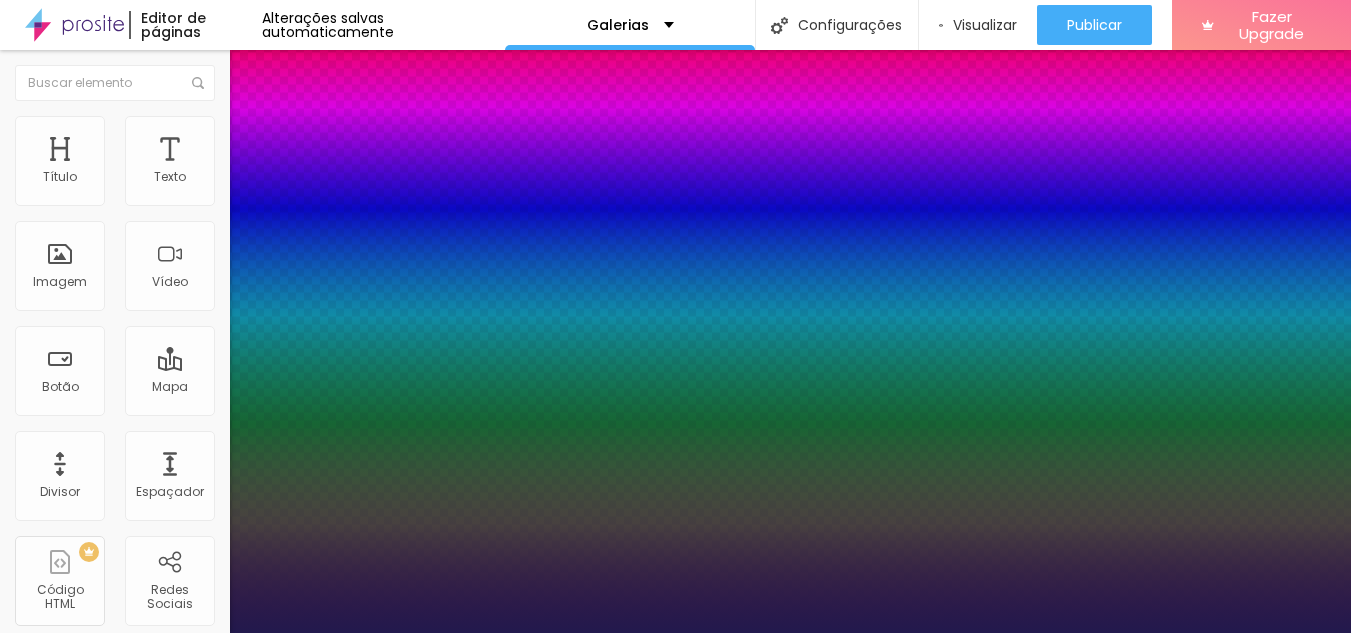 click at bounding box center (675, 633) 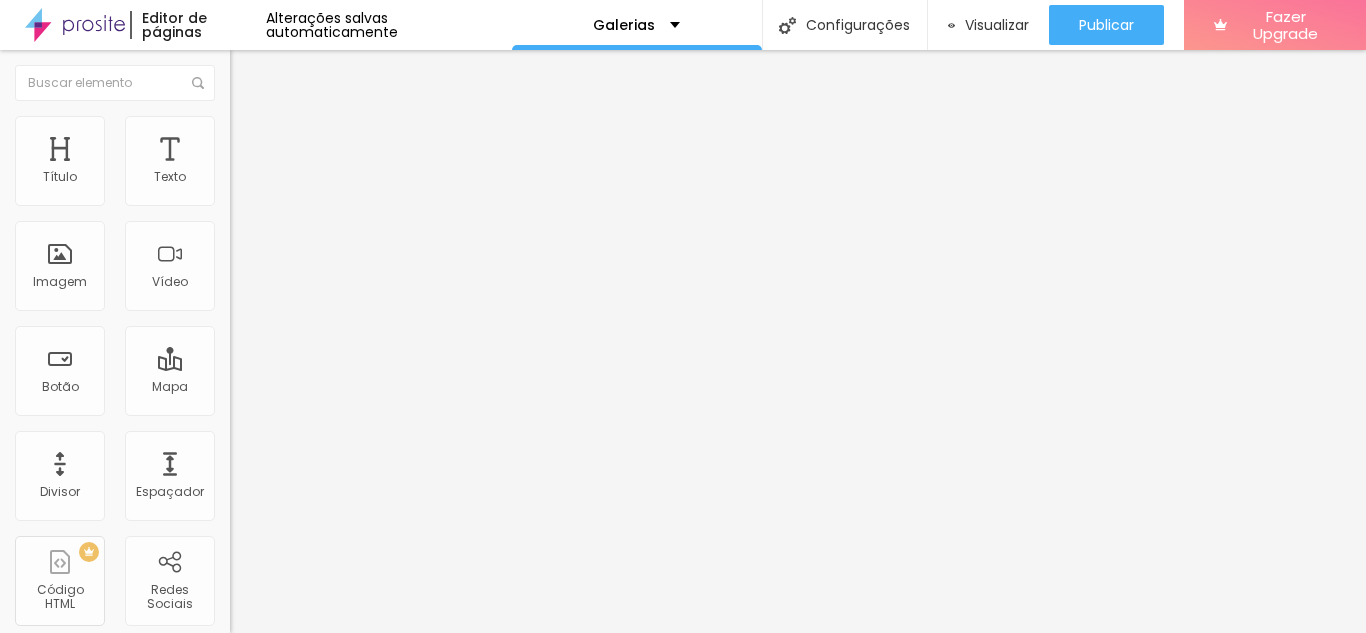 click at bounding box center (244, 181) 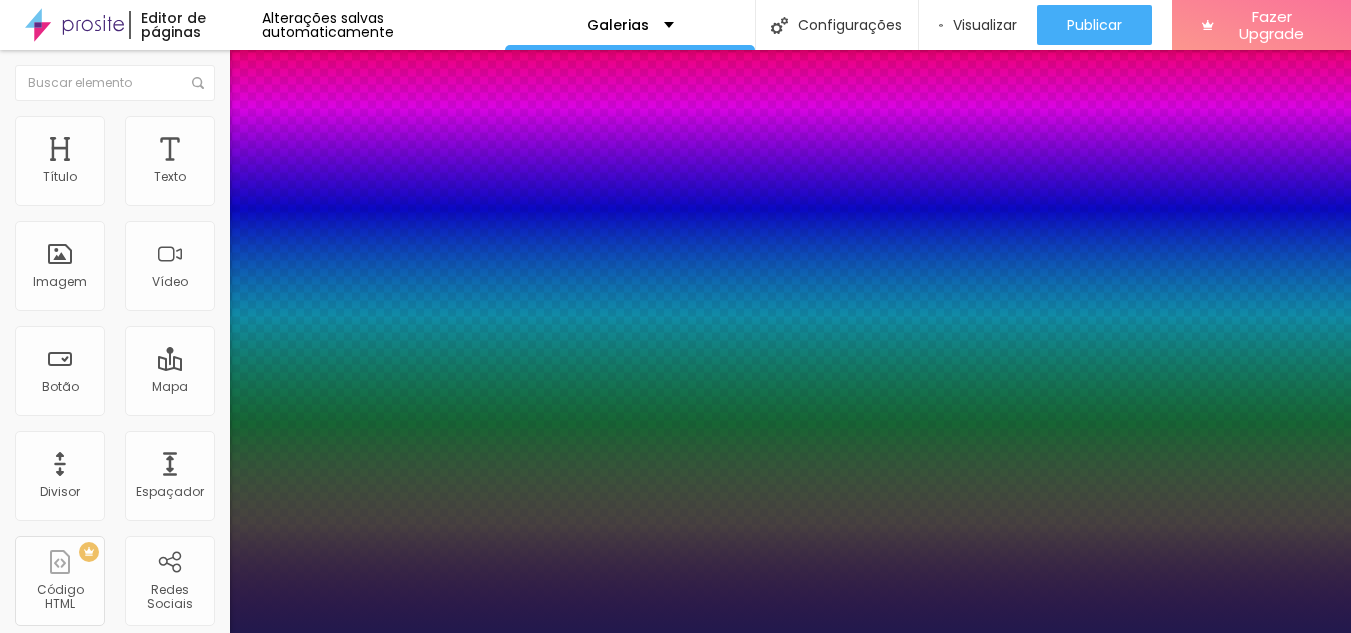 type on "1" 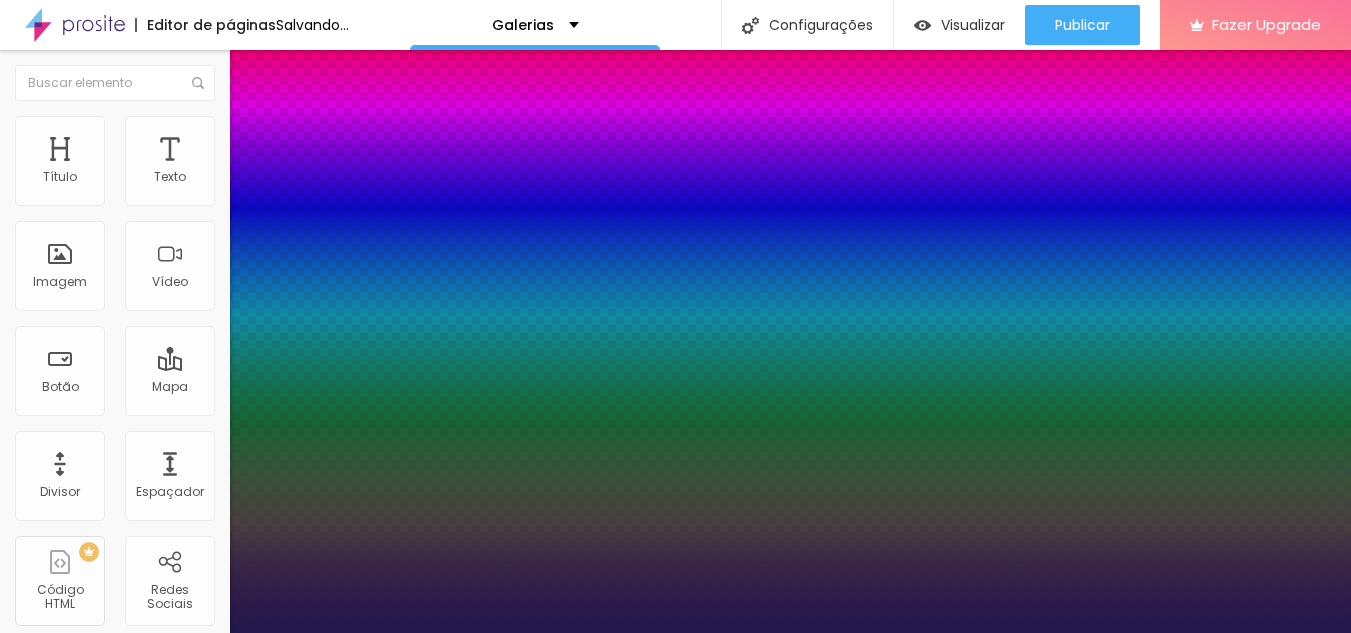 type on "1" 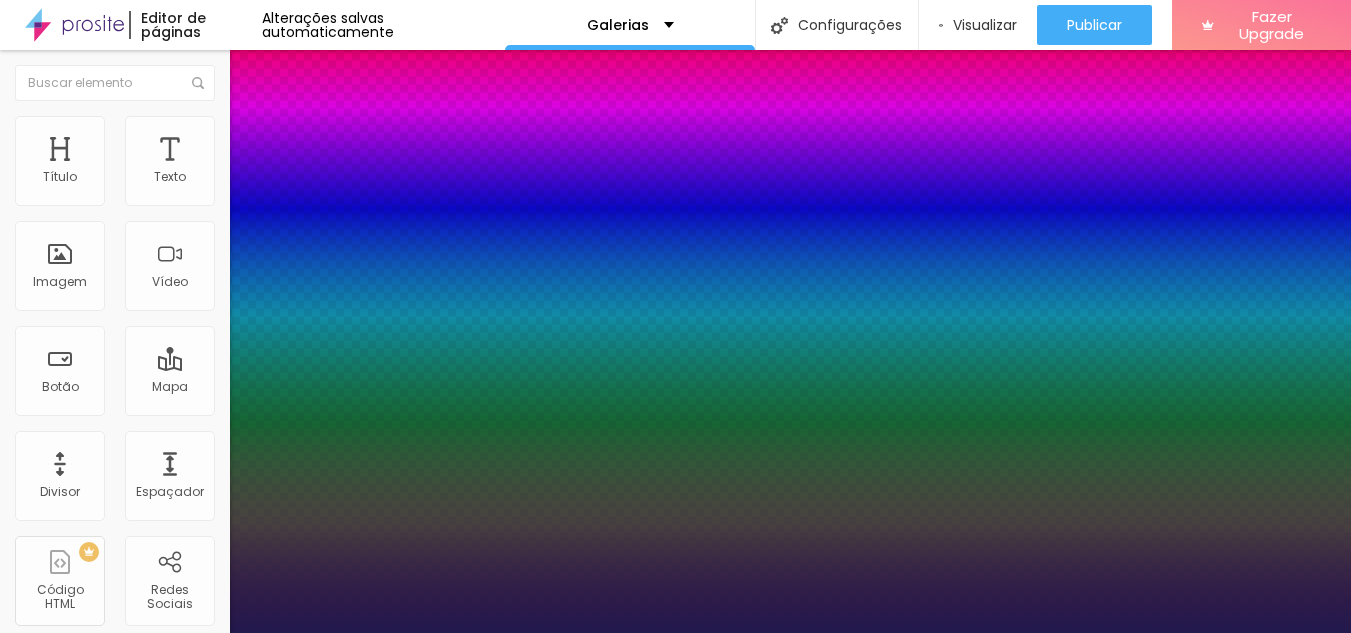 type on "13" 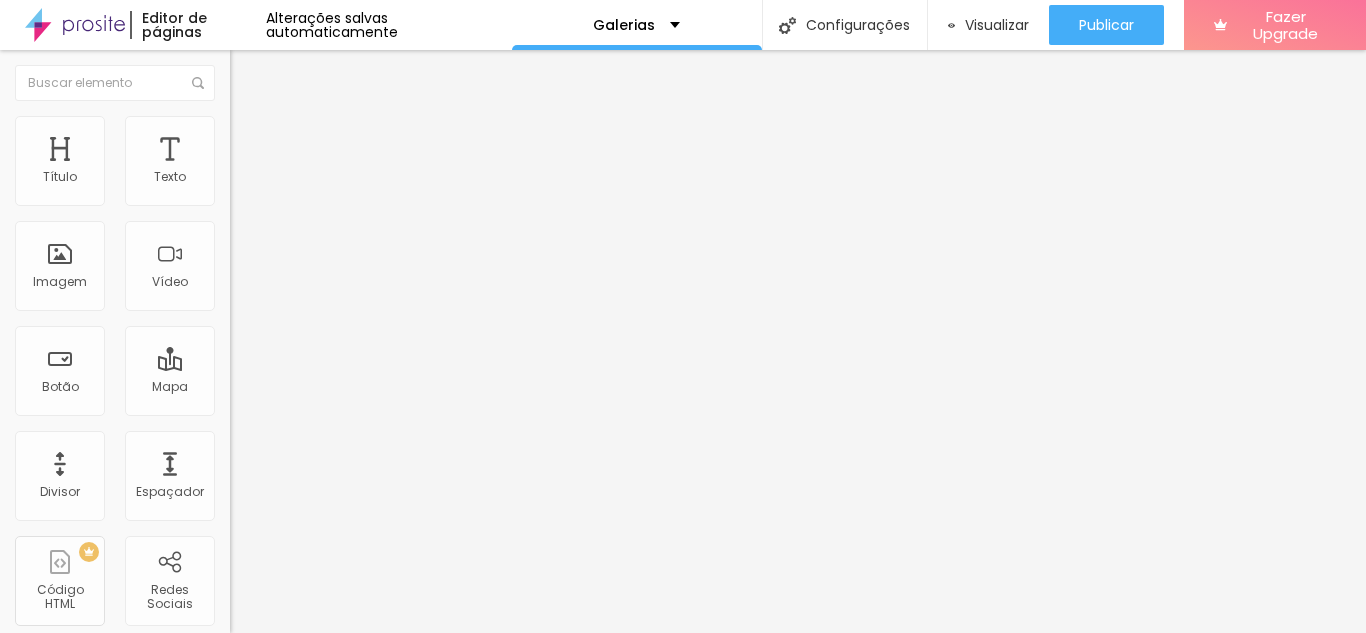 click at bounding box center [244, 181] 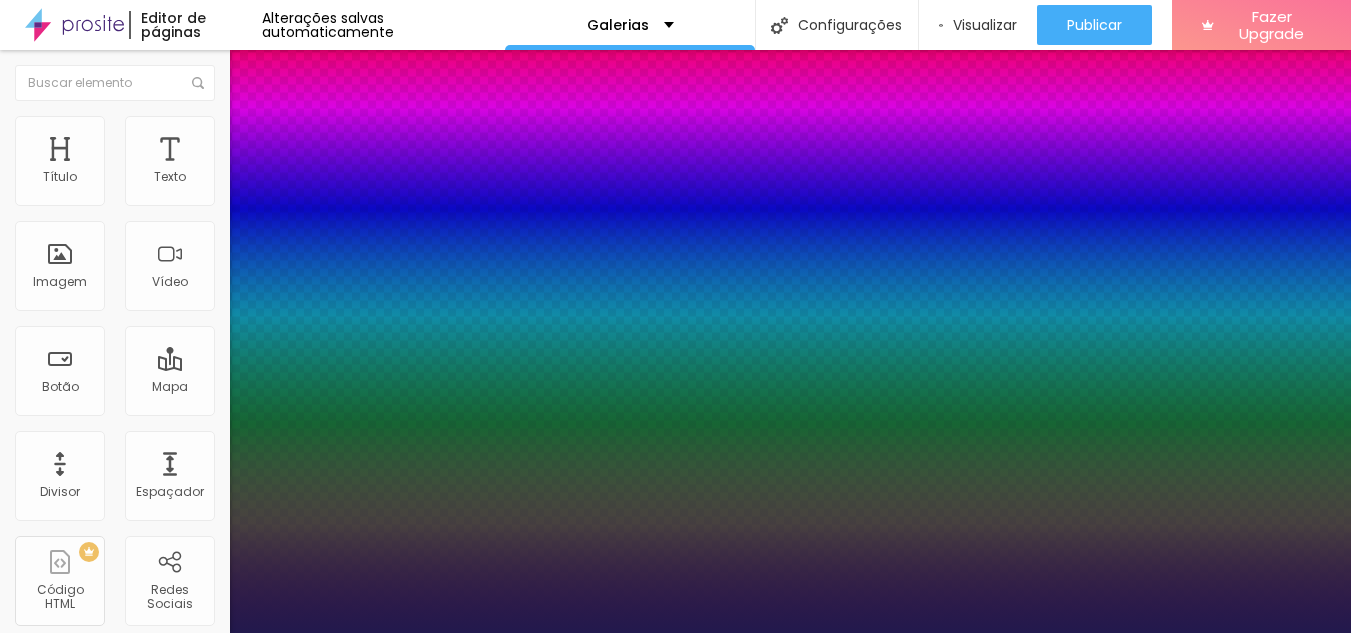 type on "1" 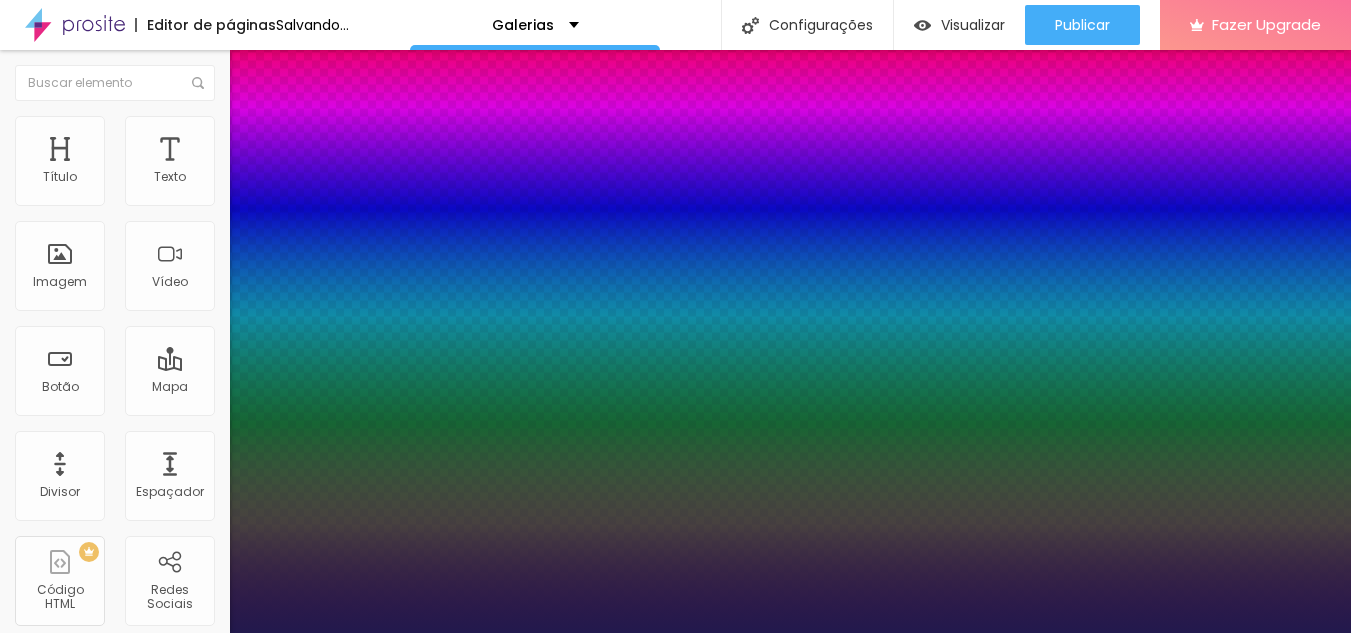 type on "1" 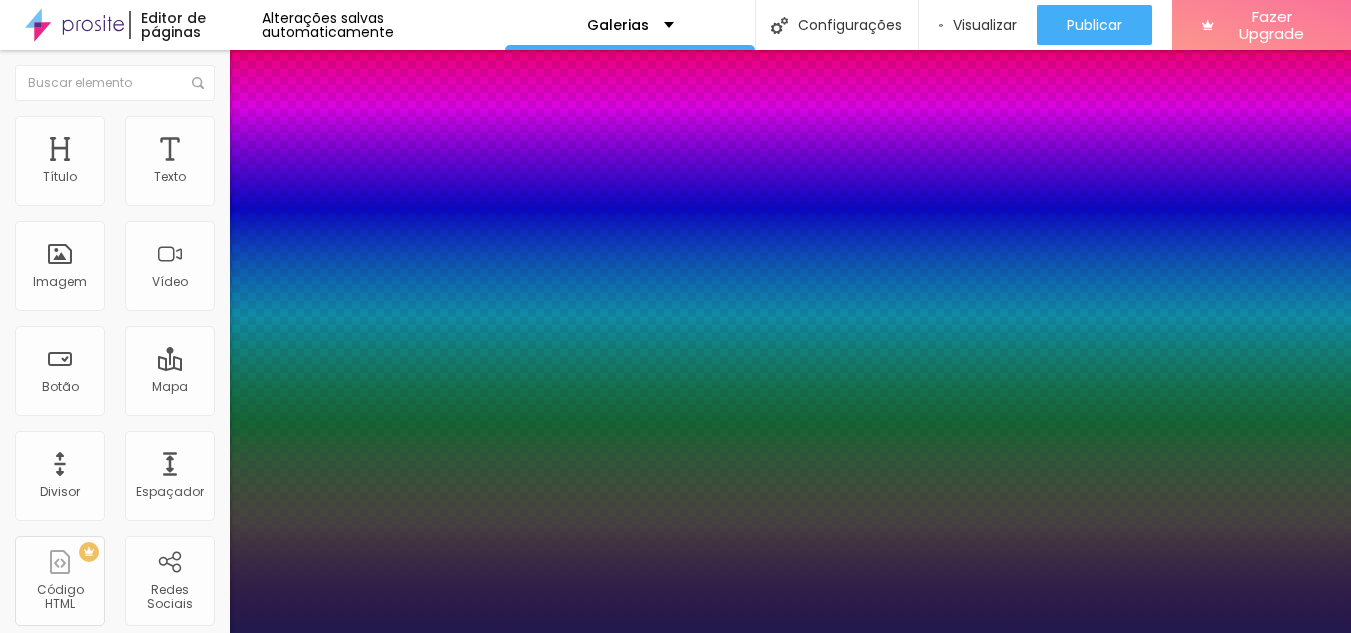 click at bounding box center (675, 633) 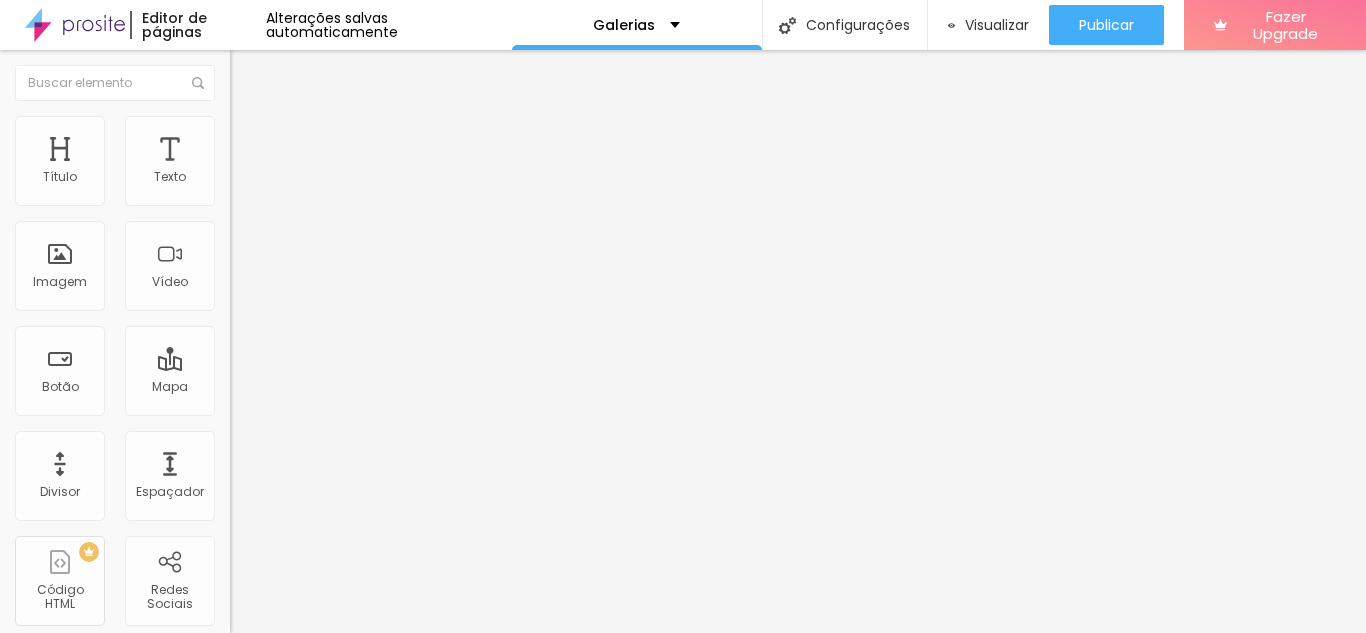 click on "Tipografia Voltar ao padrão" at bounding box center [345, 164] 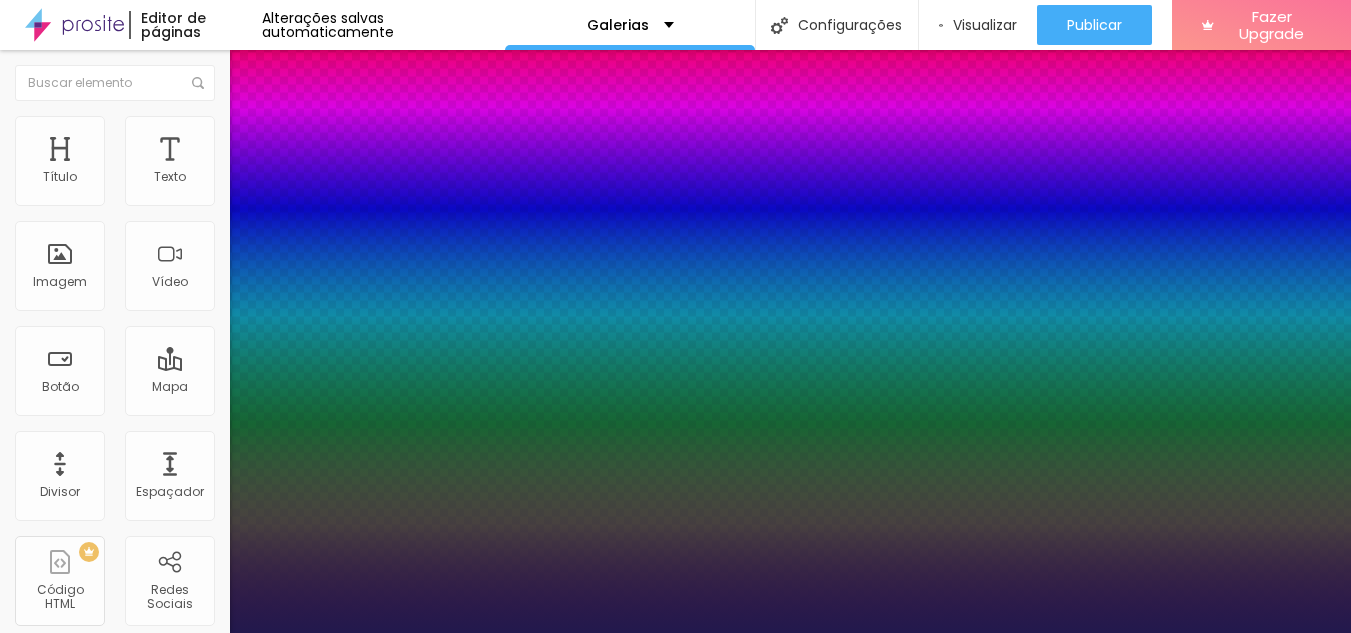 type on "1" 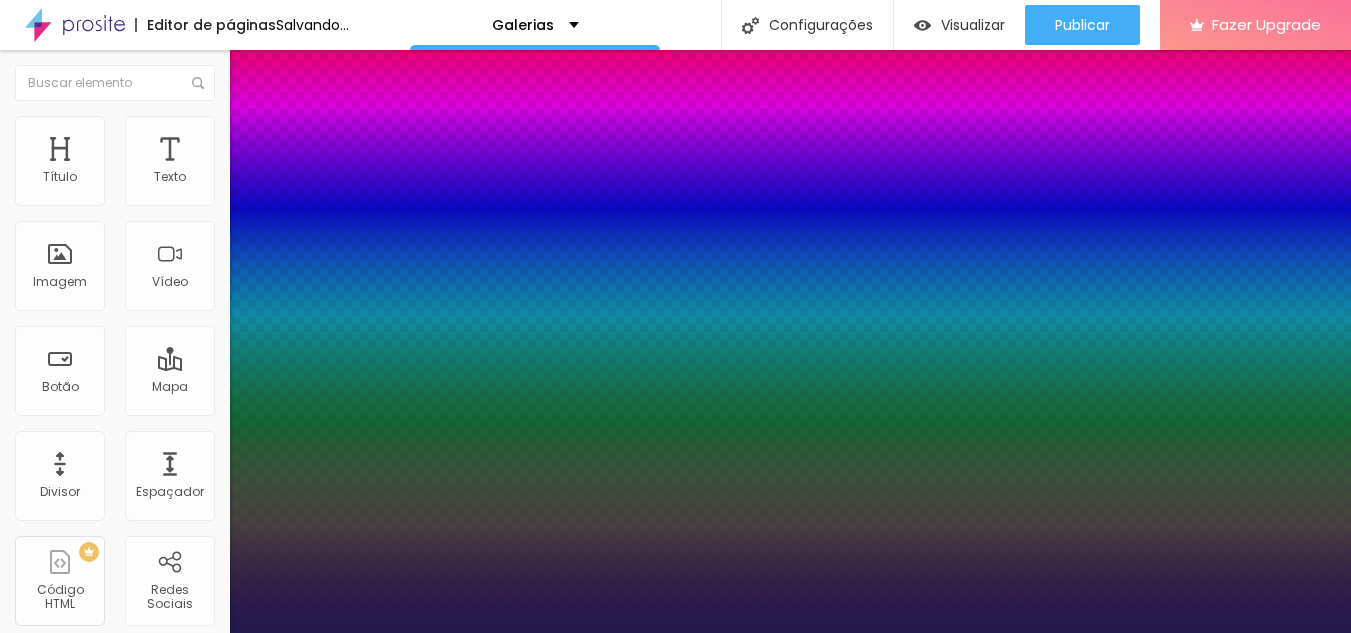 type on "12" 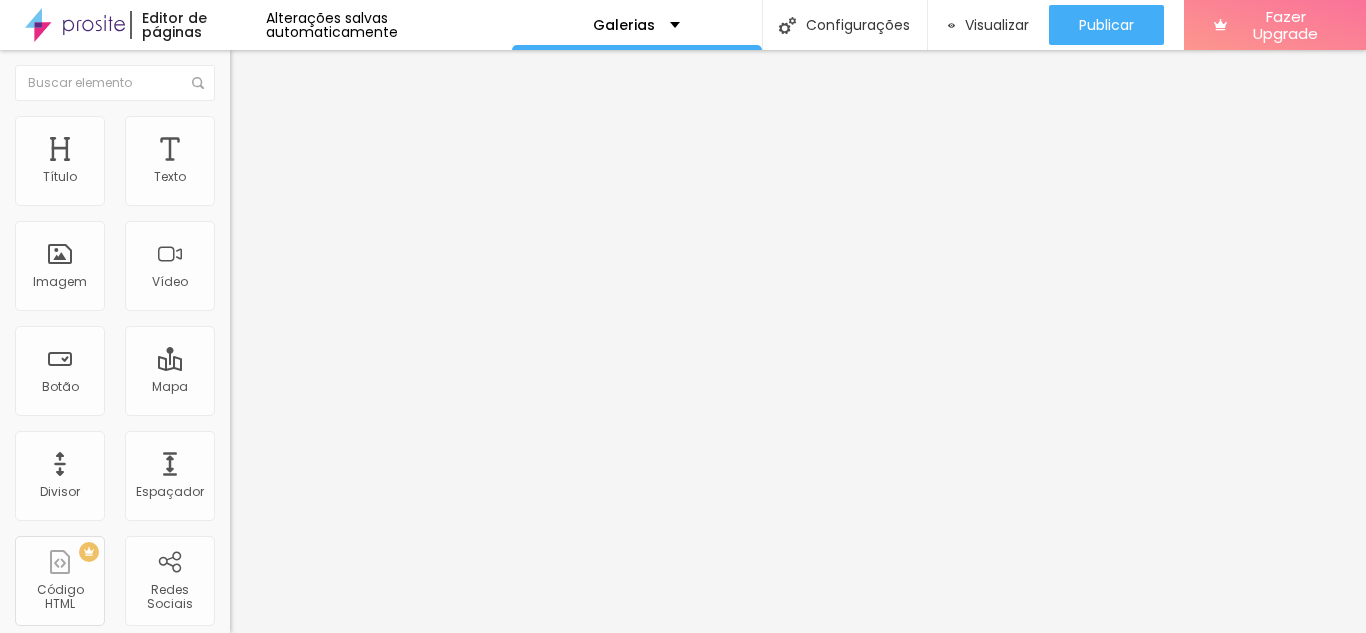 click on "Estilo" at bounding box center [263, 129] 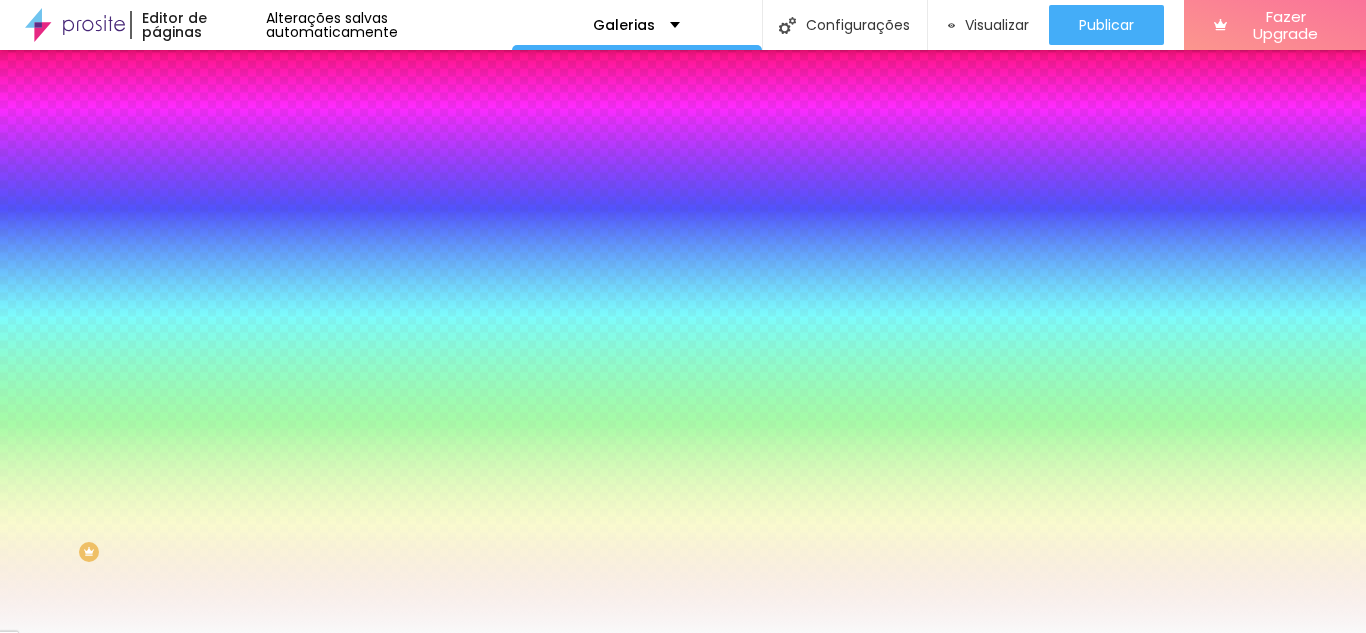click on "Avançado" at bounding box center [345, 146] 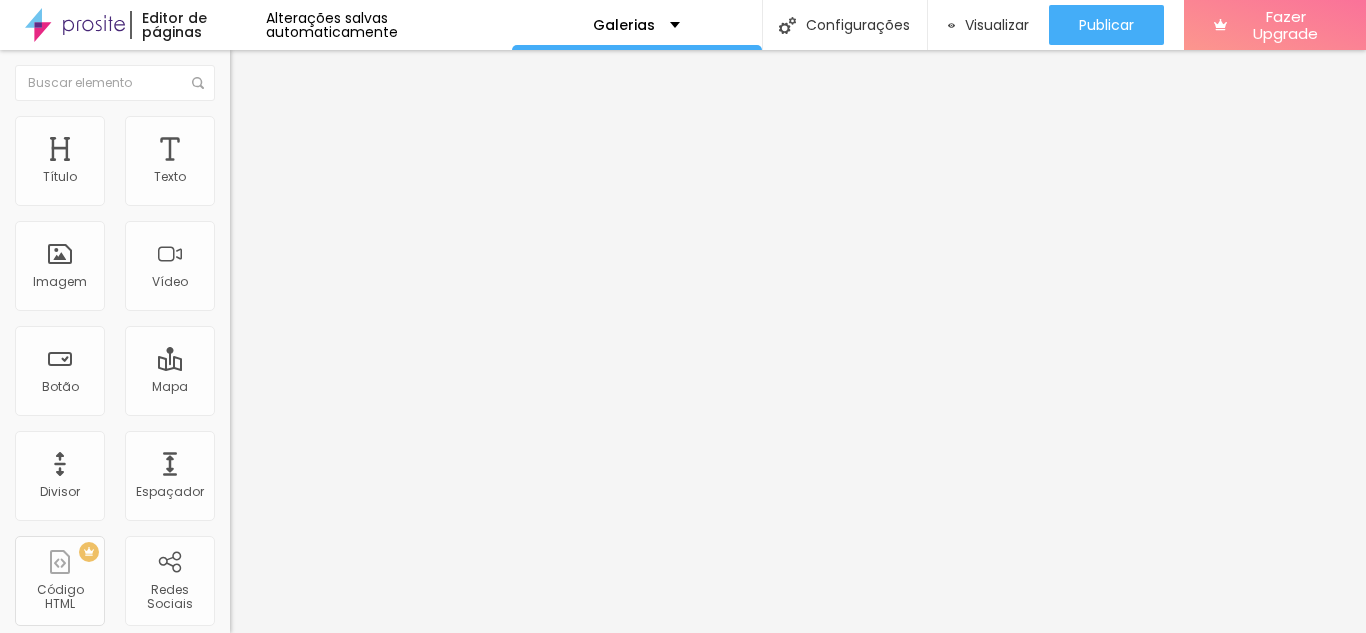type on "15" 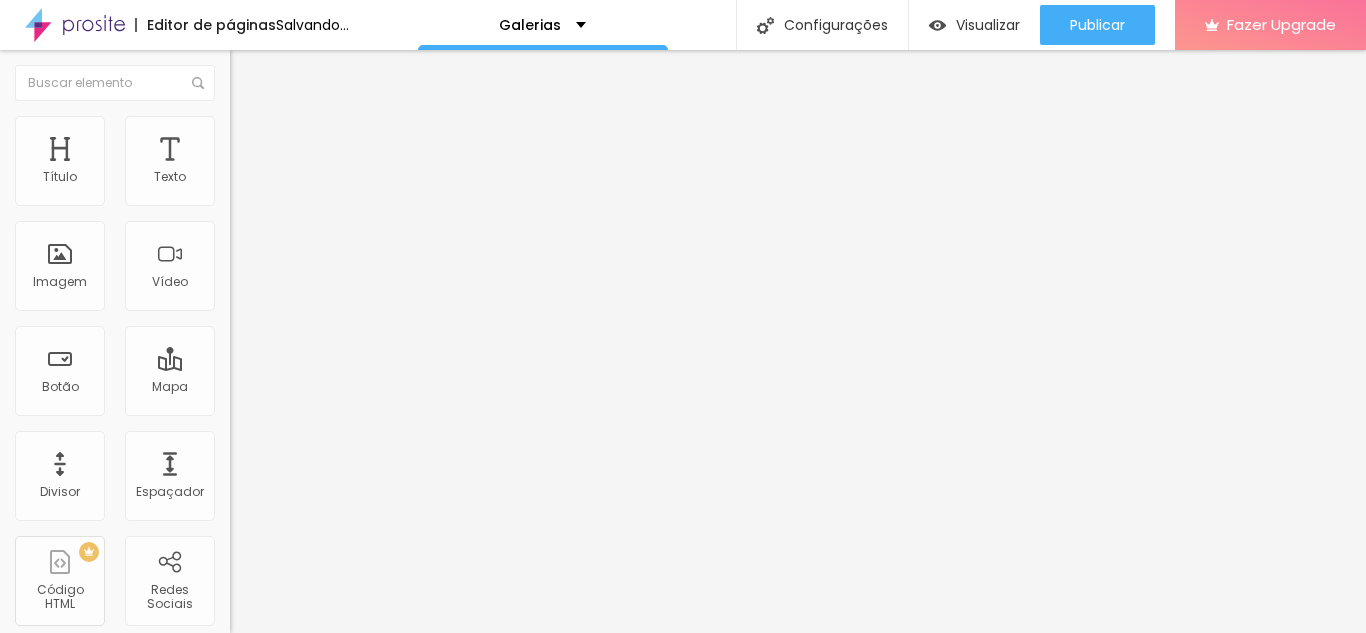 type on "15" 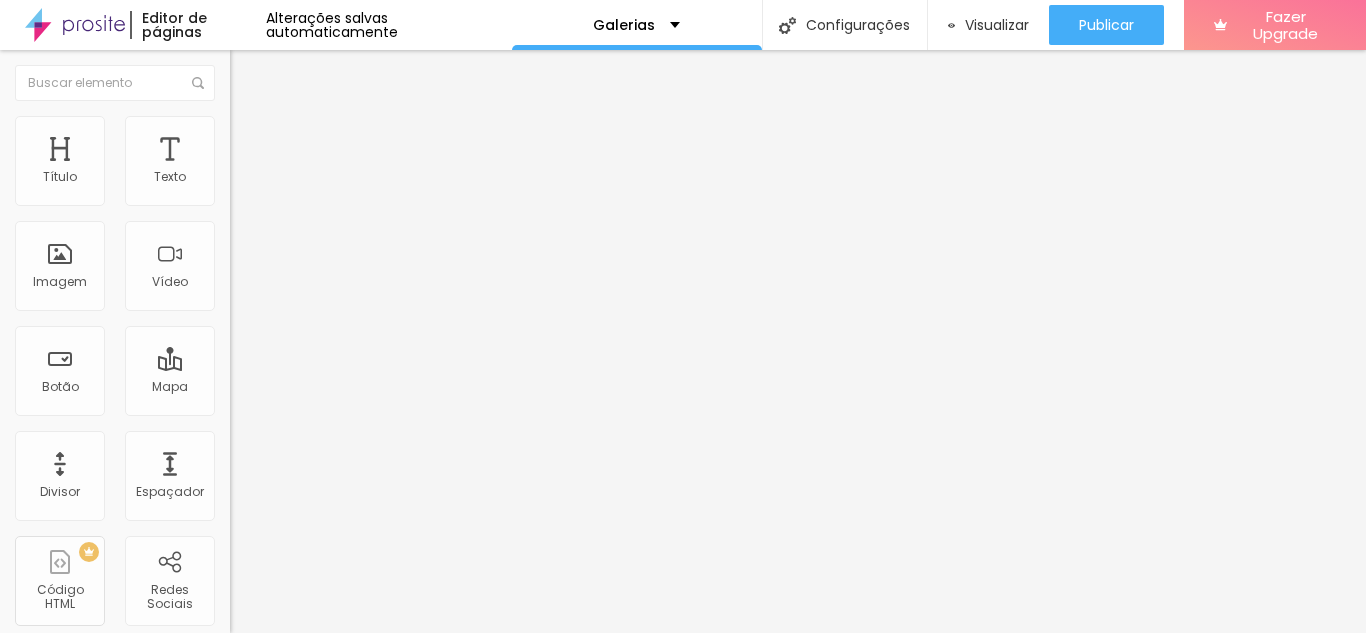 type on "20" 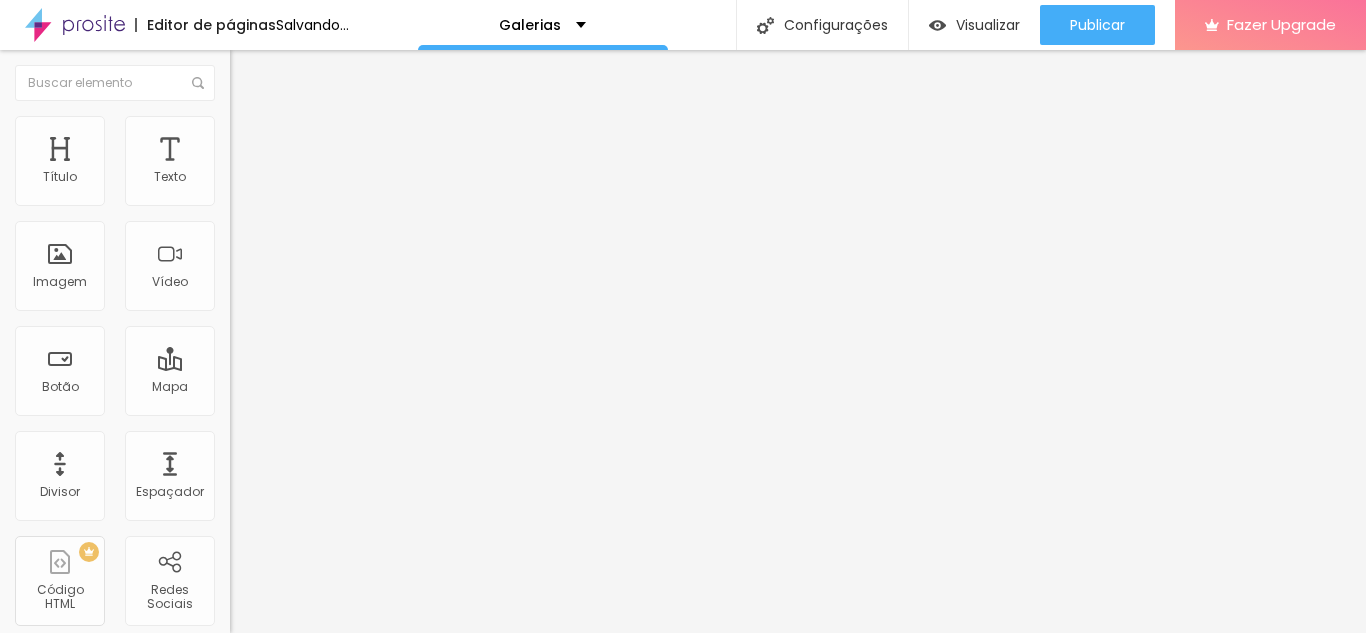 drag, startPoint x: 124, startPoint y: 191, endPoint x: 113, endPoint y: 186, distance: 12.083046 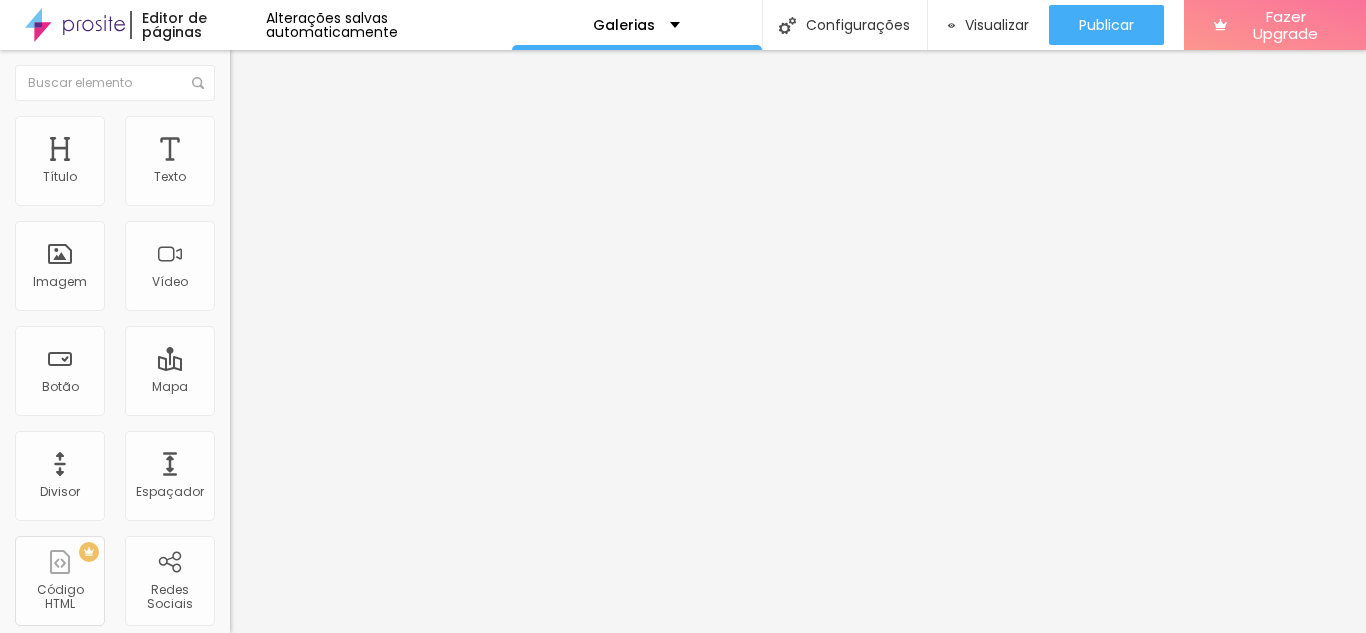 click on "Avançado" at bounding box center (281, 129) 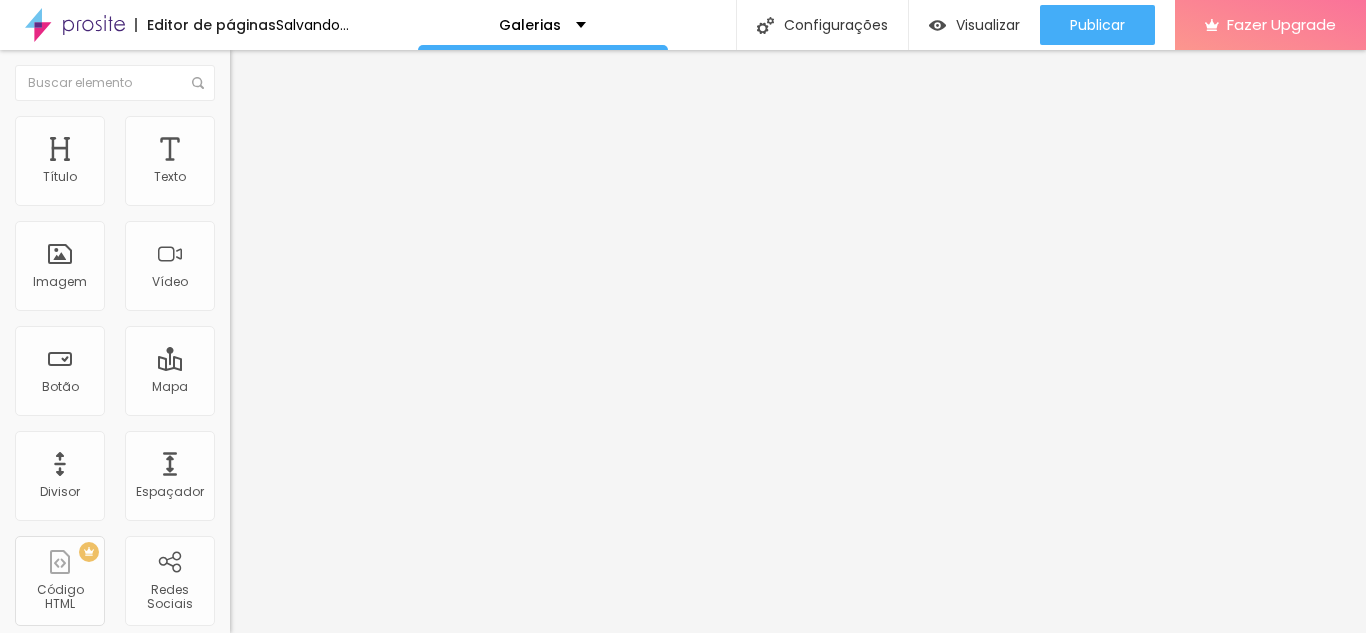 click on "29" at bounding box center (267, 396) 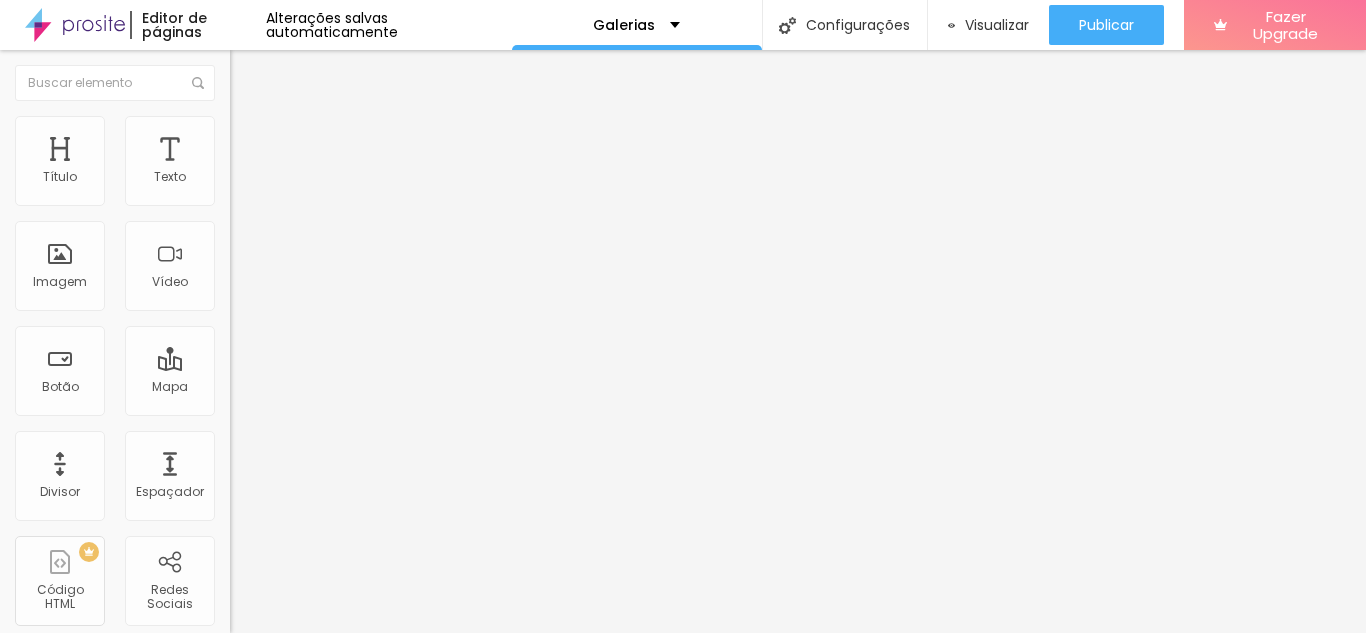 click on "29" at bounding box center [267, 396] 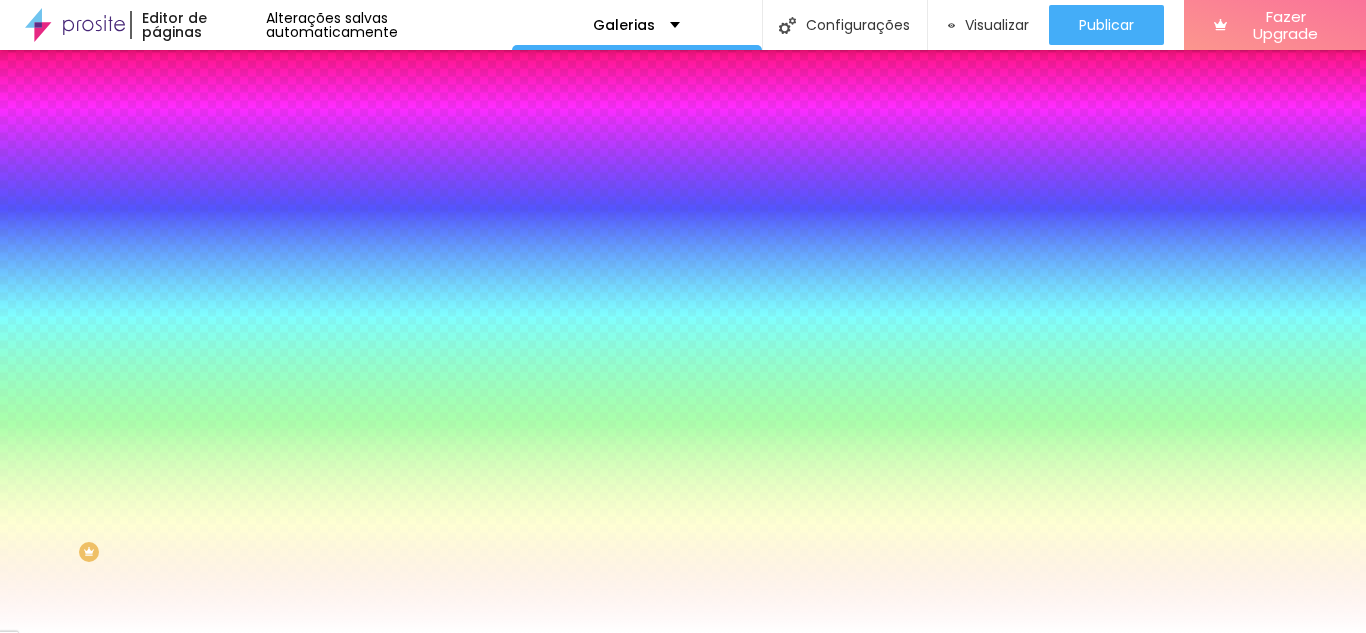 click at bounding box center (239, 145) 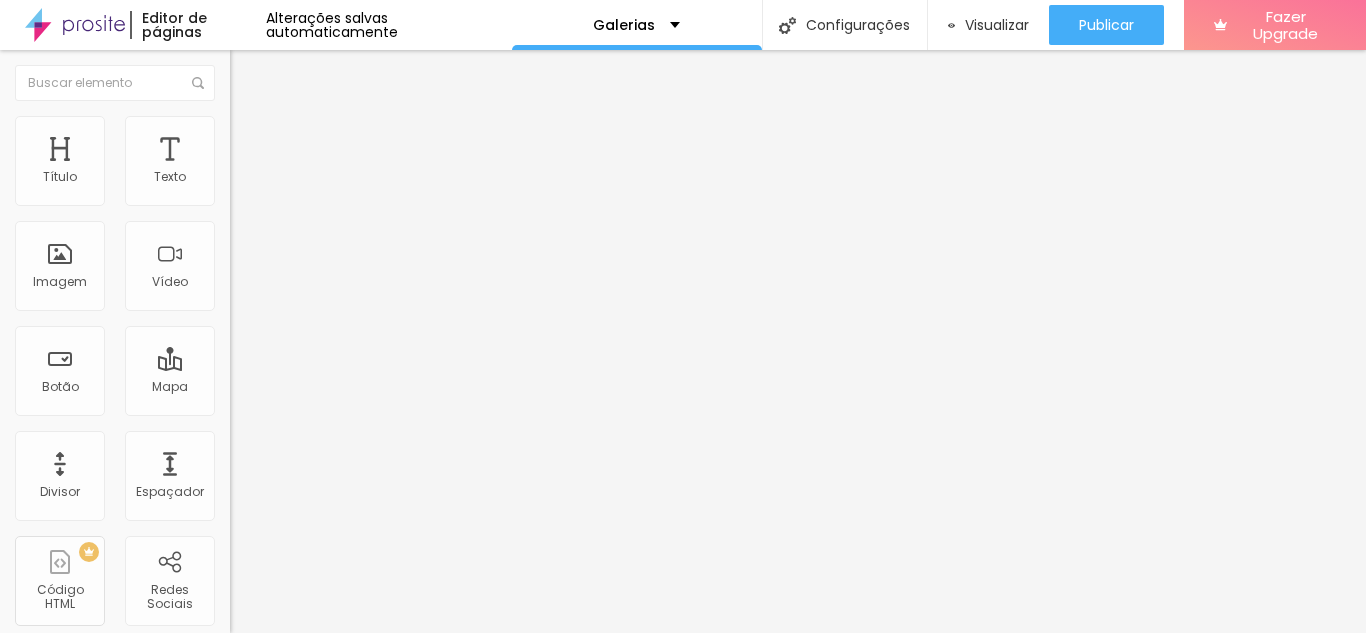 click at bounding box center [294, 396] 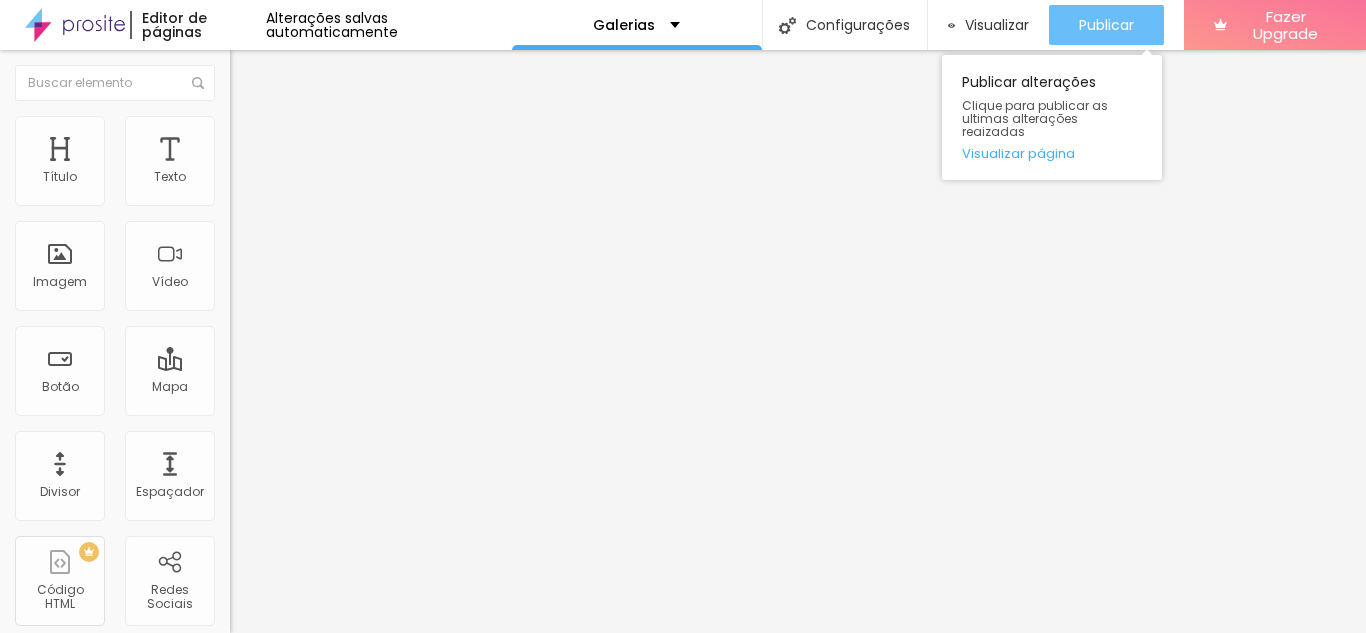 click on "Publicar" at bounding box center (1106, 25) 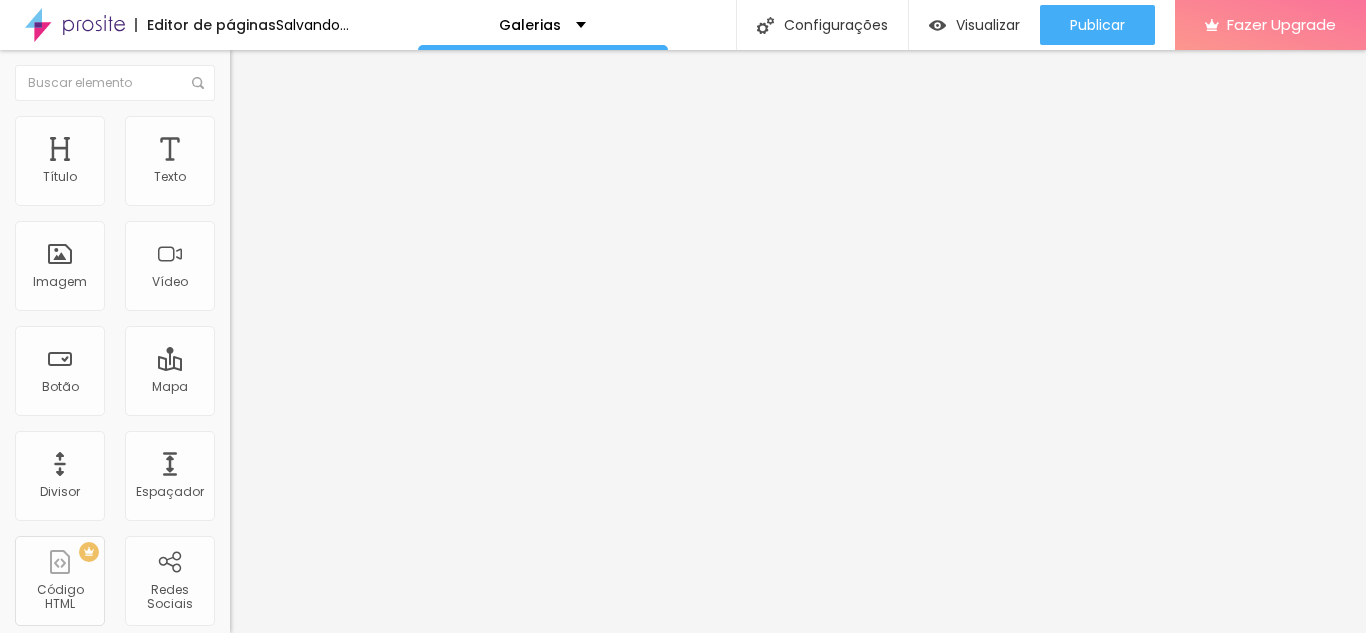 click on "Trocar imagem" at bounding box center [284, 163] 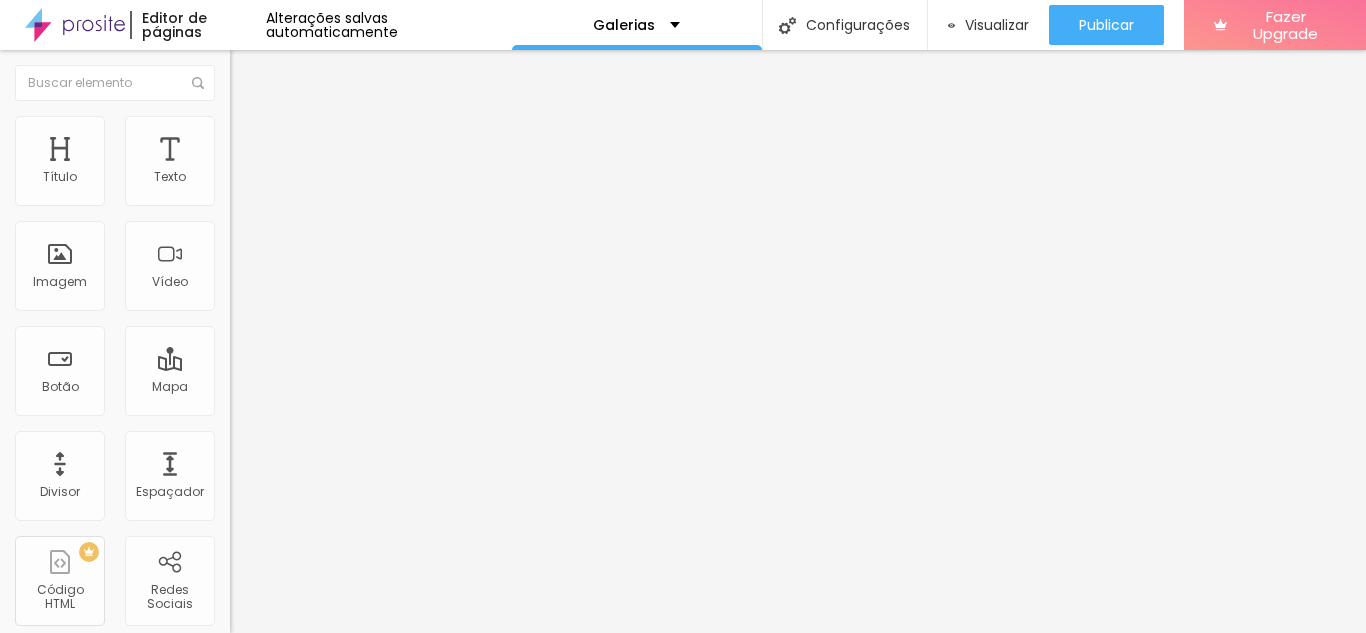 click on "Upload" at bounding box center [66, 694] 